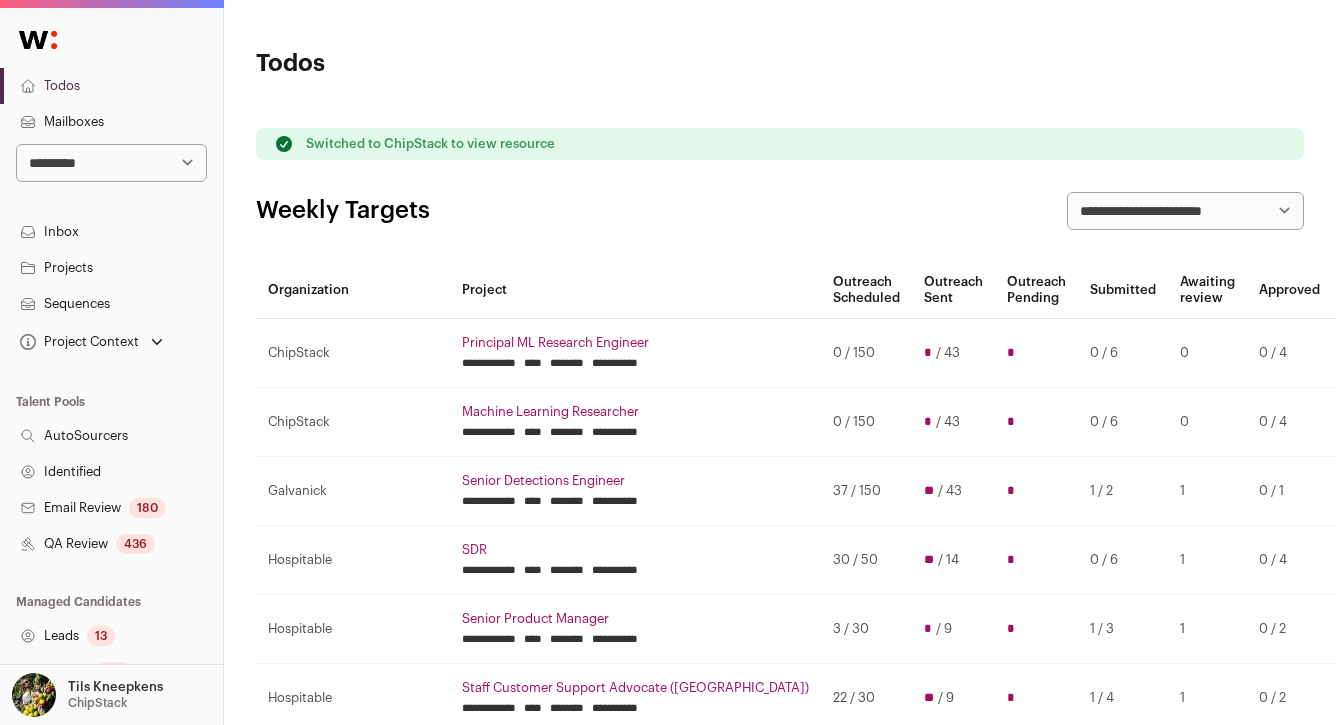 scroll, scrollTop: 320, scrollLeft: 0, axis: vertical 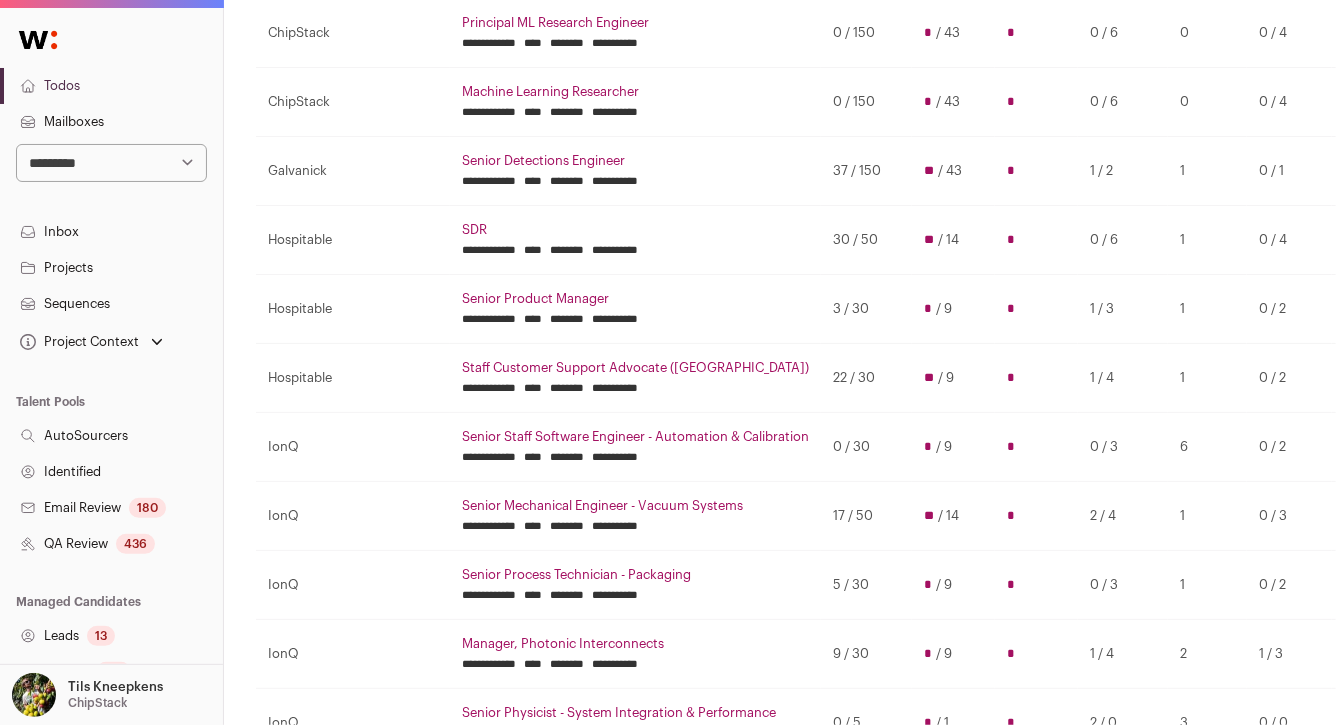 click on "0 / 30" at bounding box center [866, 446] 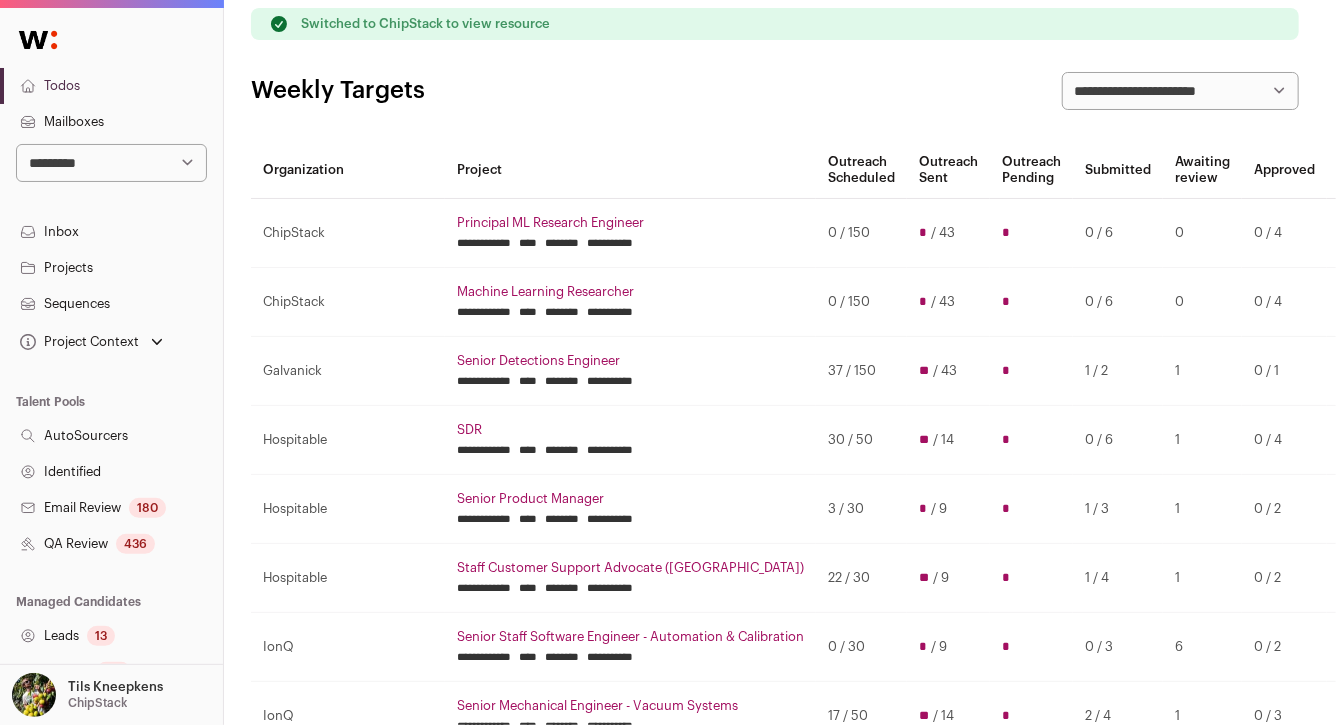 scroll, scrollTop: 0, scrollLeft: 5, axis: horizontal 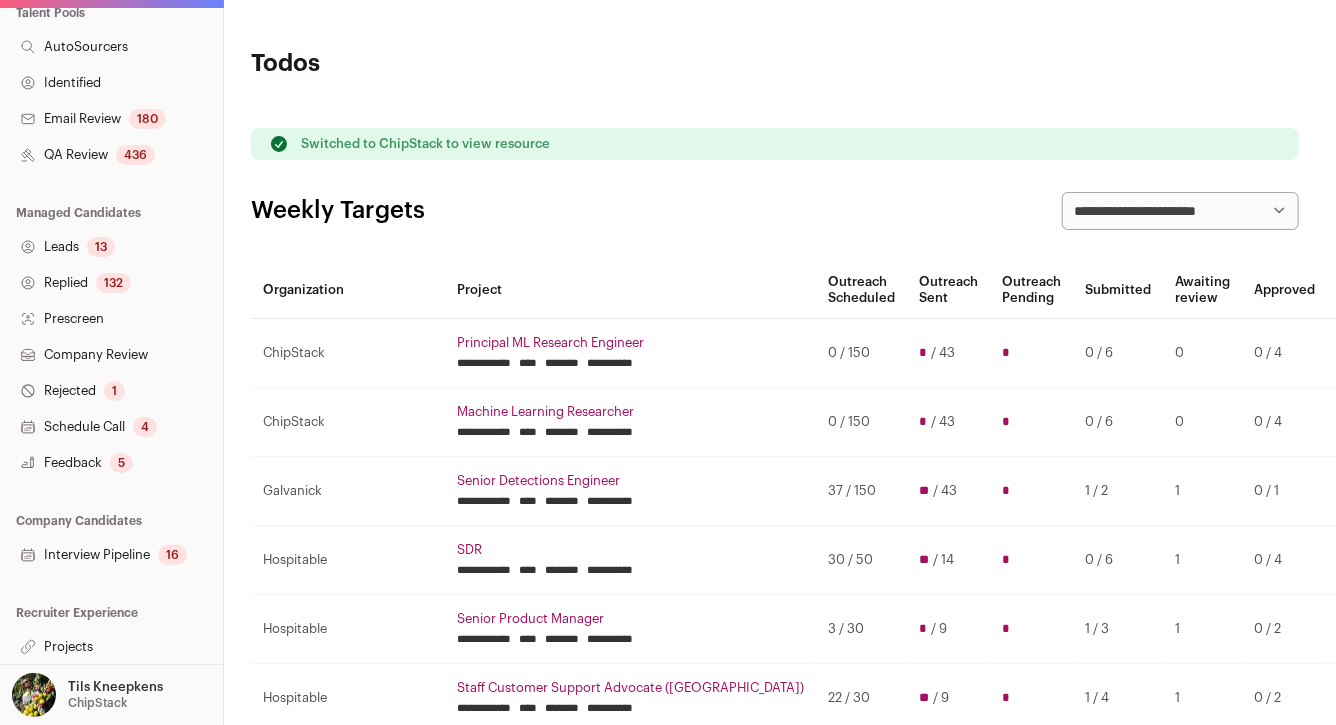 click on "Projects" at bounding box center [111, 647] 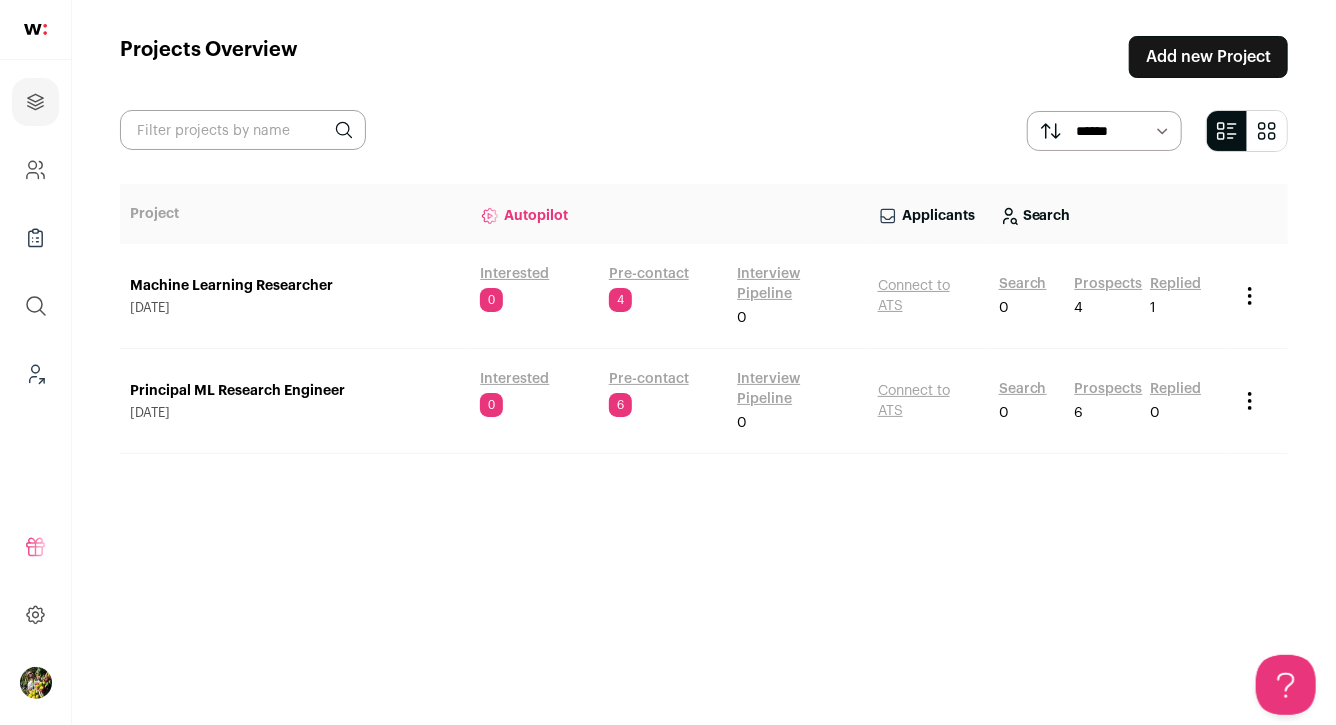 scroll, scrollTop: 0, scrollLeft: 0, axis: both 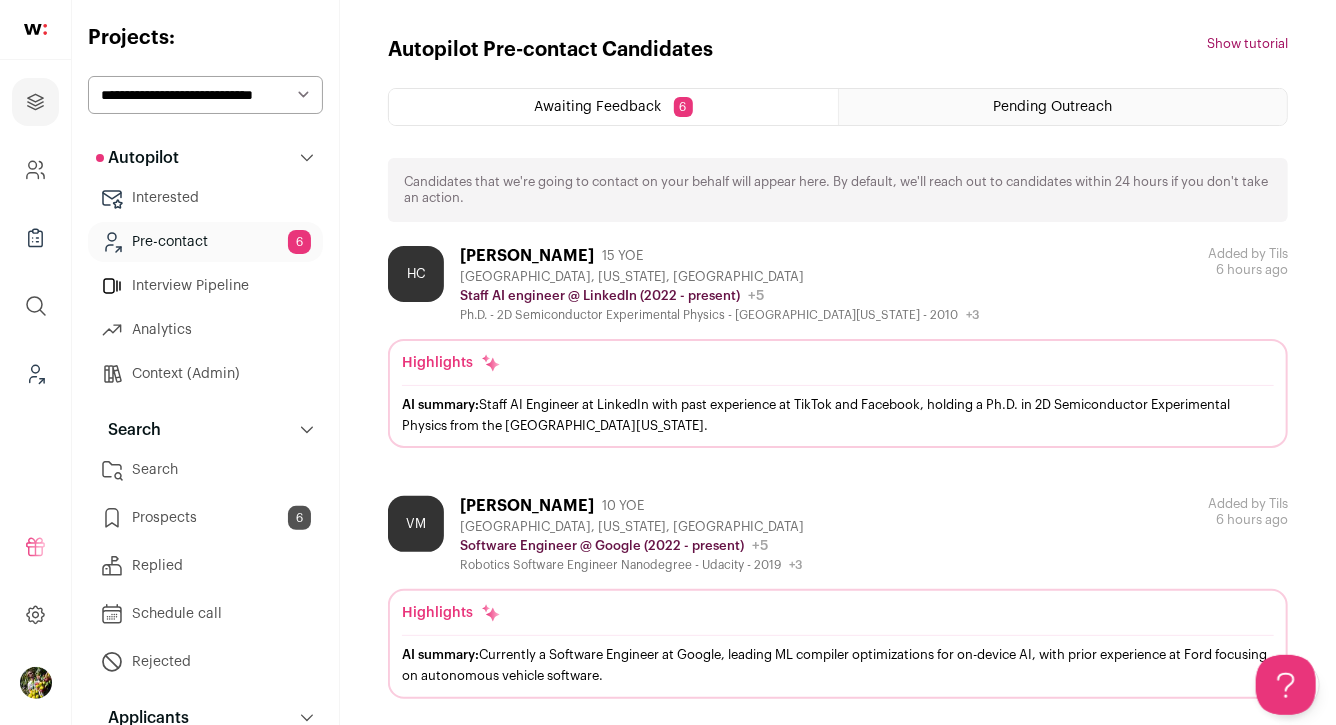 click on "**********" at bounding box center (205, 95) 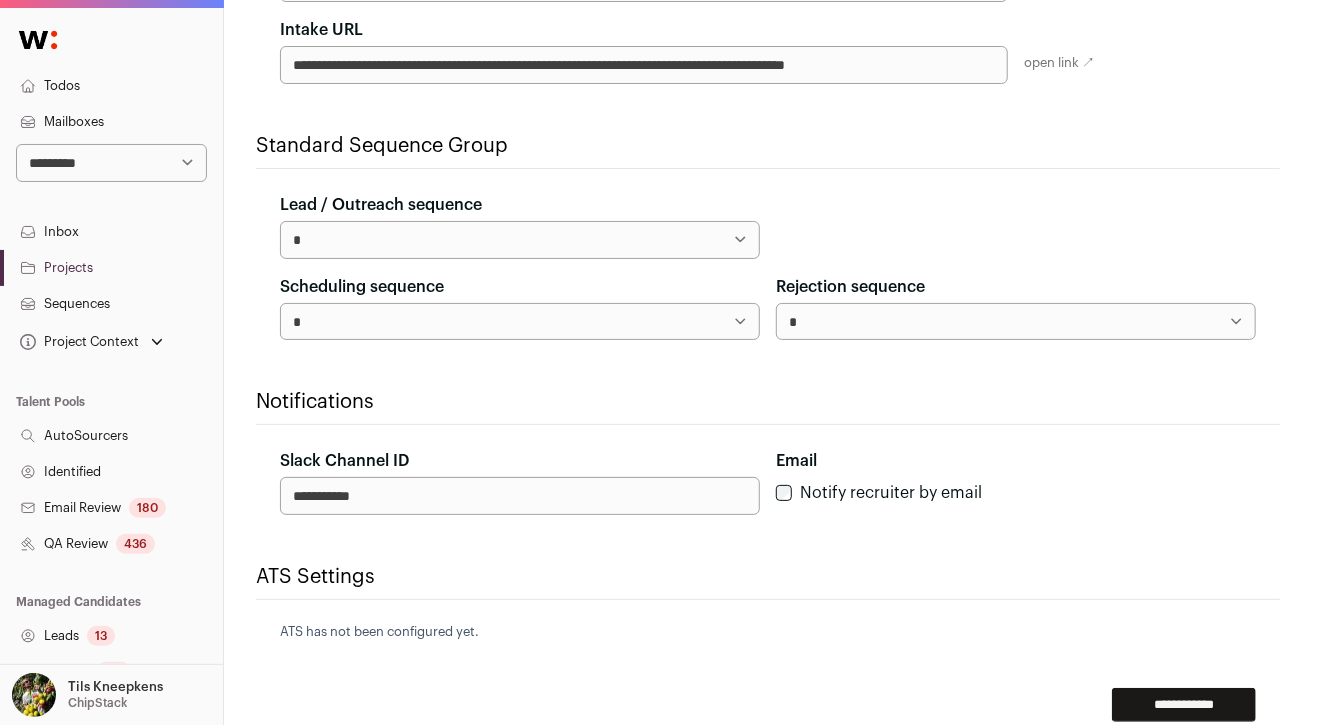 scroll, scrollTop: 664, scrollLeft: 0, axis: vertical 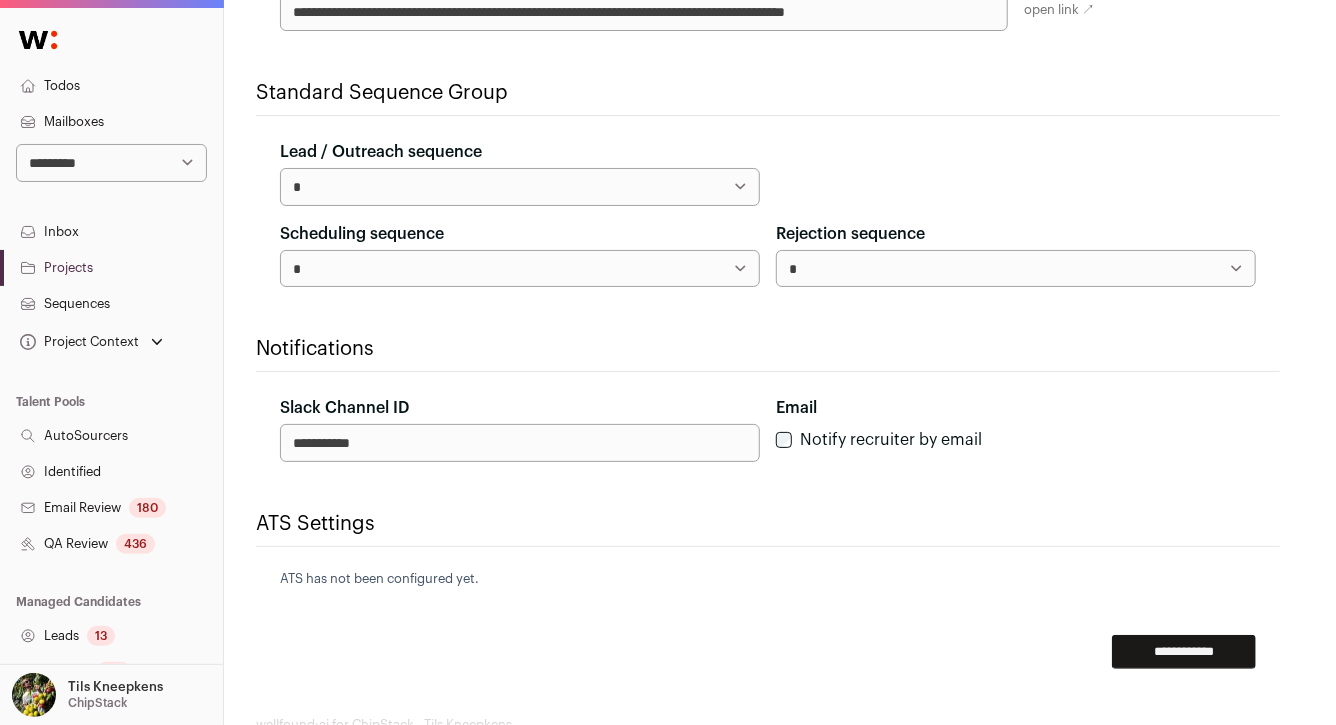 click on "**********" at bounding box center (1184, 652) 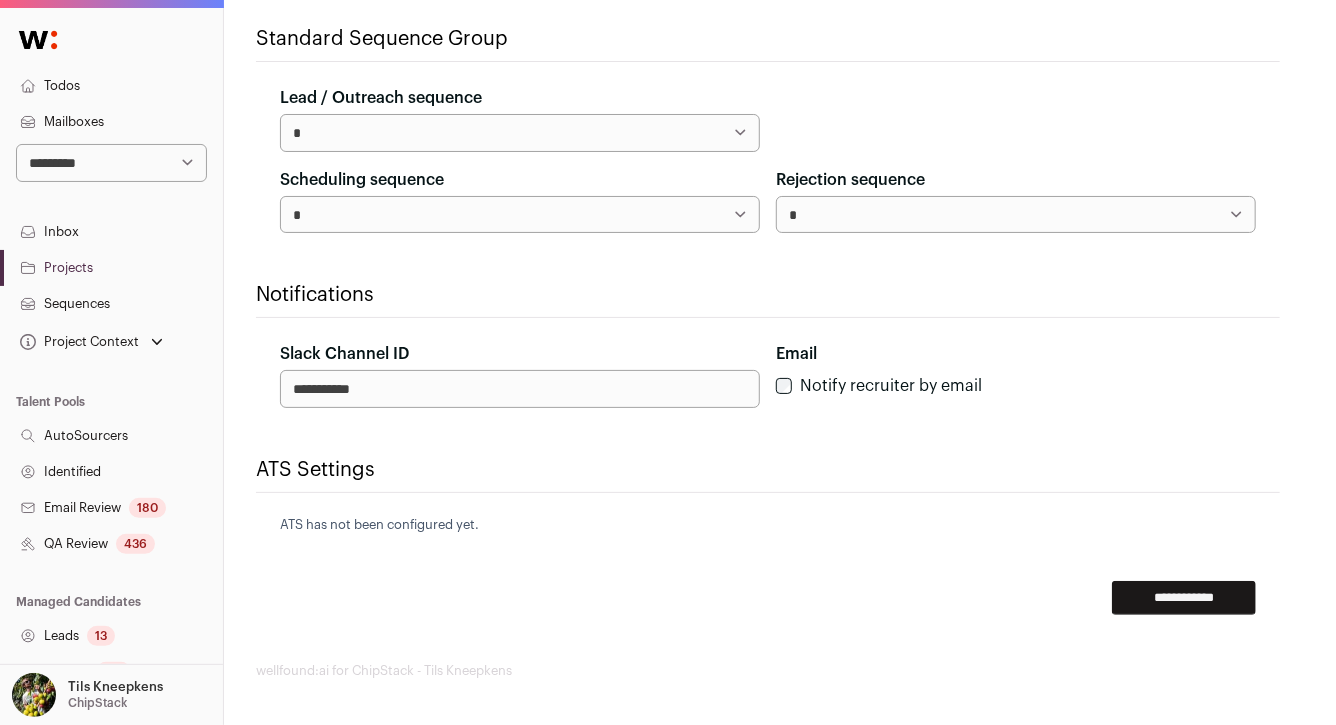 scroll, scrollTop: 0, scrollLeft: 0, axis: both 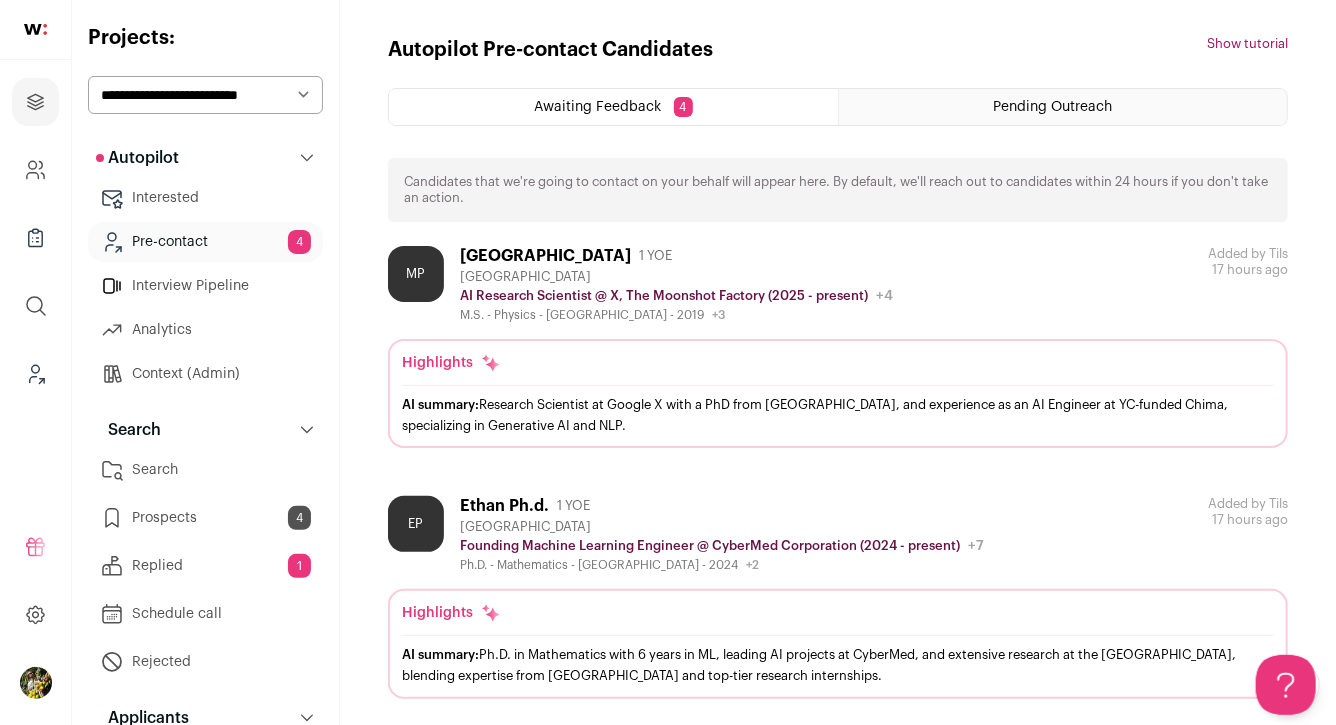 click on "**********" at bounding box center [205, 95] 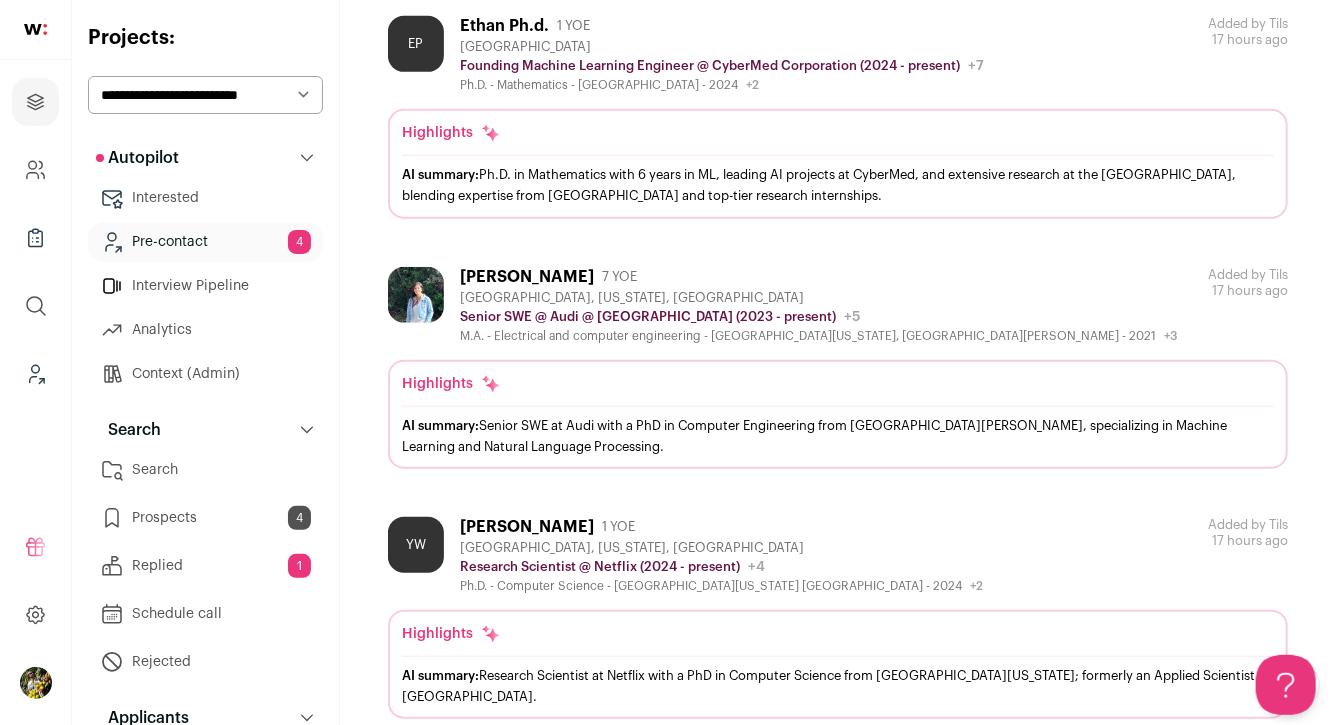 scroll, scrollTop: 507, scrollLeft: 0, axis: vertical 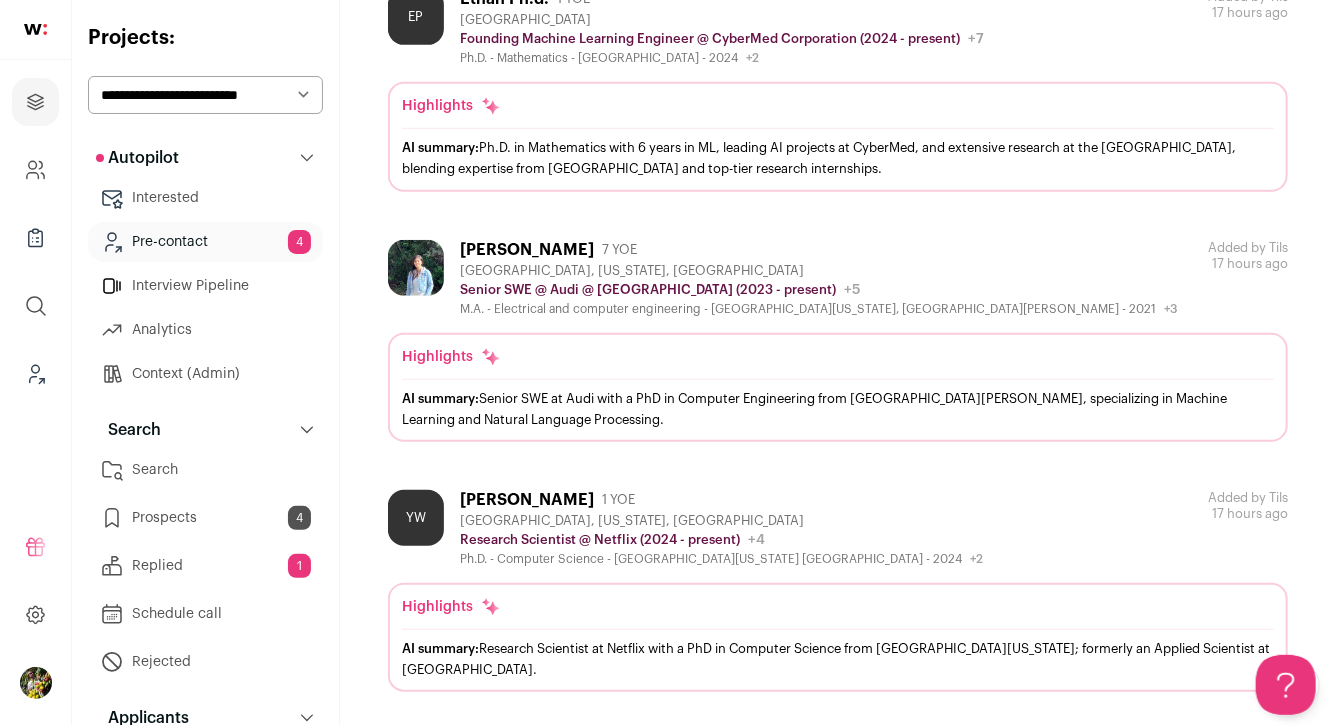 click on "YW" at bounding box center [420, 528] 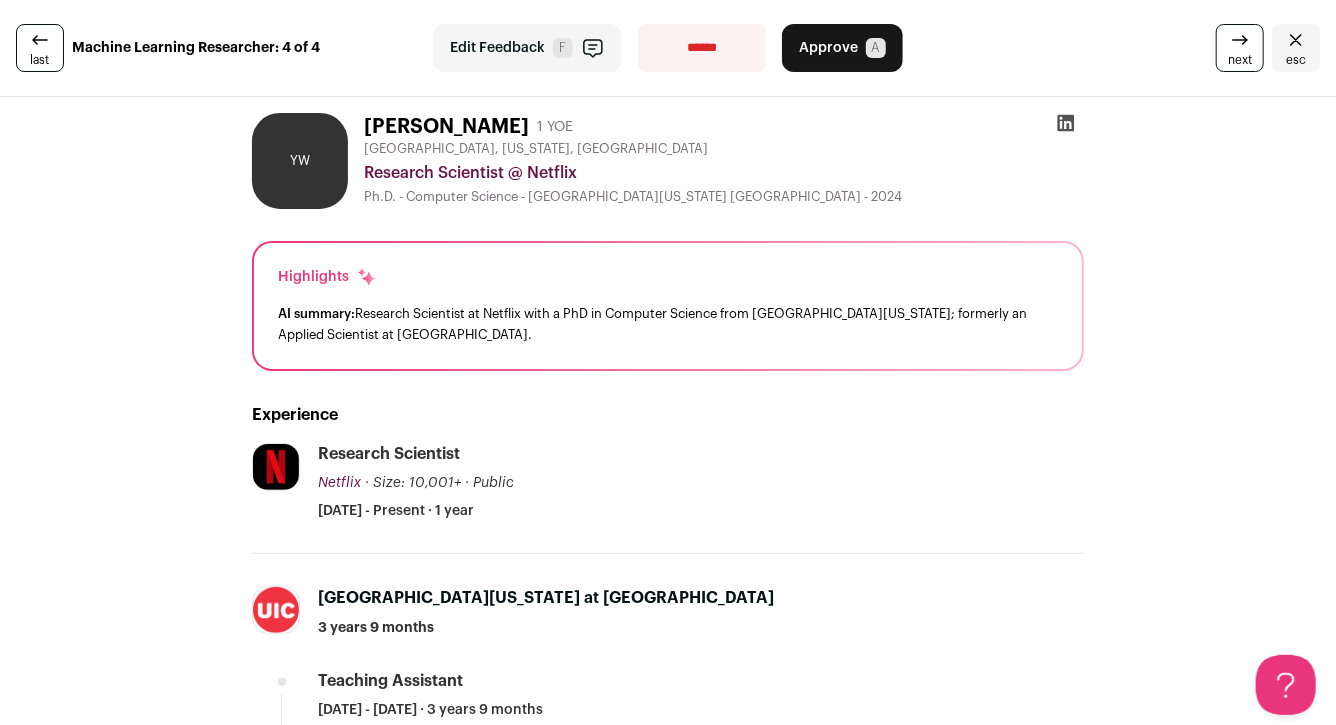 scroll, scrollTop: 0, scrollLeft: 0, axis: both 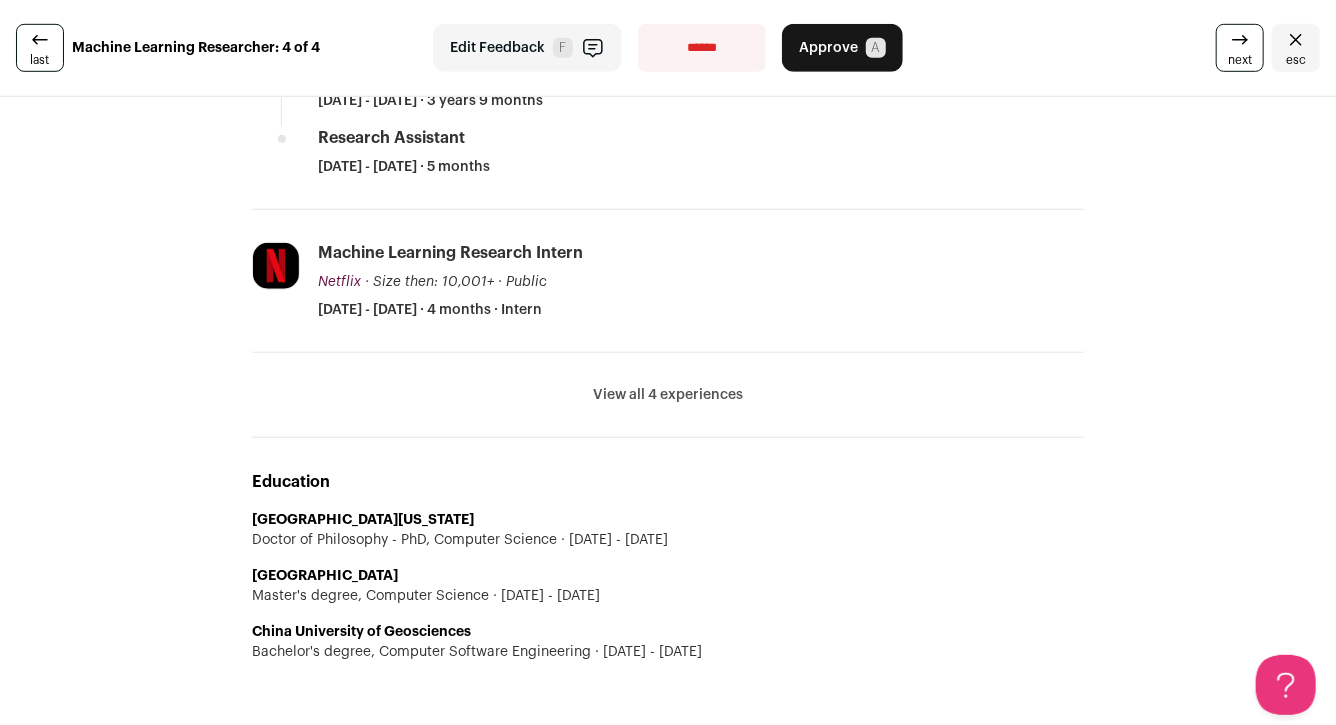 click on "View all 4 experiences" at bounding box center (668, 395) 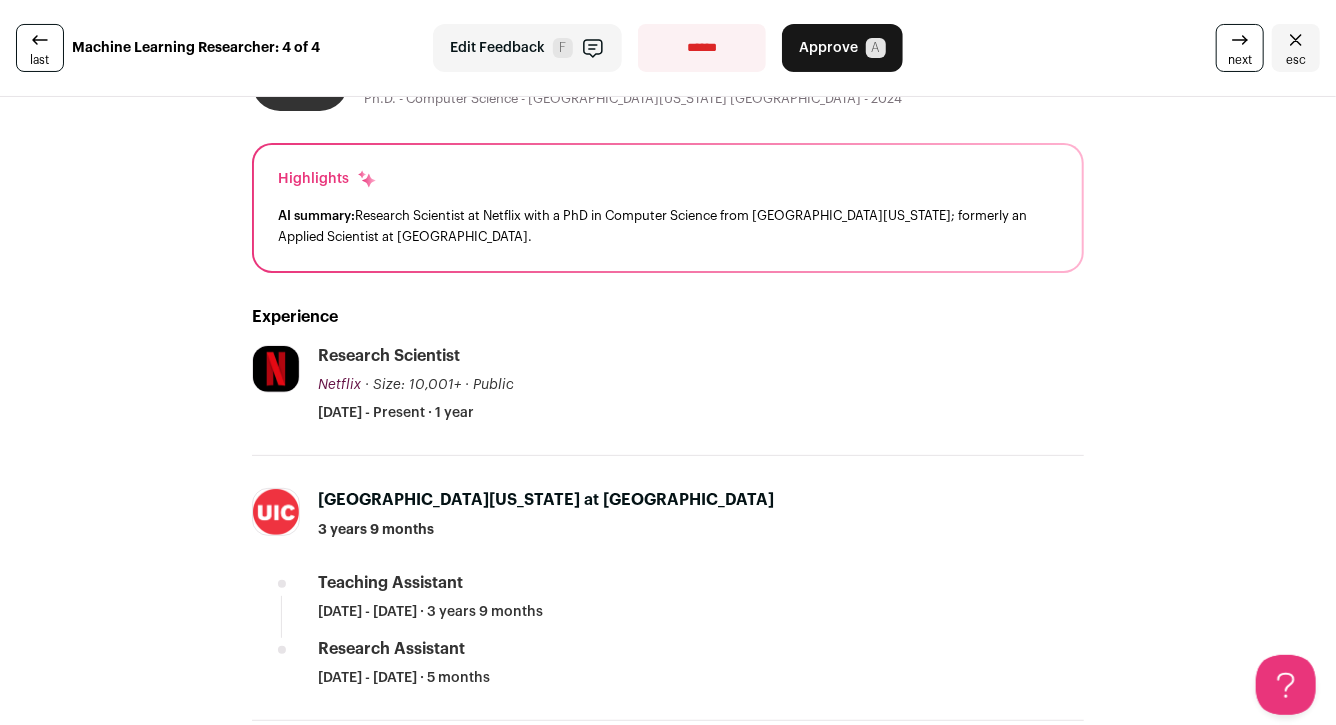 scroll, scrollTop: 99, scrollLeft: 0, axis: vertical 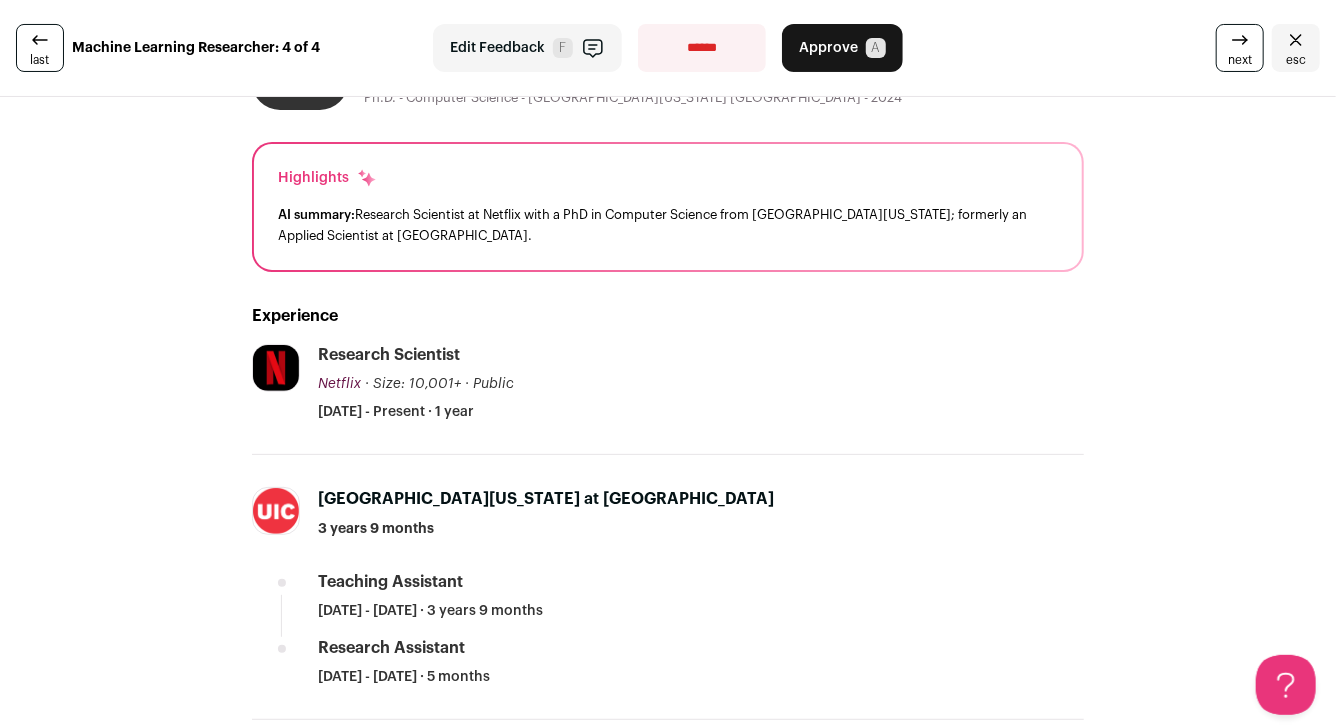 click on "Approve
A" at bounding box center [842, 48] 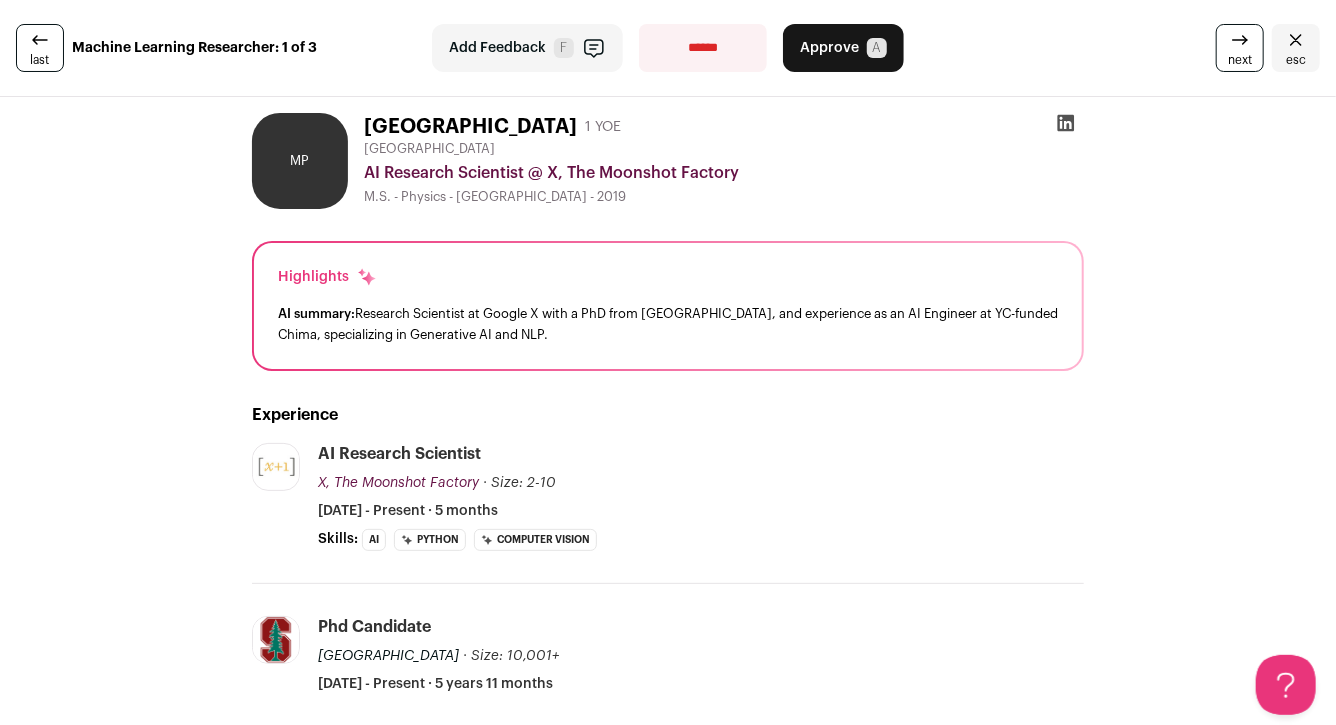 scroll, scrollTop: 0, scrollLeft: 0, axis: both 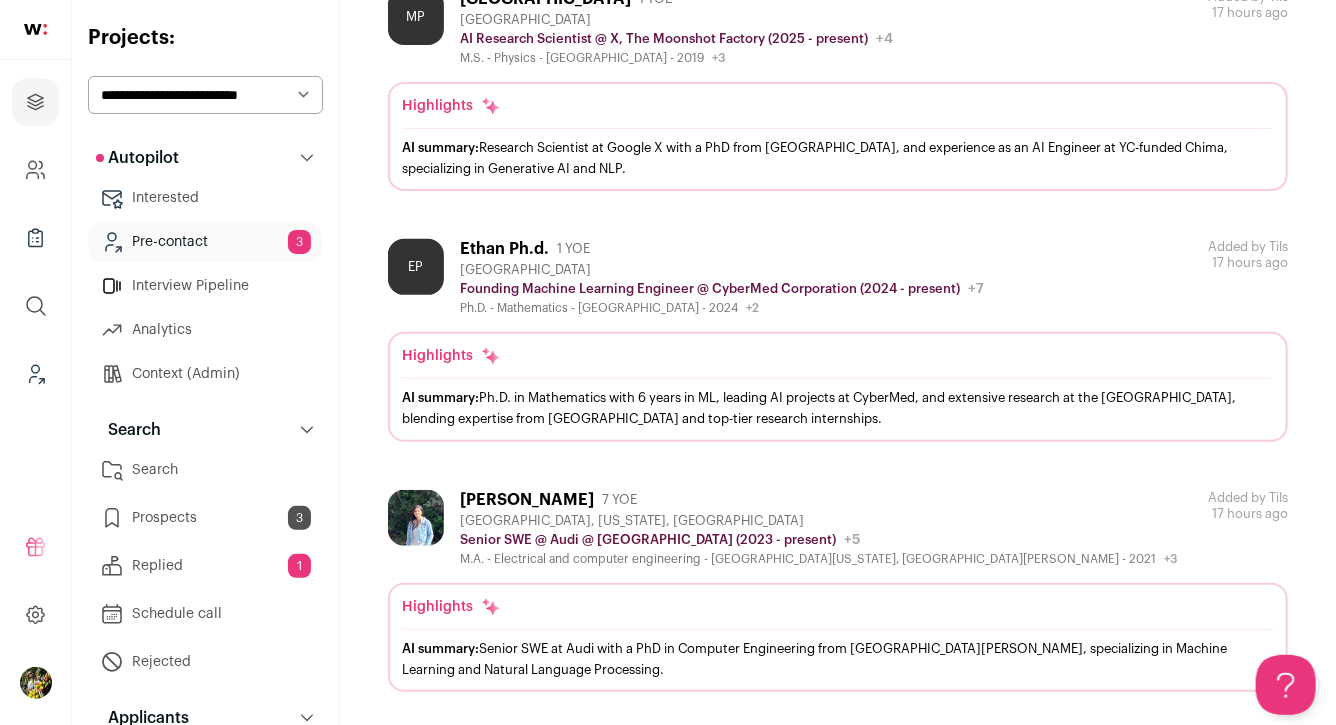 click on "Senior SWE @ Audi @ Audi of America
(2023 - present)
Audi of America
Public / Private
Private
Valuation
Unknown
Company size
1,000-5,000
Founded
2014
Tags
B2B
B2C
Manufacturing
About the company
View more
View less" at bounding box center [818, 540] 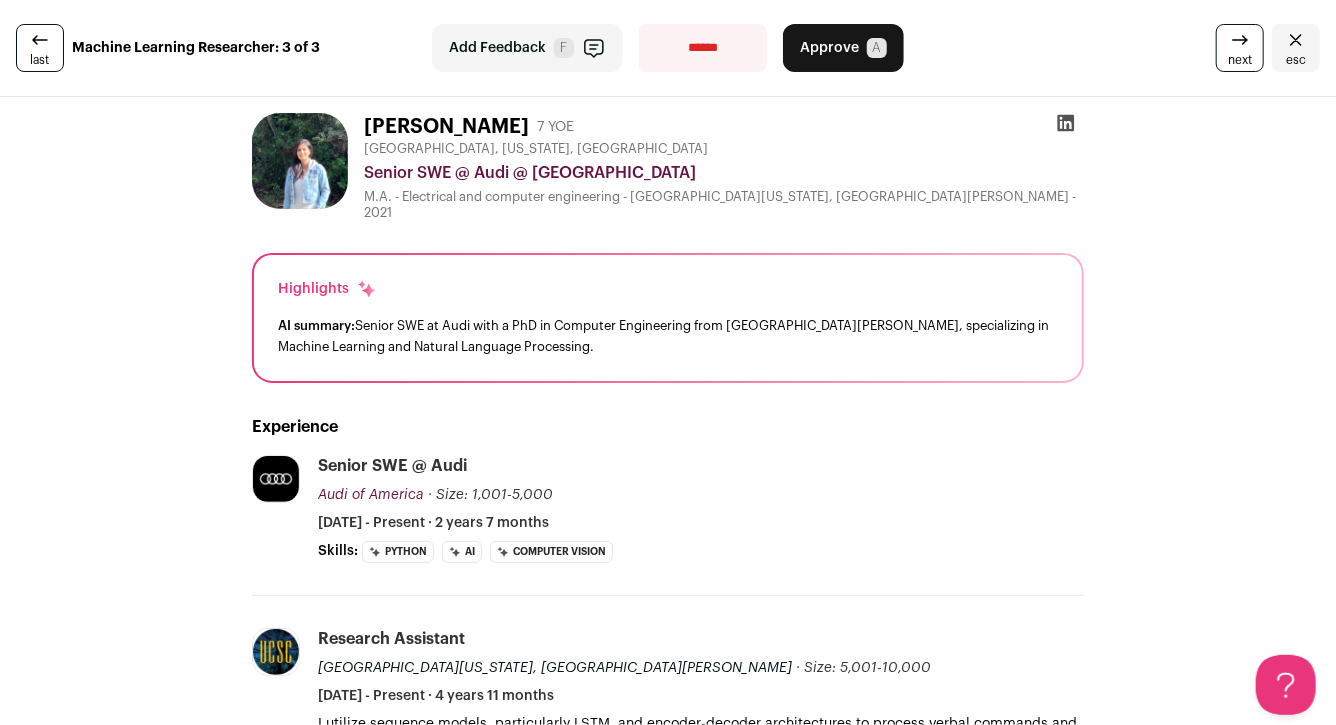 scroll, scrollTop: 0, scrollLeft: 0, axis: both 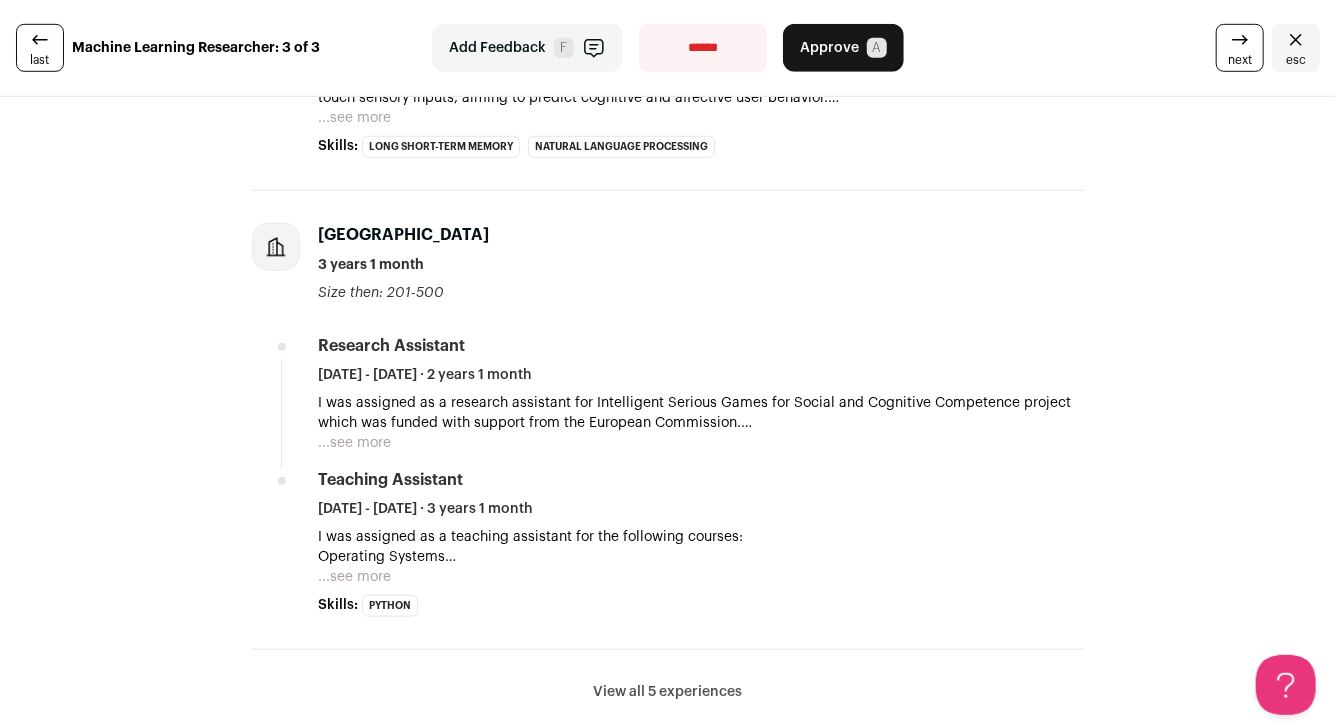 click 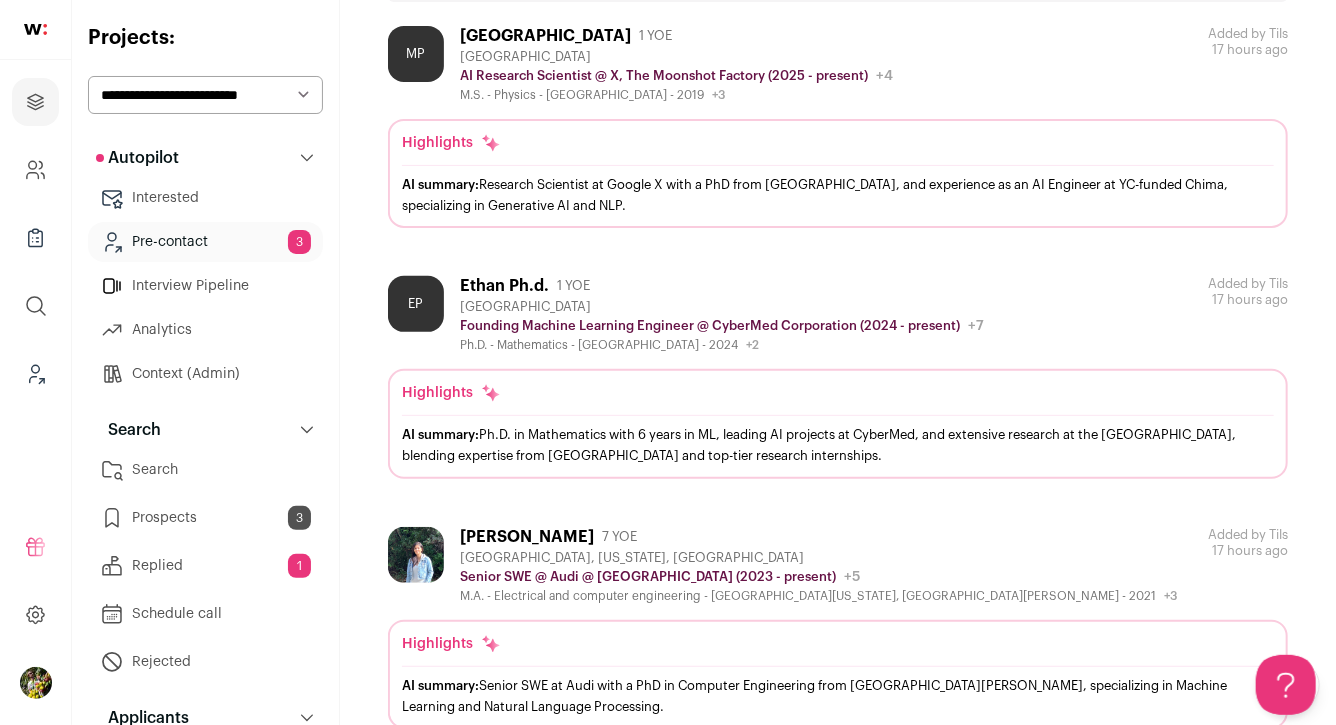 scroll, scrollTop: 257, scrollLeft: 0, axis: vertical 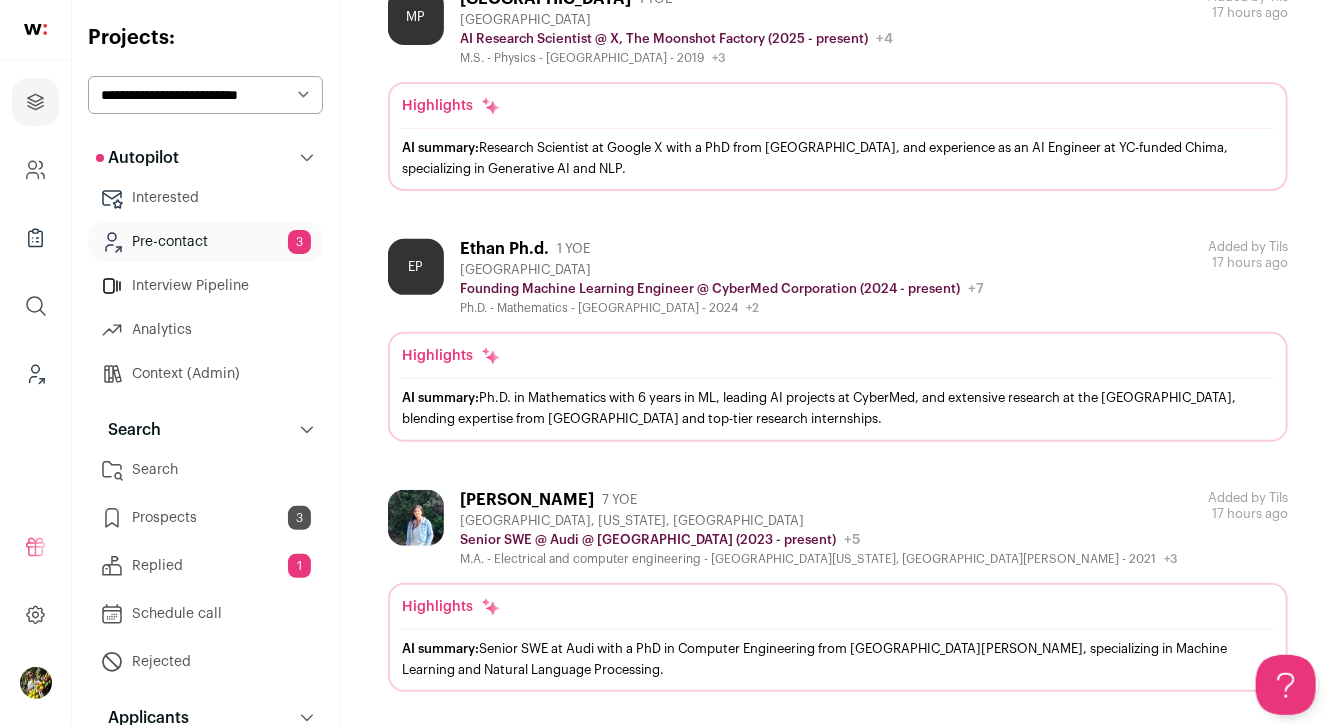 click on "**********" at bounding box center (205, 95) 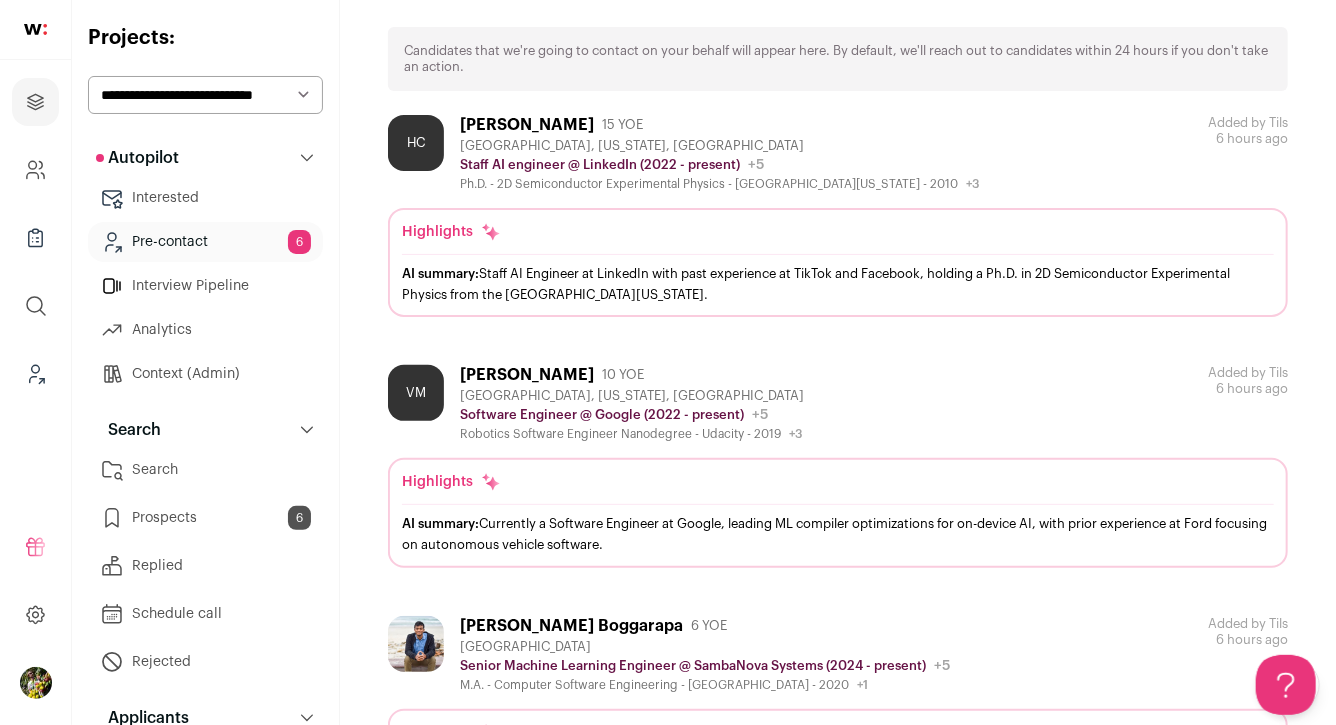 scroll, scrollTop: 127, scrollLeft: 0, axis: vertical 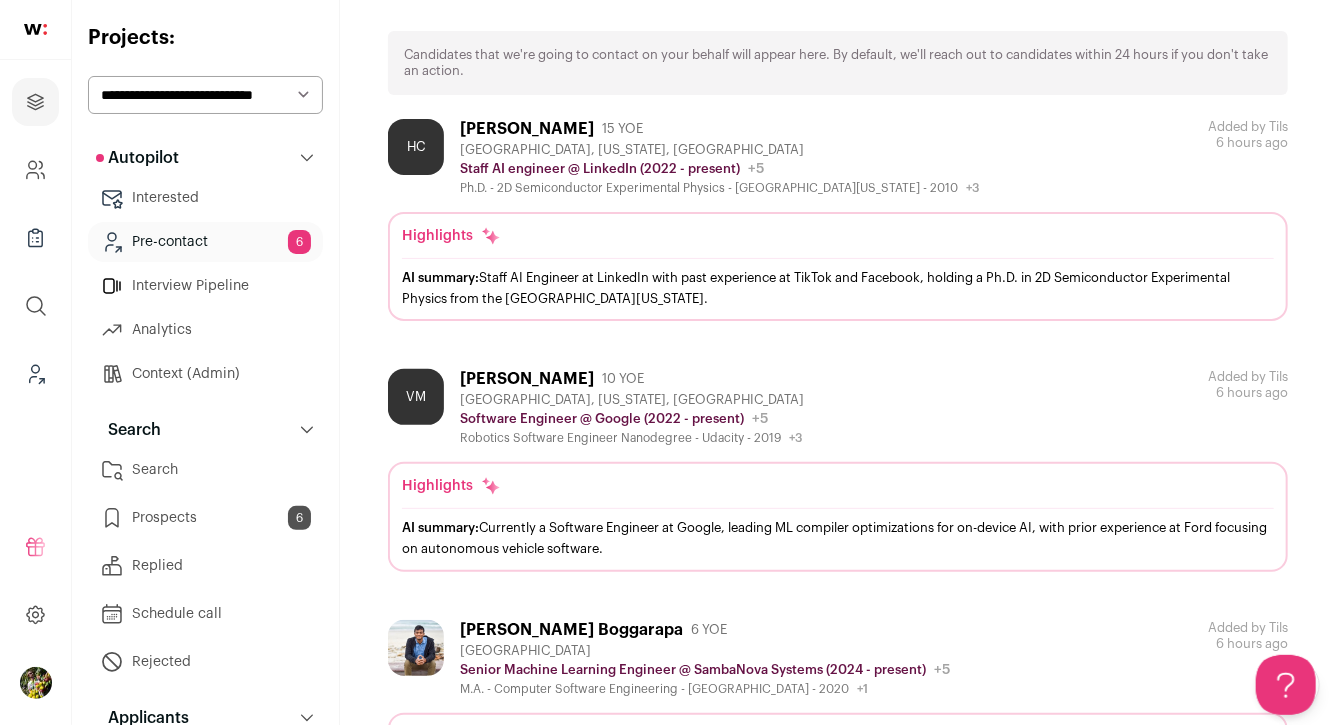 click on "Hailing Cheng
15 YOE" at bounding box center [719, 129] 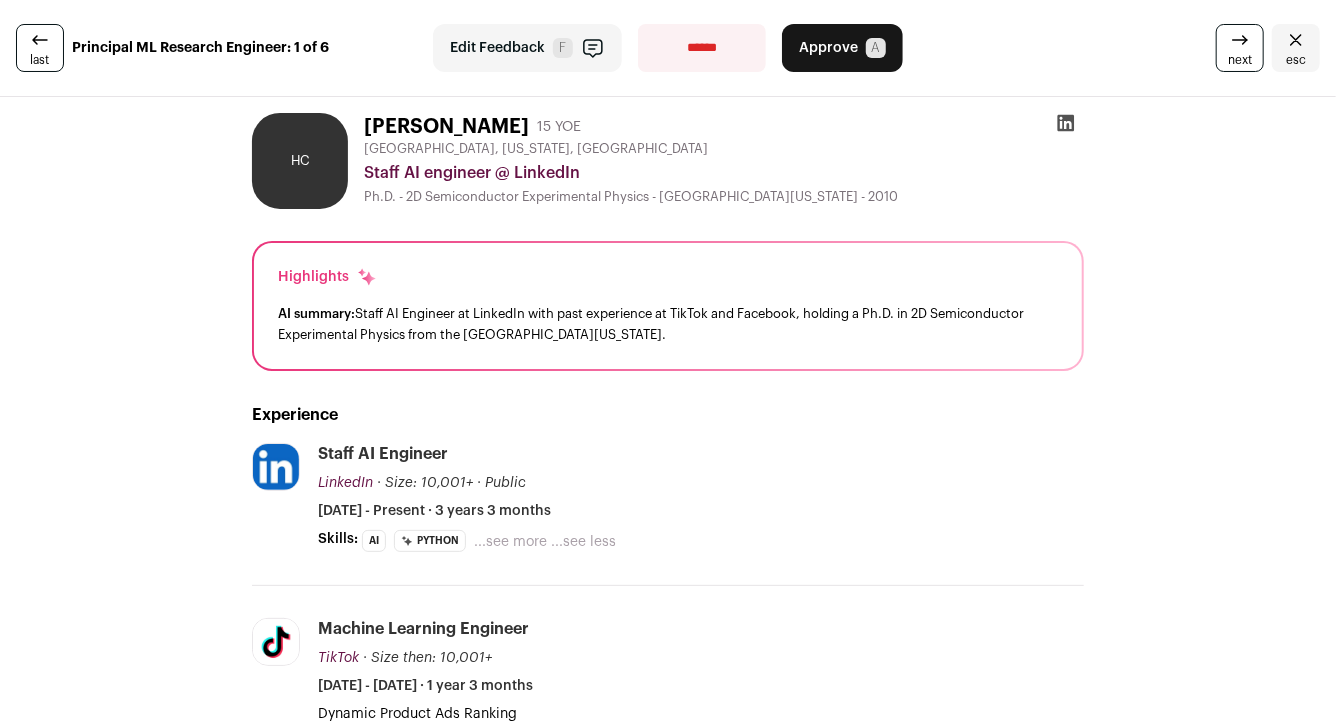 scroll, scrollTop: 0, scrollLeft: 0, axis: both 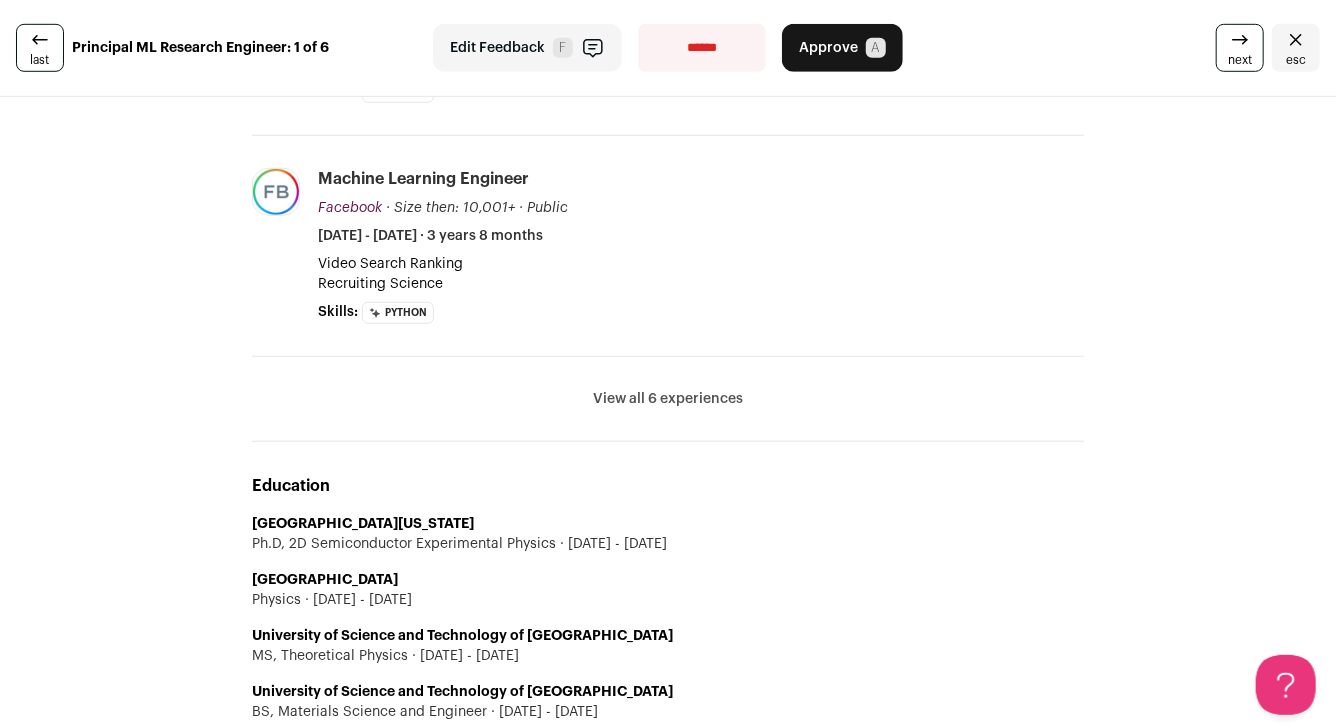 click on "View all 6 experiences
View less" at bounding box center [668, 399] 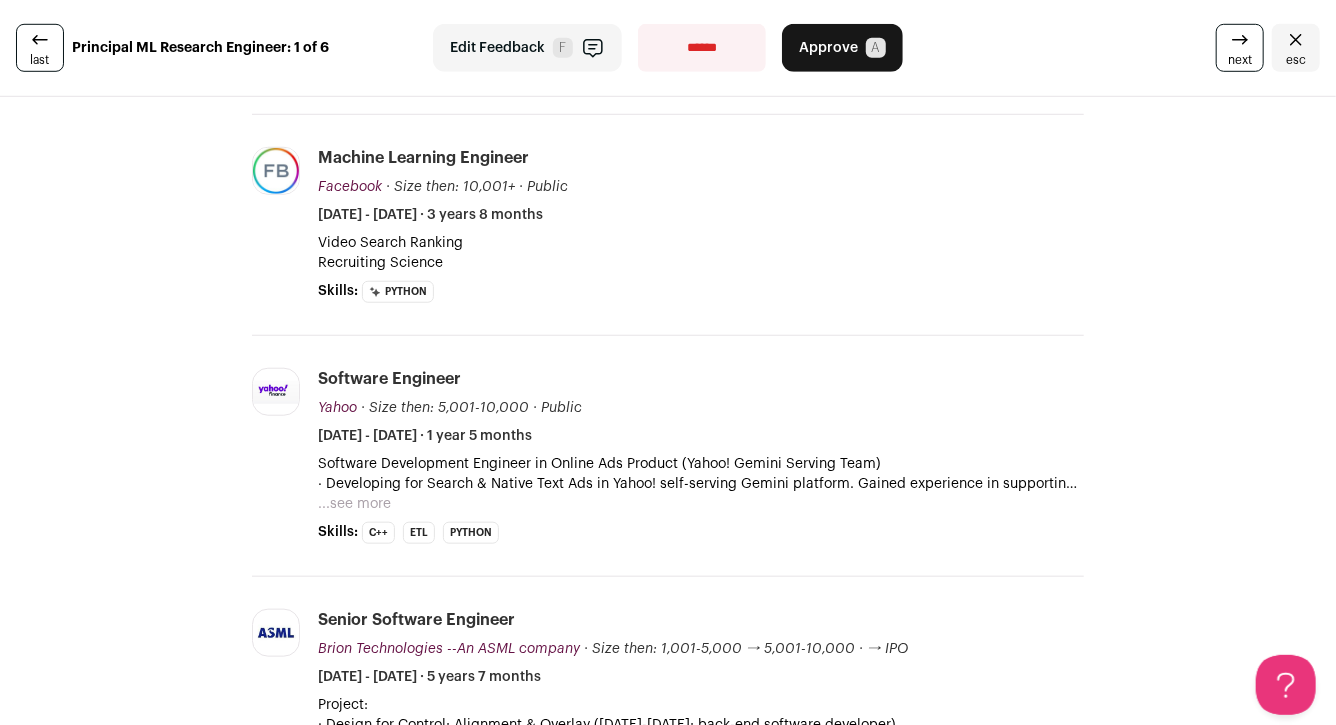 scroll, scrollTop: 235, scrollLeft: 0, axis: vertical 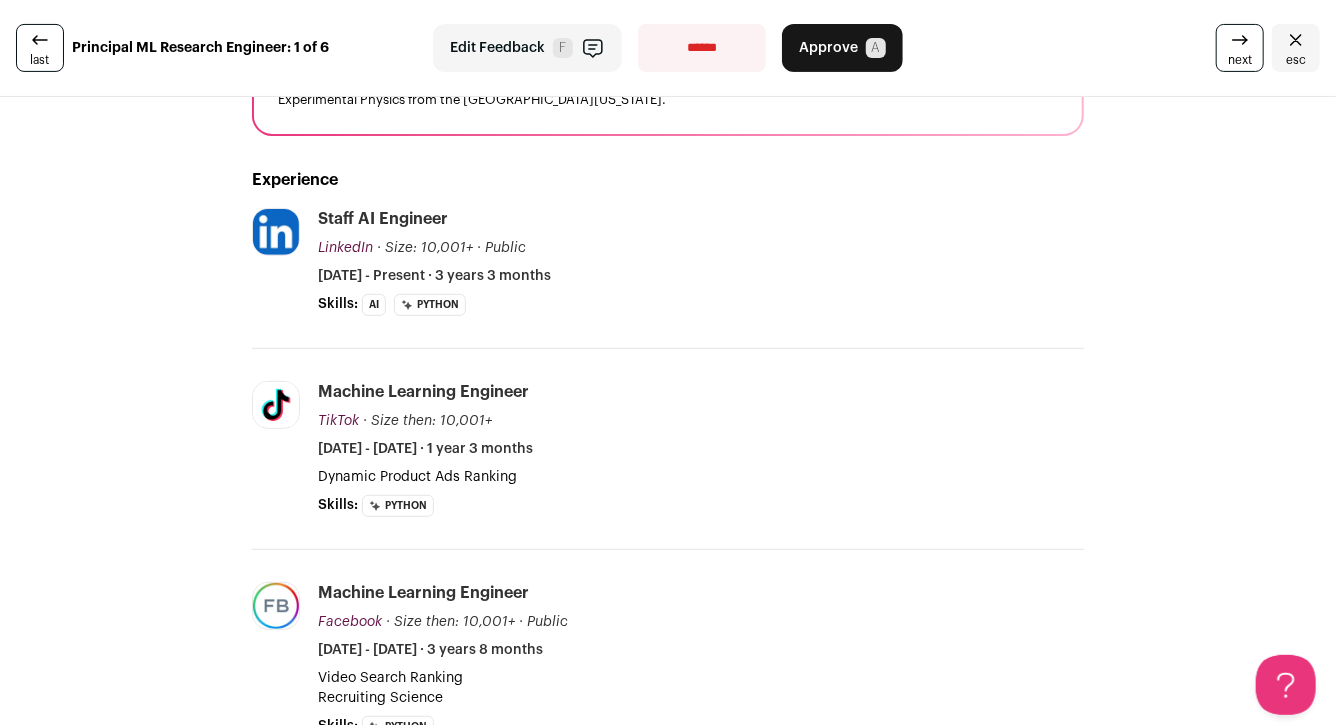 click on "Edit Feedback" at bounding box center [497, 48] 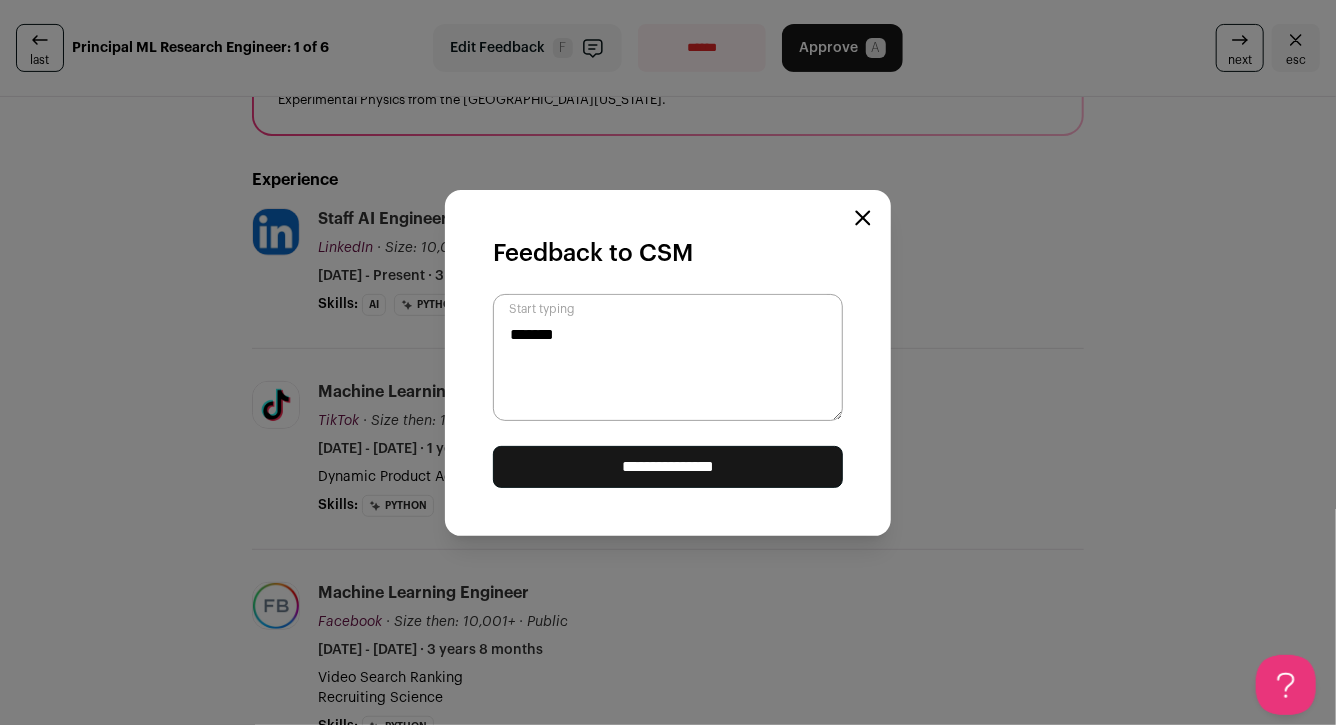 click 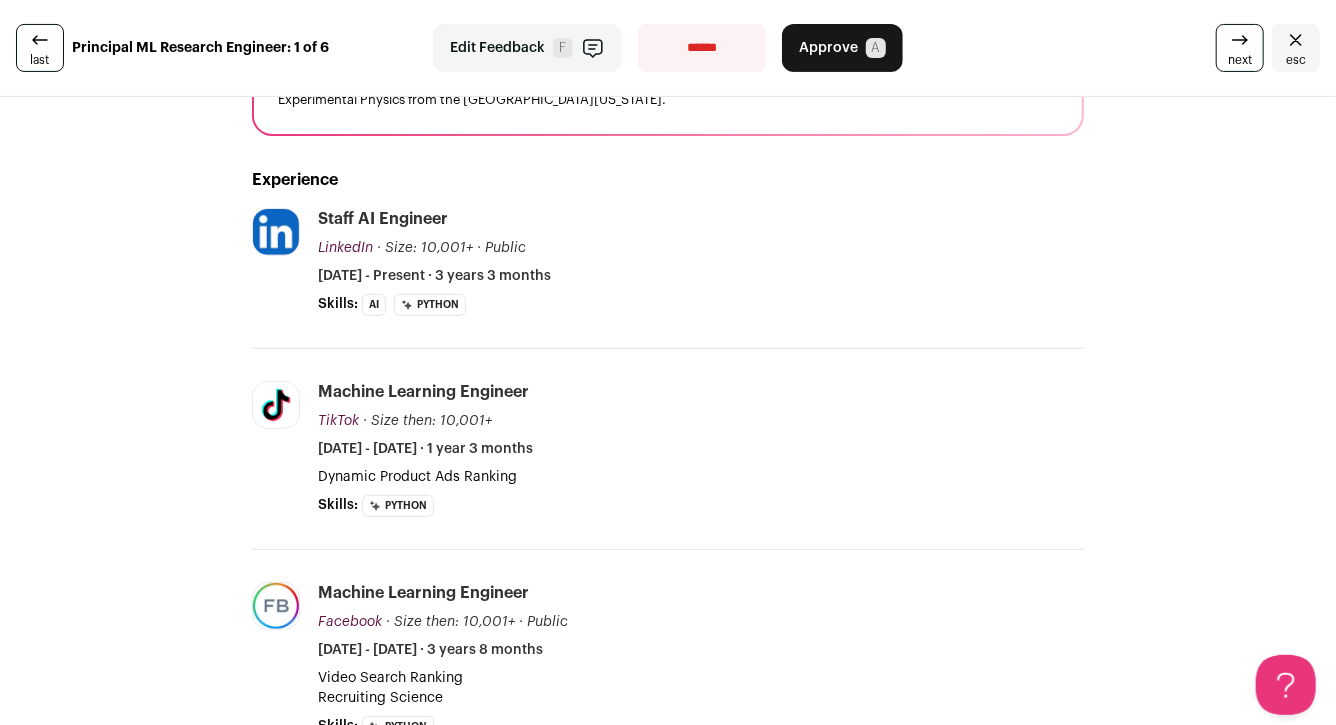 click on "Approve
A" at bounding box center (842, 48) 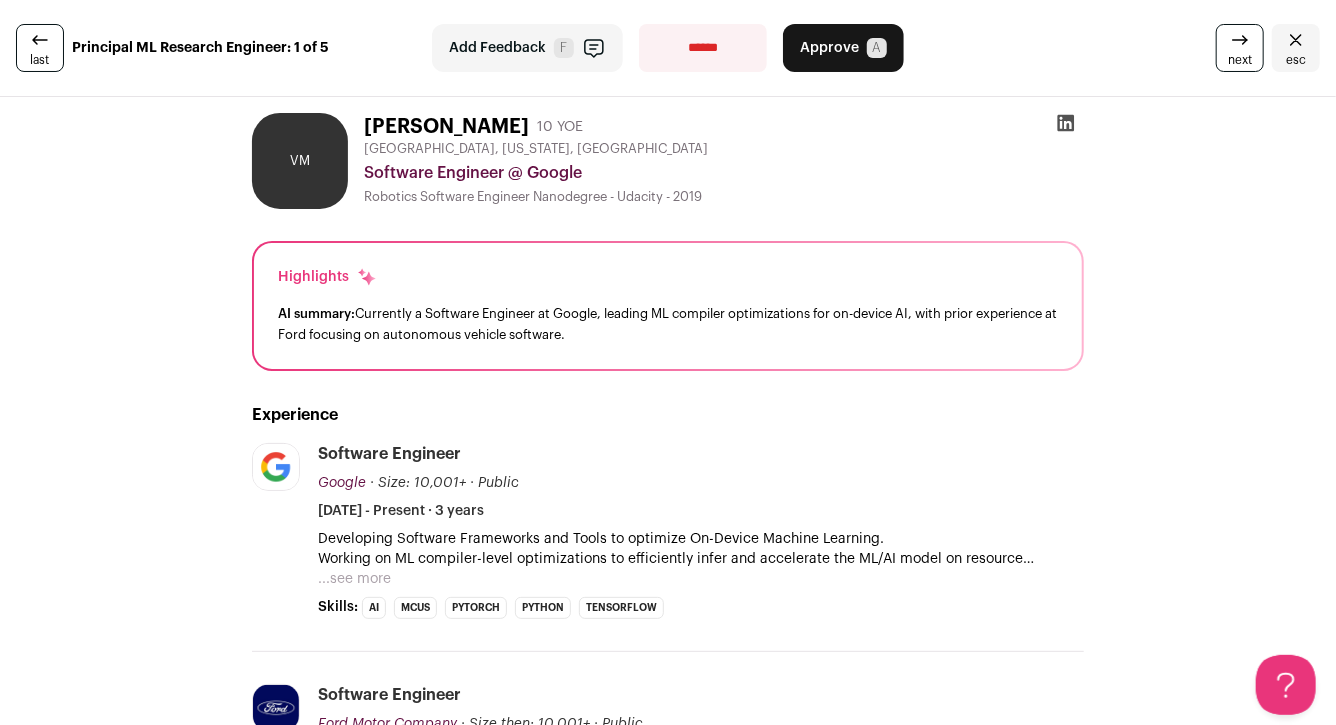 scroll, scrollTop: 0, scrollLeft: 0, axis: both 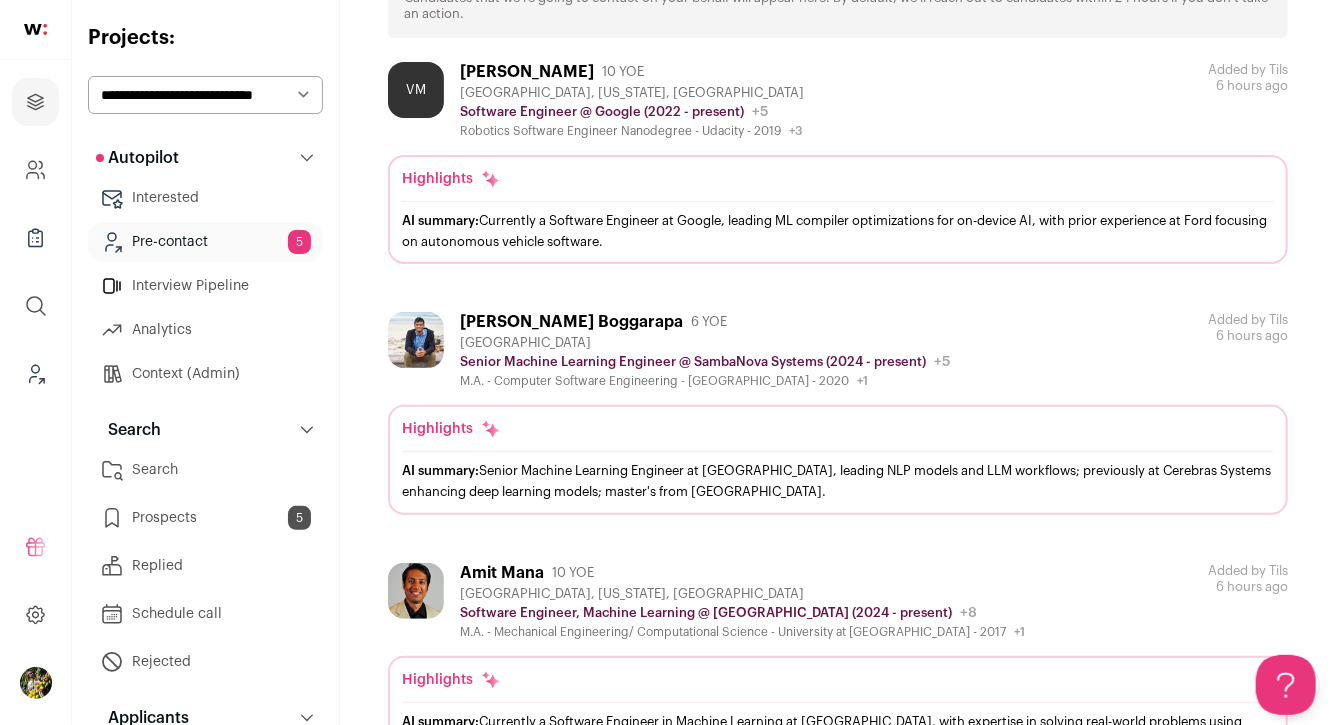 click on "AI summary:  Currently a Software Engineer at Google, leading ML compiler optimizations for on-device AI, with prior experience at Ford focusing on autonomous vehicle software." at bounding box center (838, 231) 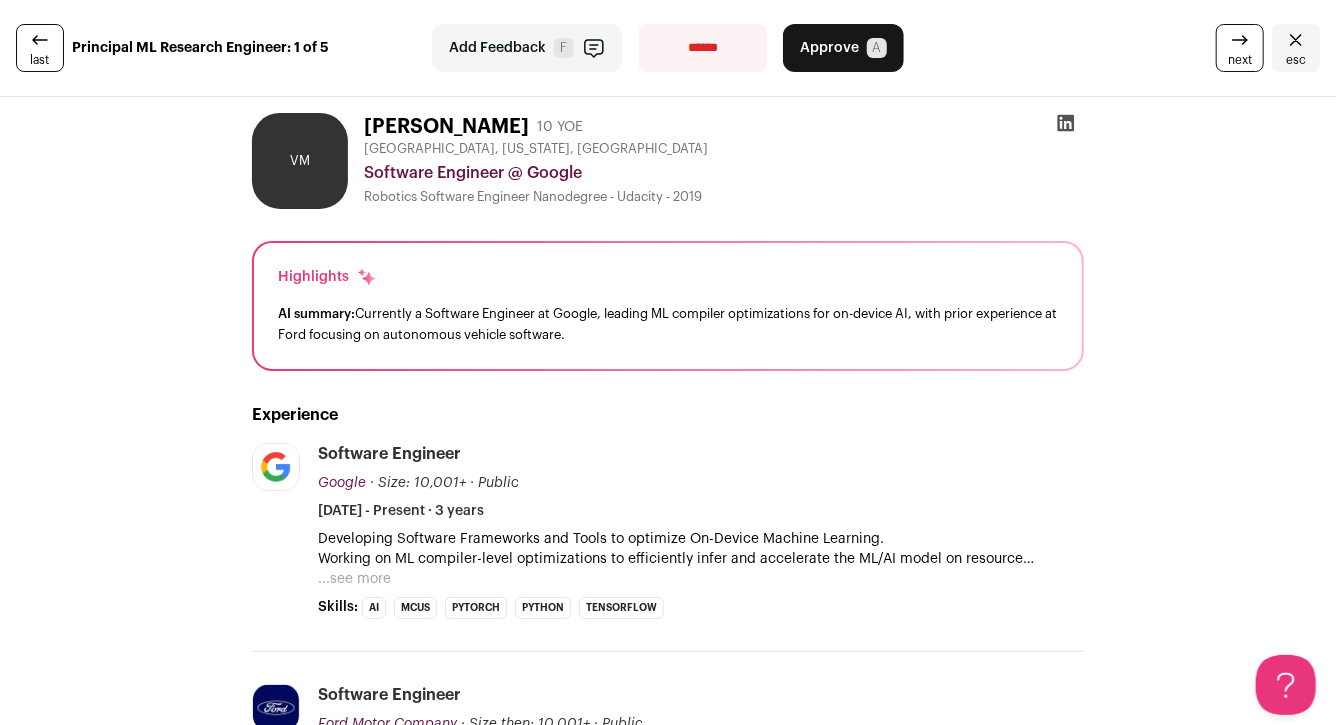 scroll, scrollTop: 0, scrollLeft: 0, axis: both 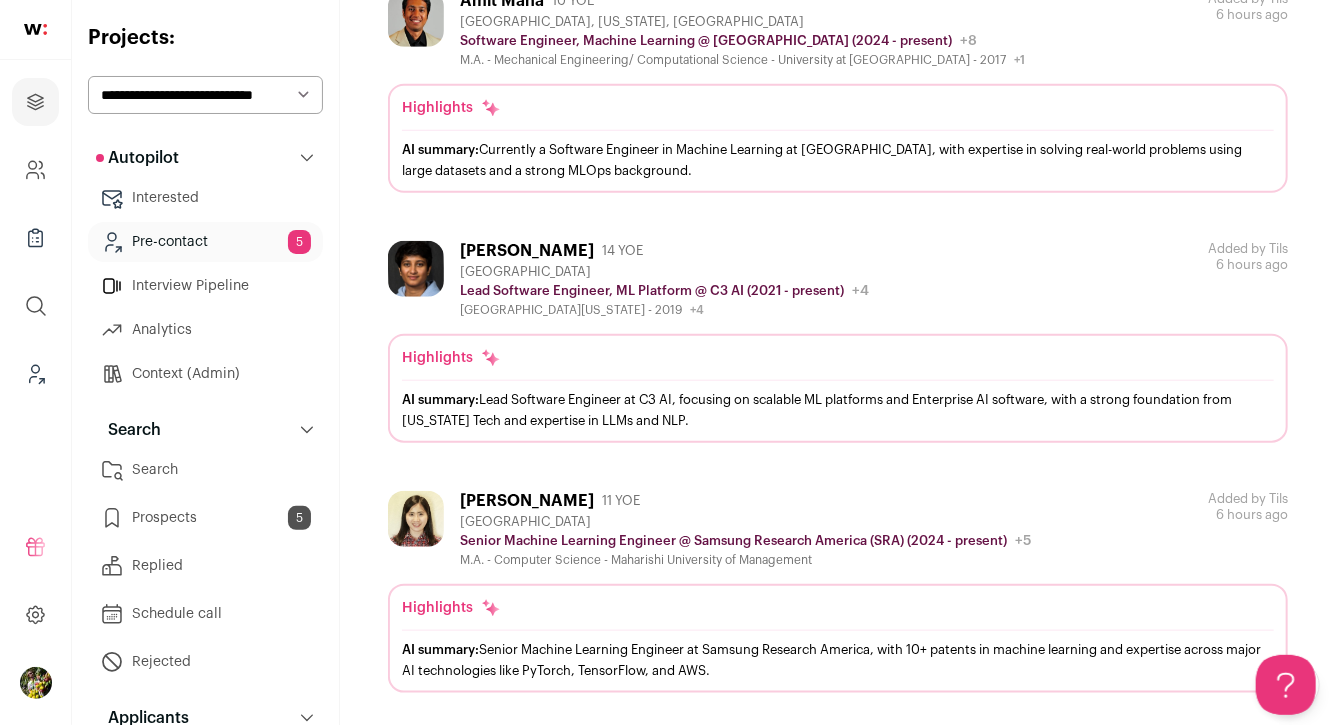click on "[GEOGRAPHIC_DATA]" at bounding box center (664, 272) 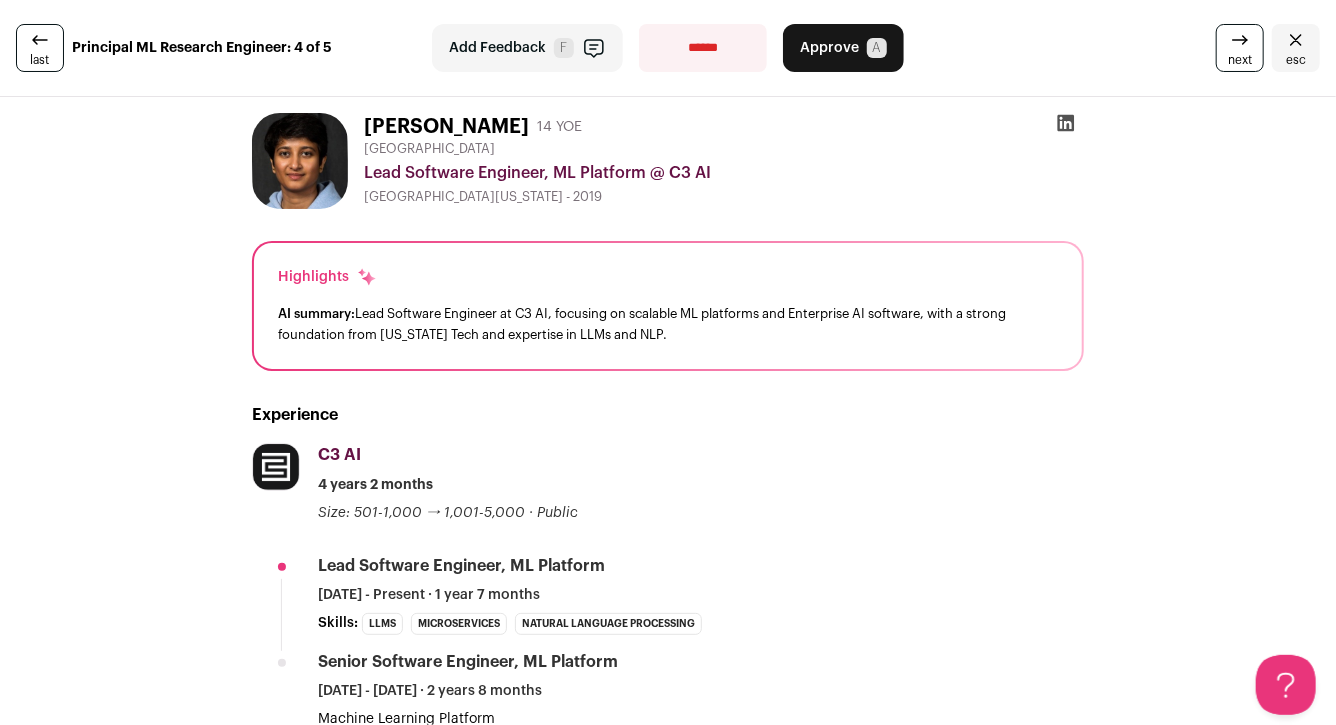 scroll, scrollTop: 0, scrollLeft: 0, axis: both 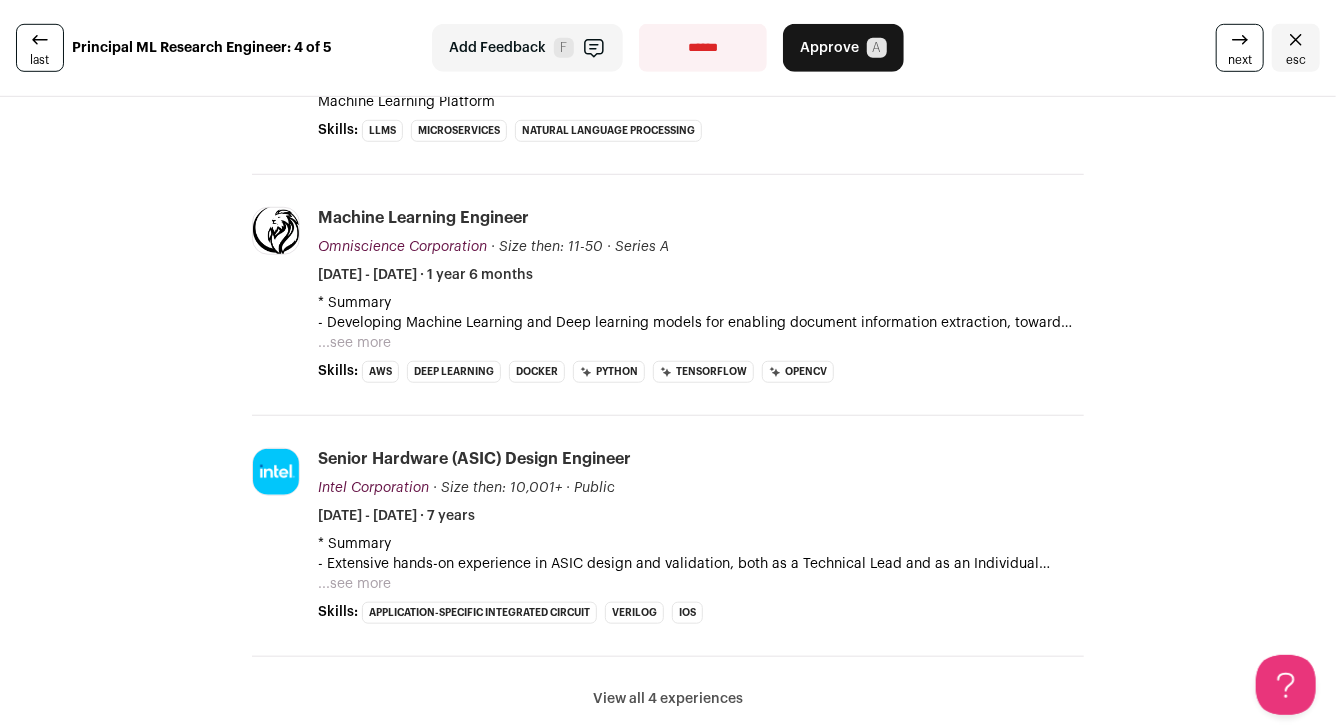 click on "...see more" at bounding box center (354, 343) 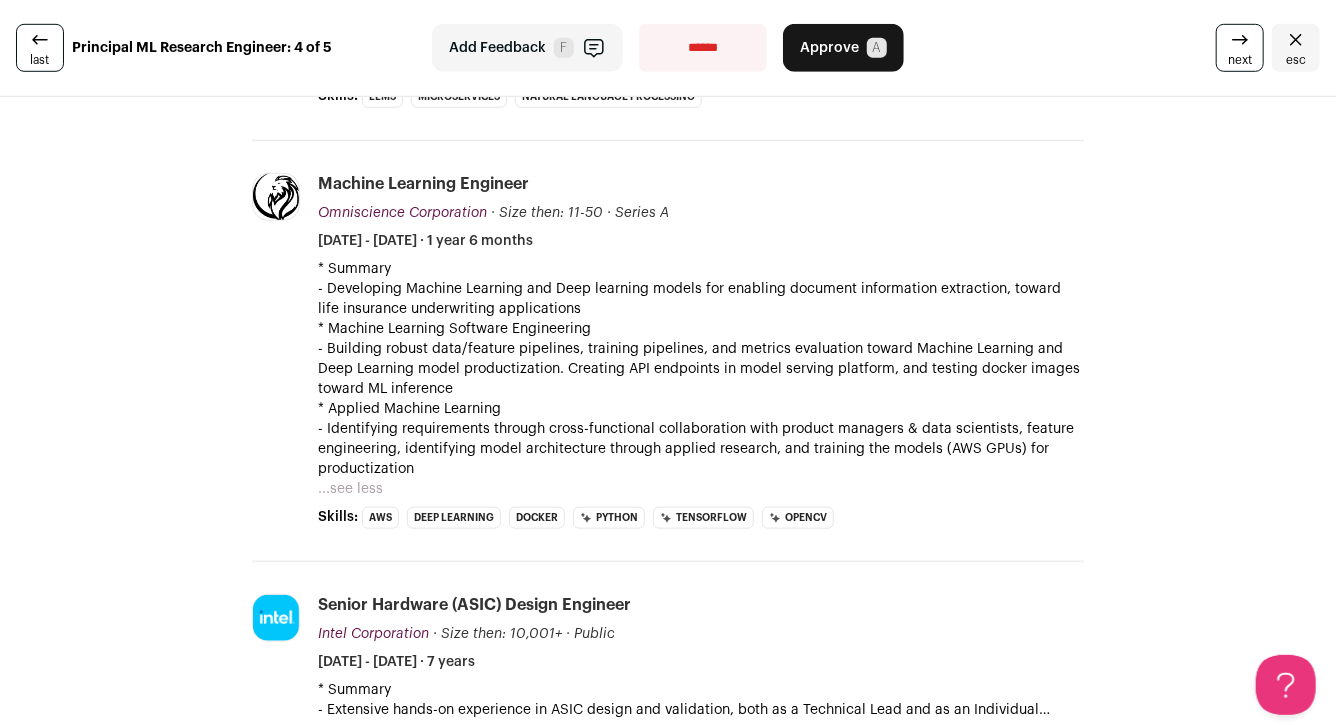 scroll, scrollTop: 654, scrollLeft: 0, axis: vertical 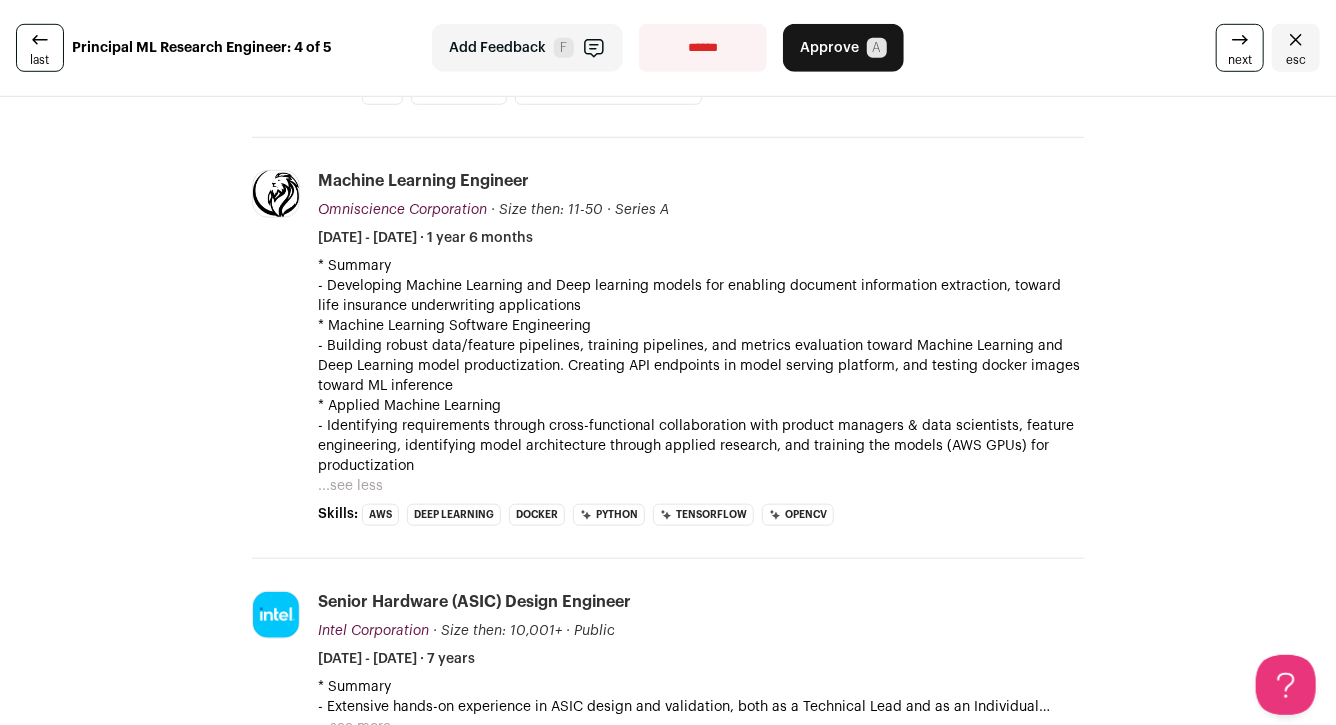 click on "Add Feedback" at bounding box center [497, 48] 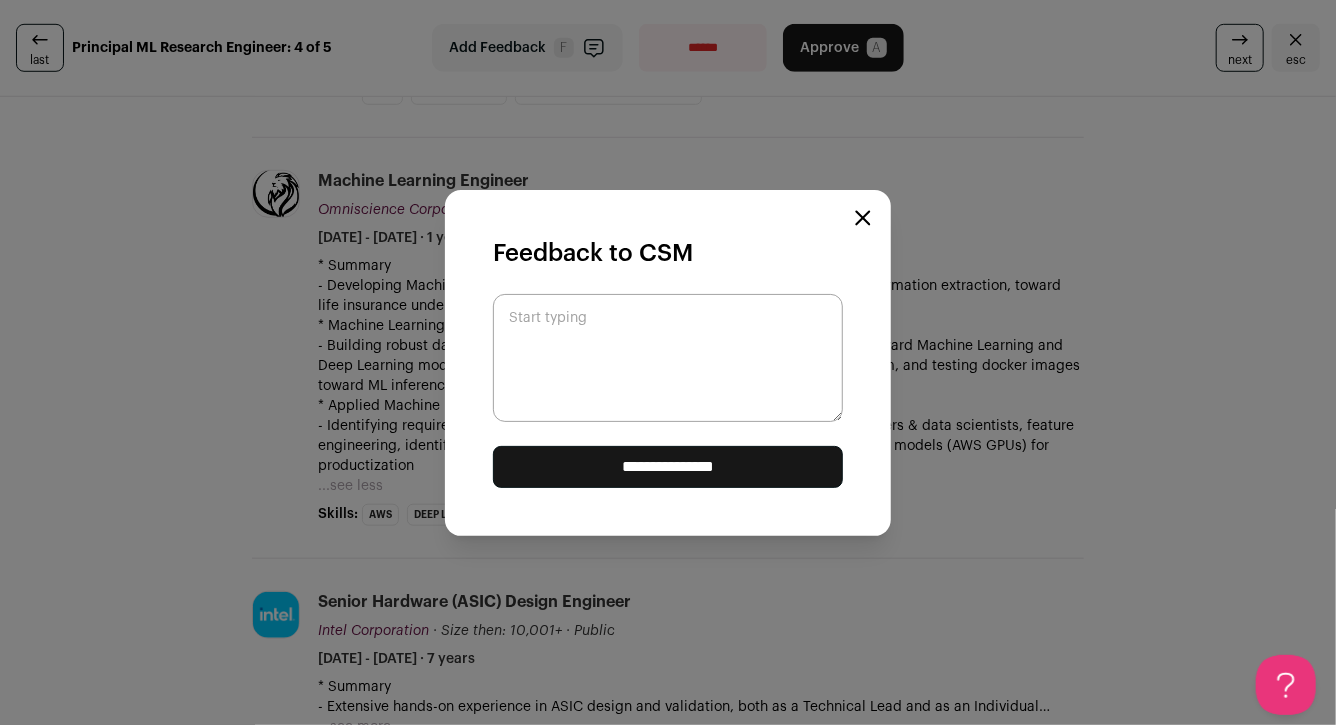 click on "**********" at bounding box center [668, 363] 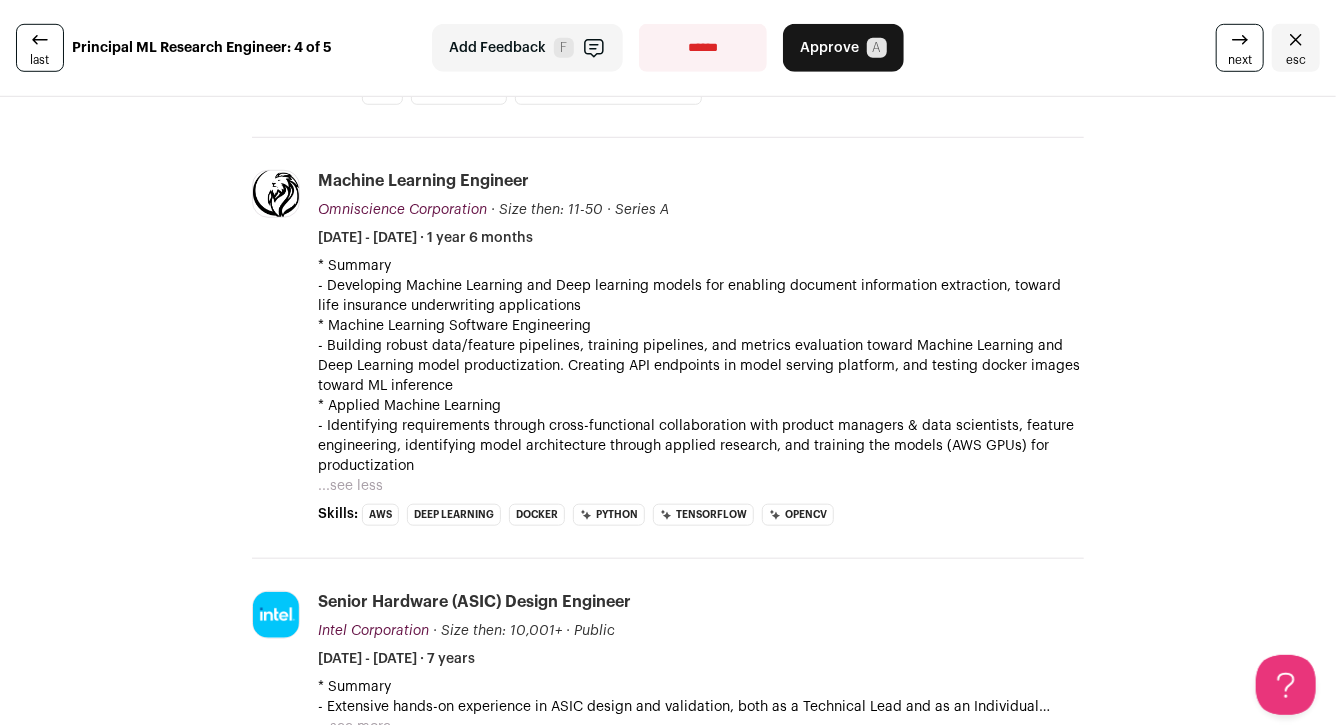 click 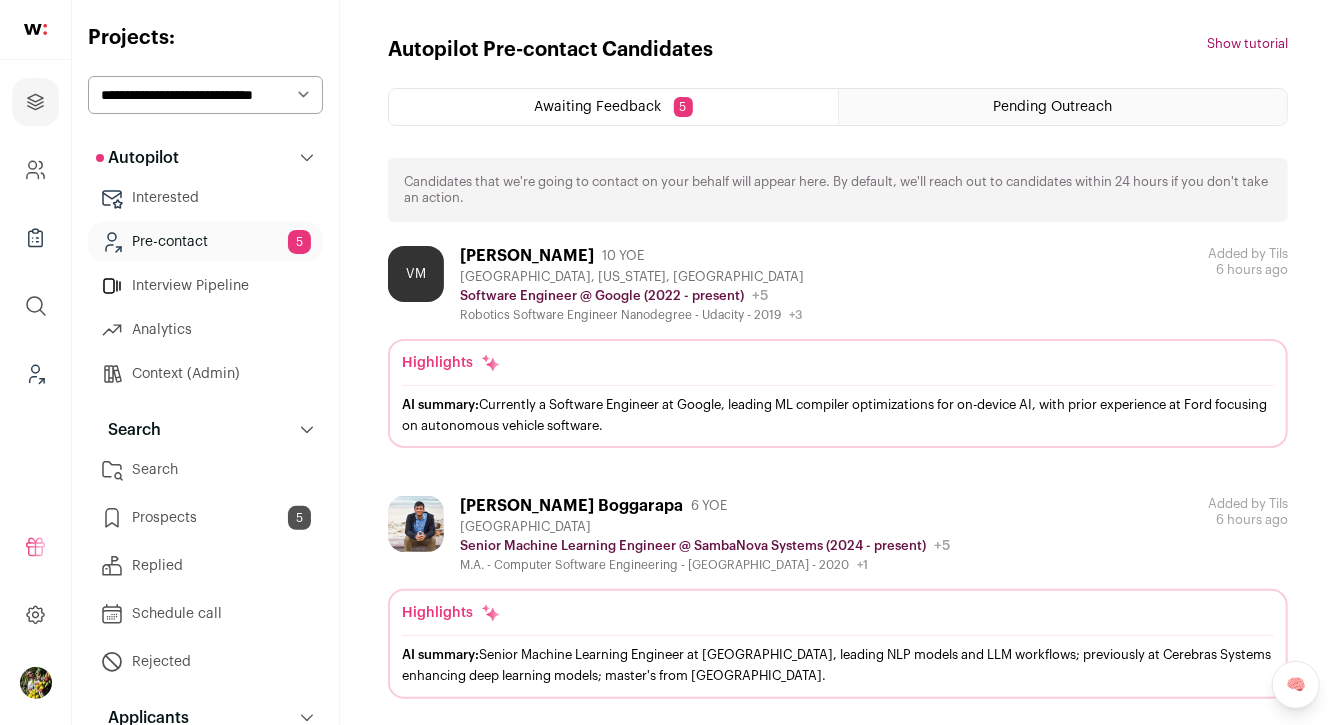 scroll, scrollTop: 0, scrollLeft: 0, axis: both 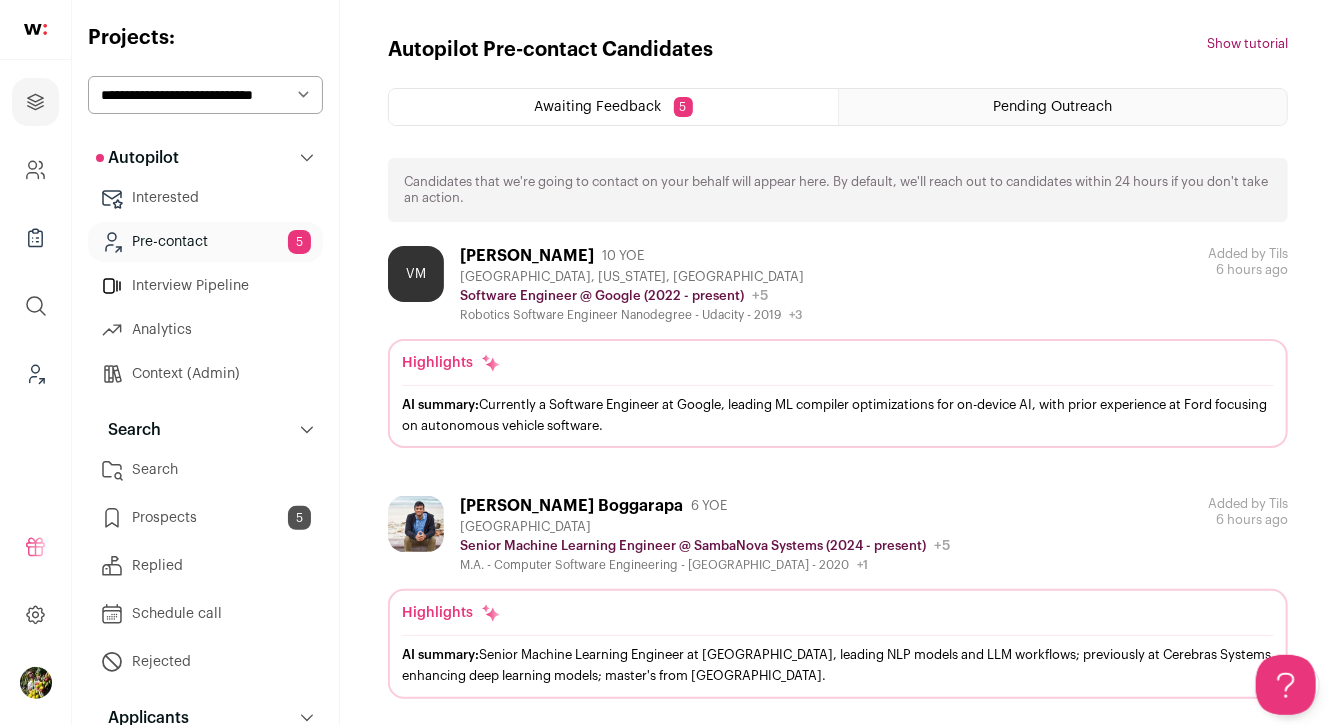 click on "VM
[PERSON_NAME]
10 YOE
[GEOGRAPHIC_DATA], [US_STATE], [GEOGRAPHIC_DATA]
Software Engineer @ Google
(2022 - present)
Google
Public / Private
Public
Company size
10,001+
Tags
Advertisement
AI
B2B
B2C
Collaboration & Productivity
FAANG SaaS Tech" at bounding box center [838, 347] 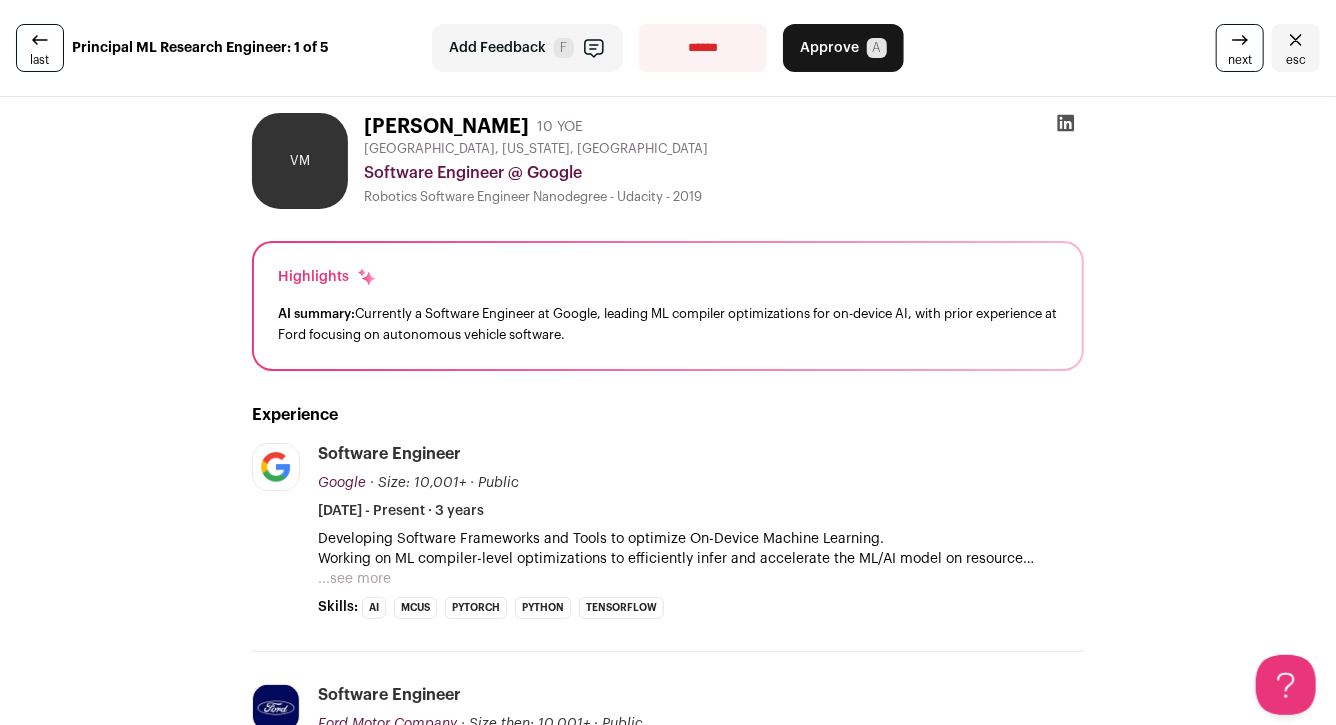 scroll, scrollTop: 0, scrollLeft: 0, axis: both 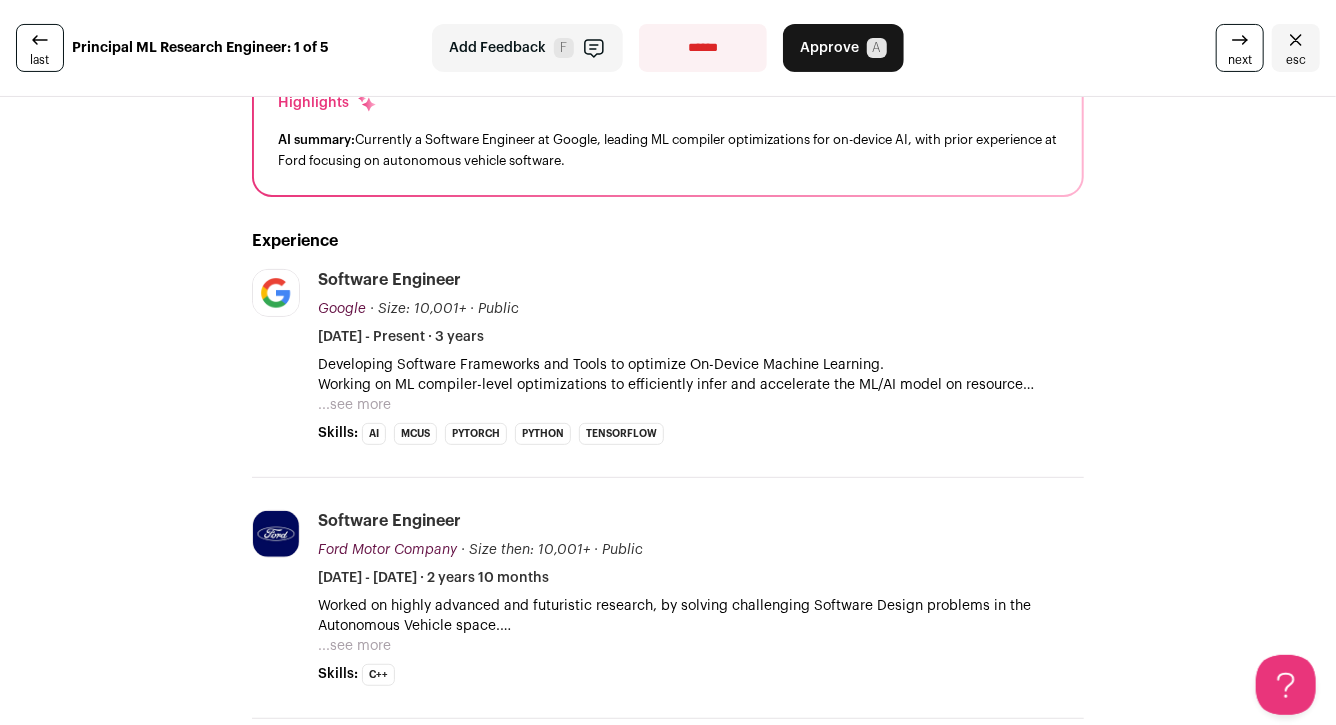 click on "...see more" at bounding box center (354, 405) 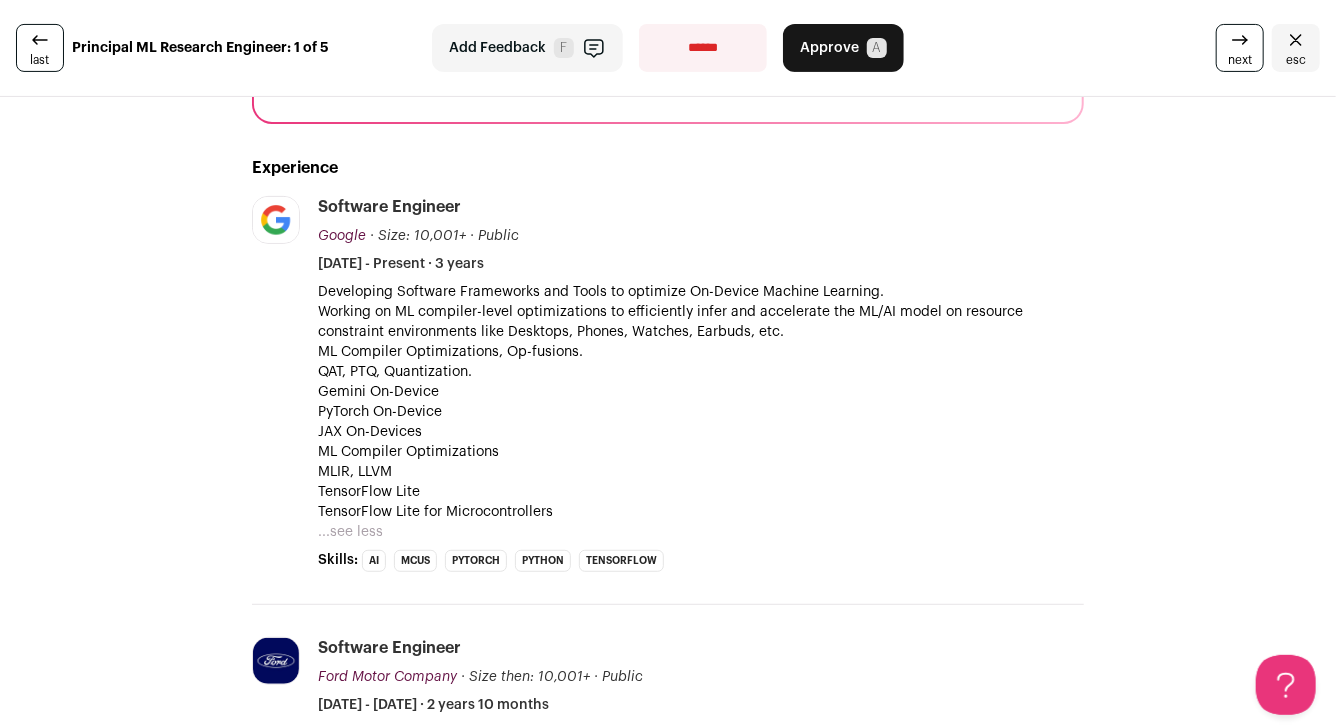 scroll, scrollTop: 0, scrollLeft: 0, axis: both 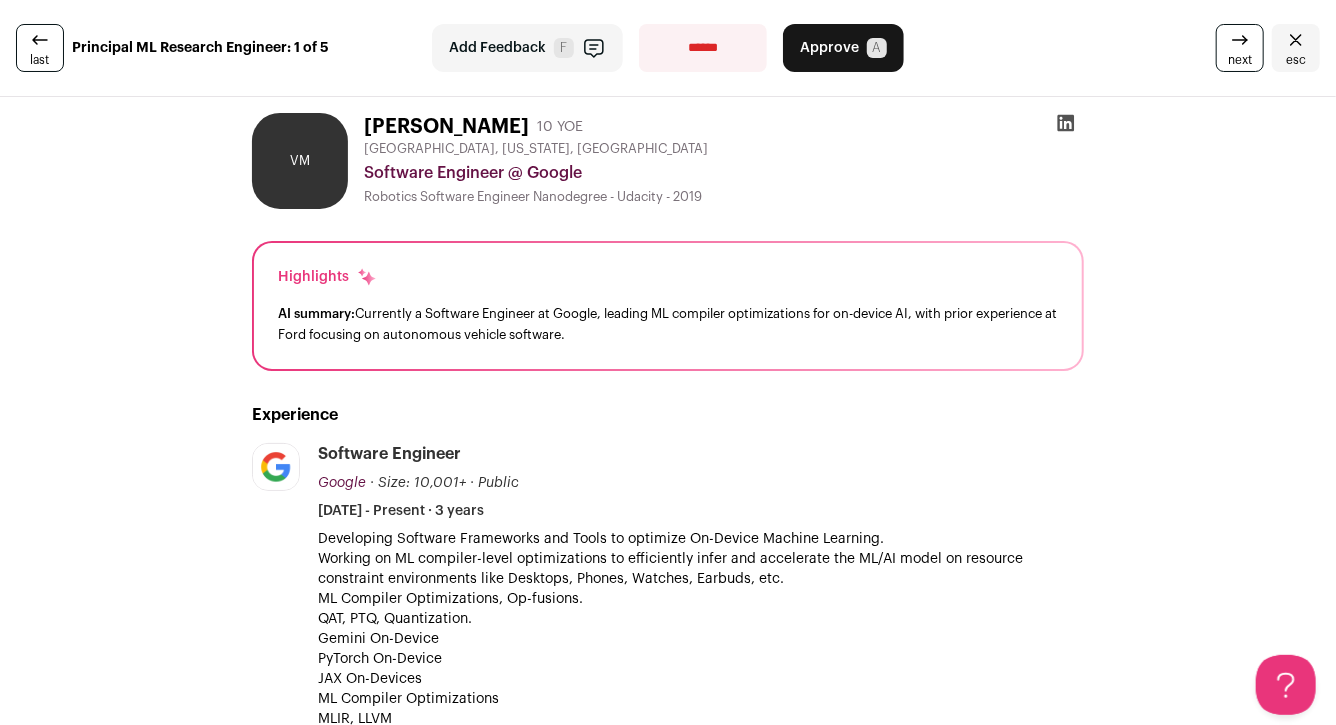click on "esc" at bounding box center [1296, 60] 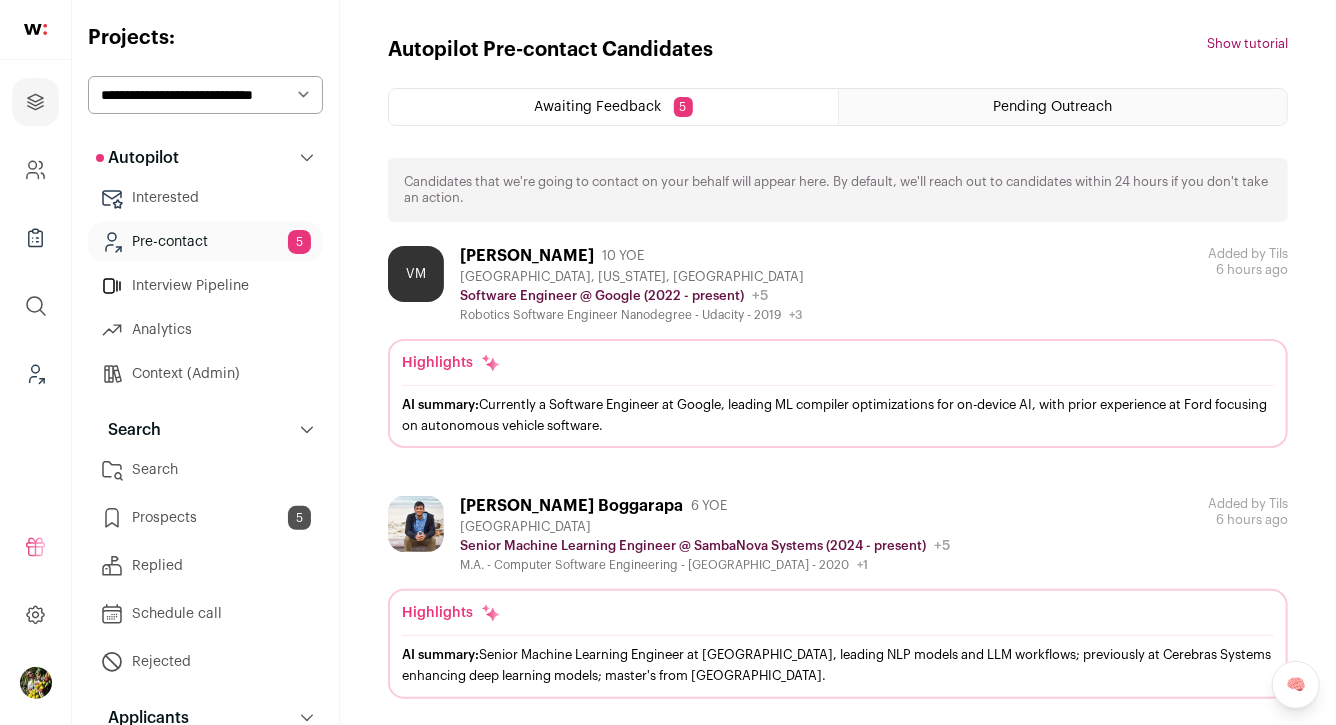 scroll, scrollTop: 0, scrollLeft: 0, axis: both 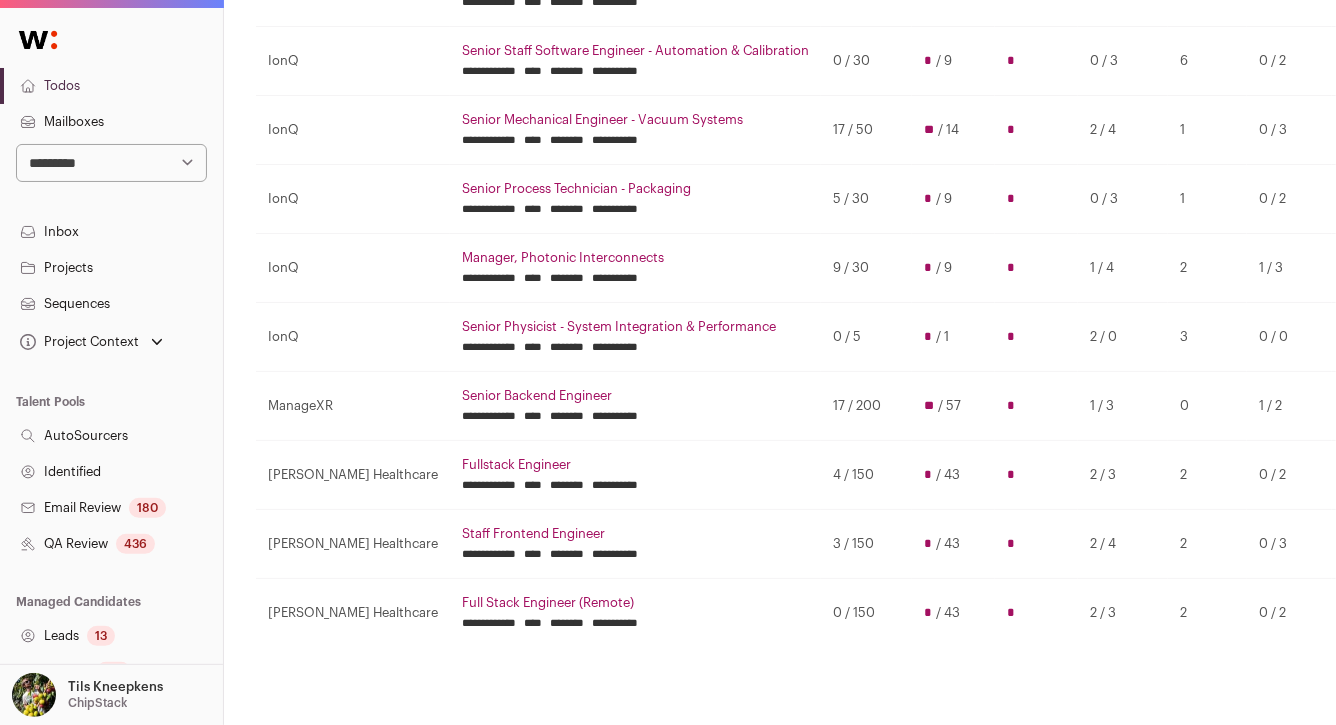 click on "Senior Backend Engineer" at bounding box center [635, 396] 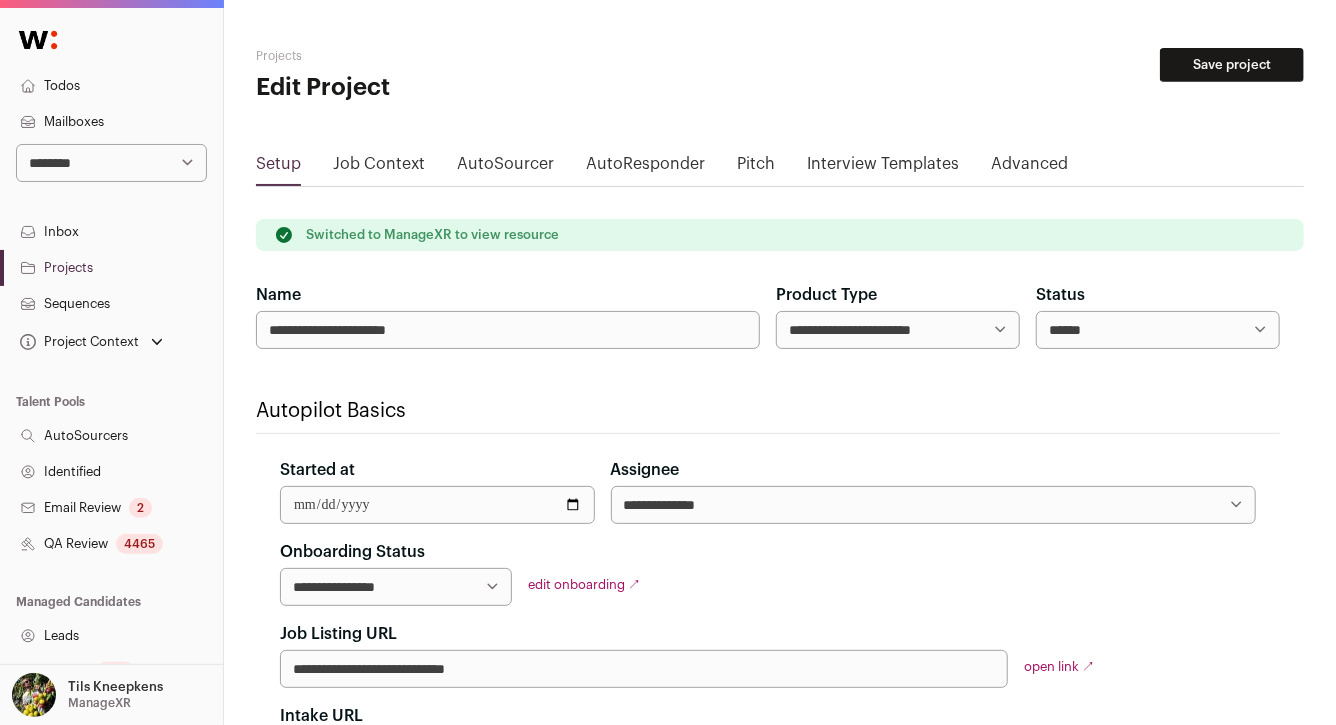 click on "4465" at bounding box center [139, 544] 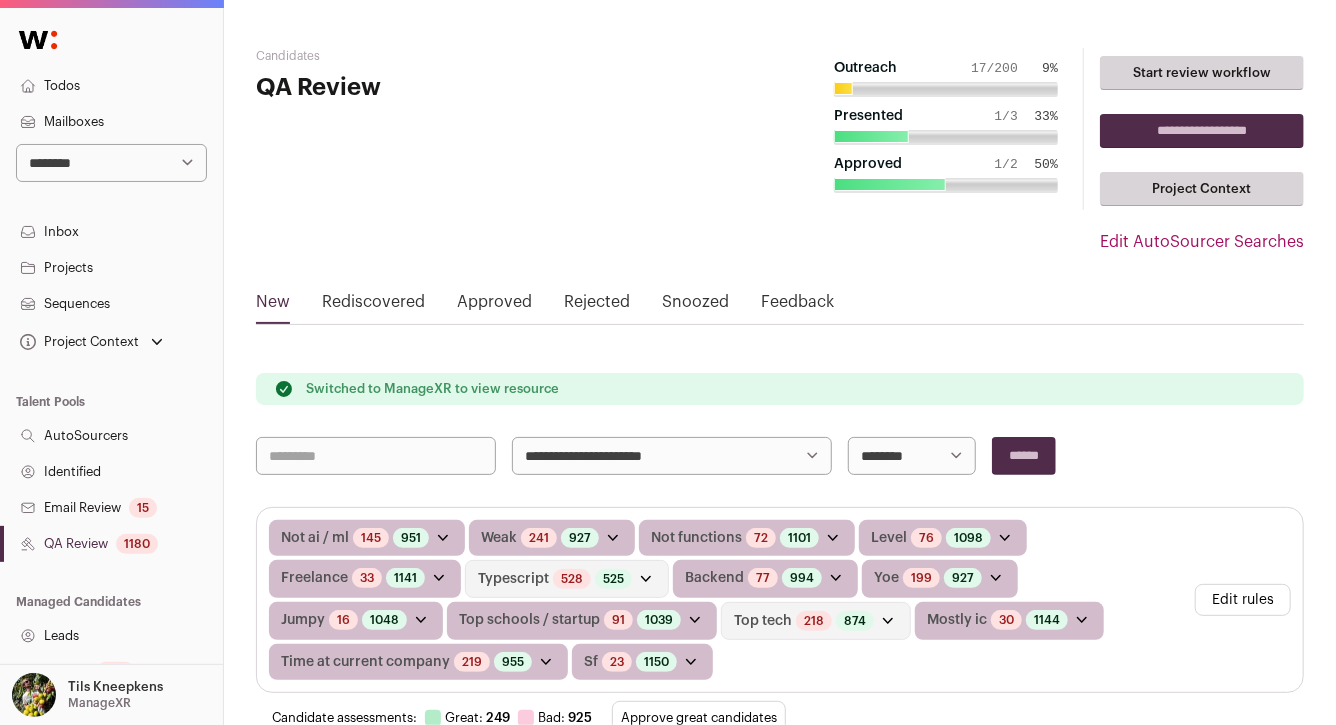 scroll, scrollTop: 267, scrollLeft: 0, axis: vertical 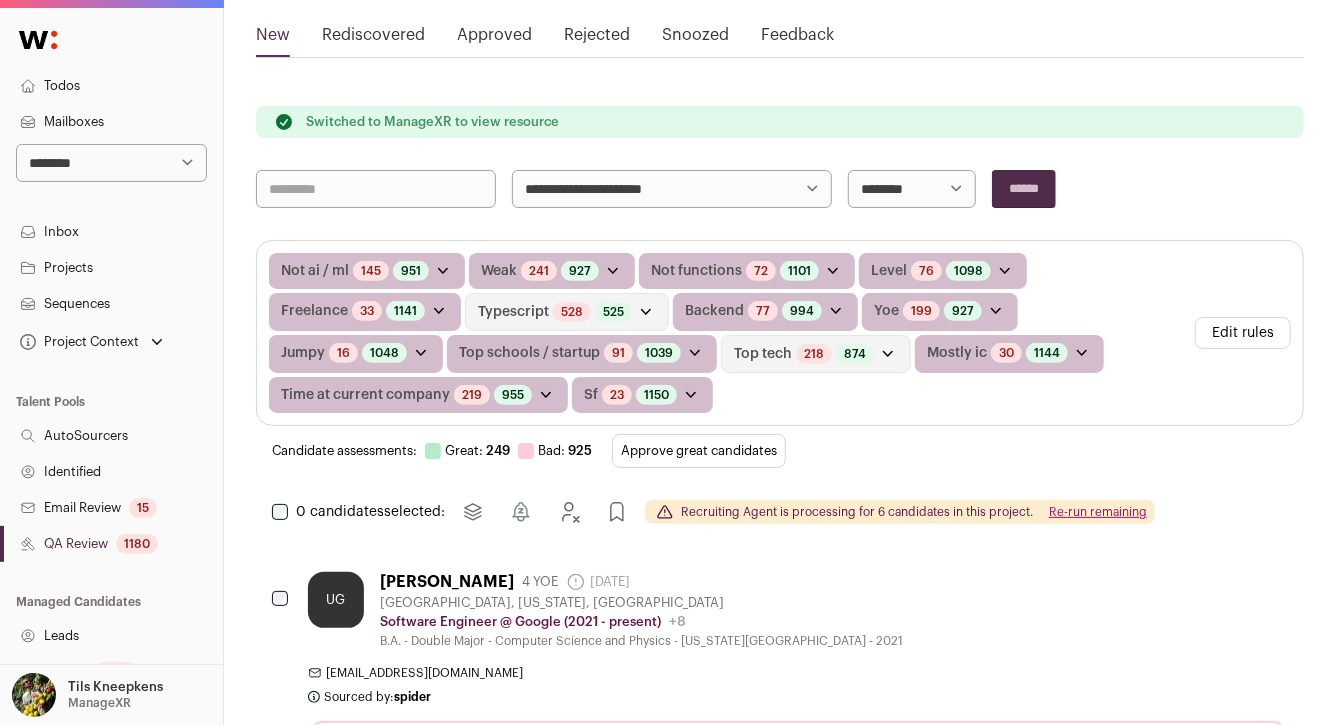 click on "Approve great candidates" at bounding box center [699, 451] 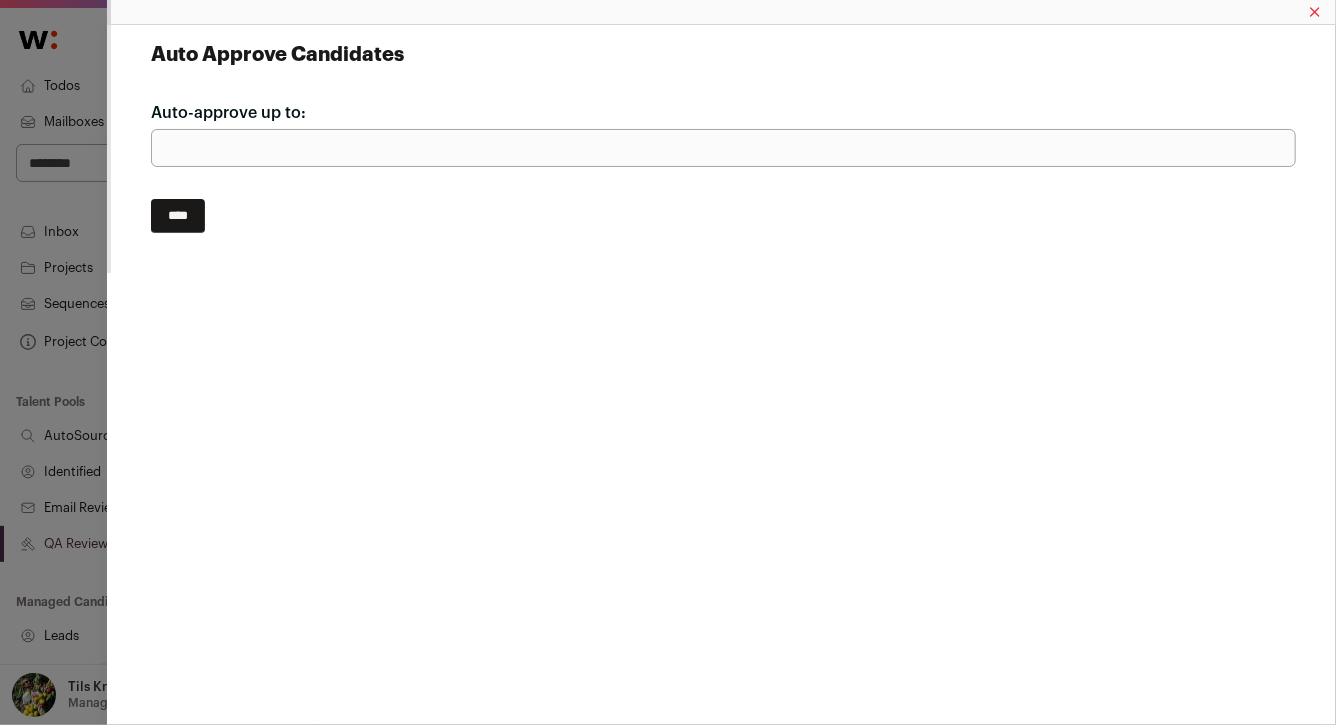 click on "***" at bounding box center (723, 148) 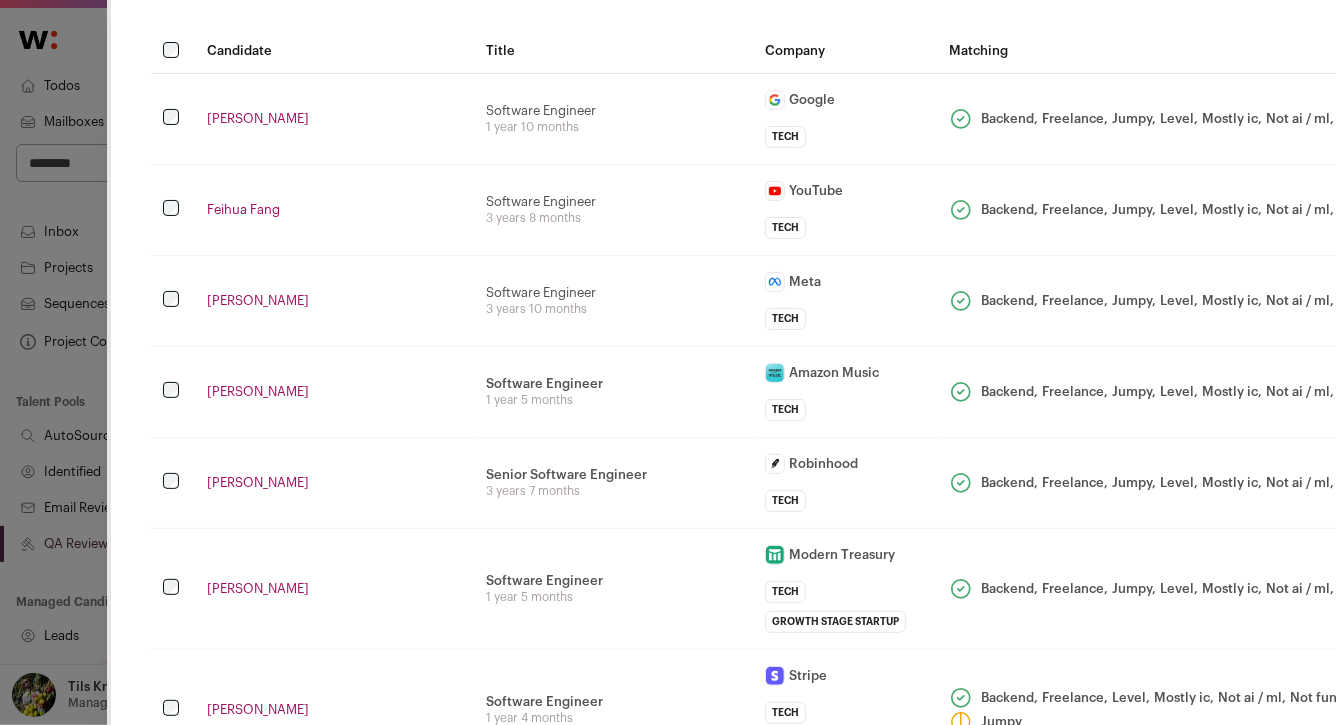 scroll, scrollTop: 80, scrollLeft: 0, axis: vertical 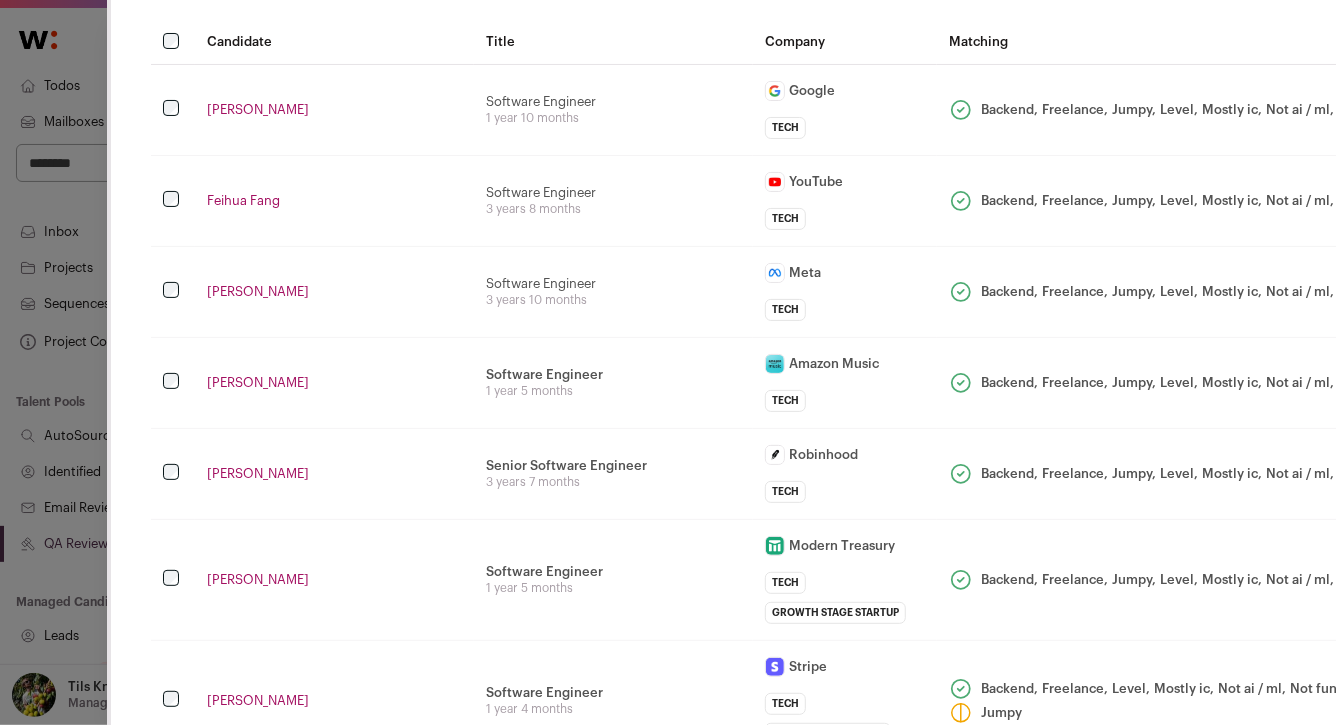 click on "Xin Qiu" at bounding box center [334, 291] 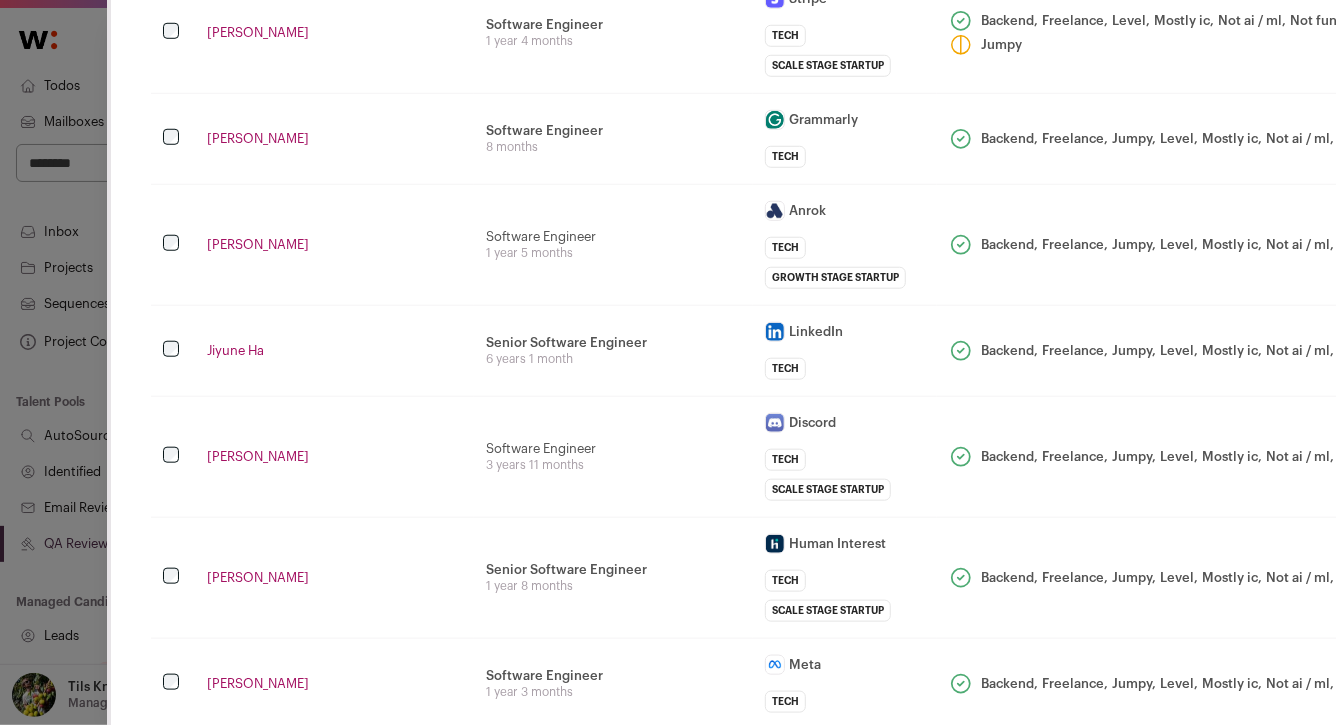 scroll, scrollTop: 787, scrollLeft: 0, axis: vertical 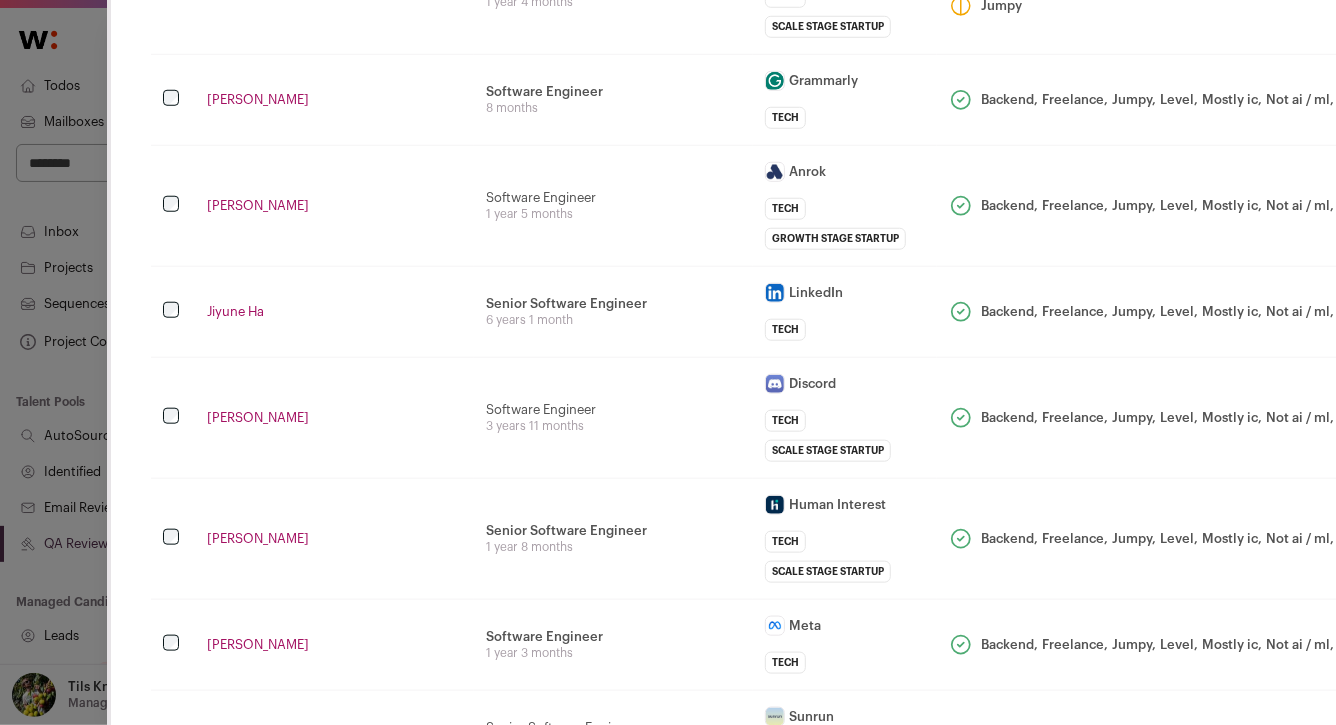 click on "Jiyune Ha" at bounding box center (334, 311) 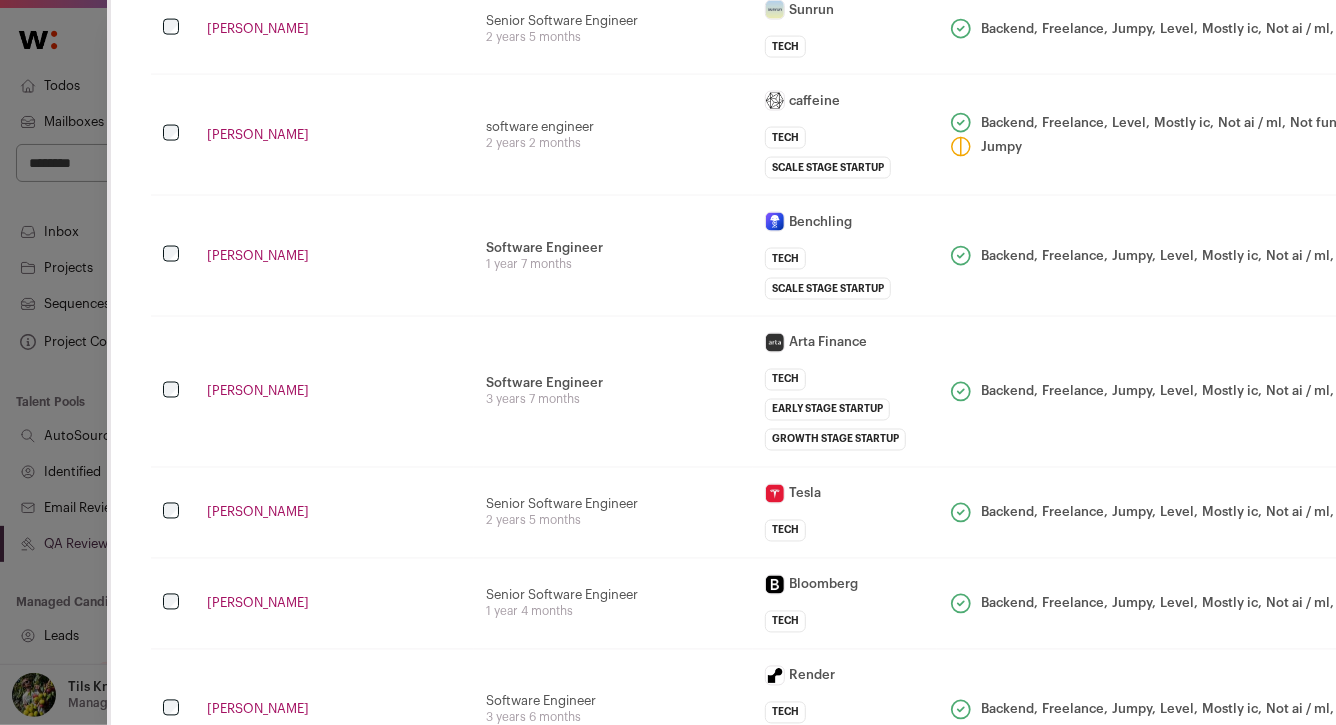 click on "Purva Zinjarde" at bounding box center [334, 810] 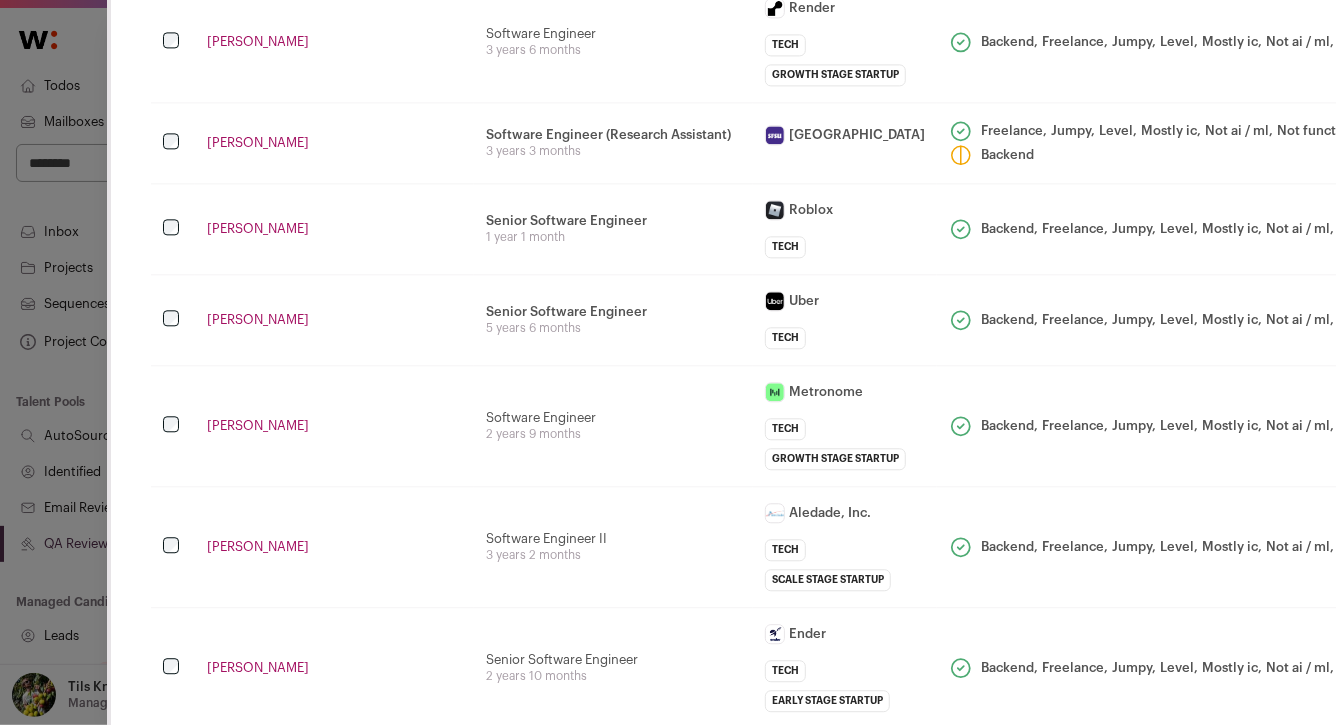 scroll, scrollTop: 2173, scrollLeft: 0, axis: vertical 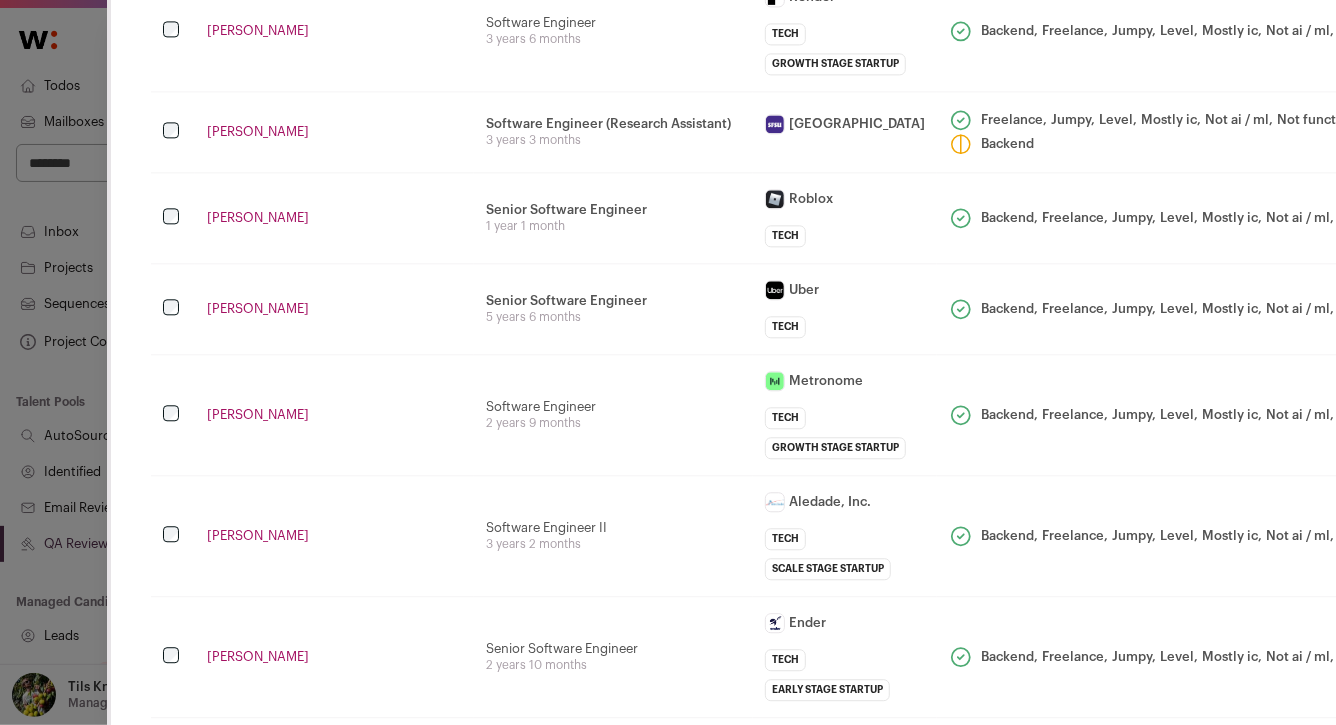 click on "Senior Software Engineer
1 year 2 months" at bounding box center (613, 777) 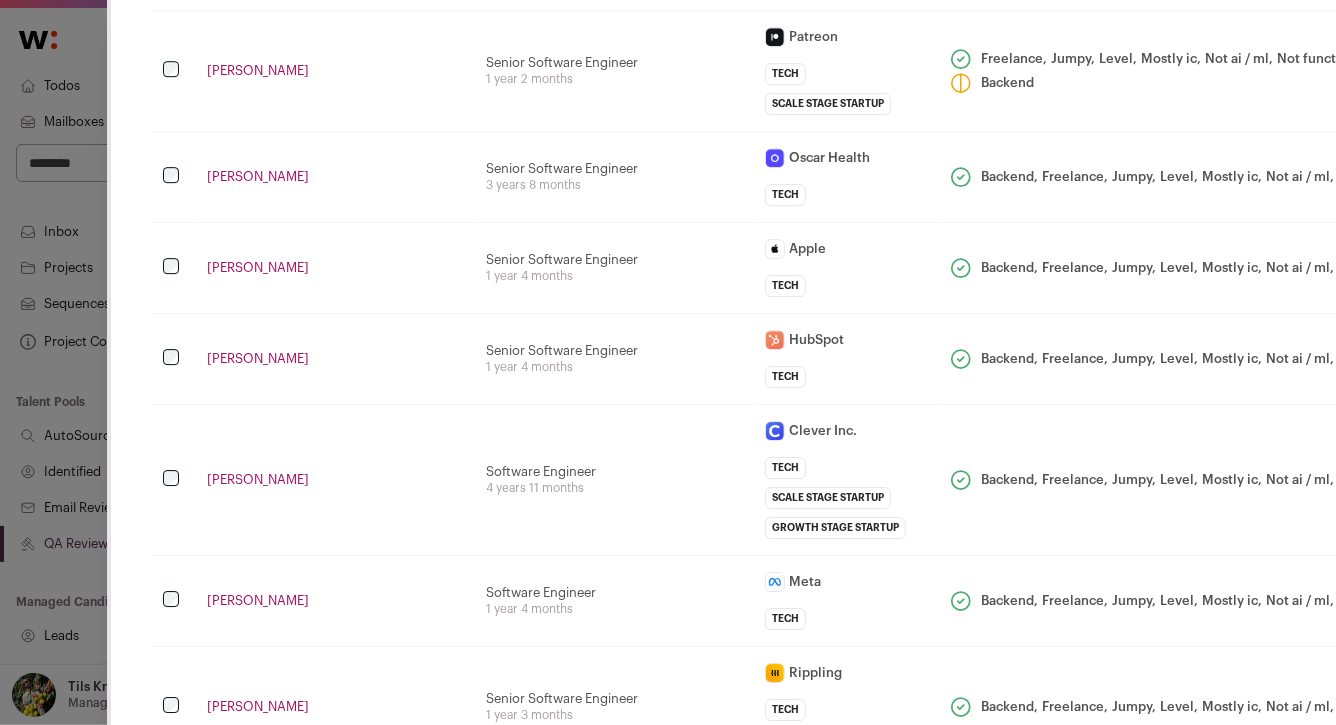 scroll, scrollTop: 2897, scrollLeft: 0, axis: vertical 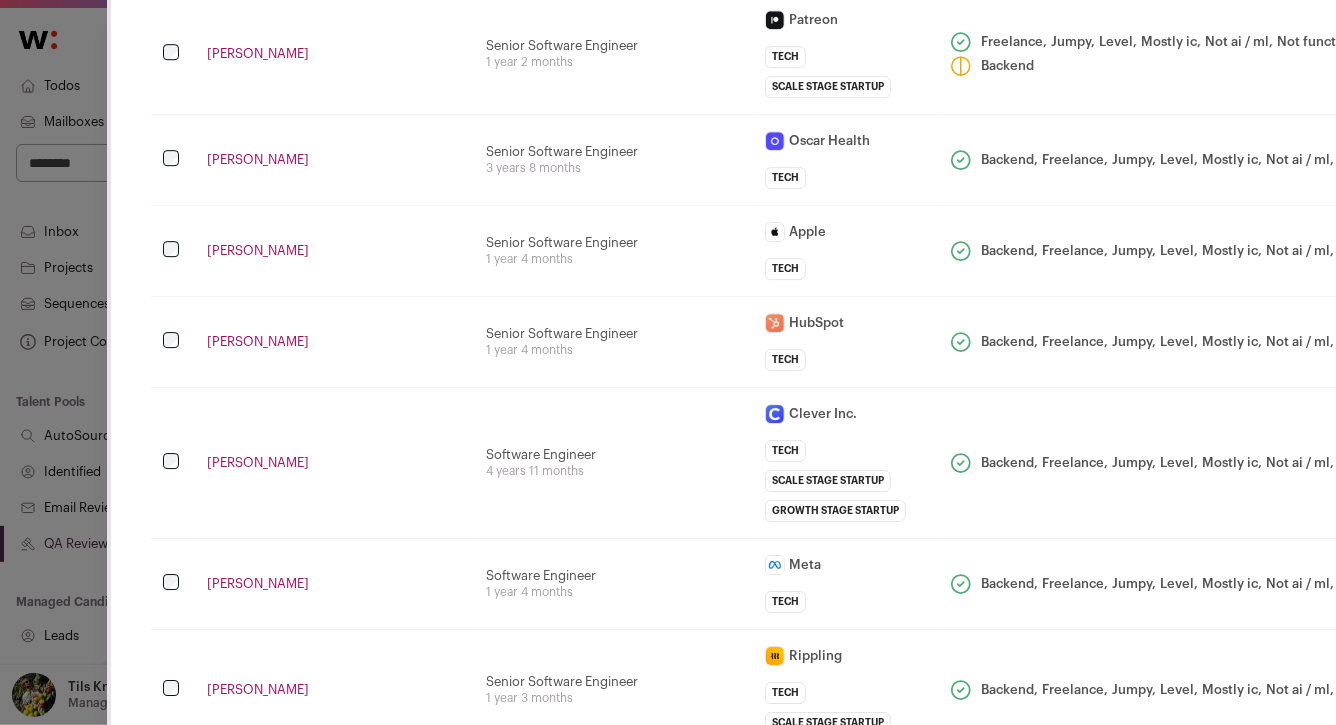 click on "Dong Chung" at bounding box center [334, 931] 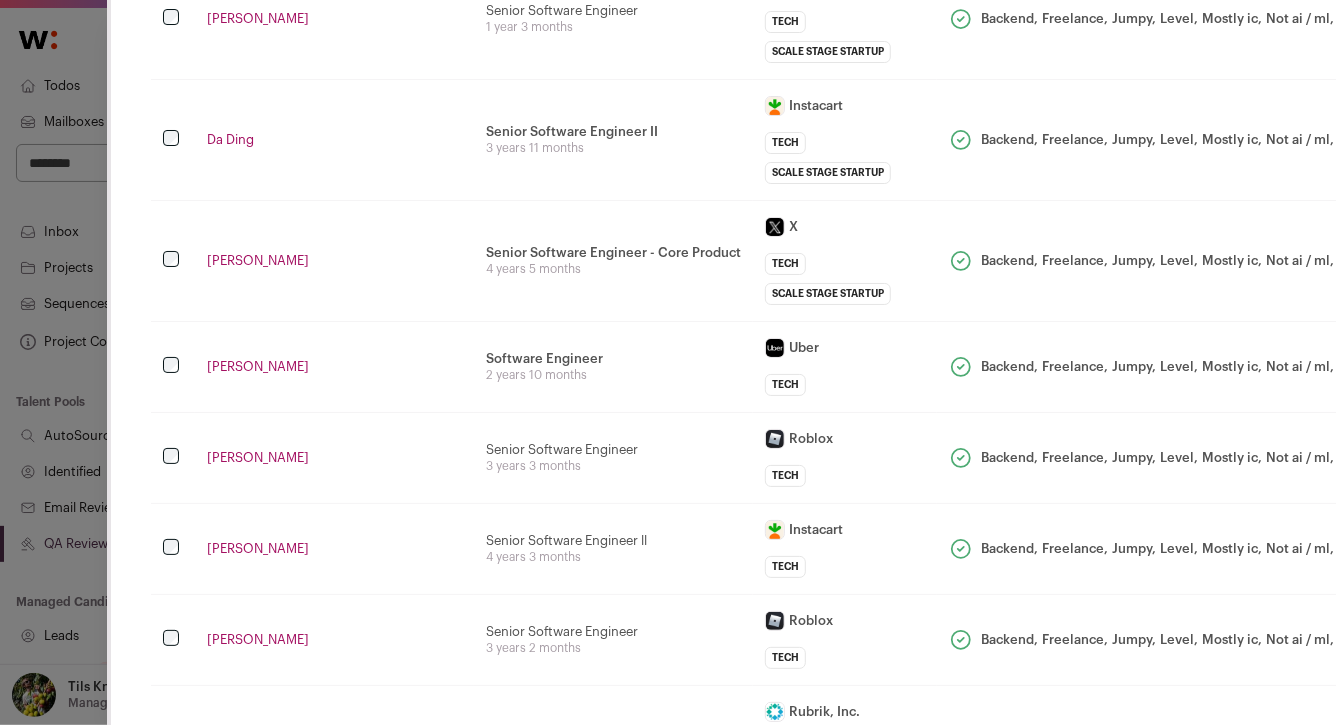 scroll, scrollTop: 3565, scrollLeft: 0, axis: vertical 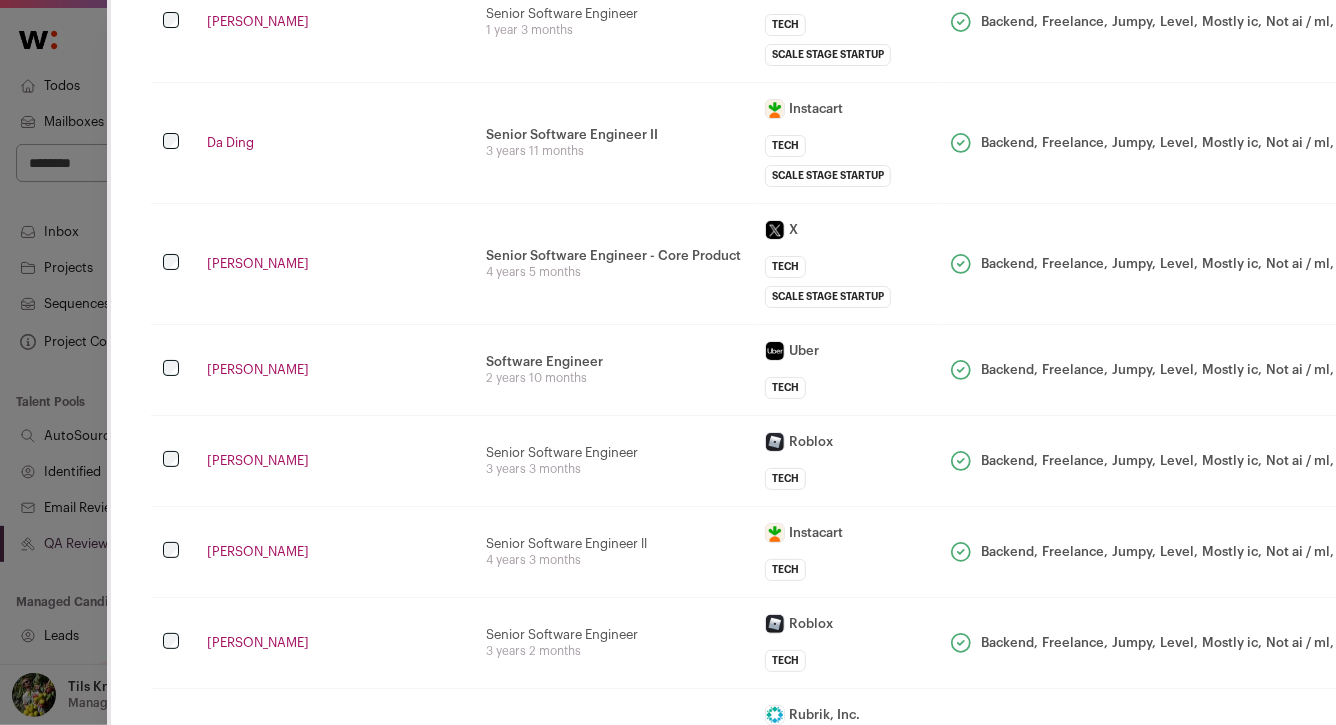 click on "Shrey Jairath" at bounding box center (334, 854) 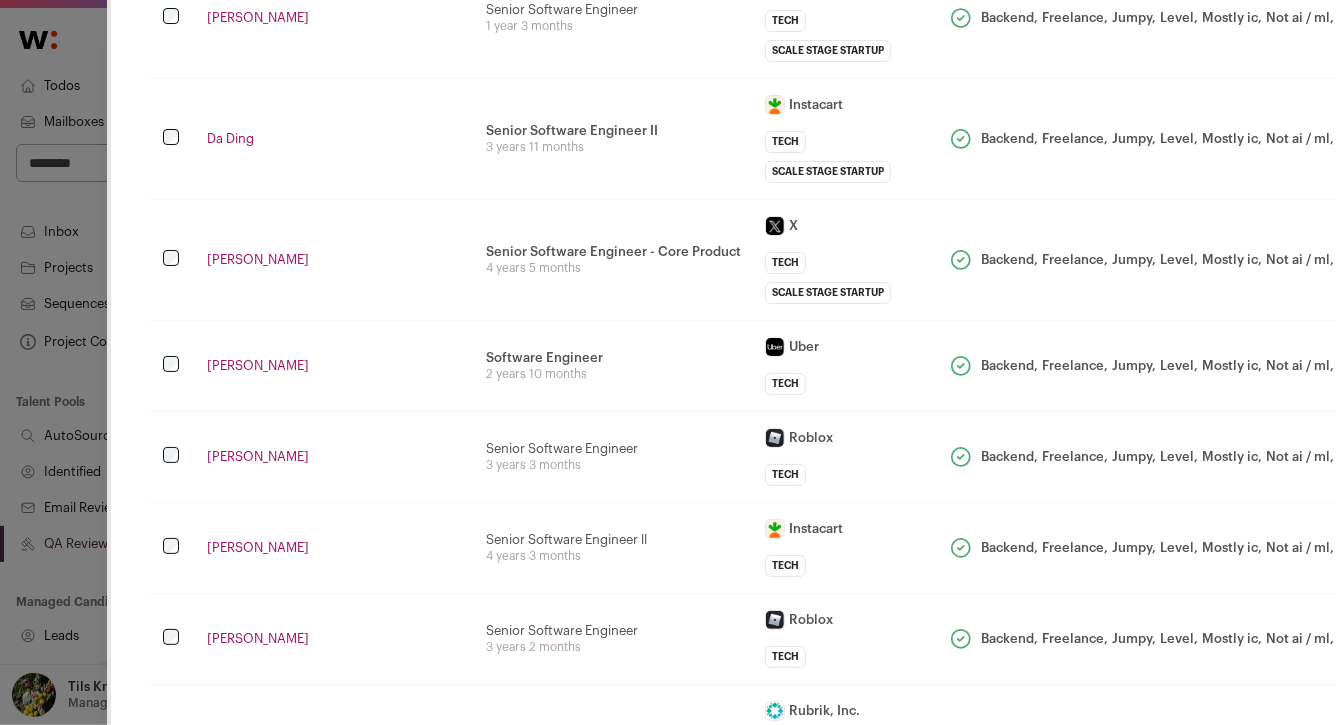 scroll, scrollTop: 3560, scrollLeft: 0, axis: vertical 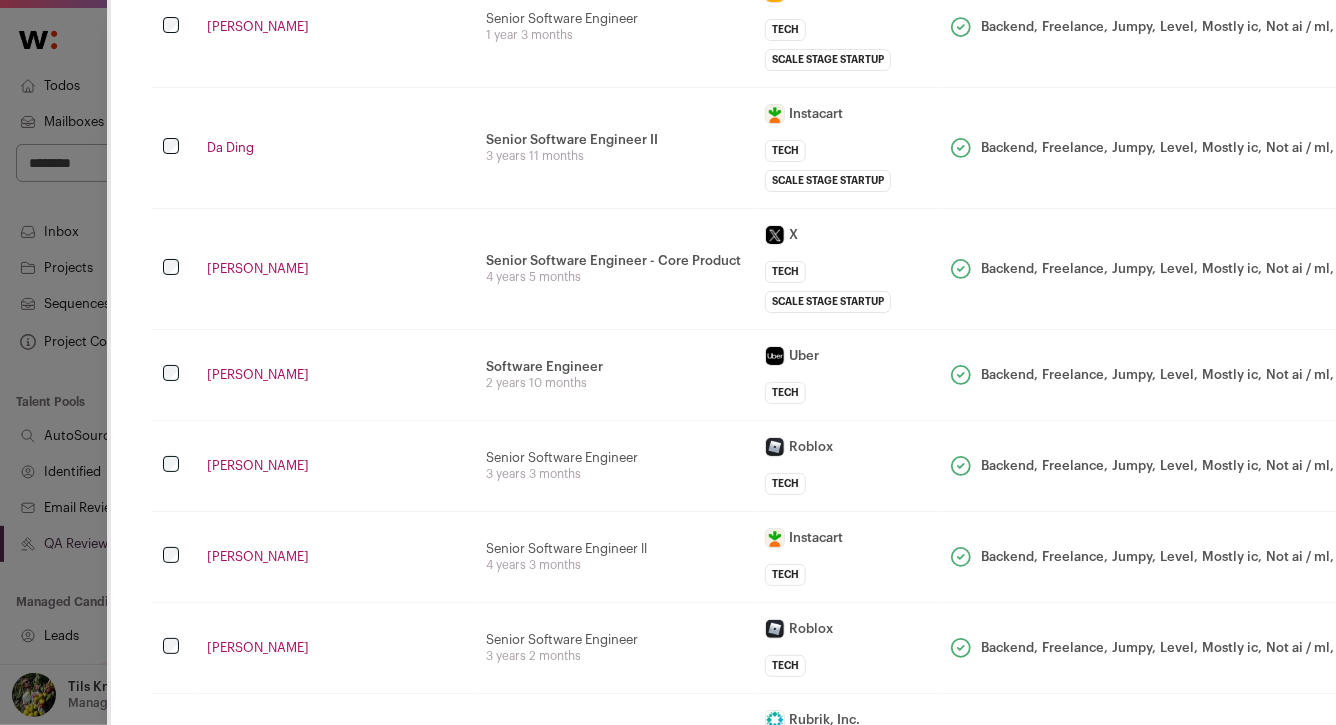 click on "Sushant Athley" at bounding box center [334, 1162] 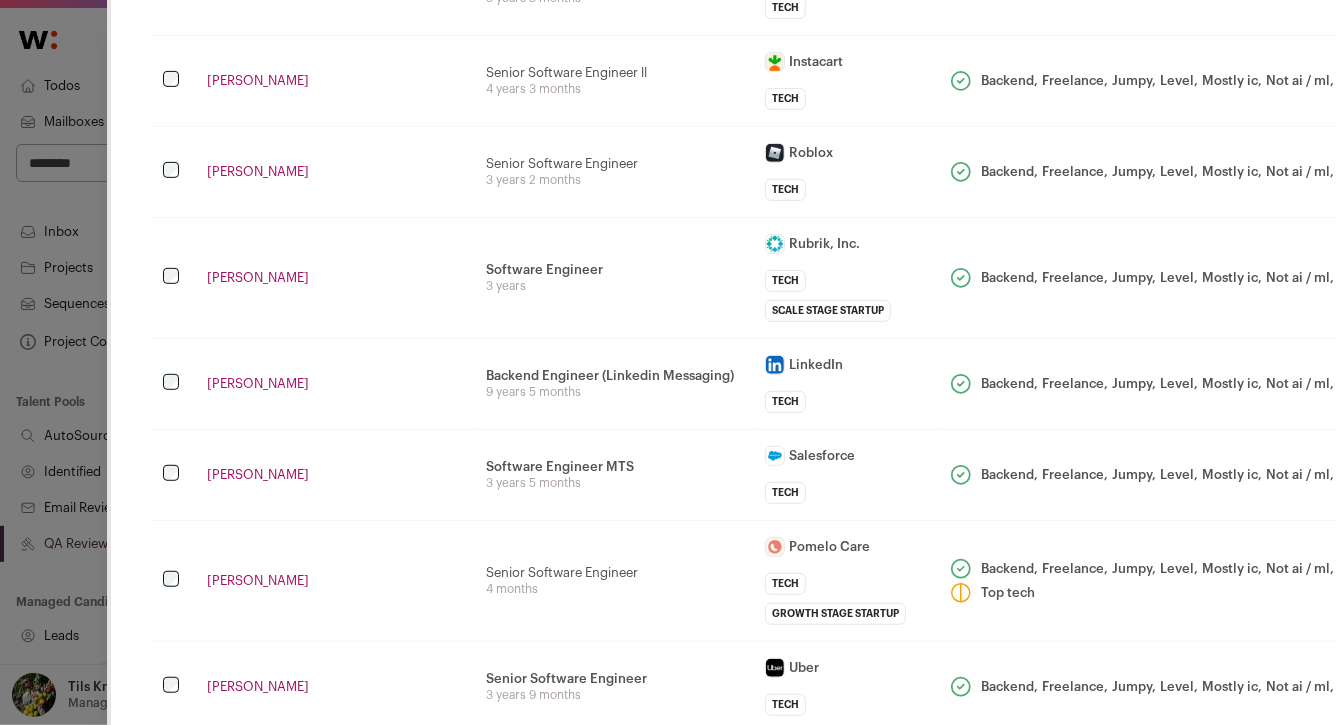 scroll, scrollTop: 4242, scrollLeft: 0, axis: vertical 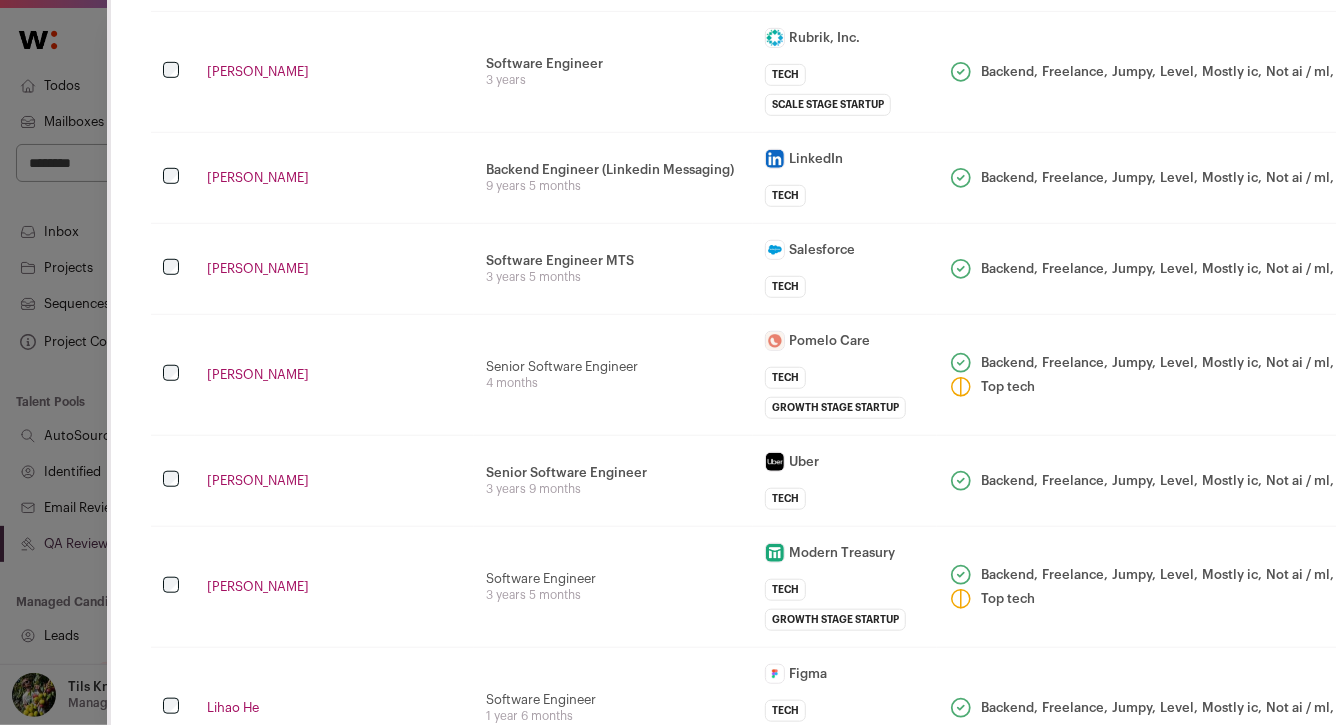 click on "Use project's default sequence:
V3 Senior Backend Stack Engineer (from Tils) - text-lite" at bounding box center (415, 1233) 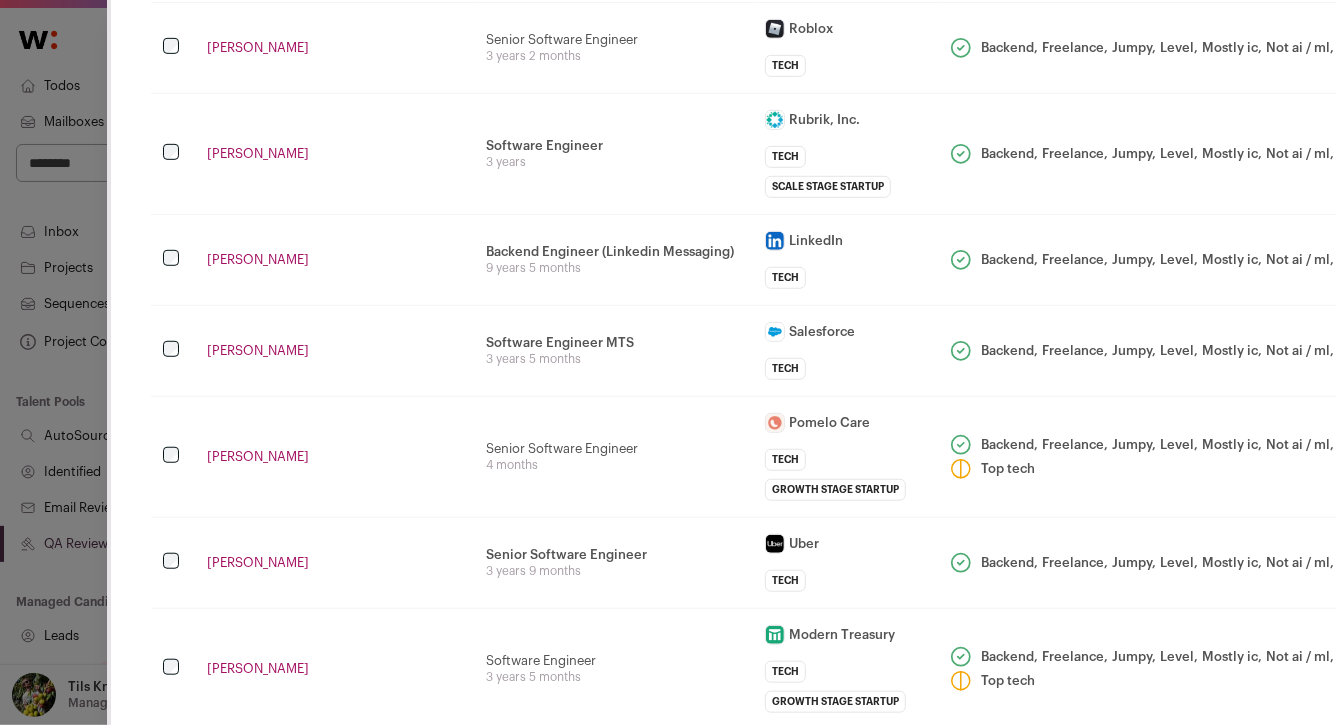 click on "Use project's default sequence:
V3 Senior Backend Stack Engineer (from Tils) - text-lite" at bounding box center [415, 1315] 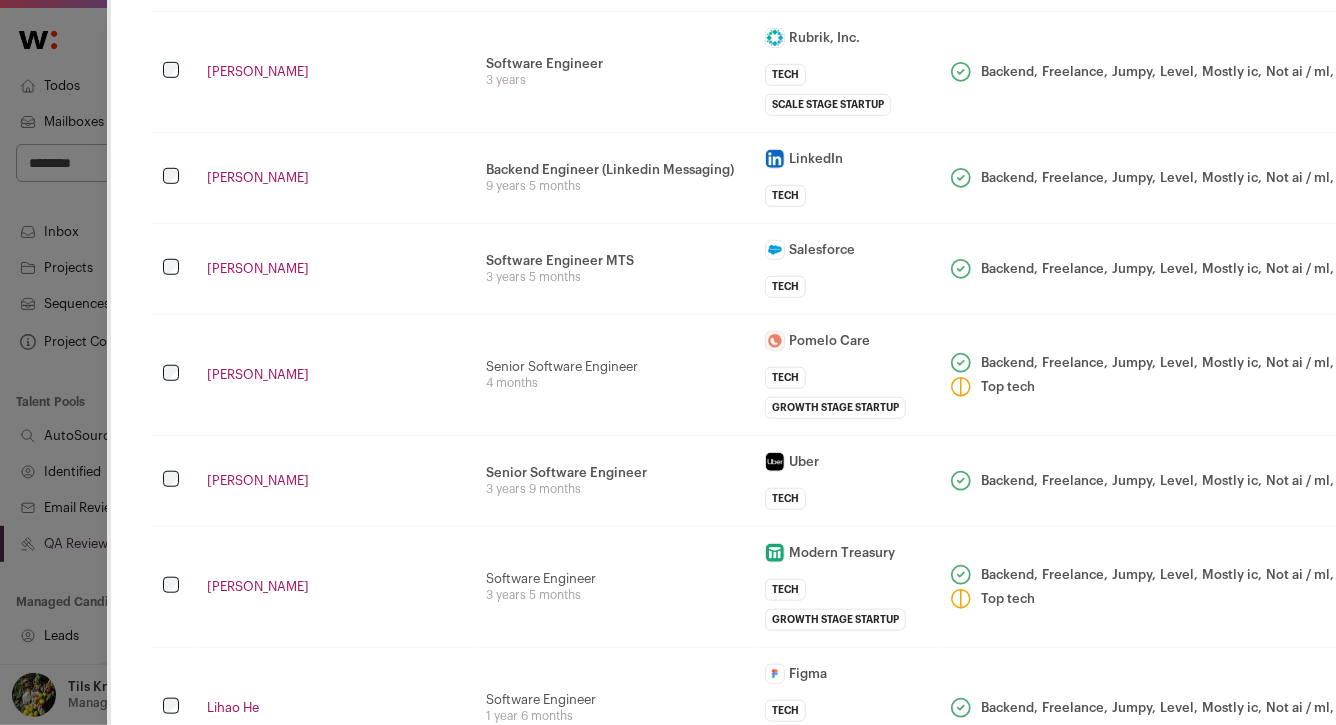 click on "**********" at bounding box center [307, 1374] 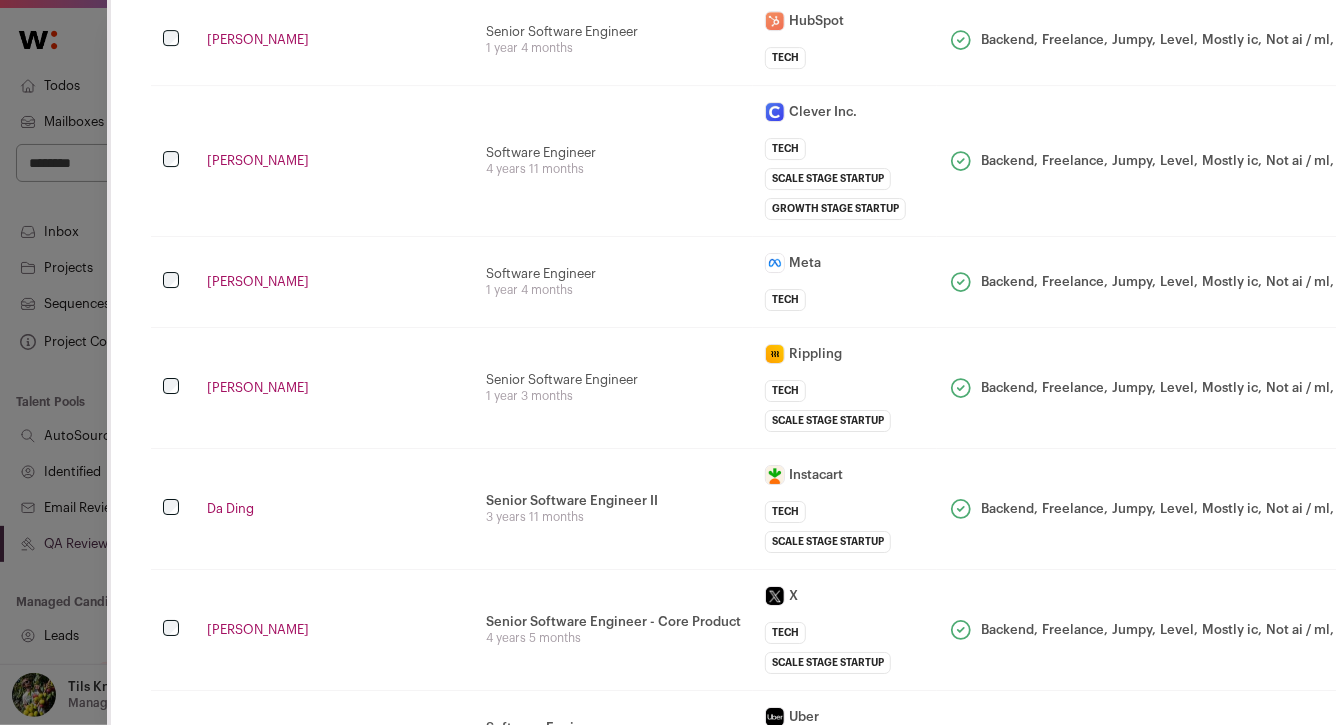 scroll, scrollTop: 3022, scrollLeft: 0, axis: vertical 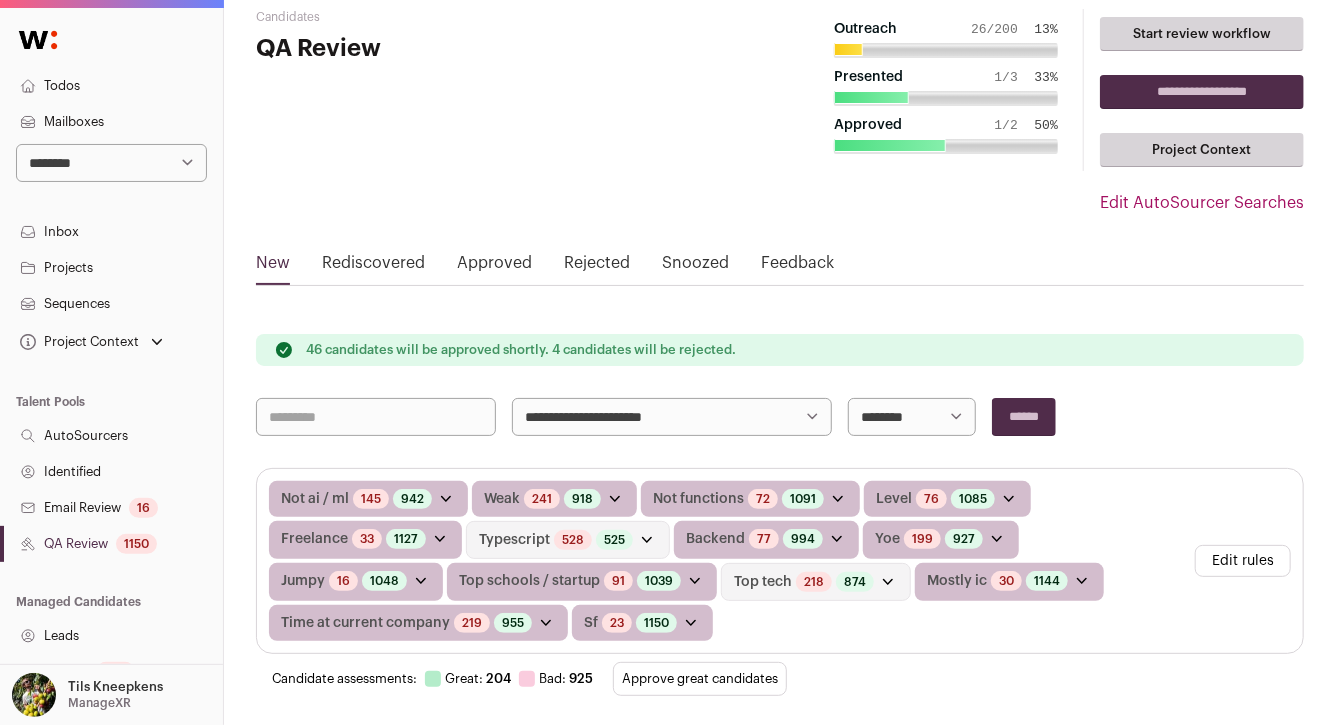 click on "**********" at bounding box center [672, 417] 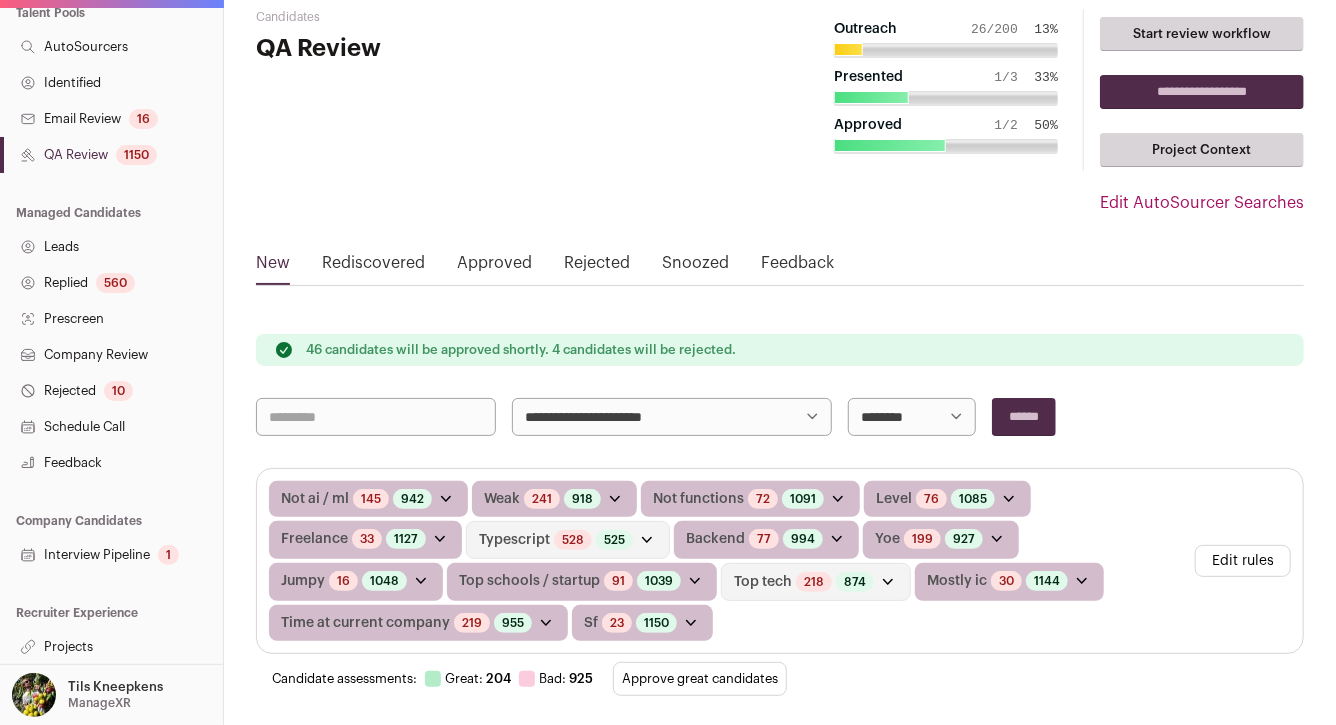 click on "Interview Pipeline
1" at bounding box center [111, 555] 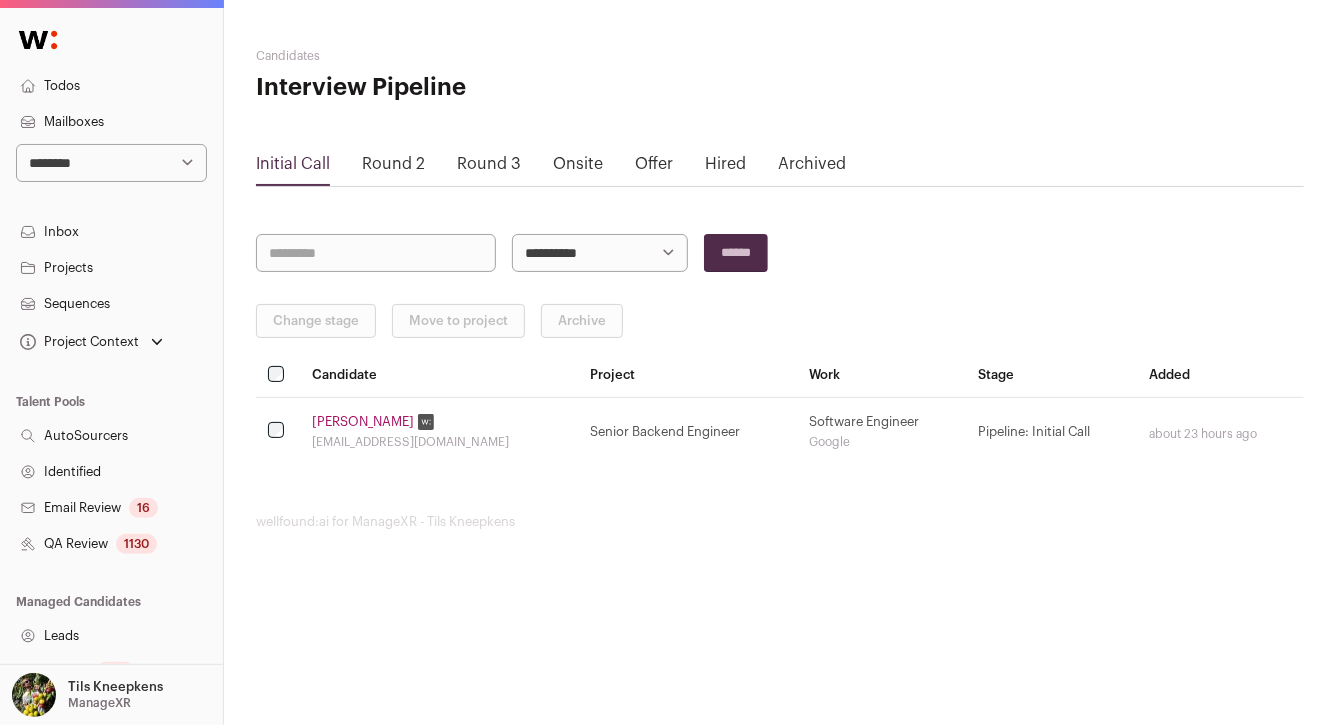 scroll, scrollTop: 0, scrollLeft: 0, axis: both 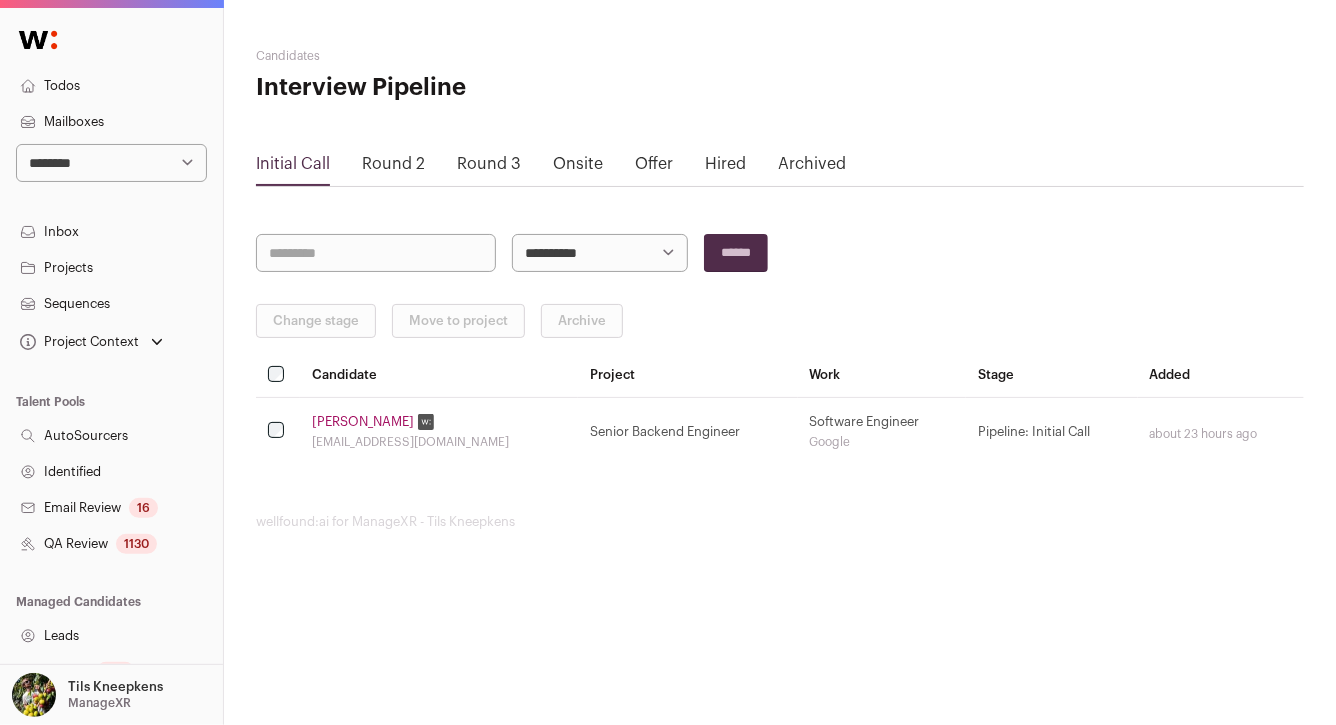 click on "Onsite" at bounding box center [578, 164] 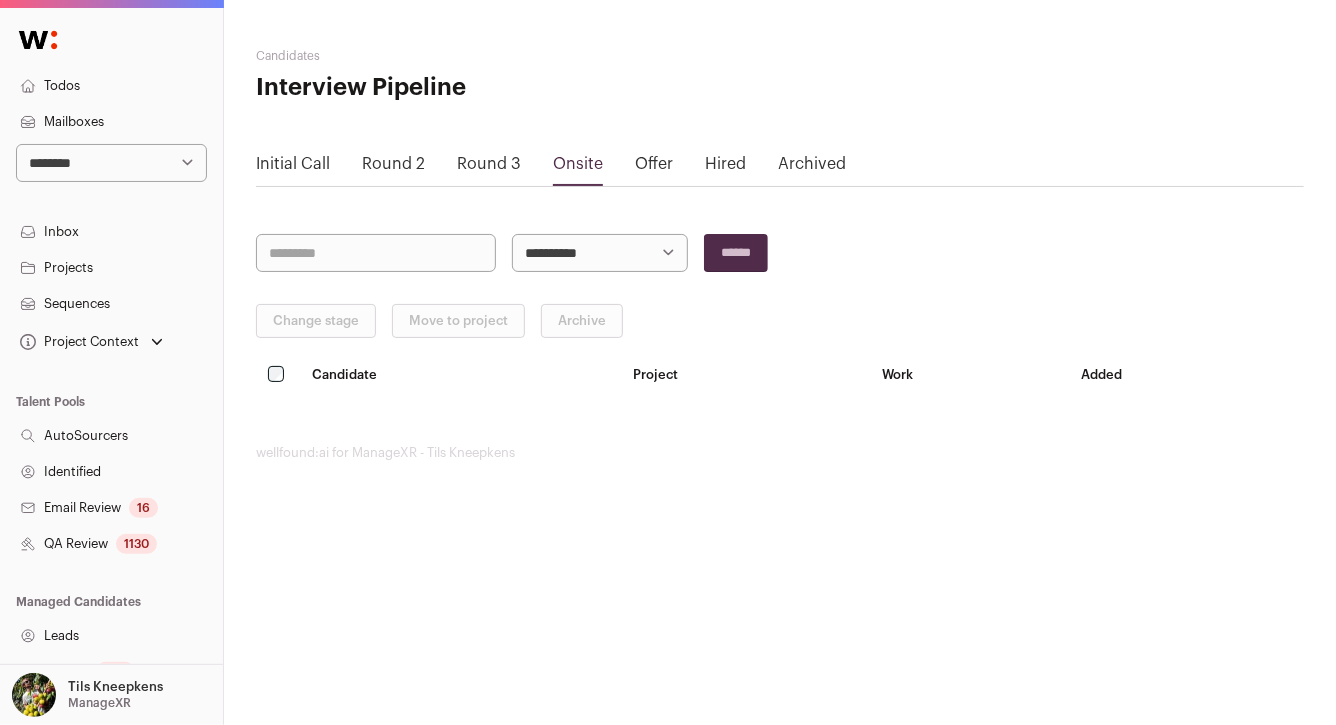 click on "Round 3" at bounding box center (489, 164) 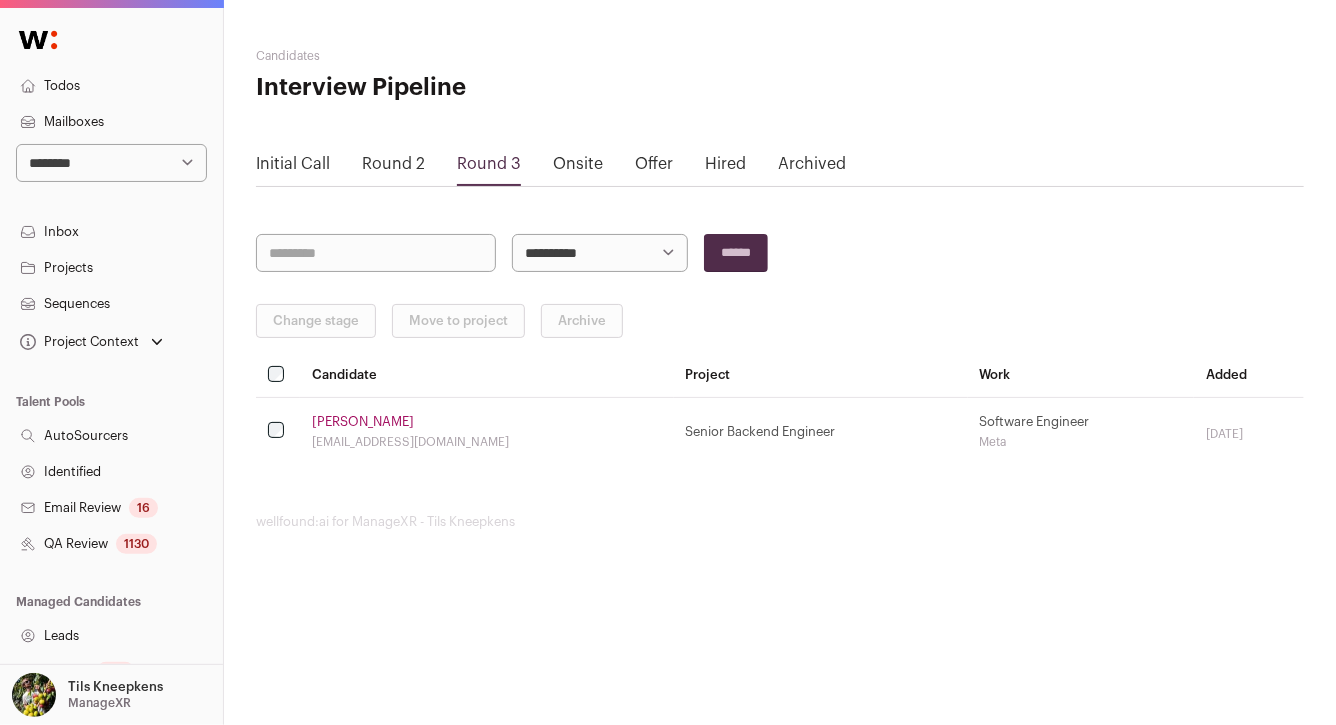 click on "Round 2" at bounding box center (393, 164) 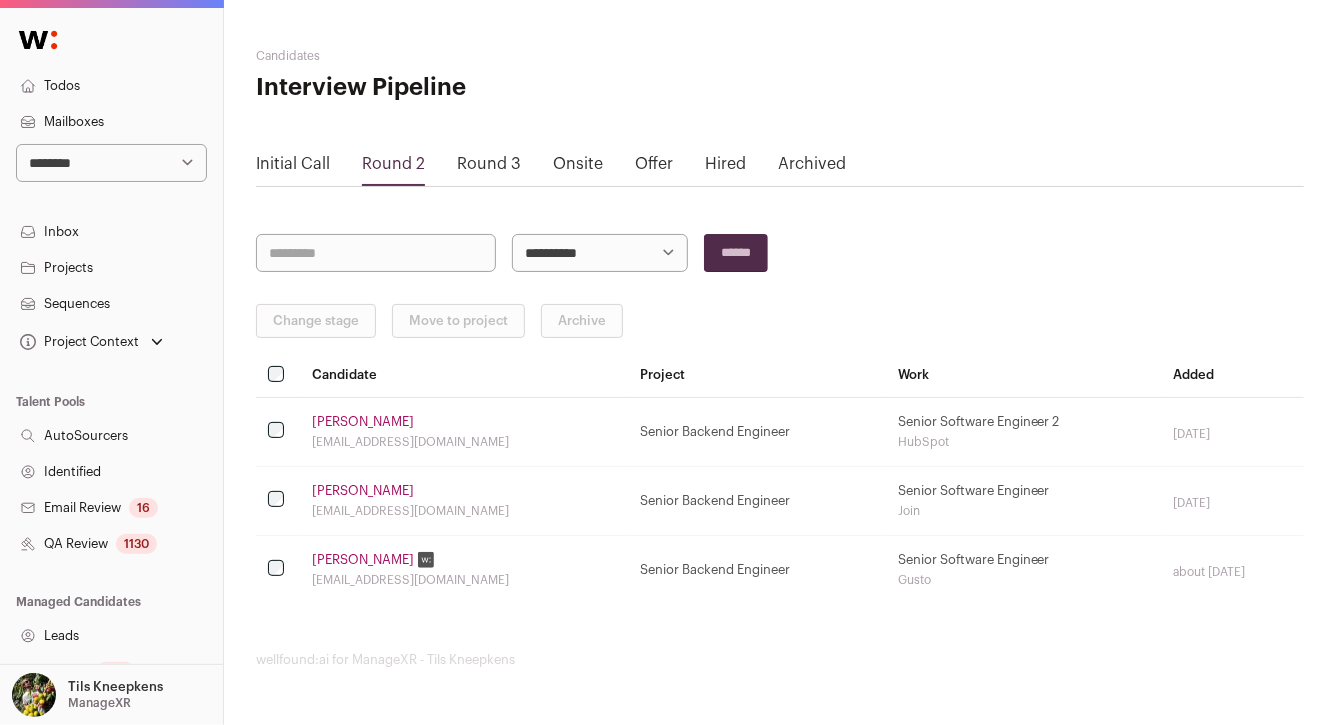 click on "Round 3" at bounding box center [489, 169] 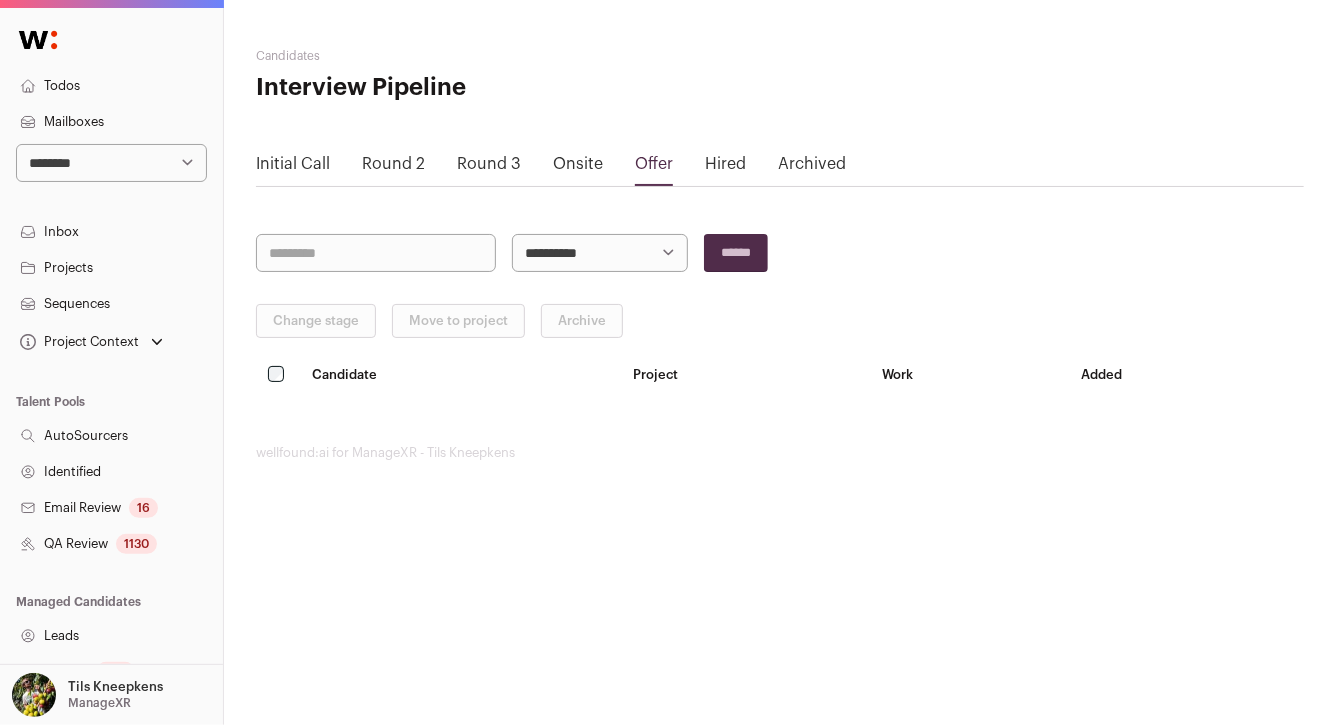 click on "**********" at bounding box center (111, 163) 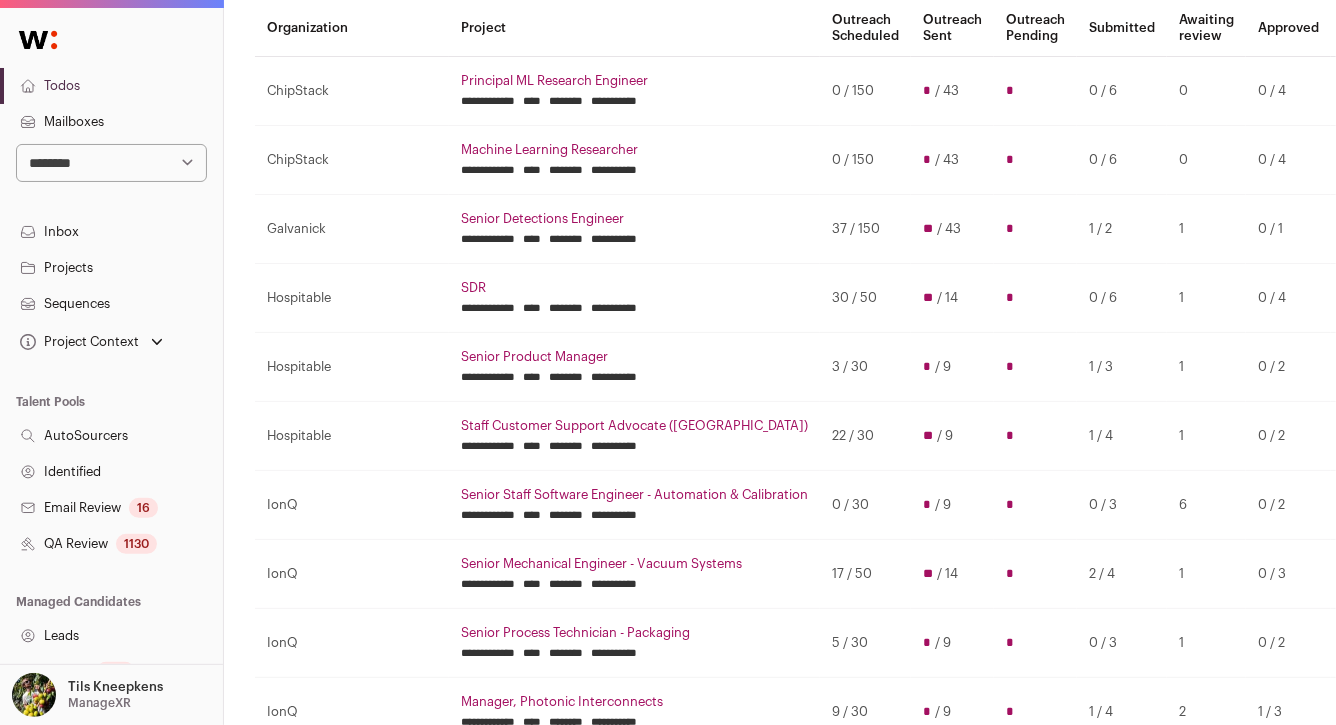 scroll, scrollTop: 196, scrollLeft: 1, axis: both 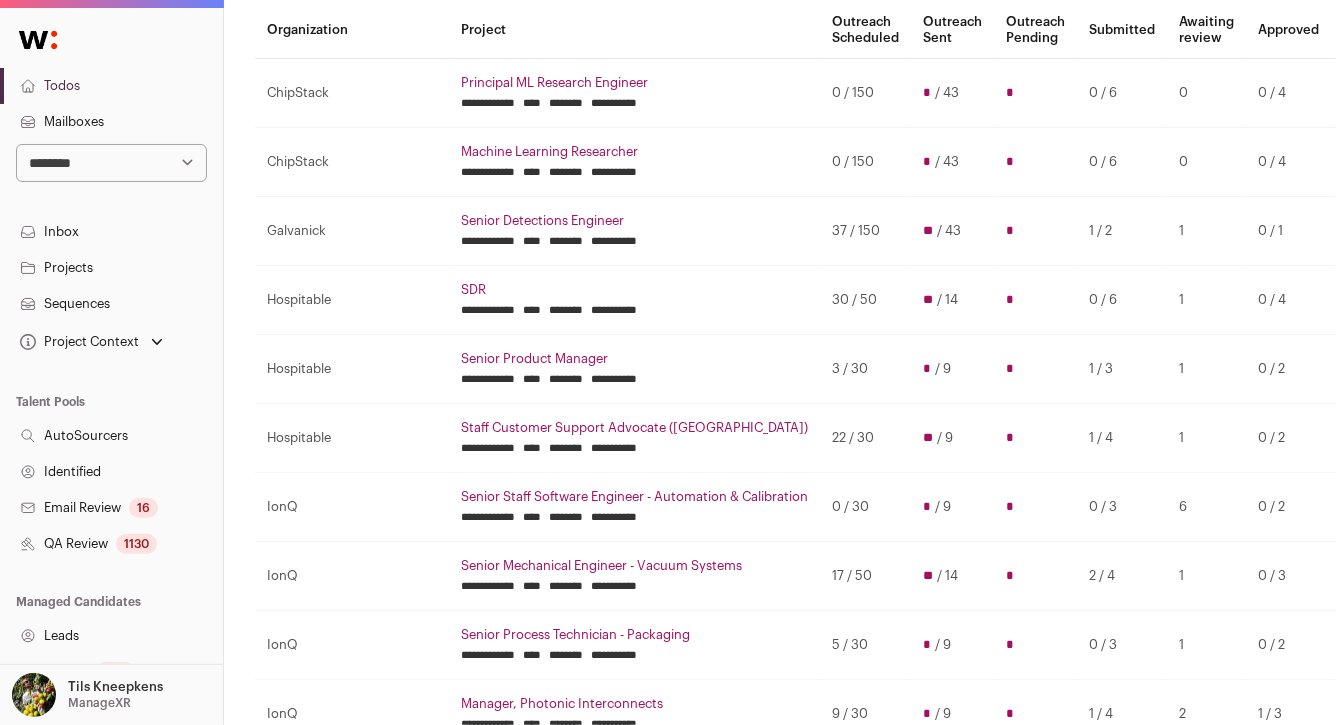 click on "Principal ML Research Engineer" at bounding box center [634, 83] 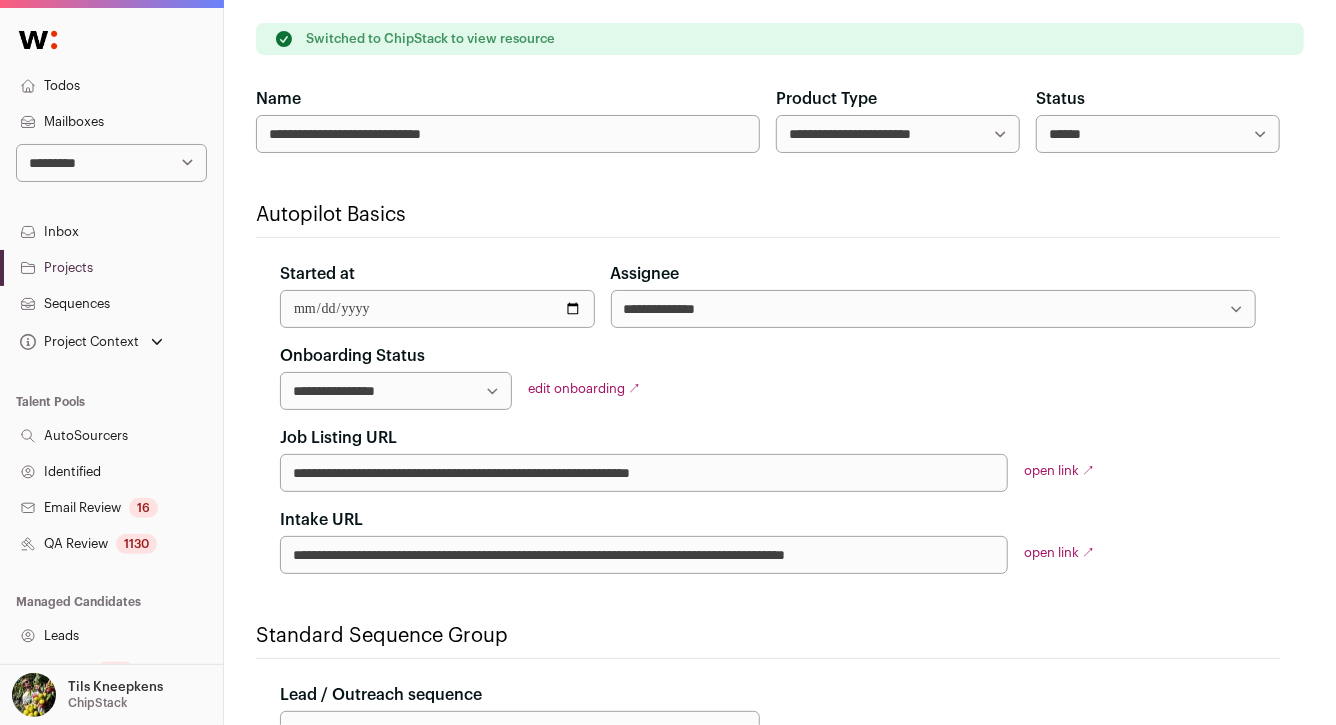 scroll, scrollTop: 0, scrollLeft: 0, axis: both 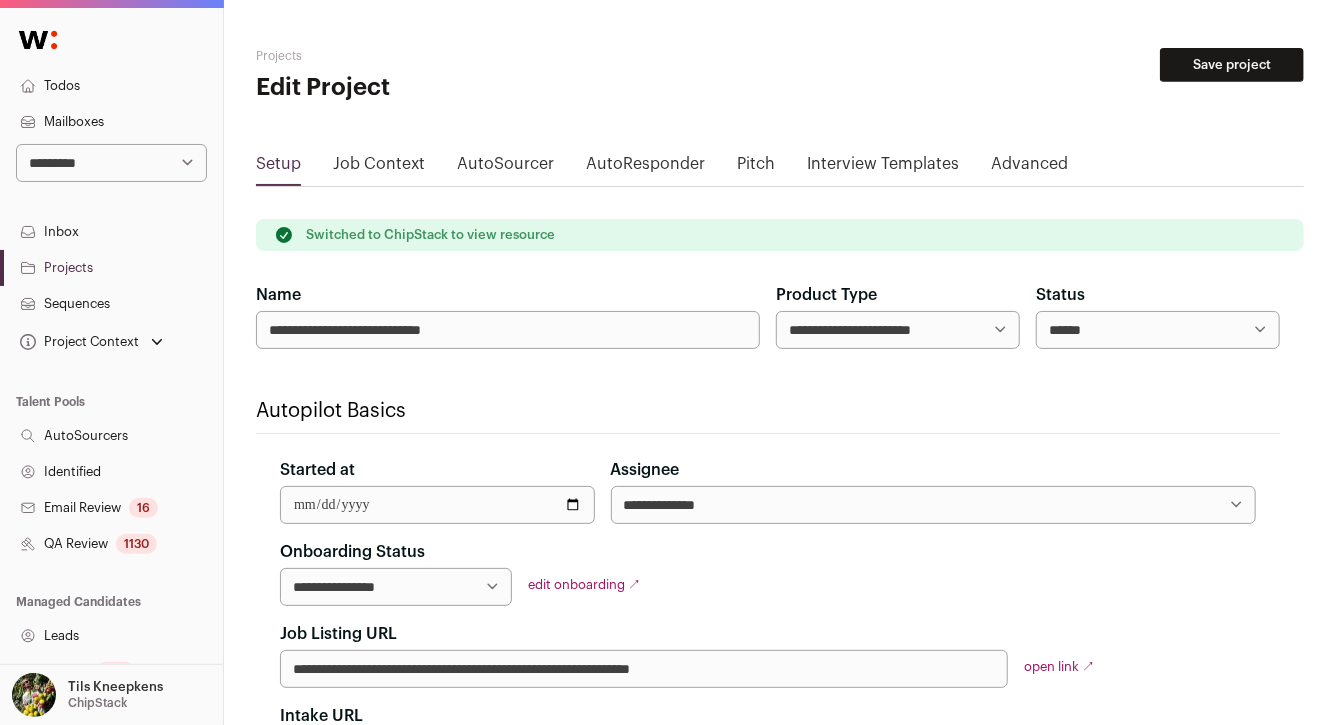 click on "Advanced" at bounding box center [1029, 168] 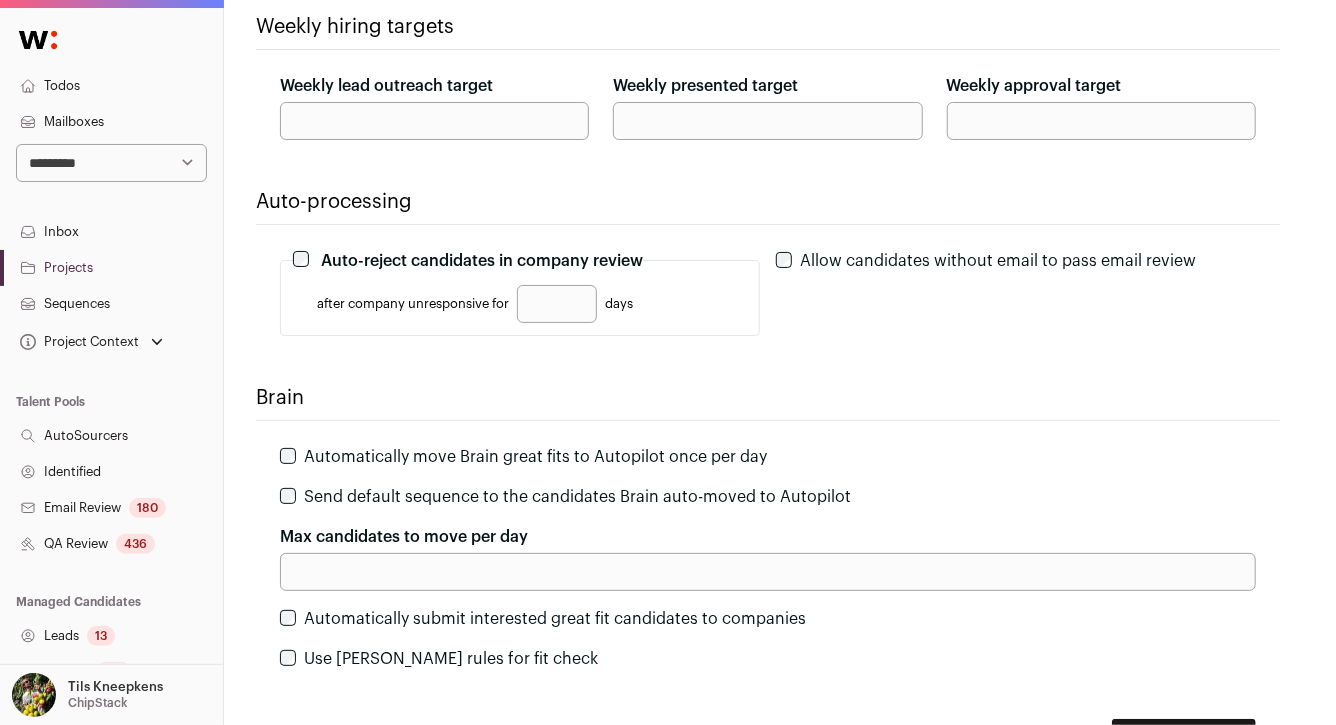 scroll, scrollTop: 388, scrollLeft: 0, axis: vertical 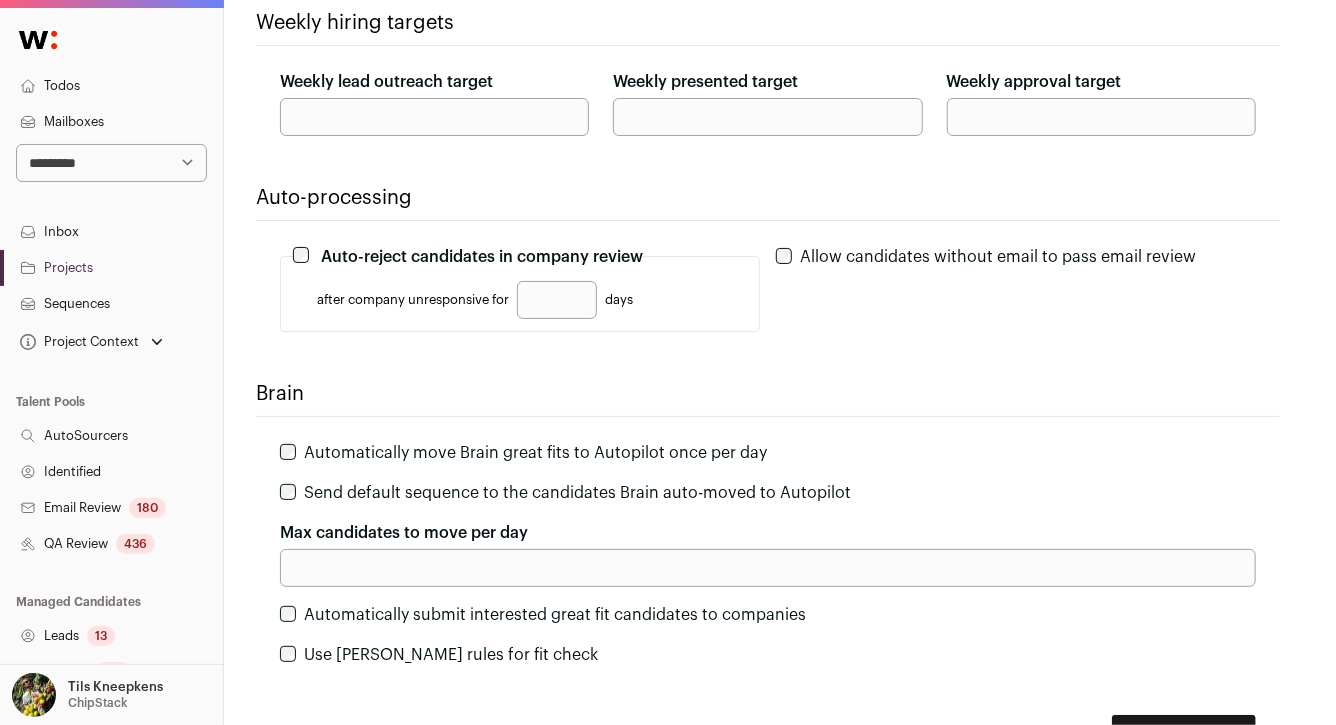 click on "***" at bounding box center [434, 117] 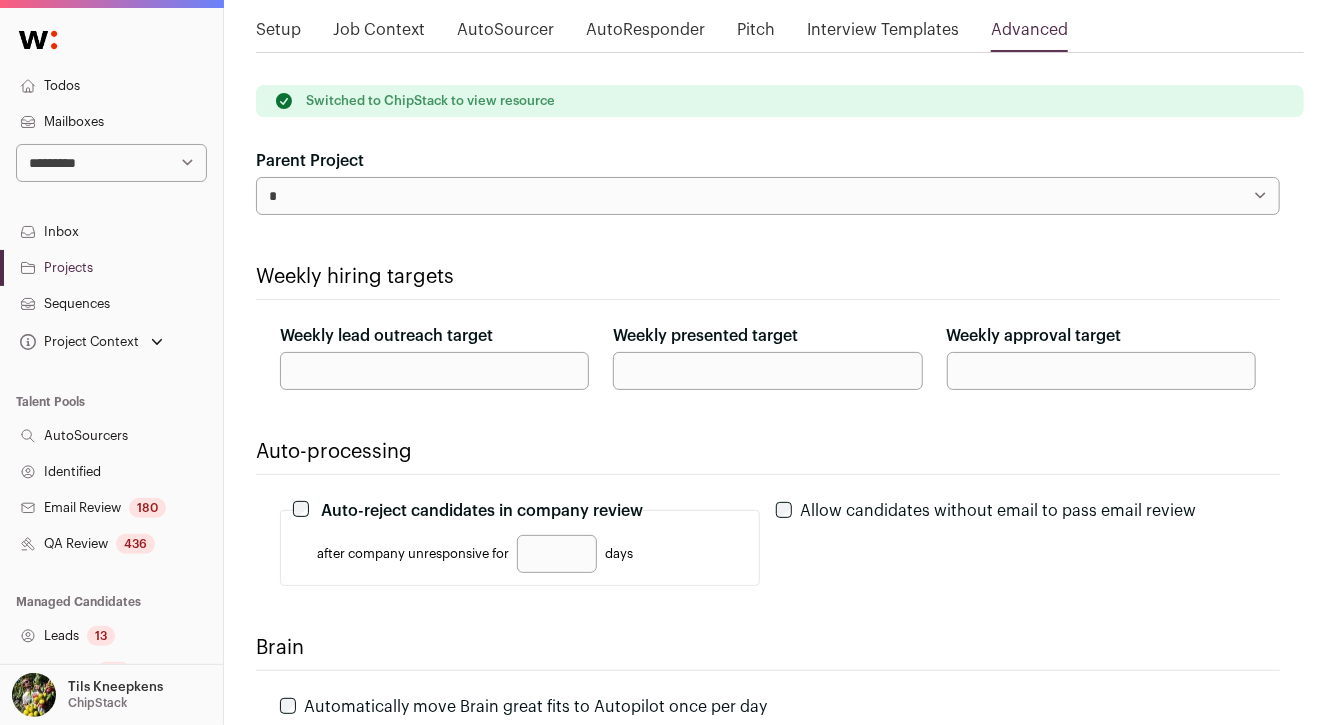 scroll, scrollTop: 0, scrollLeft: 0, axis: both 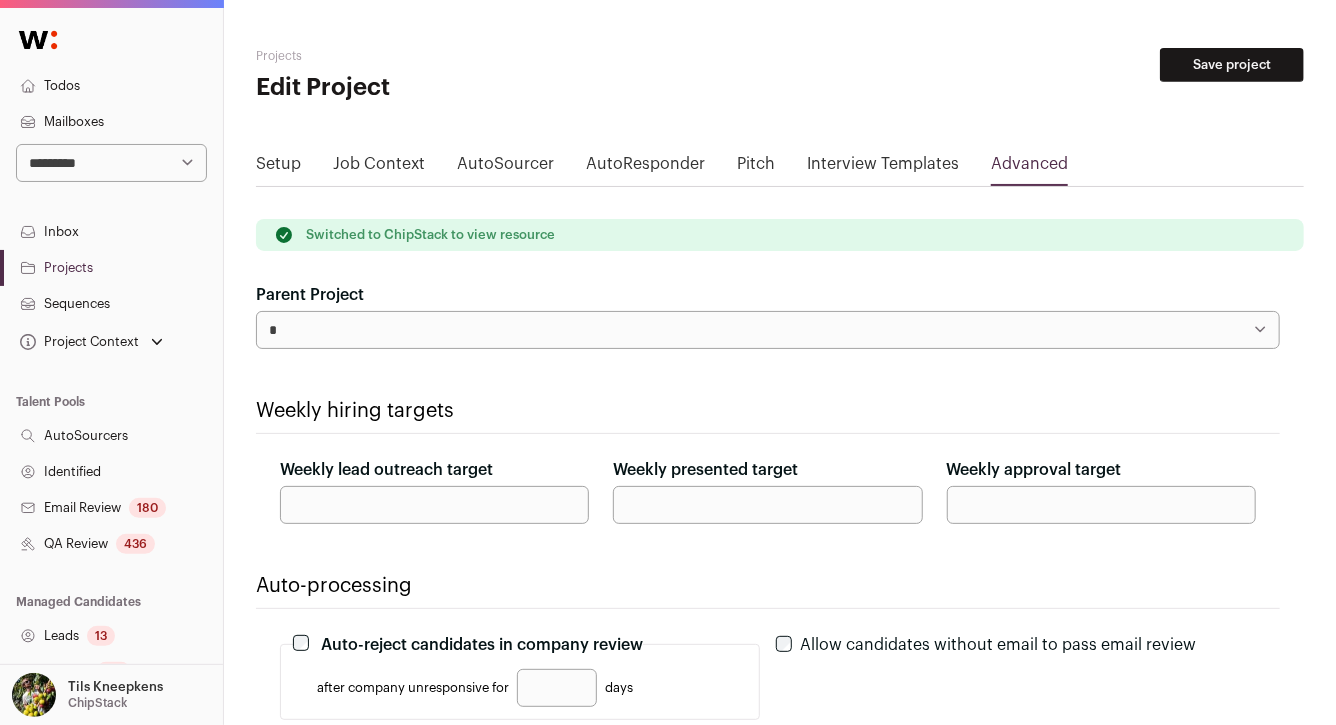 type on "*" 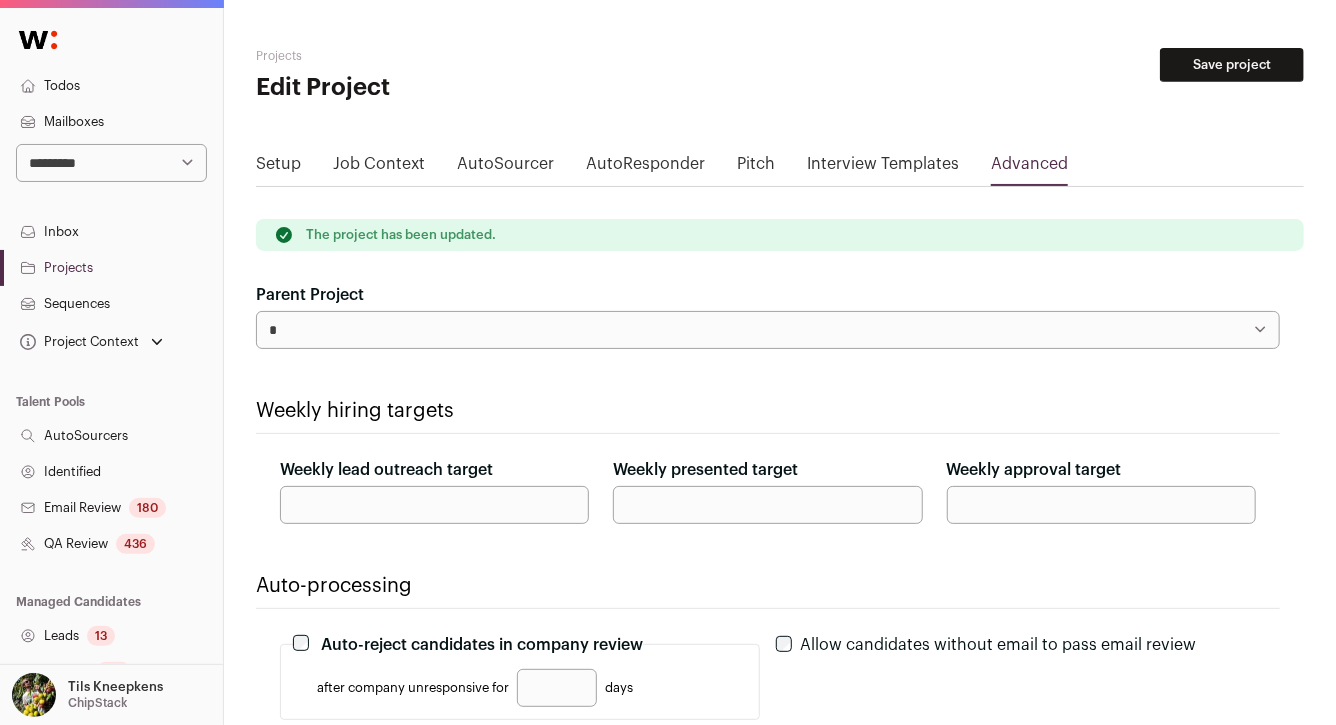 click on "**" at bounding box center [434, 505] 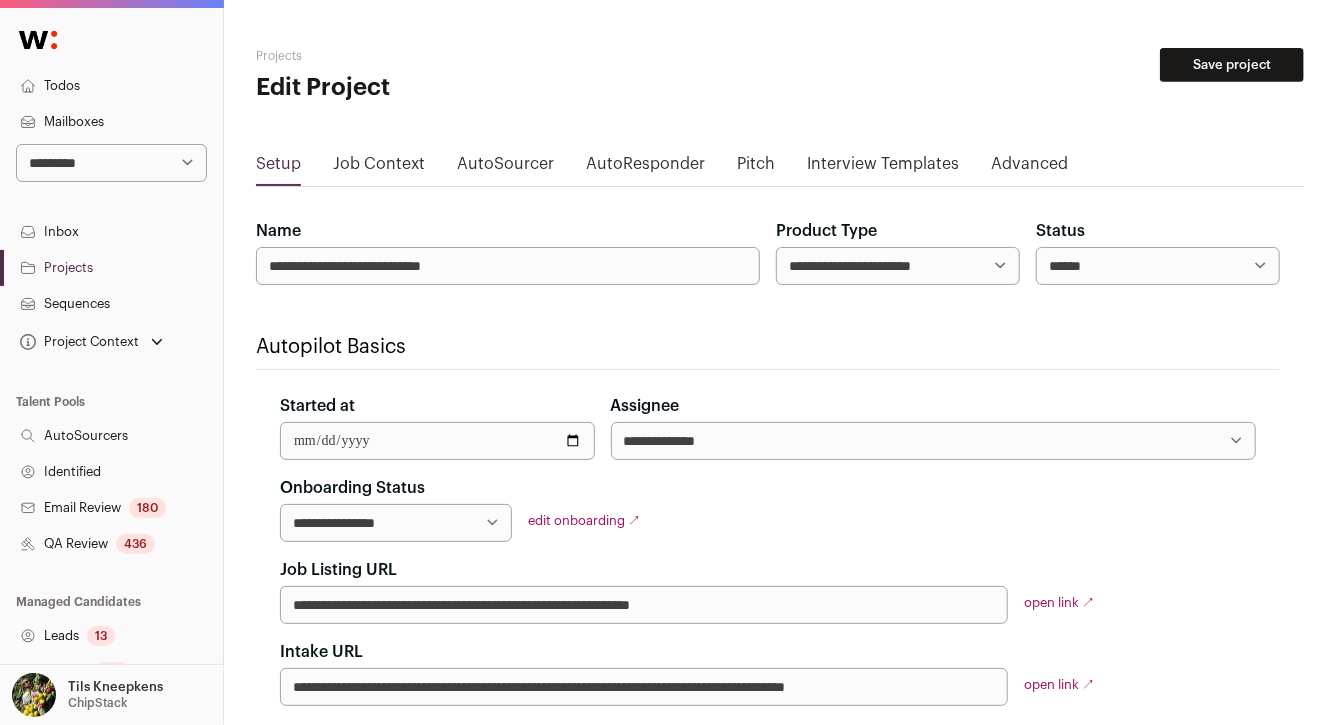 click on "Projects" at bounding box center (111, 268) 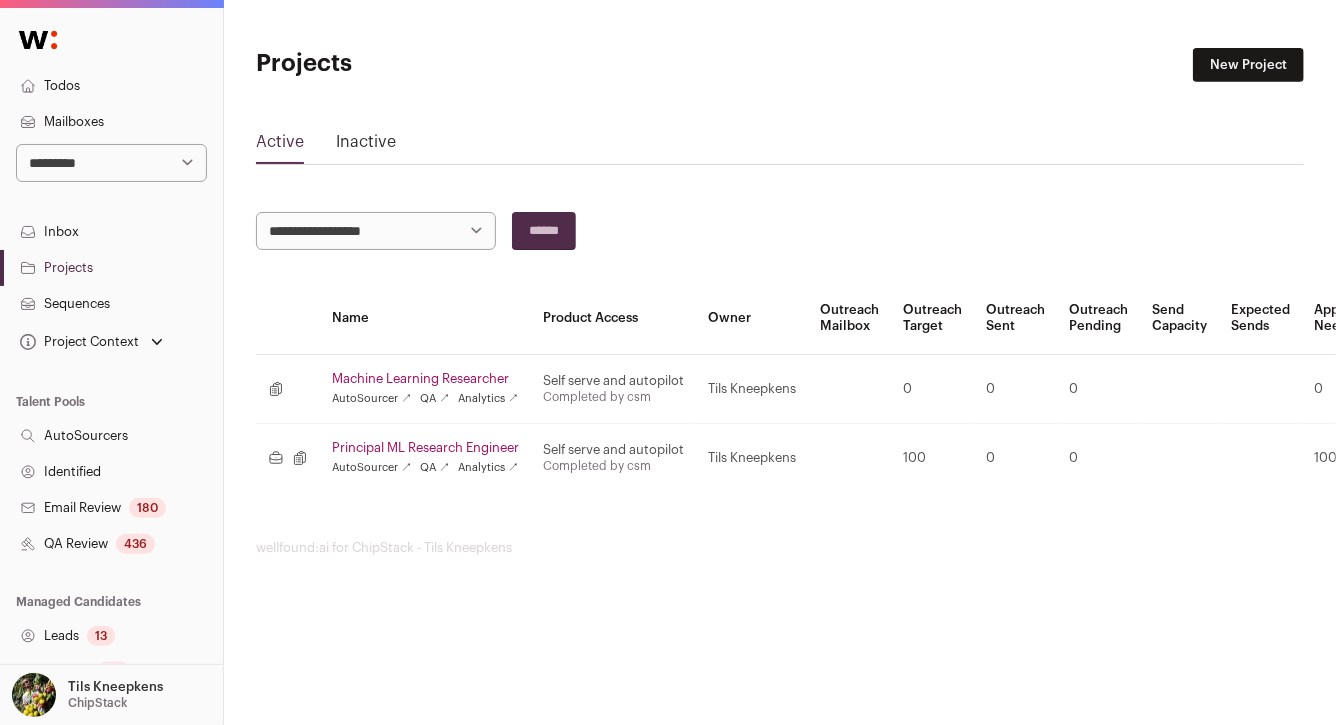 click on "Machine Learning Researcher" at bounding box center (425, 379) 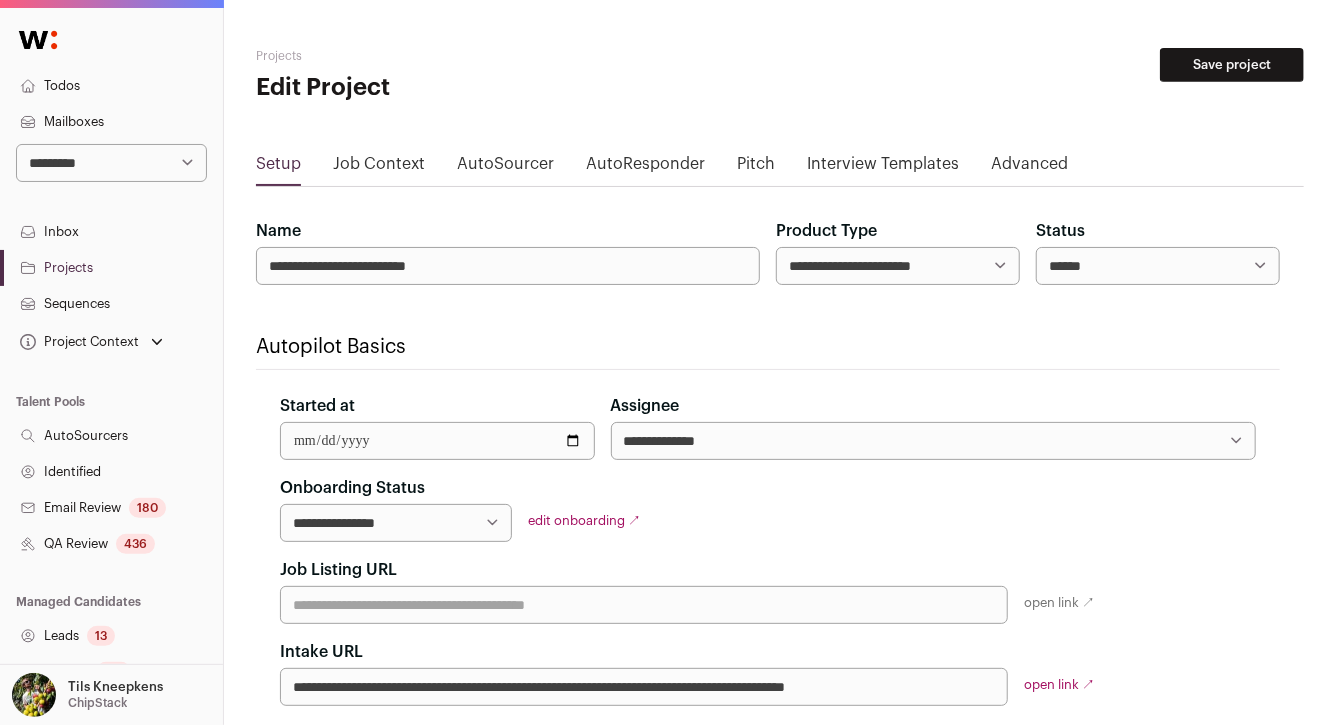 click on "Advanced" at bounding box center [1029, 168] 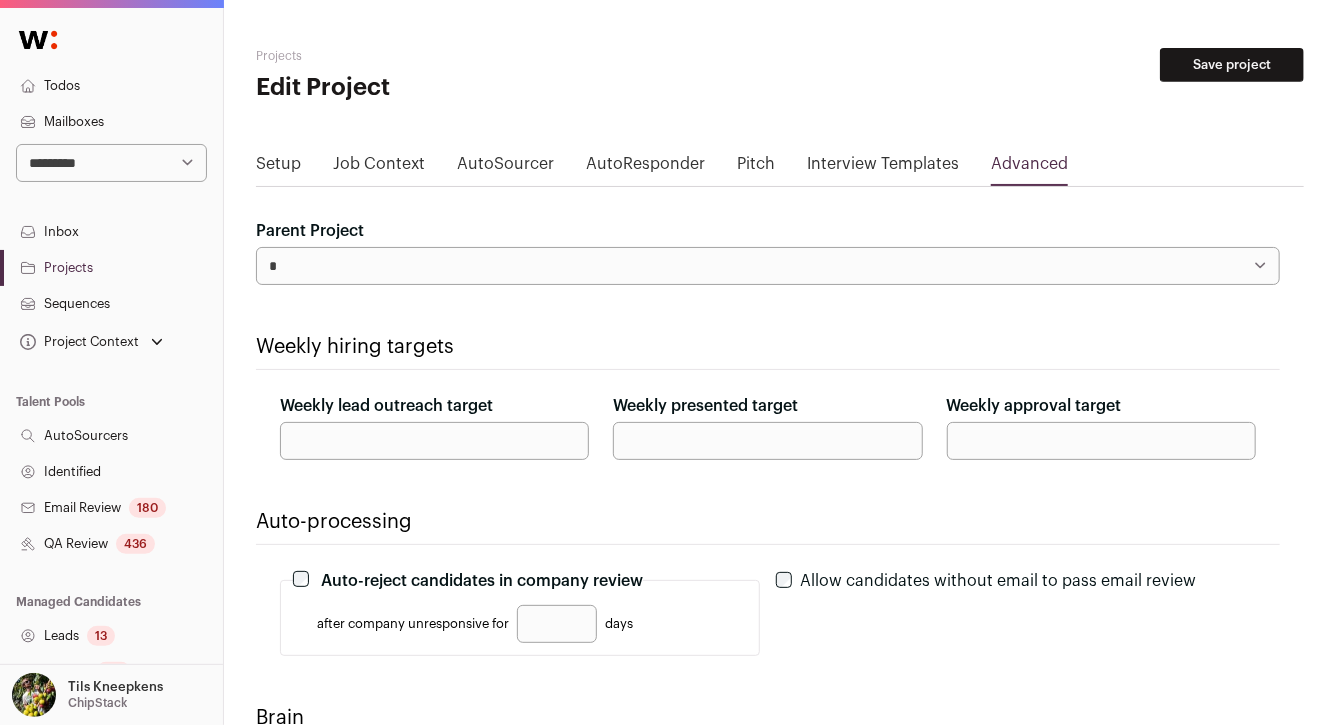 click on "***" at bounding box center [434, 441] 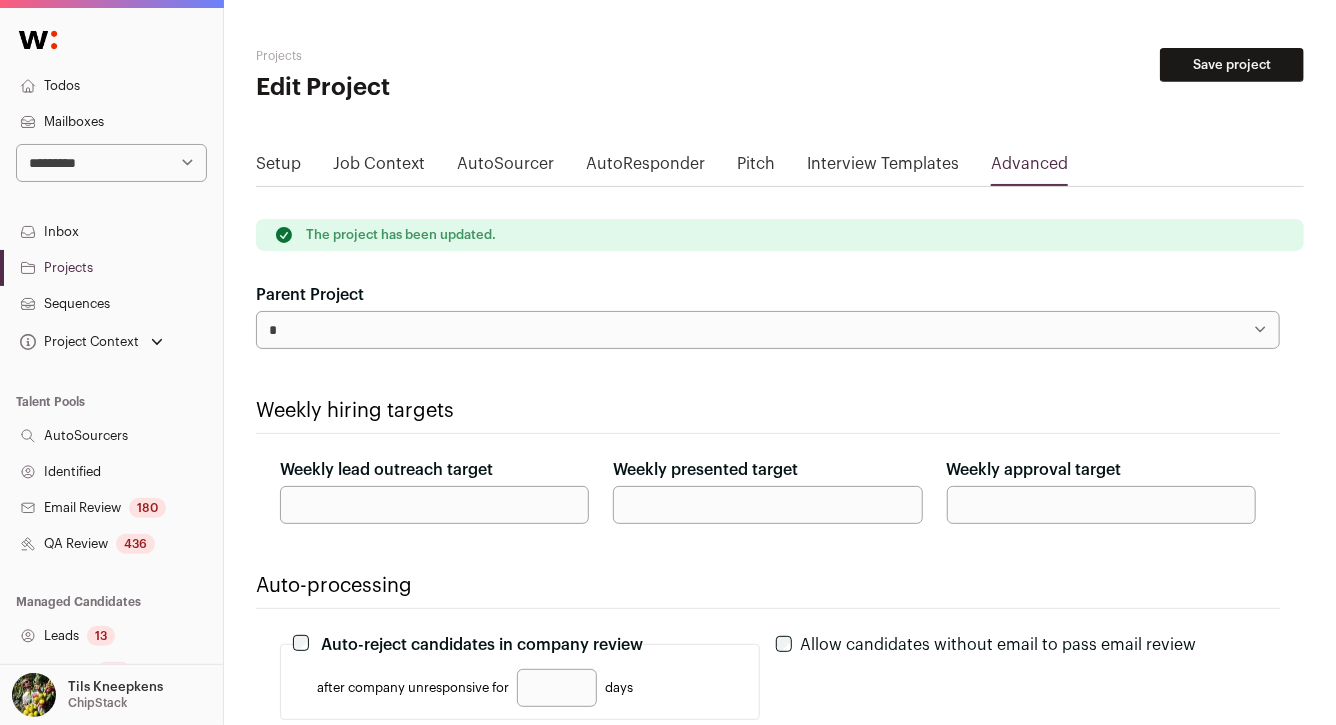 click on "Todos" at bounding box center (111, 86) 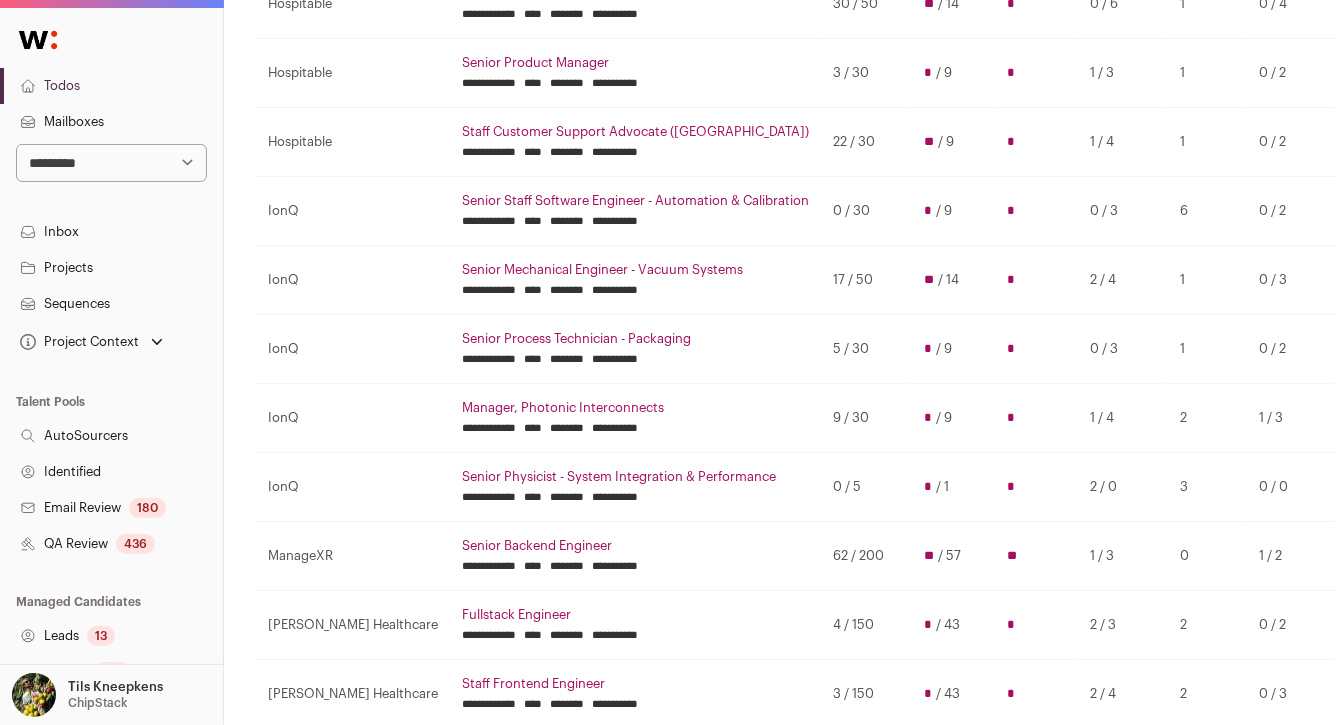 scroll, scrollTop: 493, scrollLeft: 0, axis: vertical 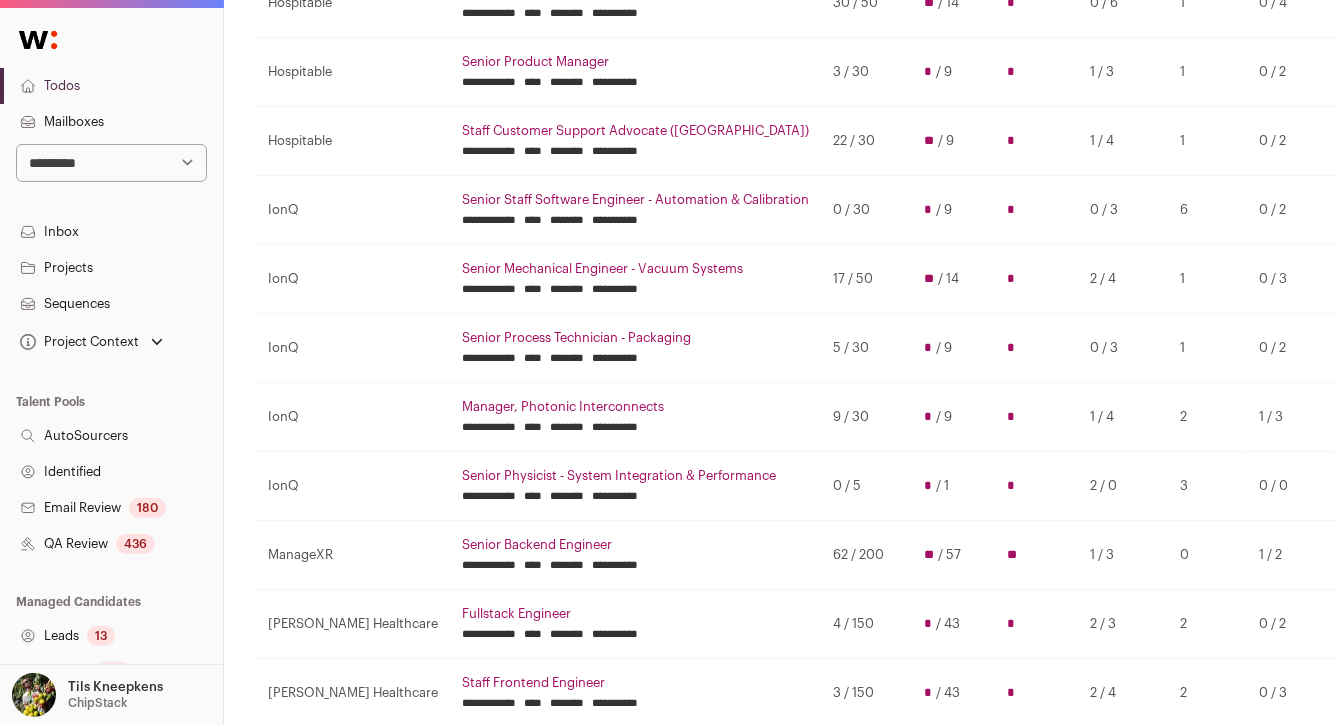 click on "Senior Product Manager" at bounding box center [635, 62] 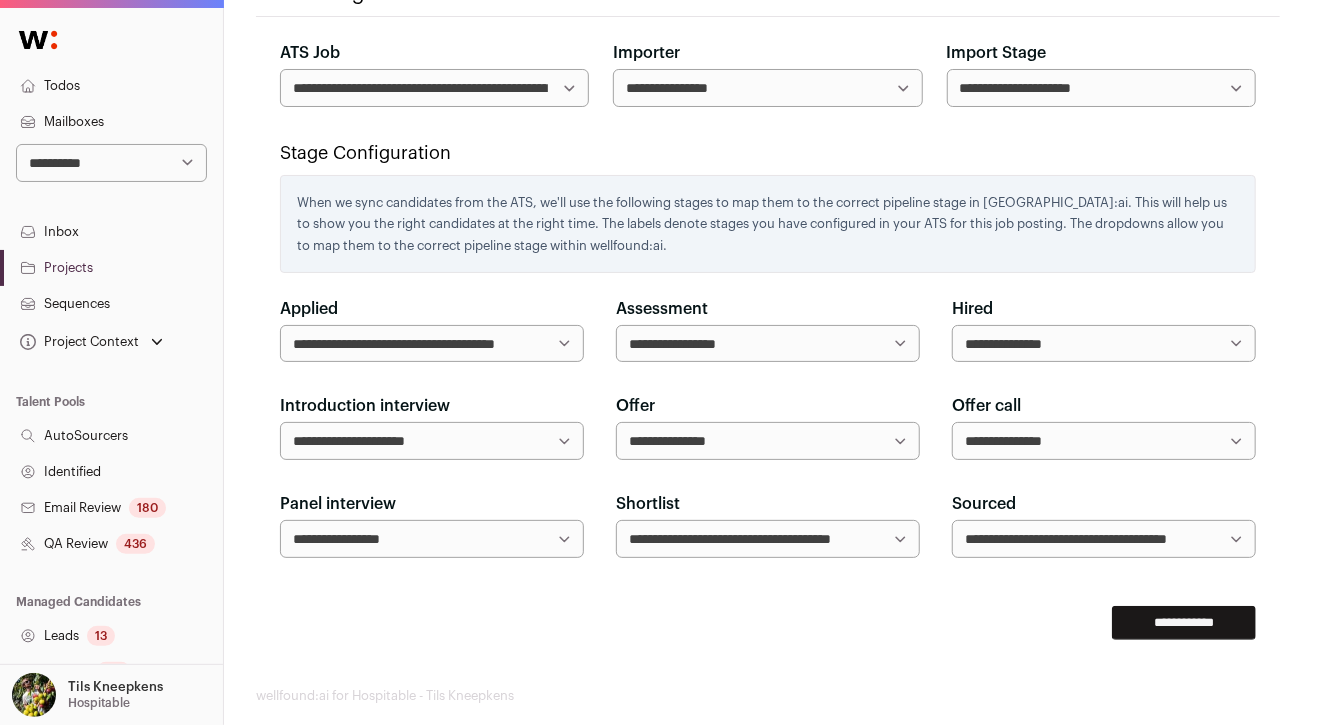 scroll, scrollTop: 1293, scrollLeft: 0, axis: vertical 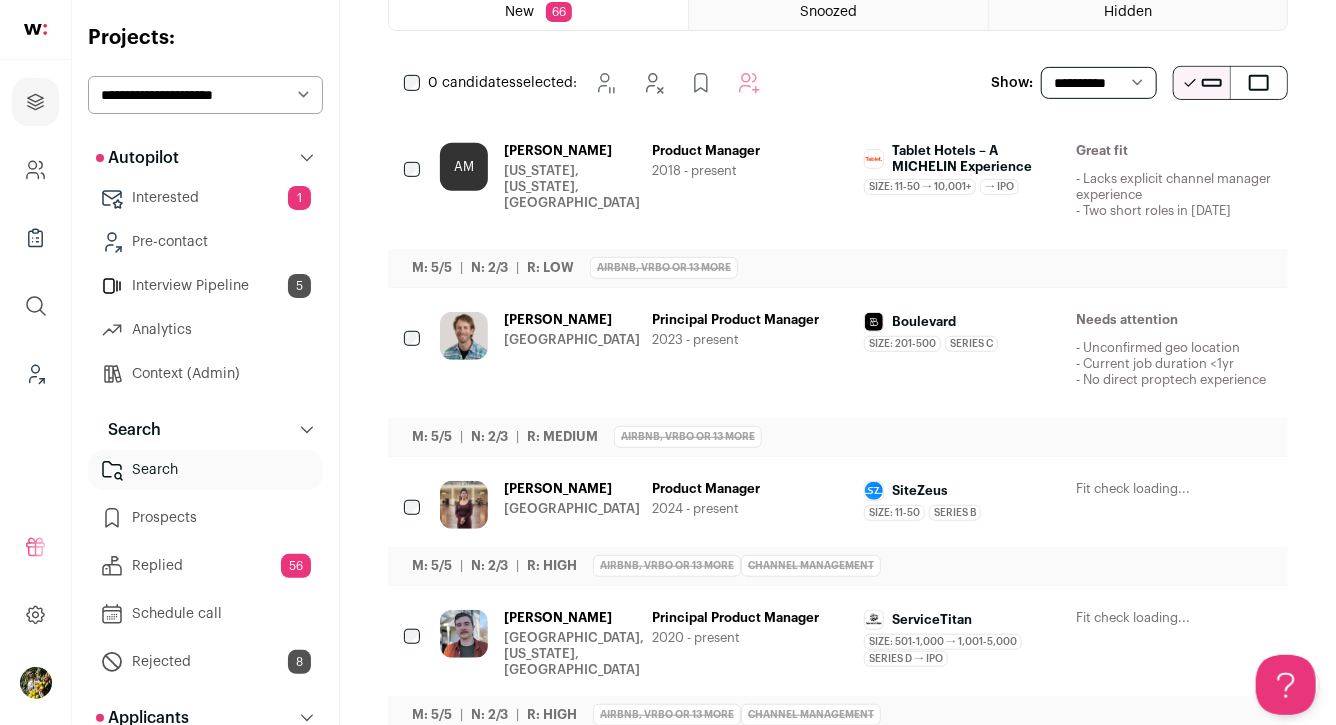 click 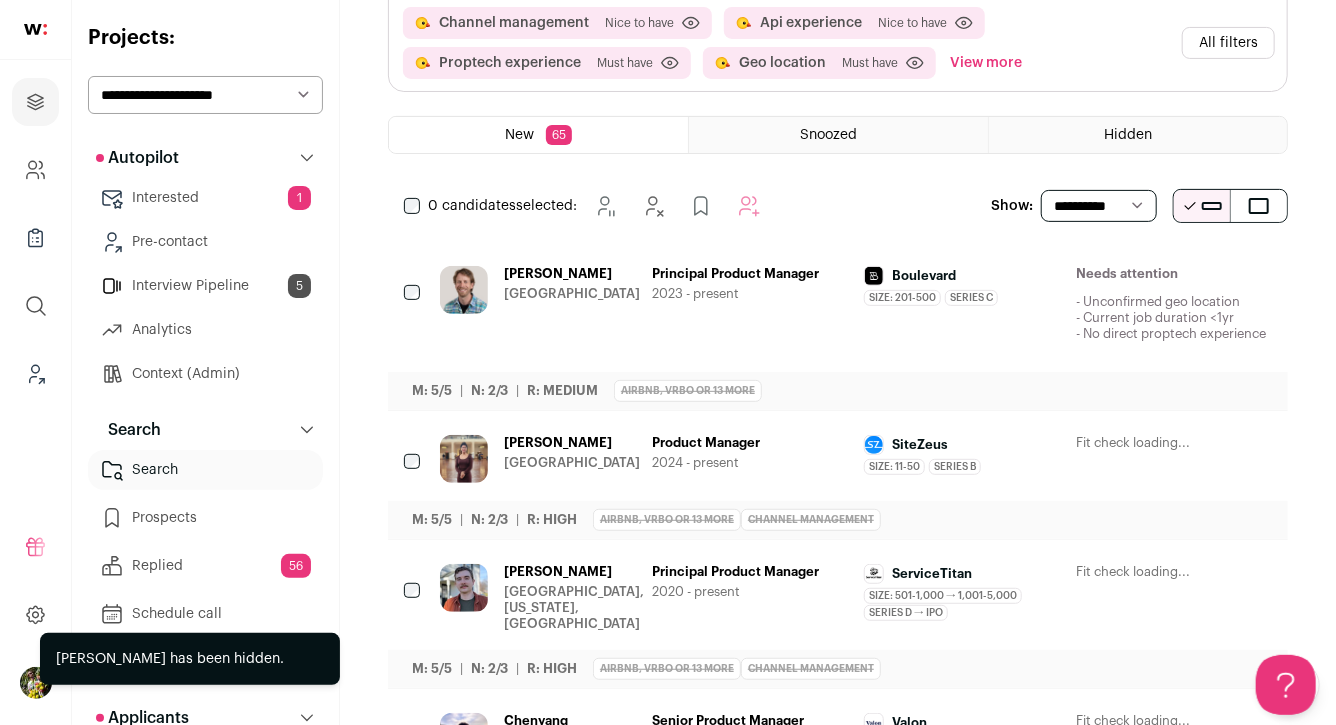 scroll, scrollTop: 0, scrollLeft: 0, axis: both 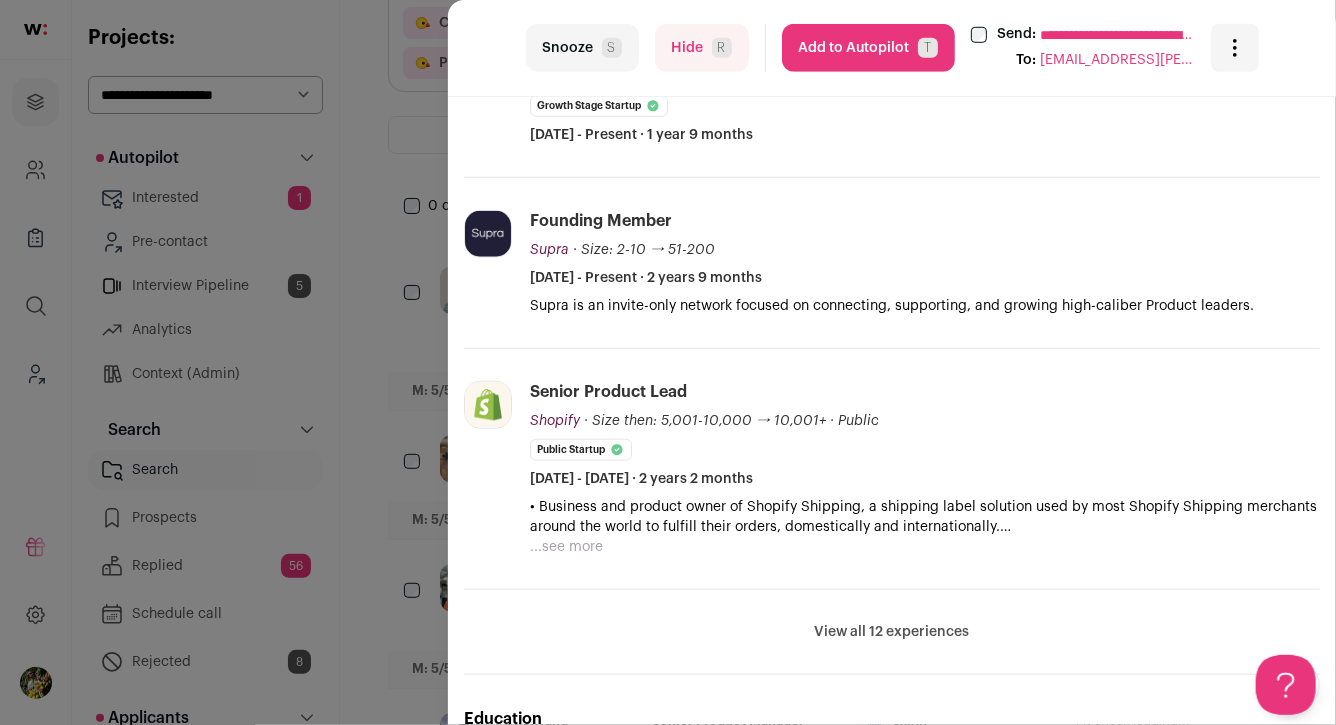 click on "View all 12 experiences" at bounding box center [892, 632] 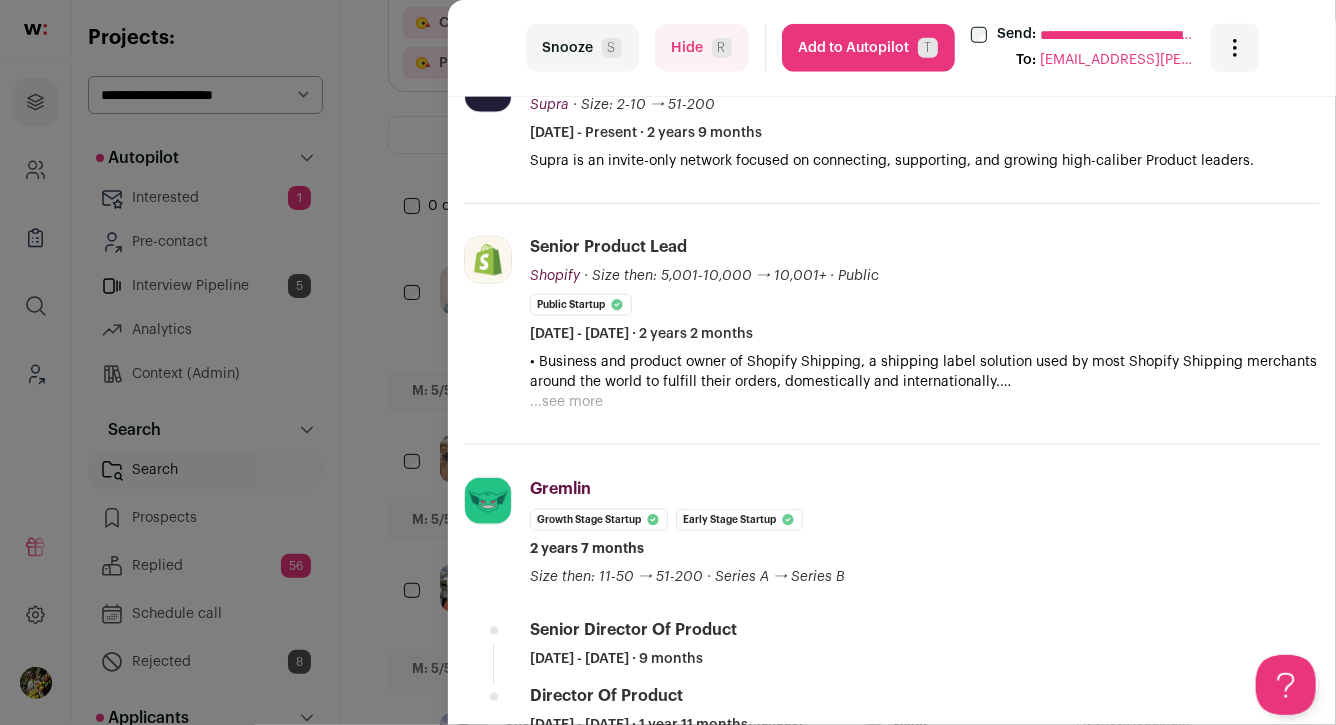 scroll, scrollTop: 893, scrollLeft: 0, axis: vertical 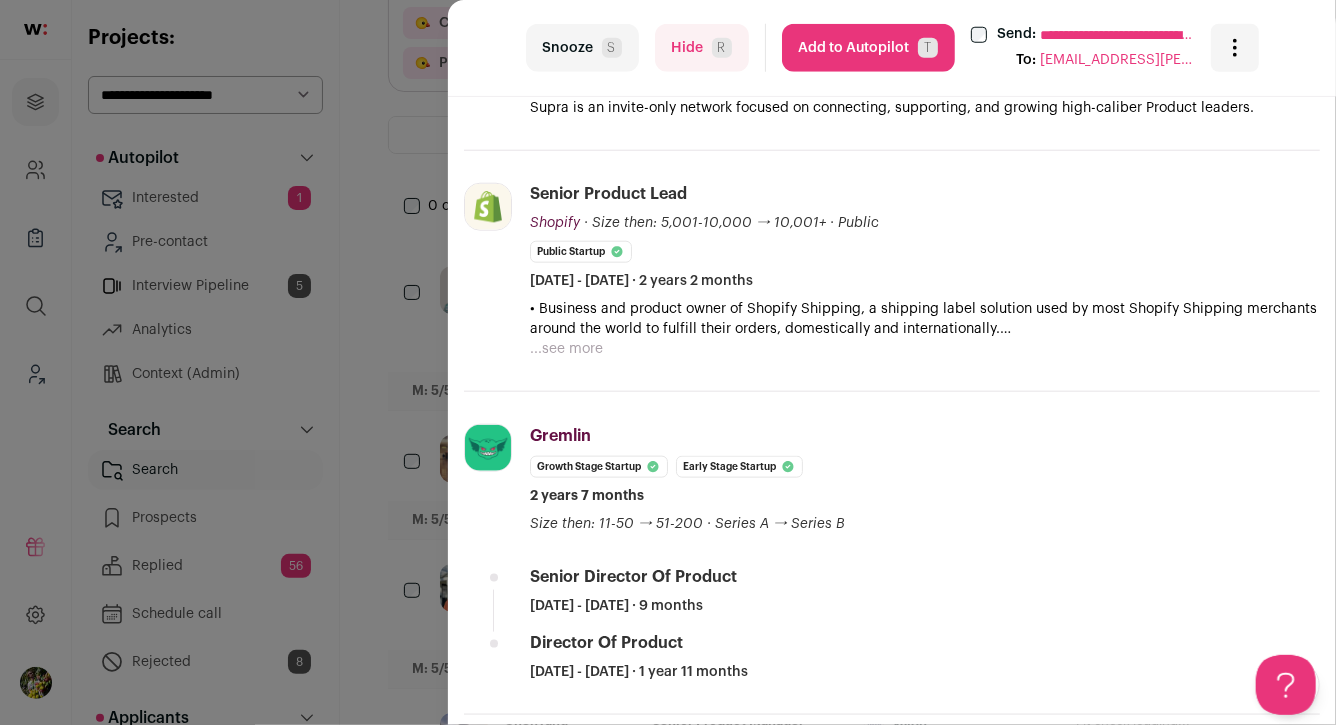 click on "R" at bounding box center [722, 48] 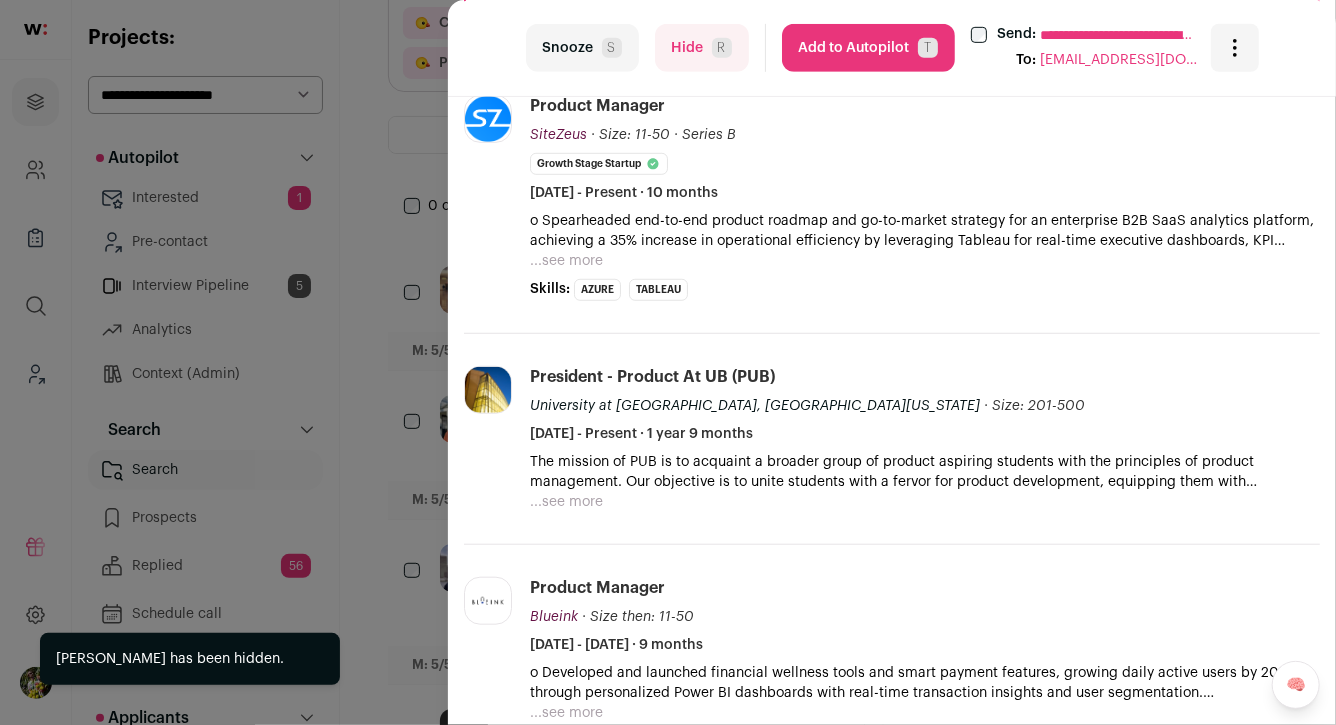 scroll, scrollTop: 551, scrollLeft: 0, axis: vertical 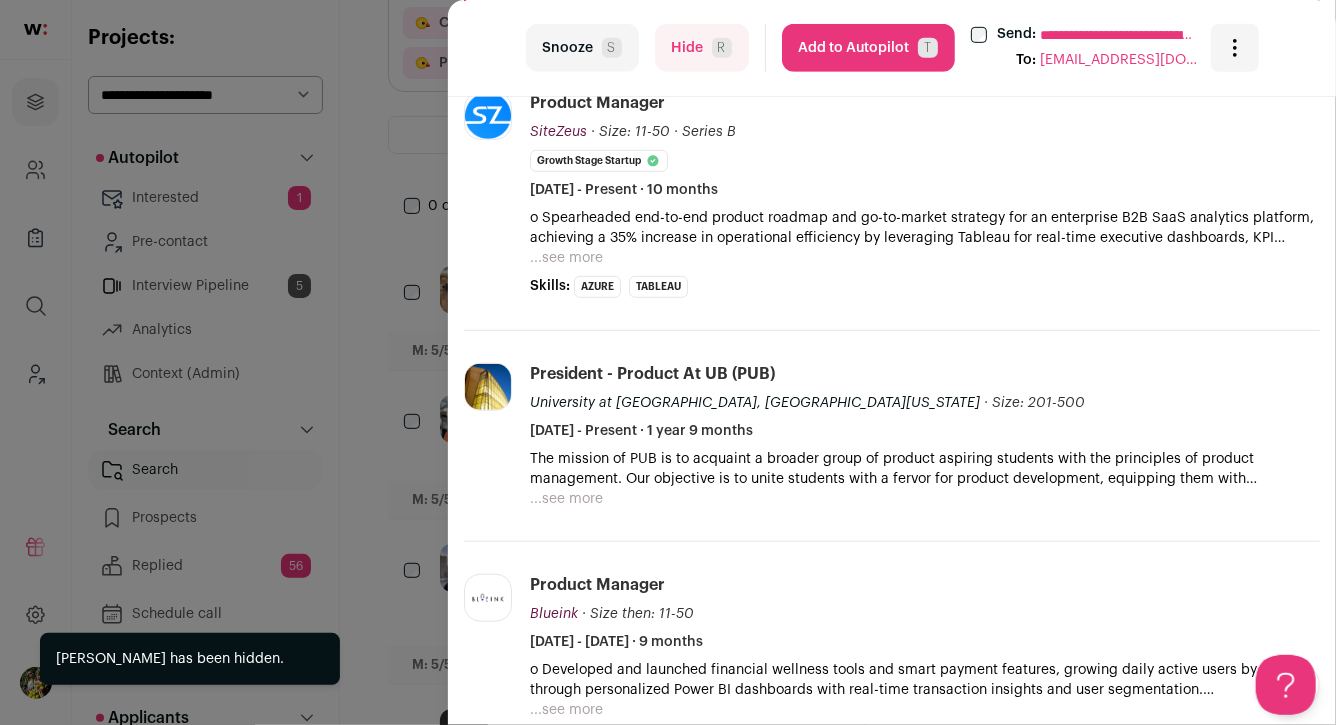 click on "...see more" at bounding box center (566, 258) 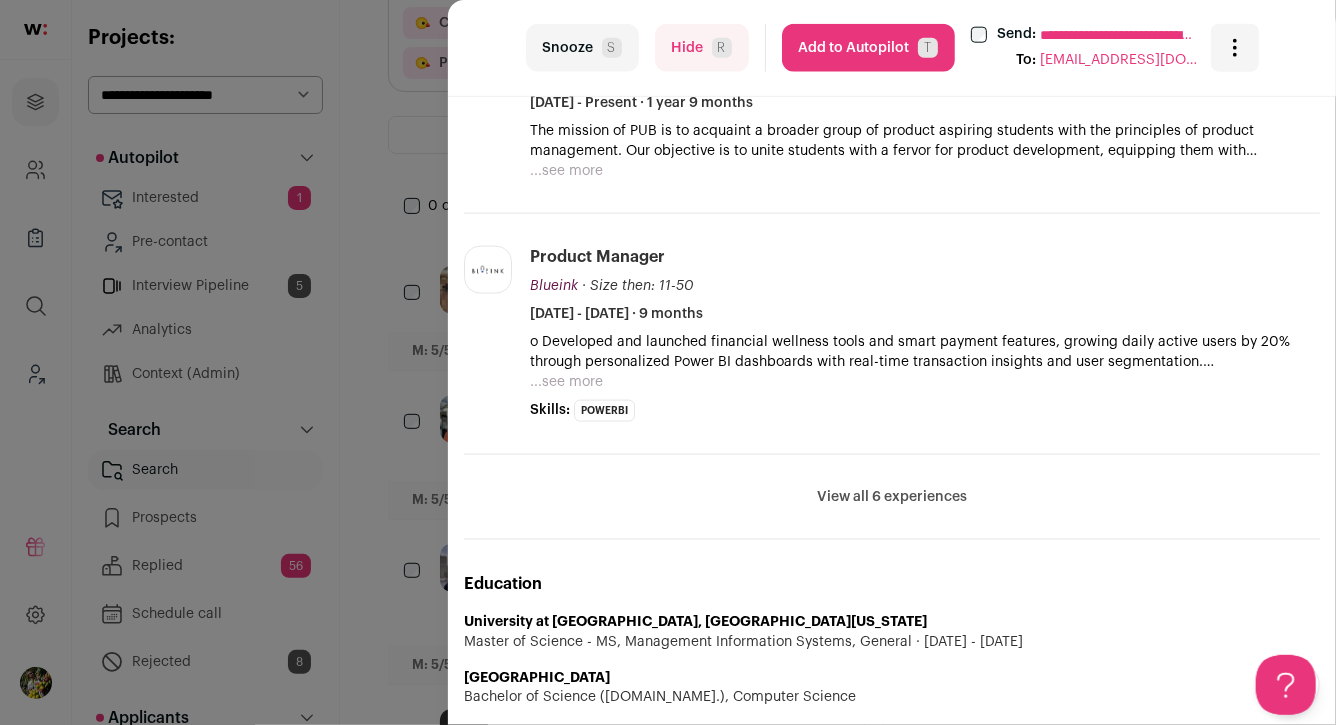 scroll, scrollTop: 1174, scrollLeft: 0, axis: vertical 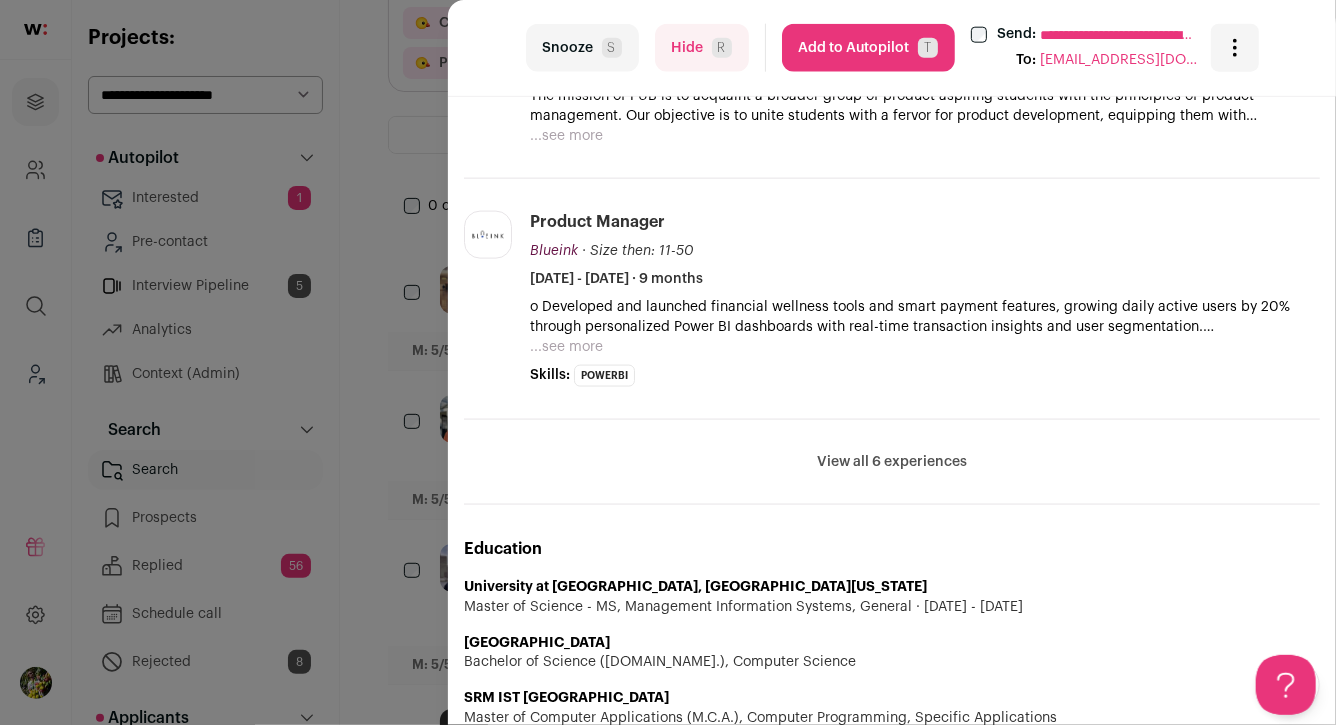 click on "Hide
R" at bounding box center [702, 48] 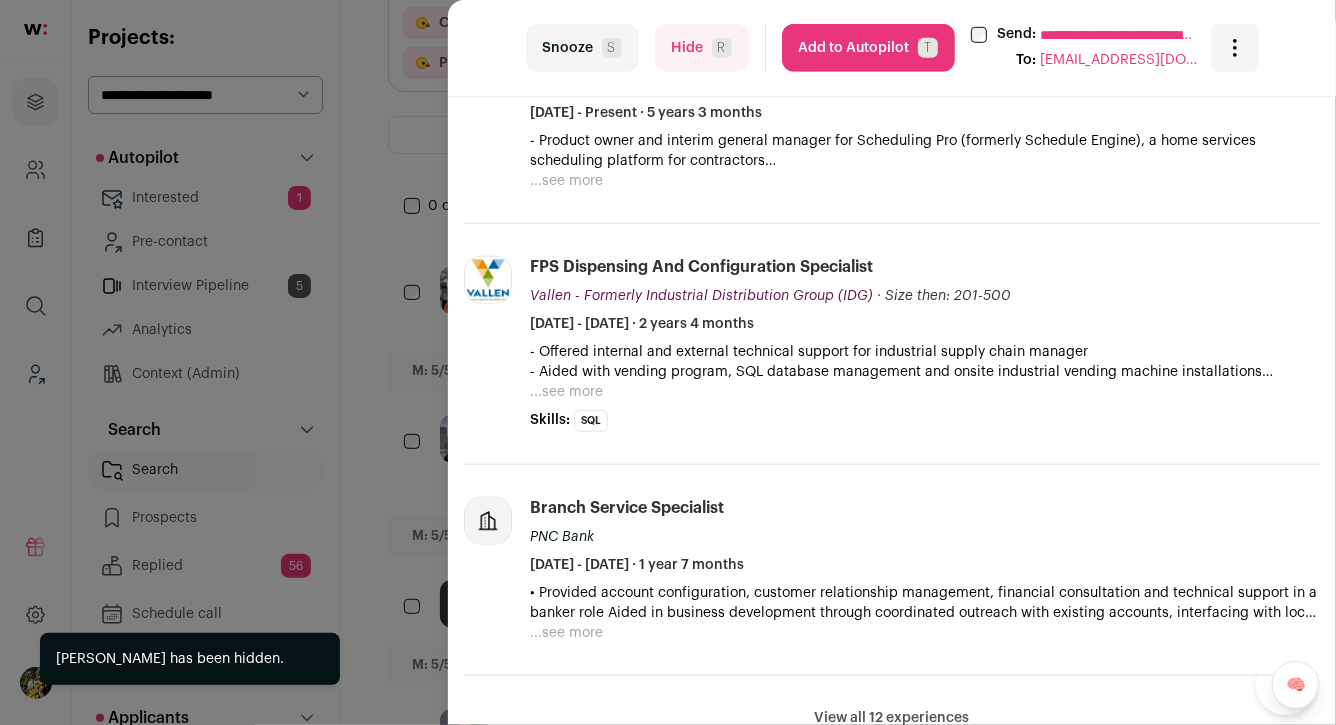 scroll, scrollTop: 622, scrollLeft: 0, axis: vertical 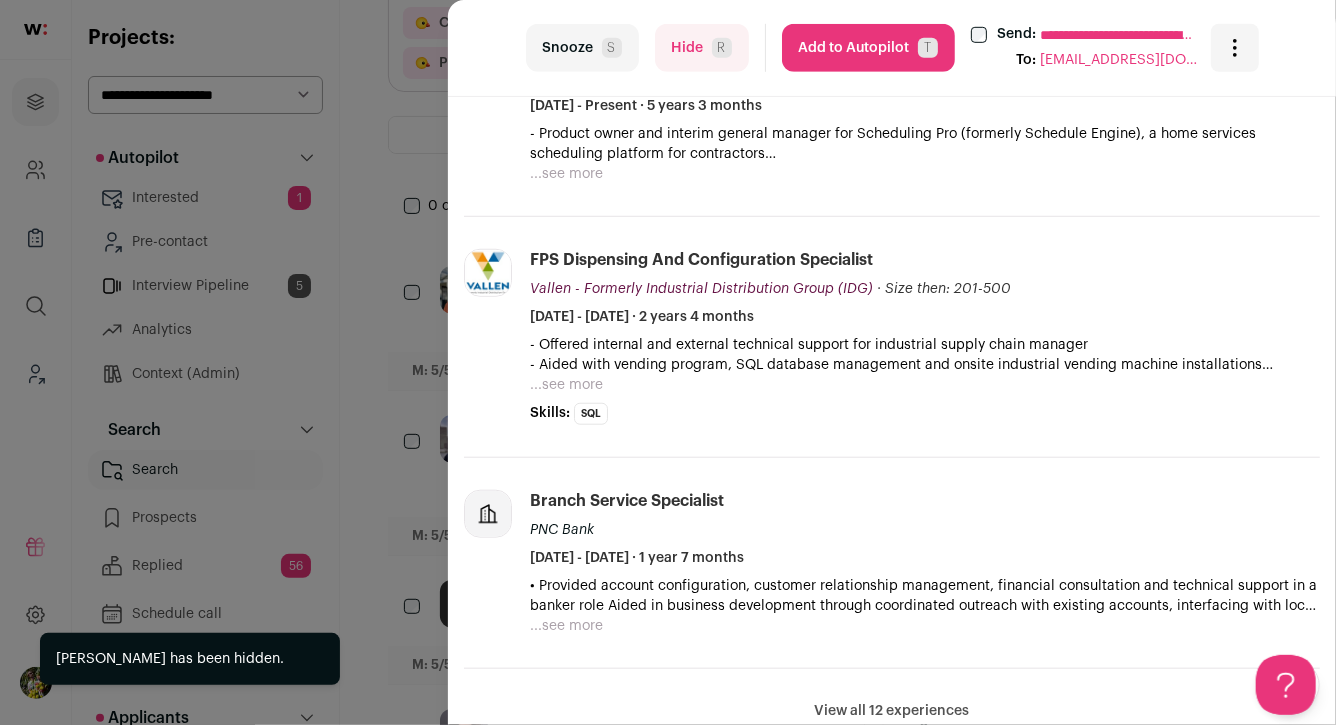 click on "...see more" at bounding box center (566, 174) 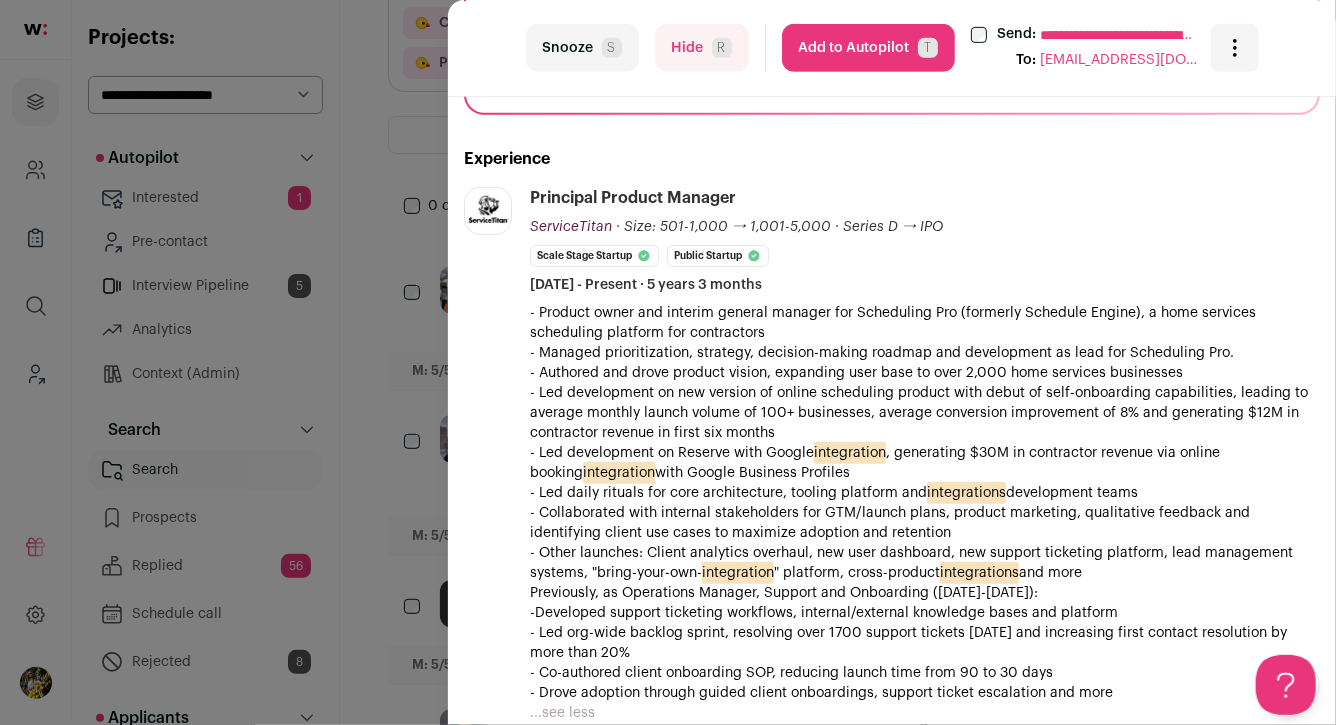 scroll, scrollTop: 450, scrollLeft: 0, axis: vertical 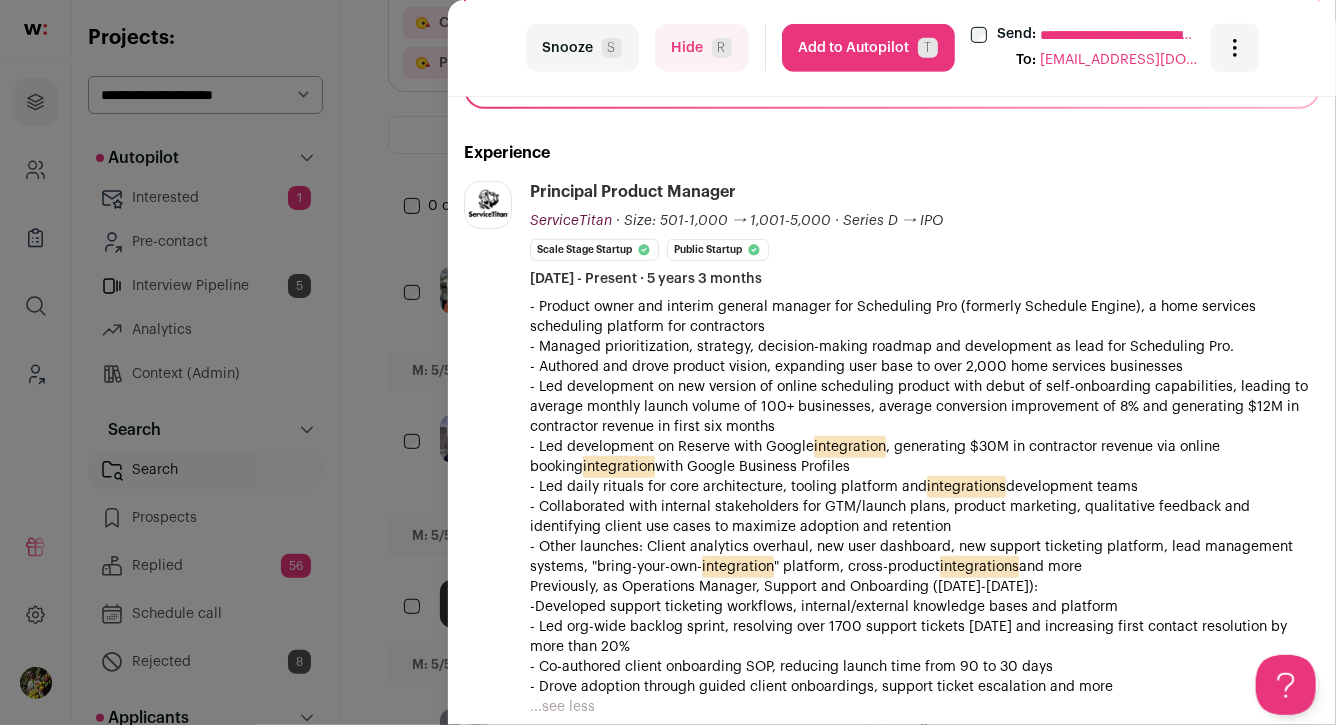 click on "Add to Autopilot
T" at bounding box center (868, 48) 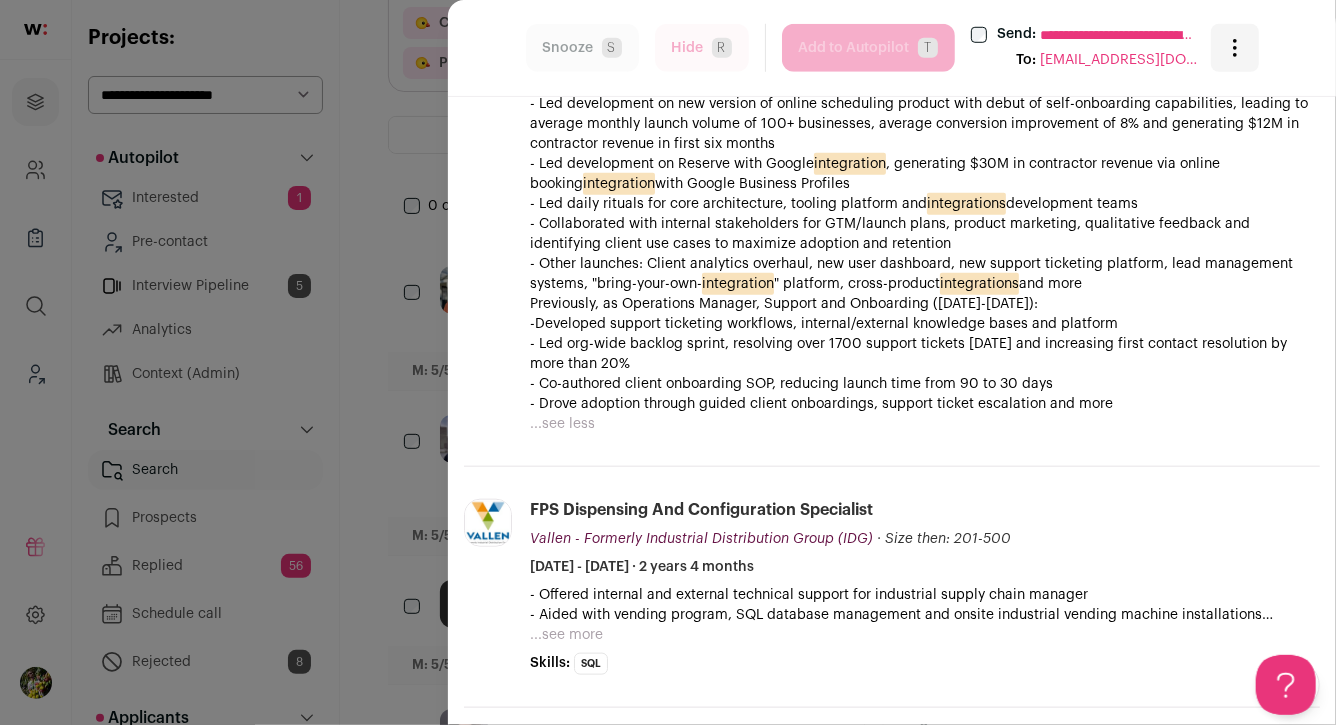 scroll, scrollTop: 970, scrollLeft: 0, axis: vertical 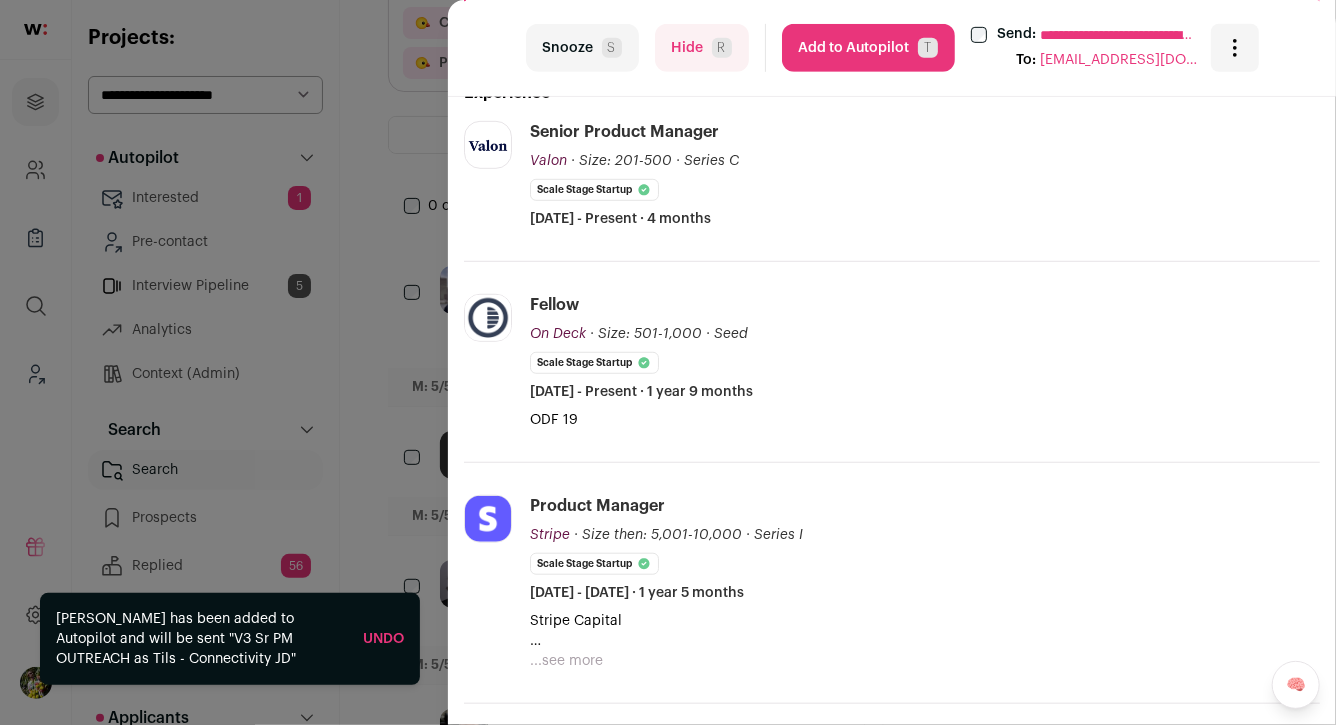 click on "R" at bounding box center [722, 48] 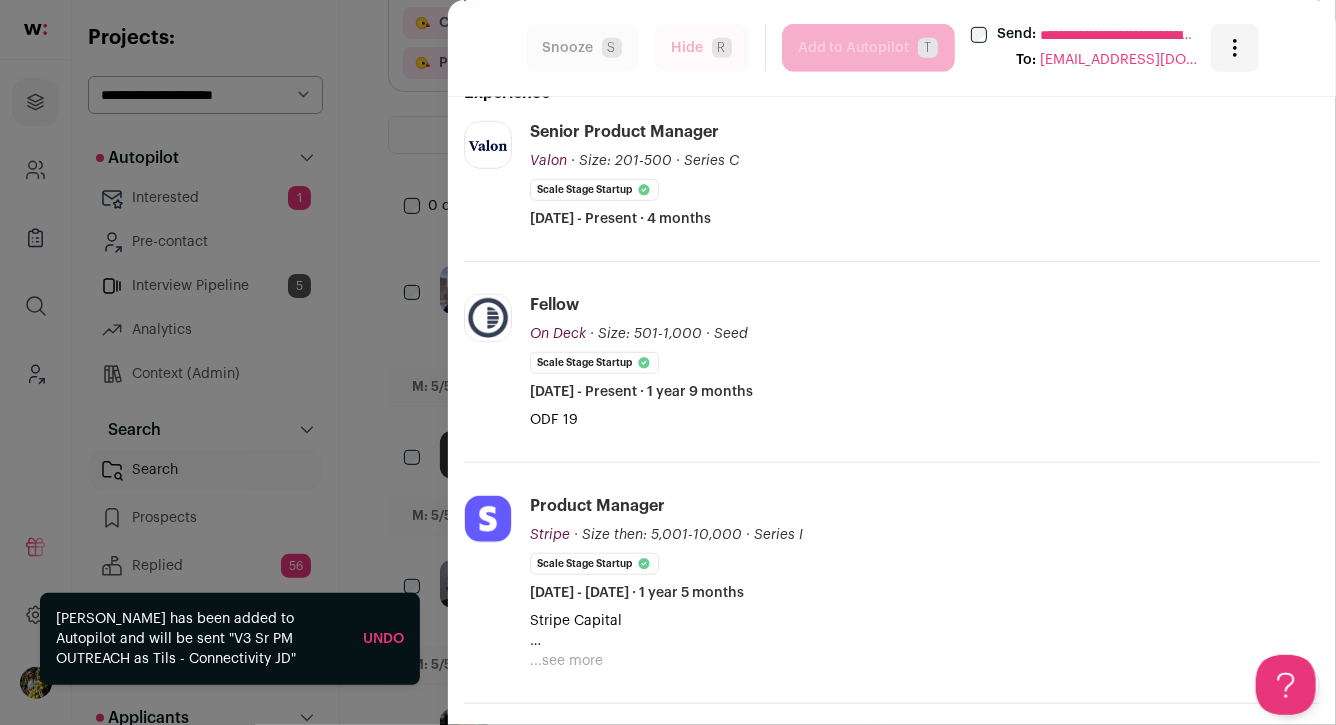scroll, scrollTop: 0, scrollLeft: 0, axis: both 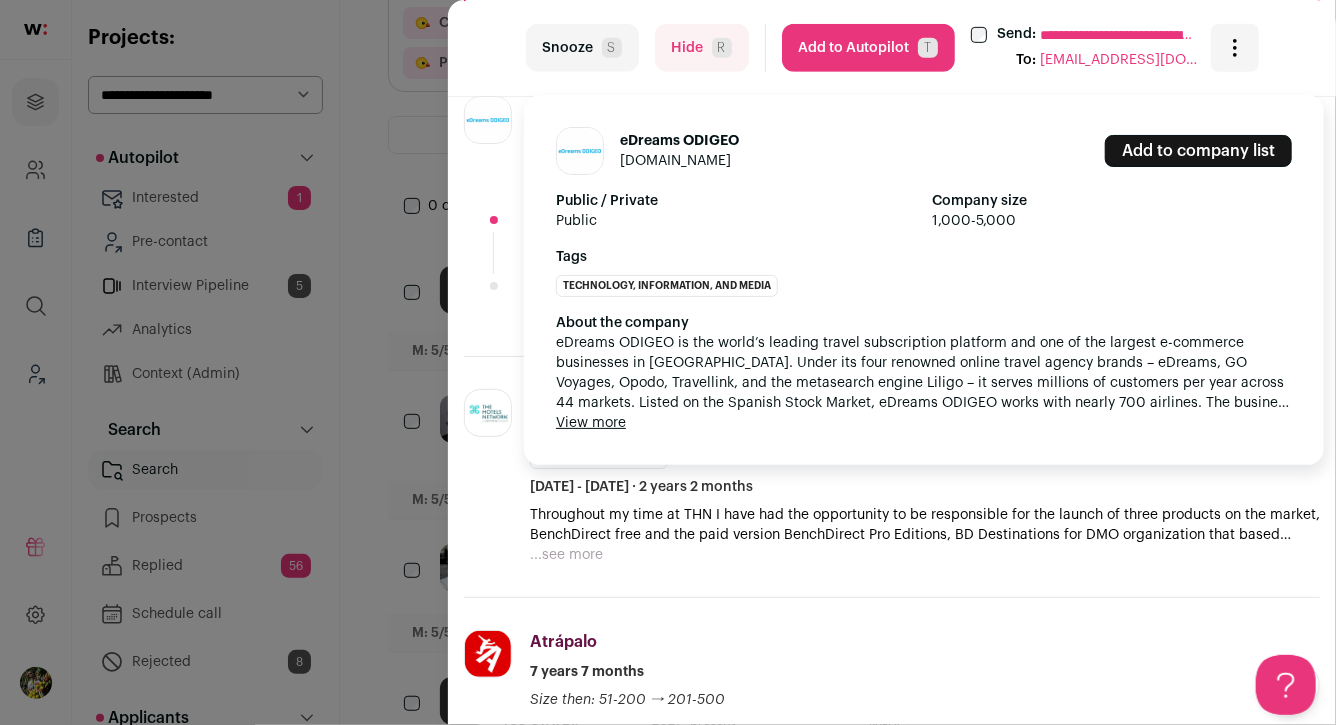 click on "View more" at bounding box center (591, 423) 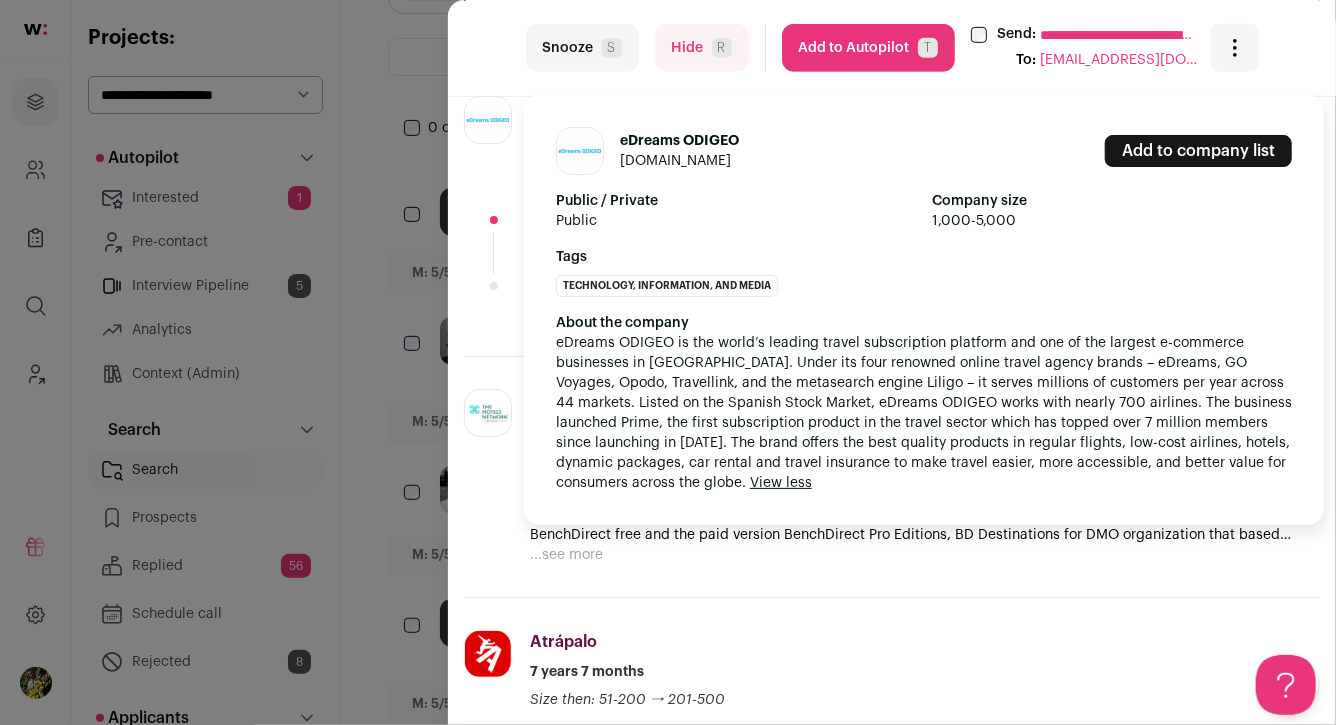 scroll, scrollTop: 332, scrollLeft: 0, axis: vertical 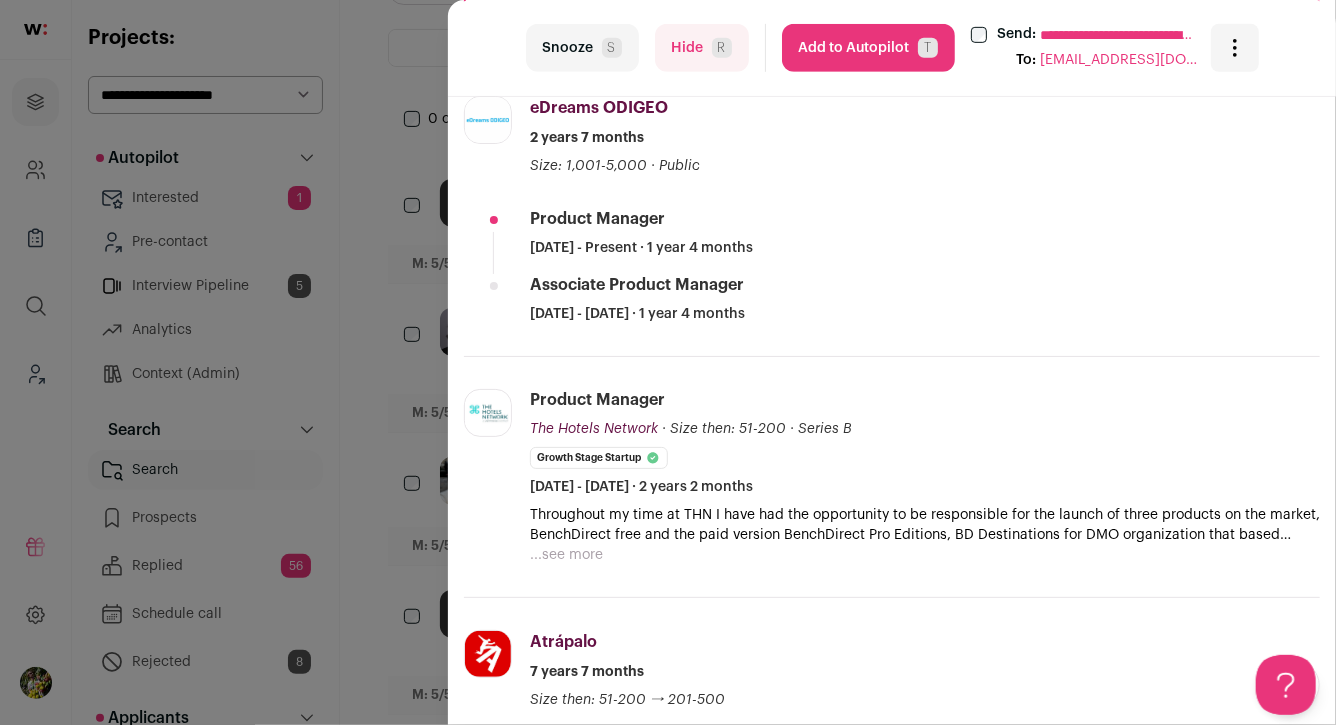 click on "Atrápalo
atrapalo.com
Add to company list
Public / Private
Private
Valuation
Unknown
Company size
501-1,000
Founded
2000
Tags
Accommodation and Food Services
About the company
Atrapalo is a travel agency that catch the best plans for your free time.
View more
View less" at bounding box center (892, 879) 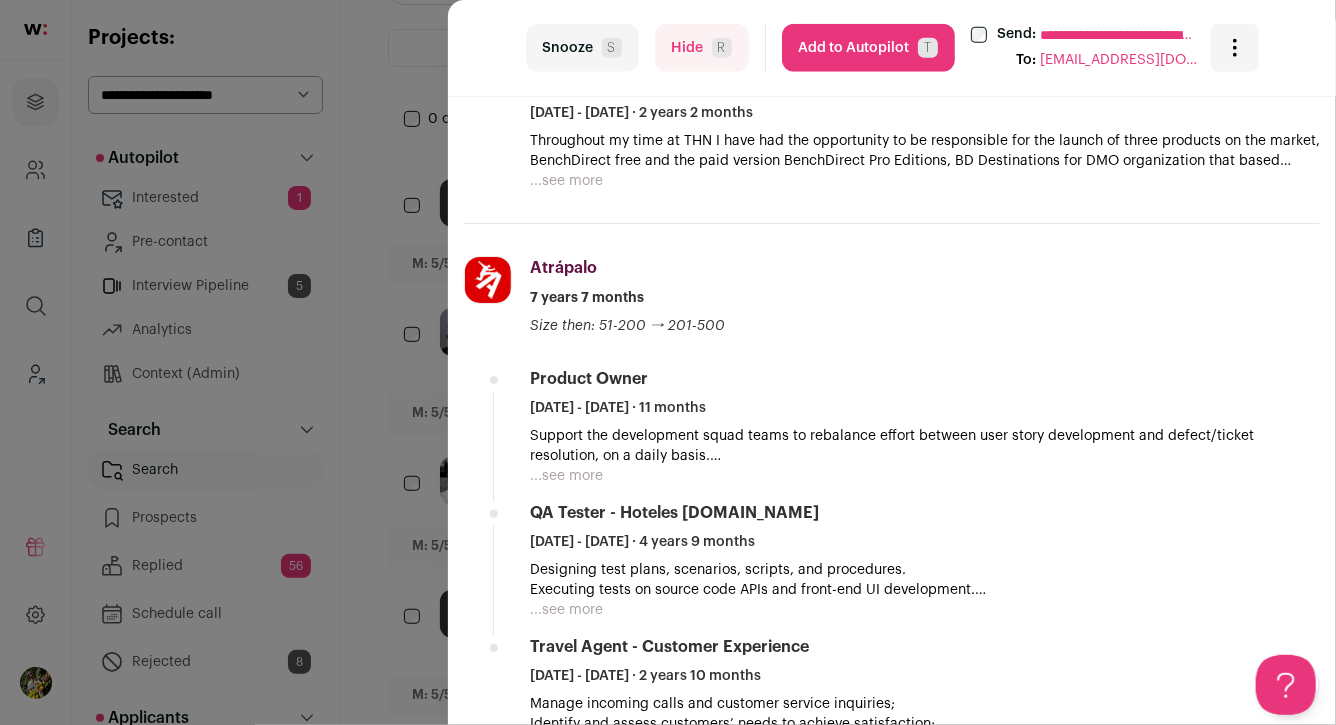 scroll, scrollTop: 911, scrollLeft: 0, axis: vertical 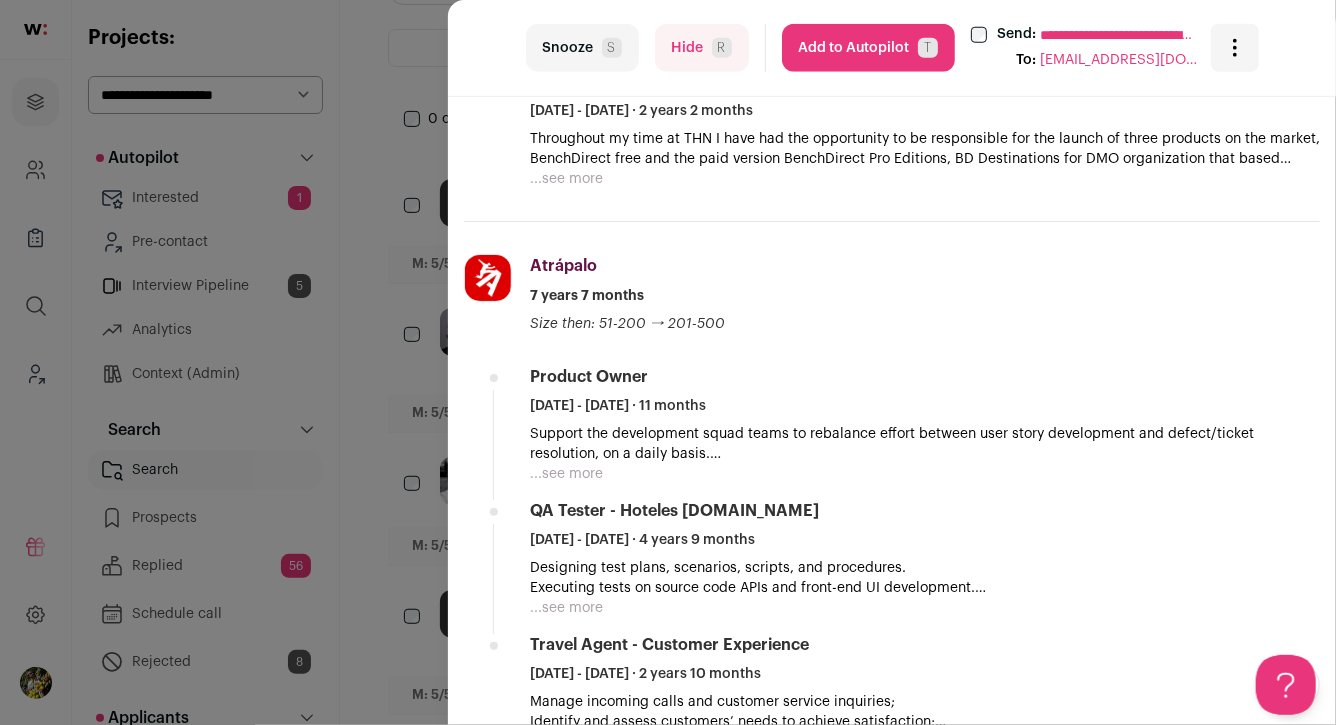 click on "...see more" at bounding box center (566, 474) 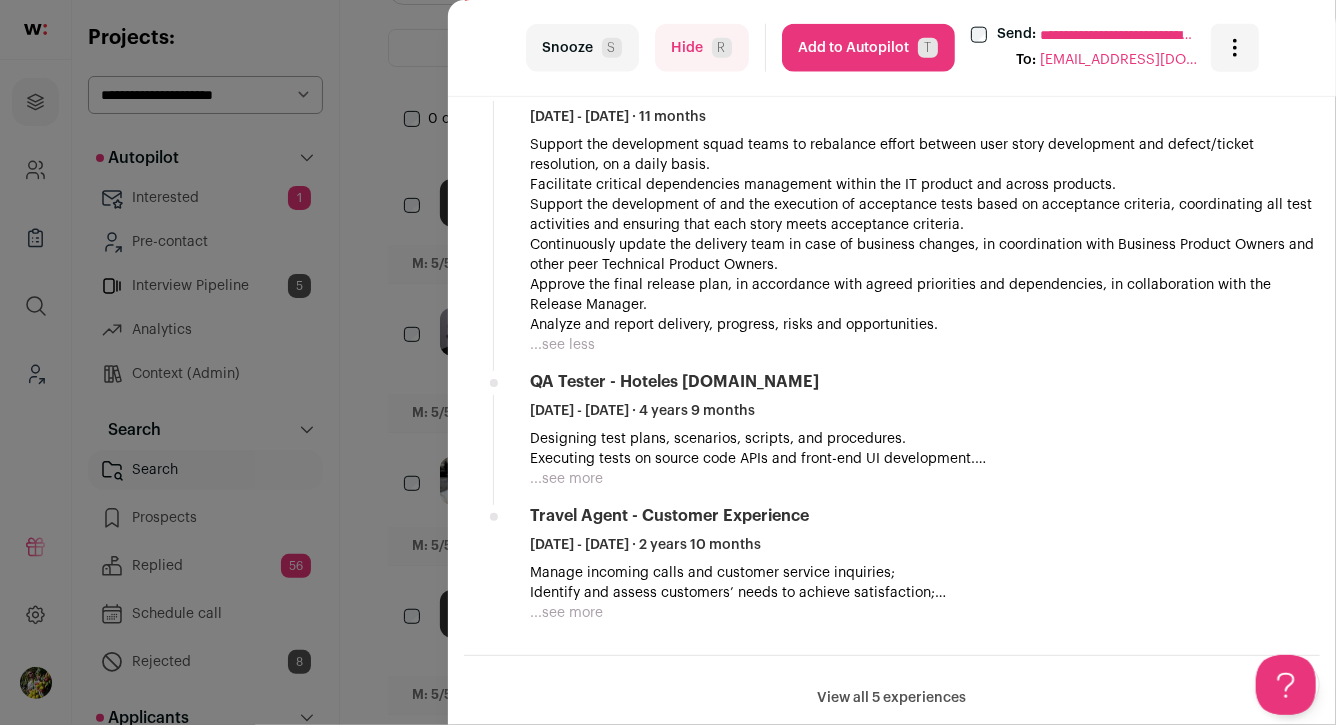 scroll, scrollTop: 1202, scrollLeft: 0, axis: vertical 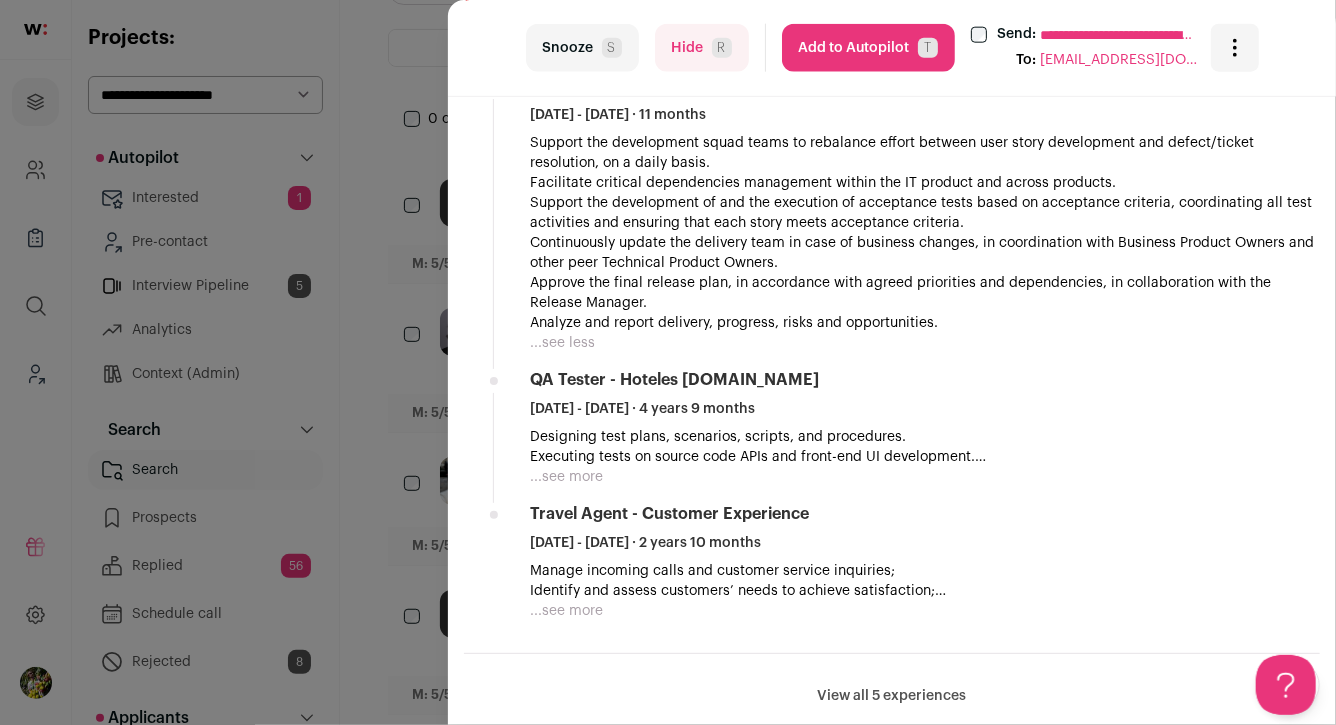 click on "...see more" at bounding box center (566, 477) 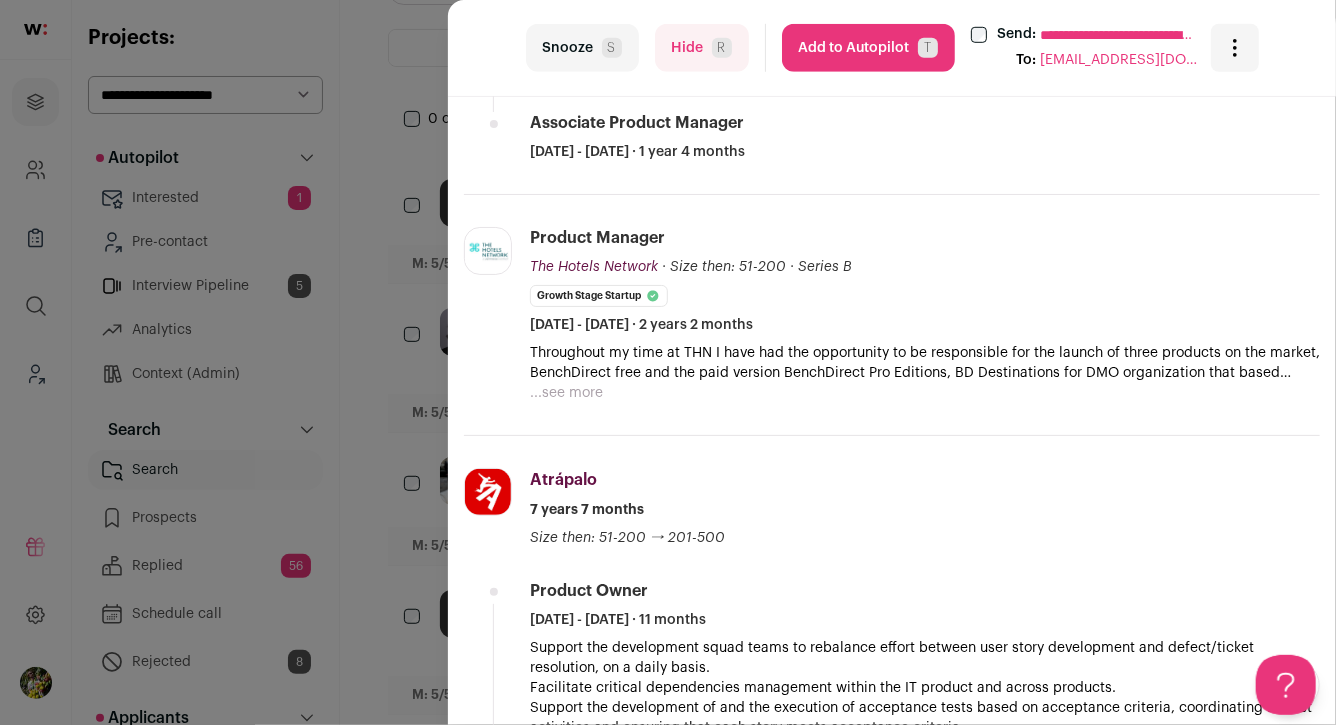 scroll, scrollTop: 674, scrollLeft: 0, axis: vertical 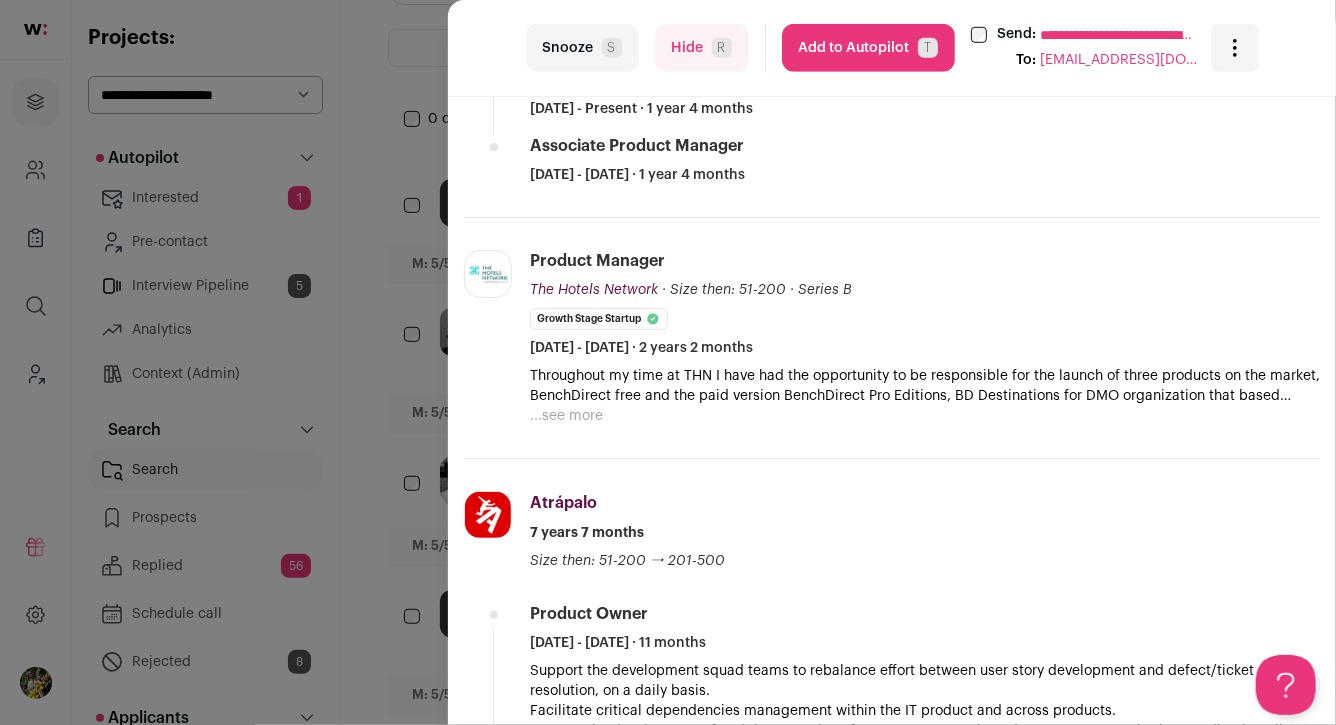 click on "...see more" at bounding box center (566, 416) 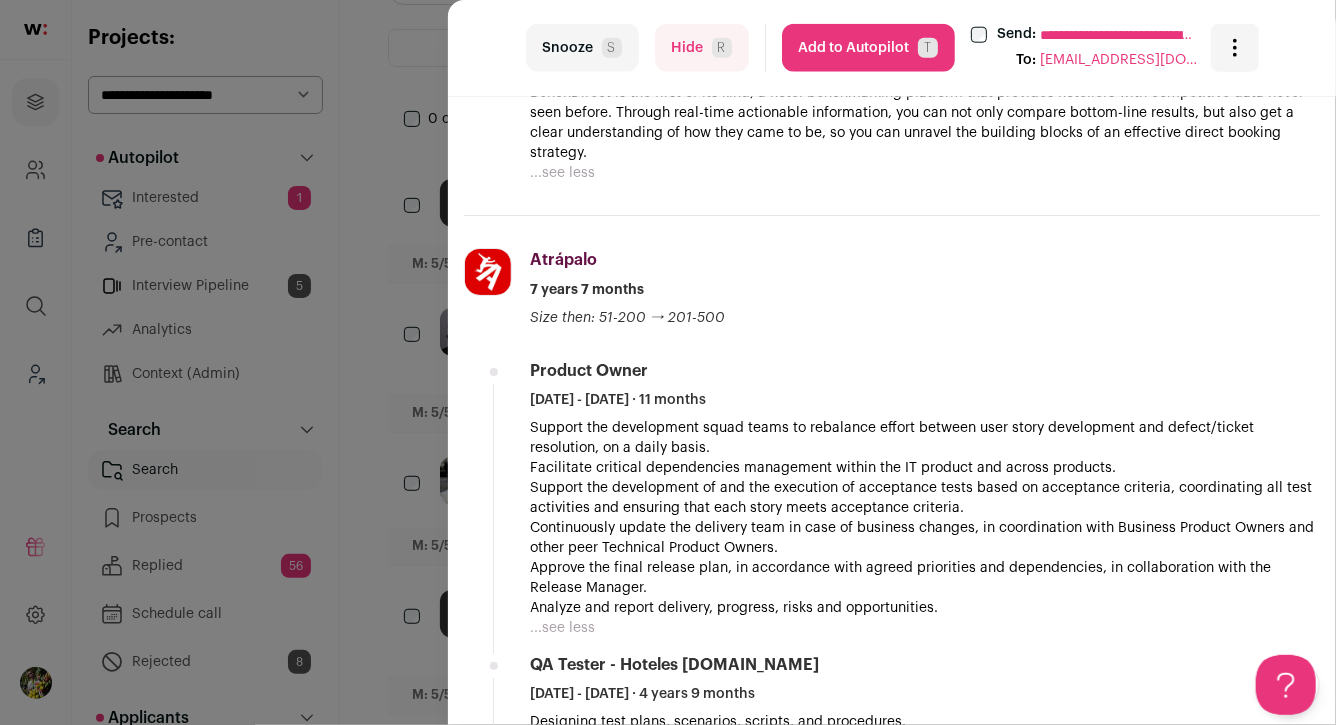scroll, scrollTop: 1104, scrollLeft: 0, axis: vertical 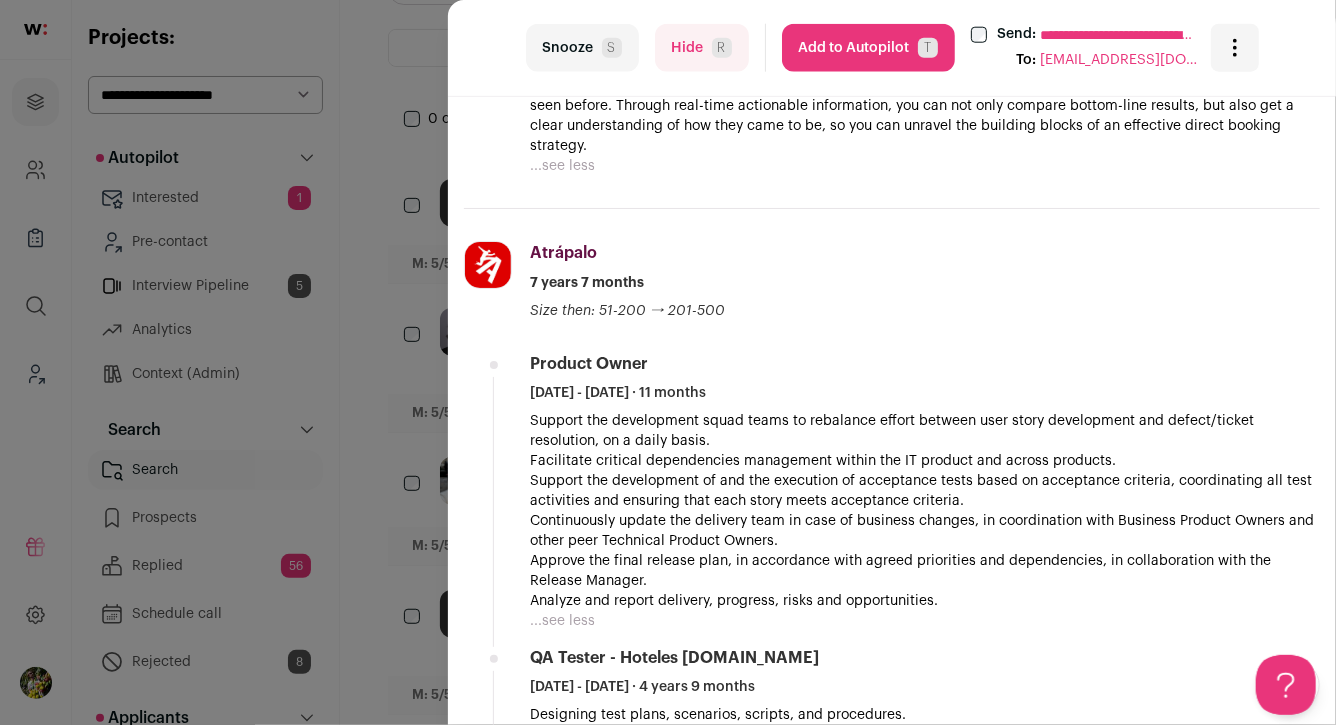 click on "Add to Autopilot
T" at bounding box center [868, 48] 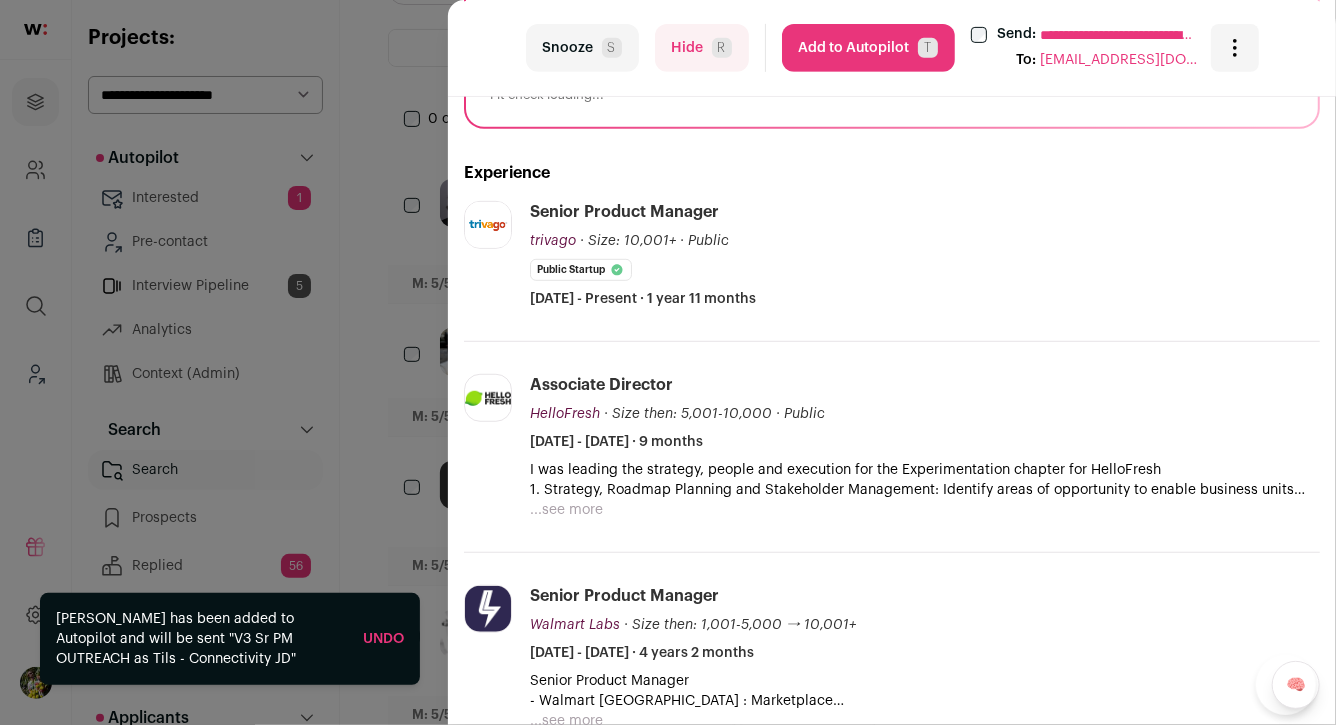 scroll, scrollTop: 460, scrollLeft: 0, axis: vertical 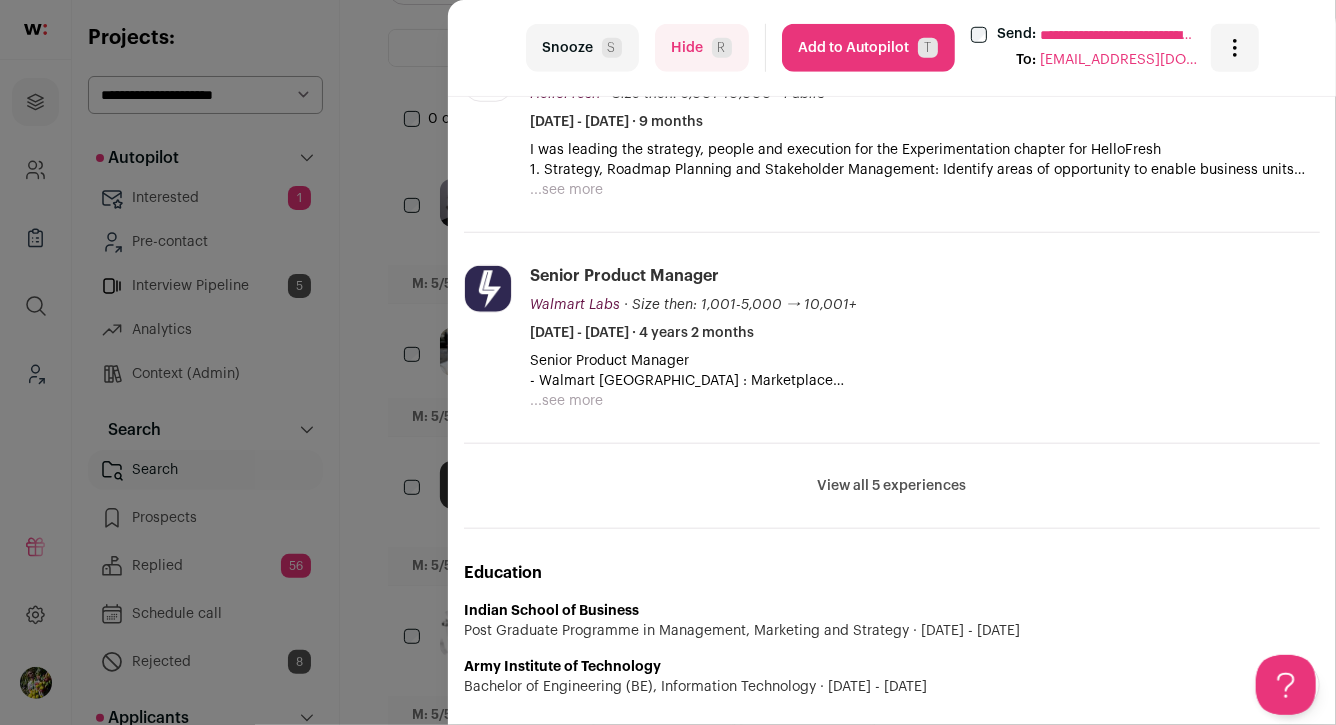 click on "View all 5 experiences" at bounding box center (892, 486) 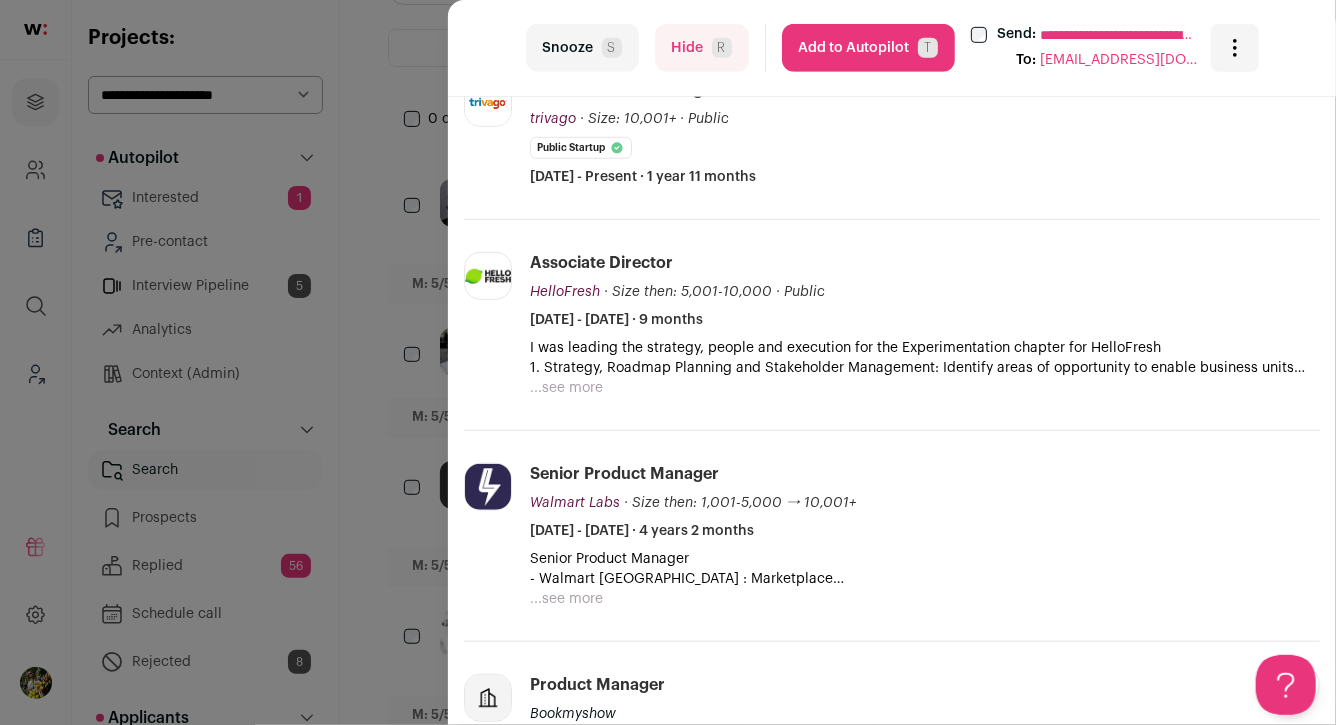 scroll, scrollTop: 537, scrollLeft: 0, axis: vertical 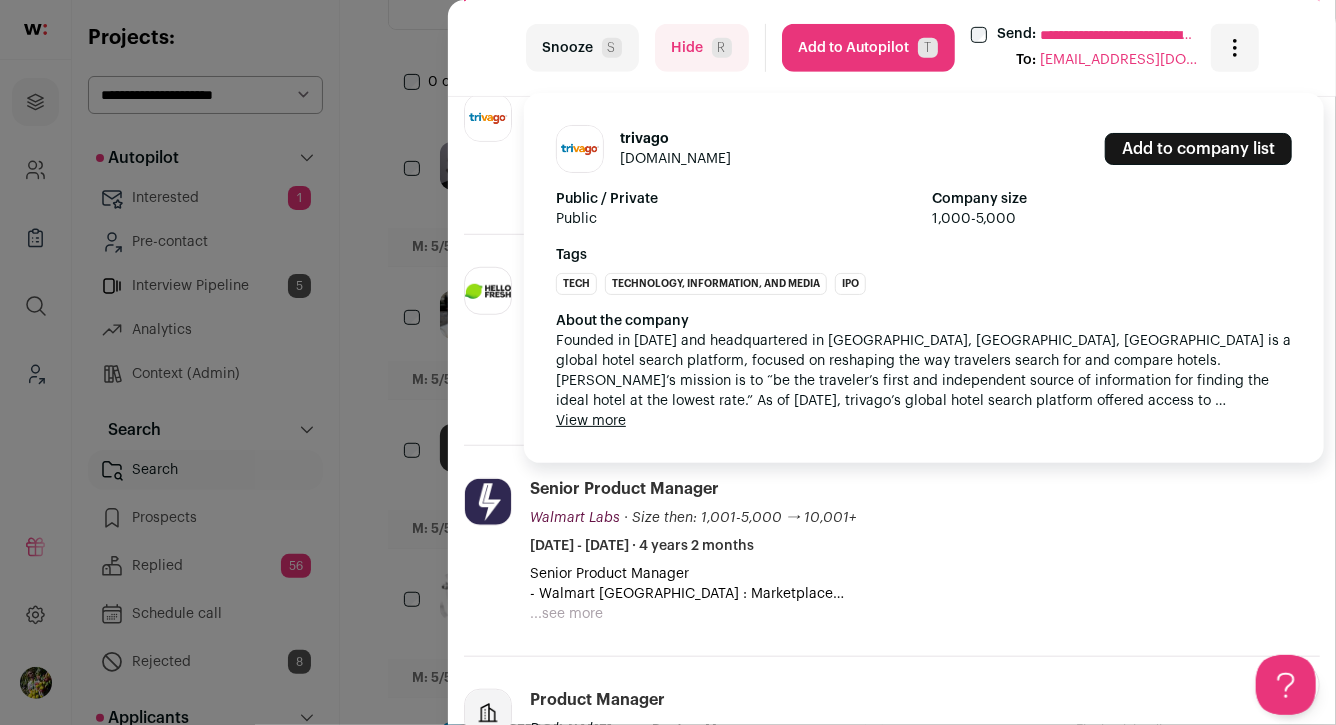 click on "View more" at bounding box center [591, 421] 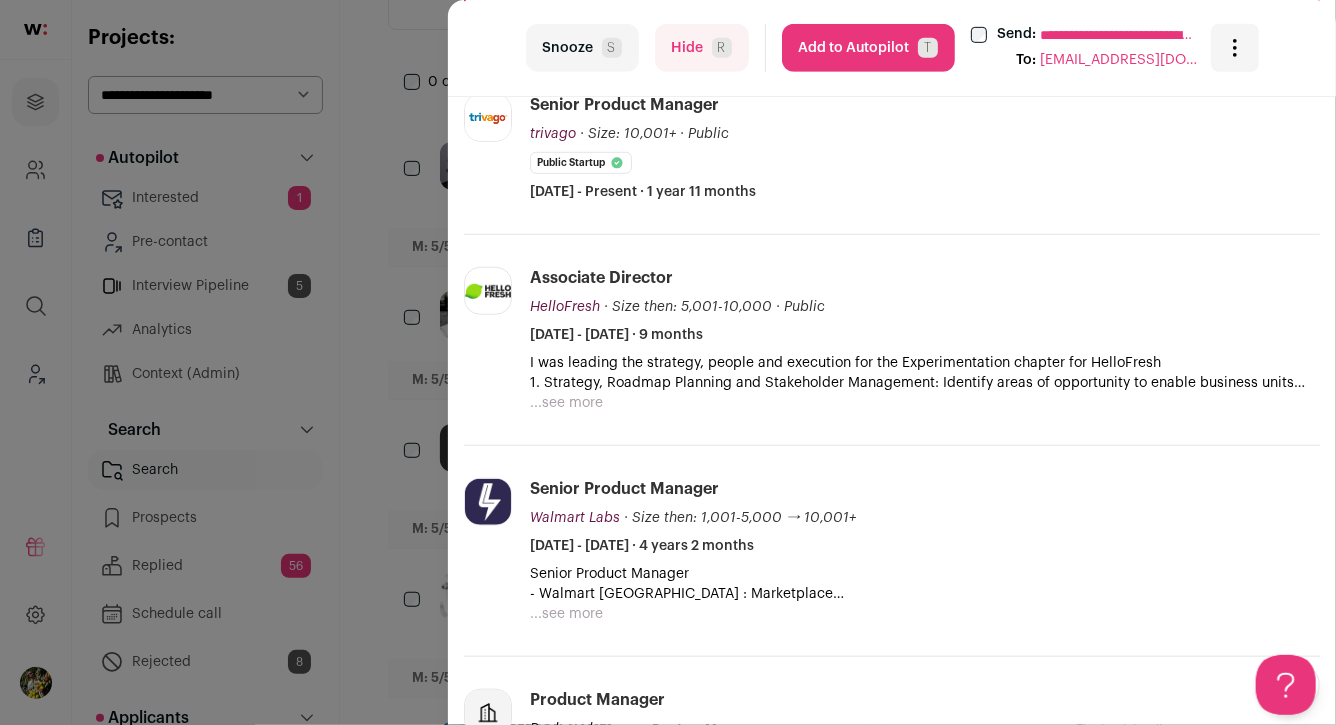 click on "HelloFresh
hellofresh.com
Add to company list
Public / Private
Public
Company size
10,001+
Tags
Consumer Services
About the company
View more
View less
Associate Director
HelloFresh
HelloFresh" at bounding box center [892, 340] 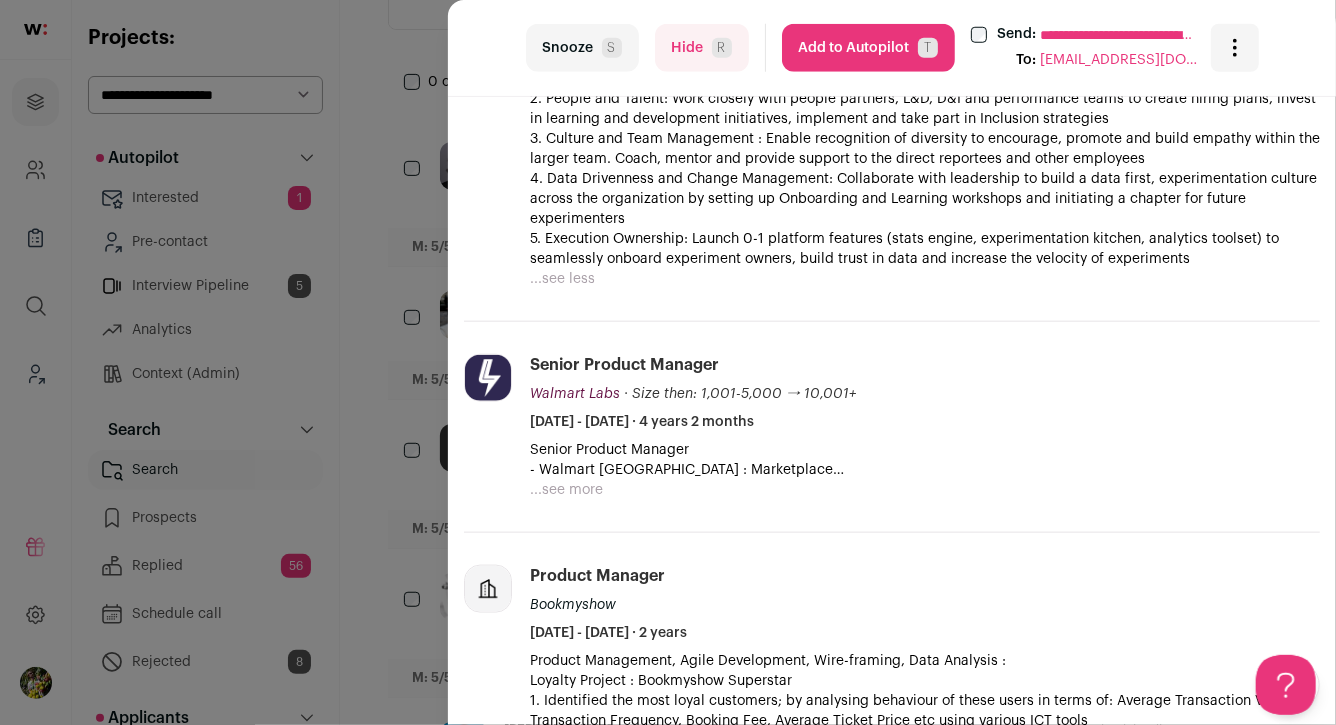 scroll, scrollTop: 883, scrollLeft: 0, axis: vertical 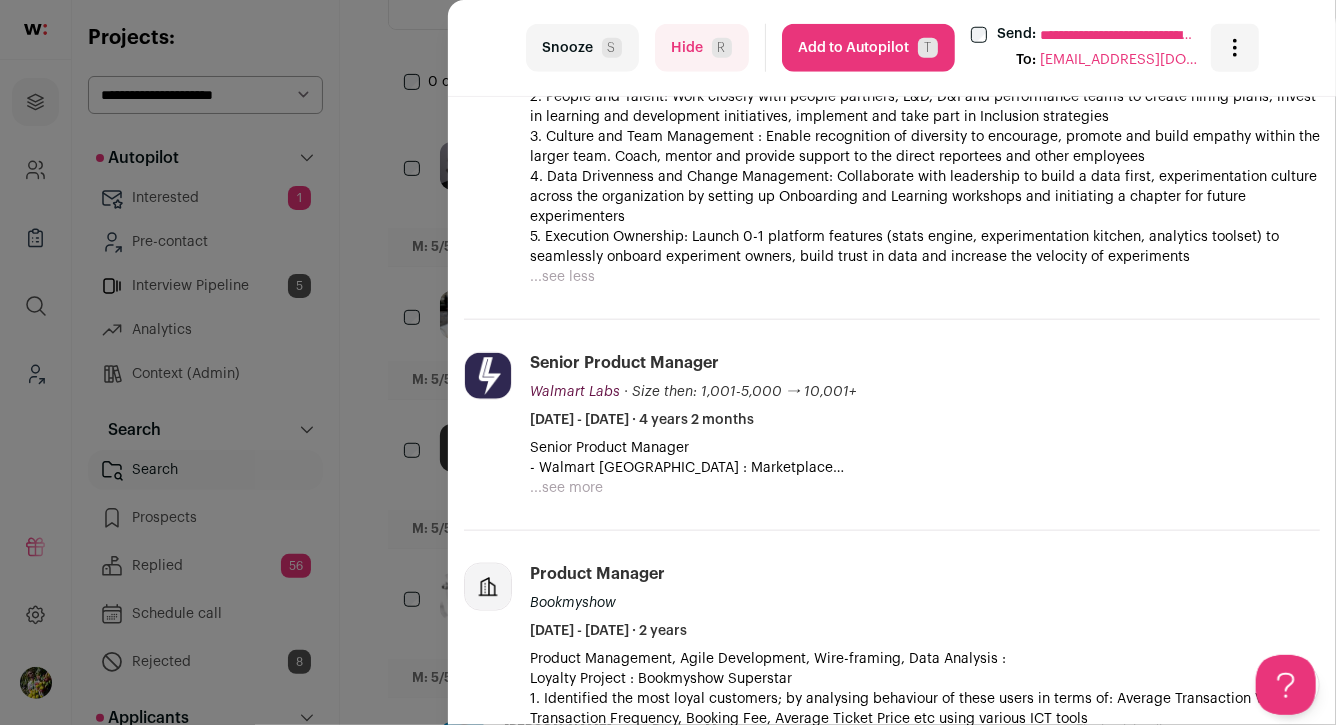 click on "Senior Product Manager
- Walmart Canada : Marketplace
1. Identify areas of opportunity for domestic and international sellers to onboard and grow on CA marketplace
2. Feature development
- Seller Marketplace tools
- Item Setup, Payment and Fulfilment Provider  Integrations , Automated vetting for  International Sellers
3. Working across cross functional and cross- market teams : Marketplace business, Compliance, Legal, Design and Tech to launch Event Management, Reporting, Seller Onboarding products
4.  Strategy and Product roadmap building for Walmart Canada Marketplace product" at bounding box center [925, 458] 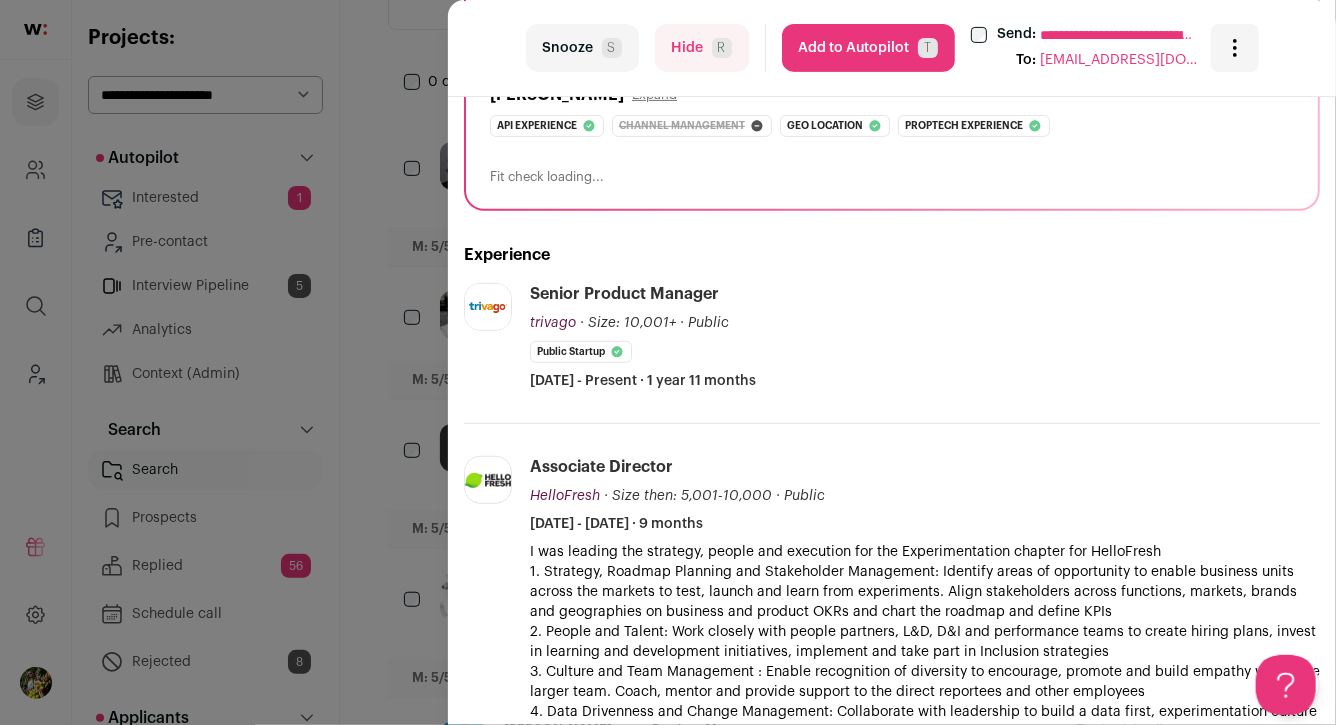 scroll, scrollTop: 398, scrollLeft: 0, axis: vertical 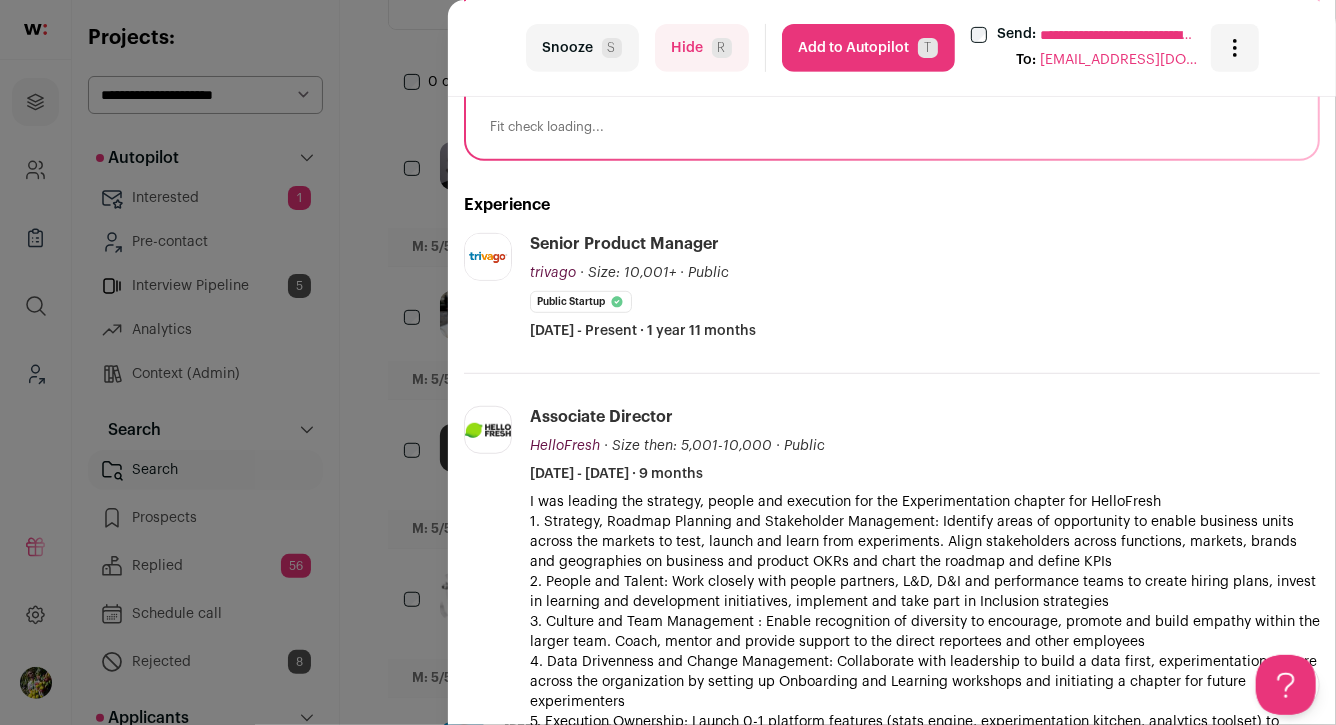 click on "Add to Autopilot
T" at bounding box center [868, 48] 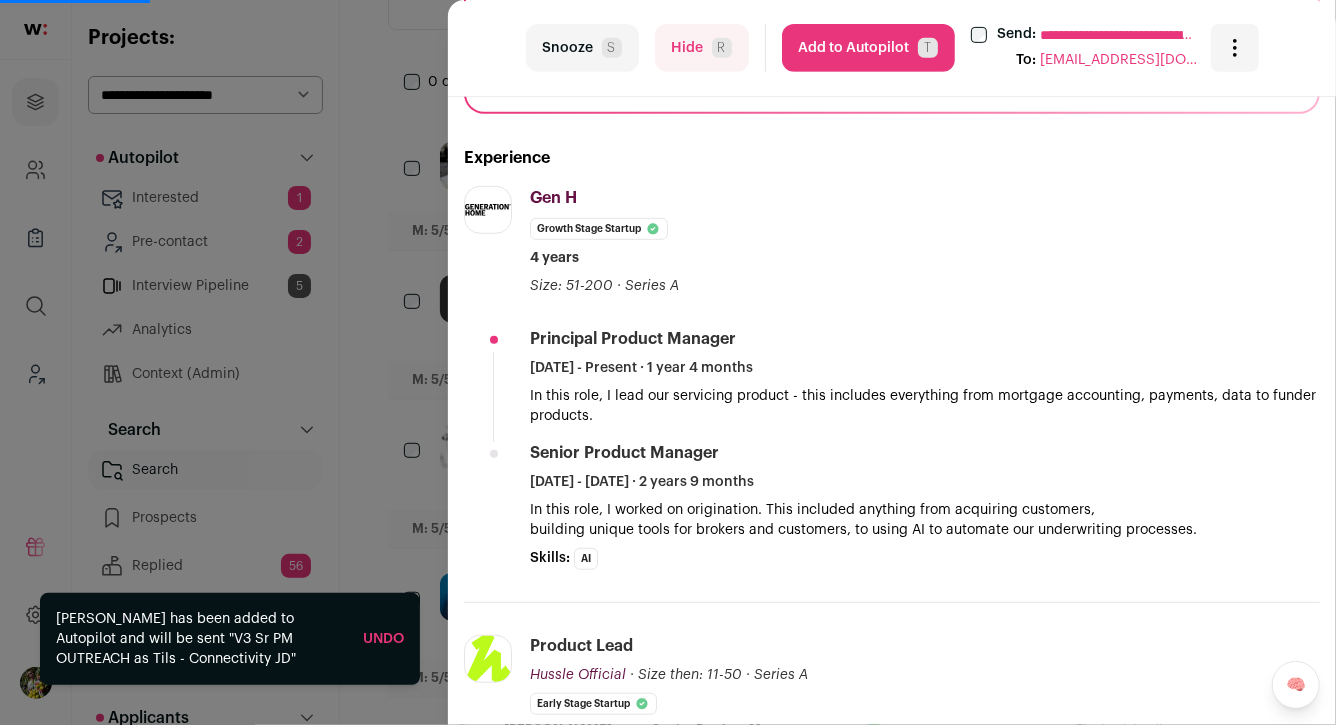 scroll, scrollTop: 486, scrollLeft: 0, axis: vertical 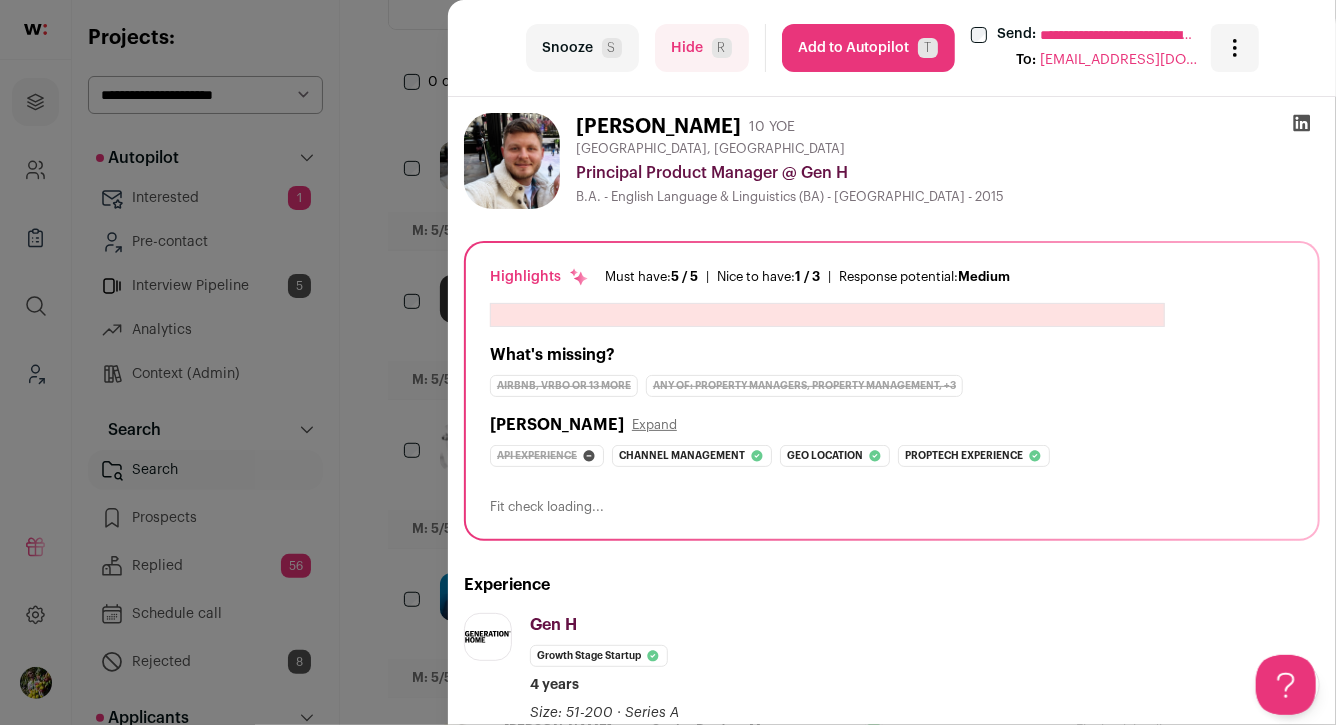 click on "Hide
R" at bounding box center (702, 48) 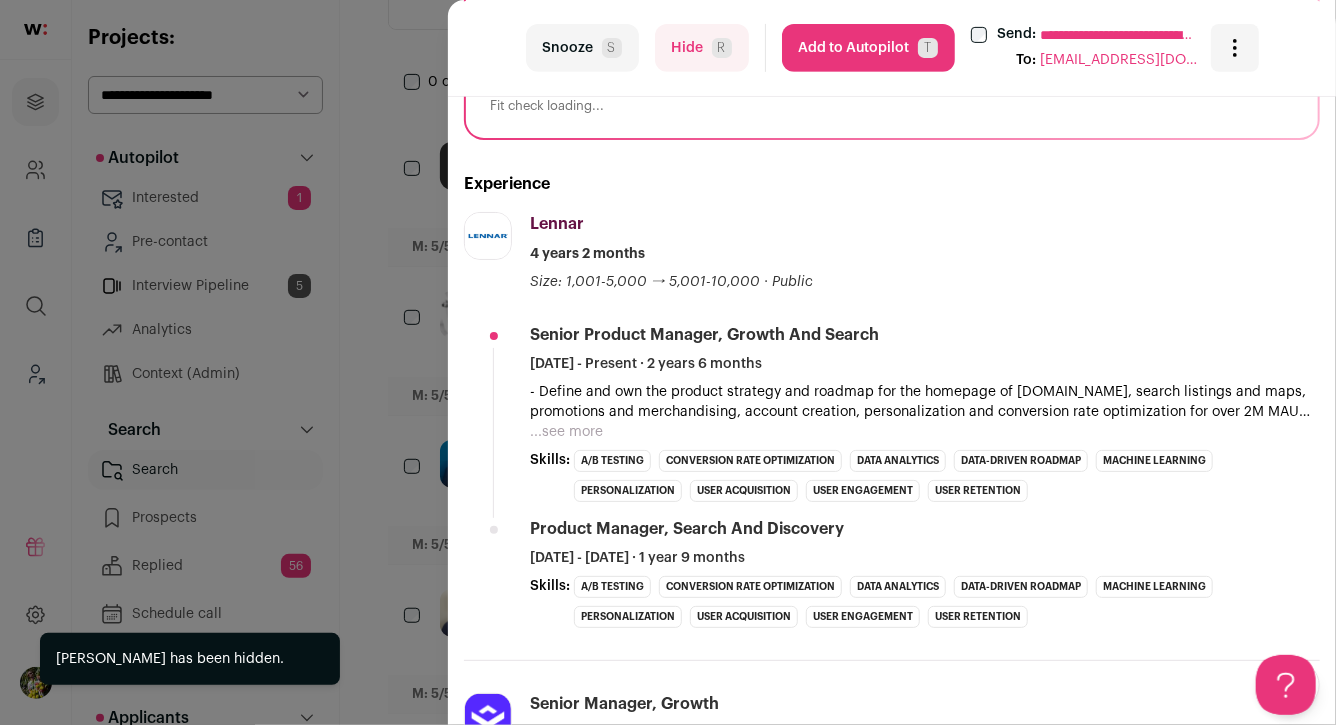 scroll, scrollTop: 0, scrollLeft: 0, axis: both 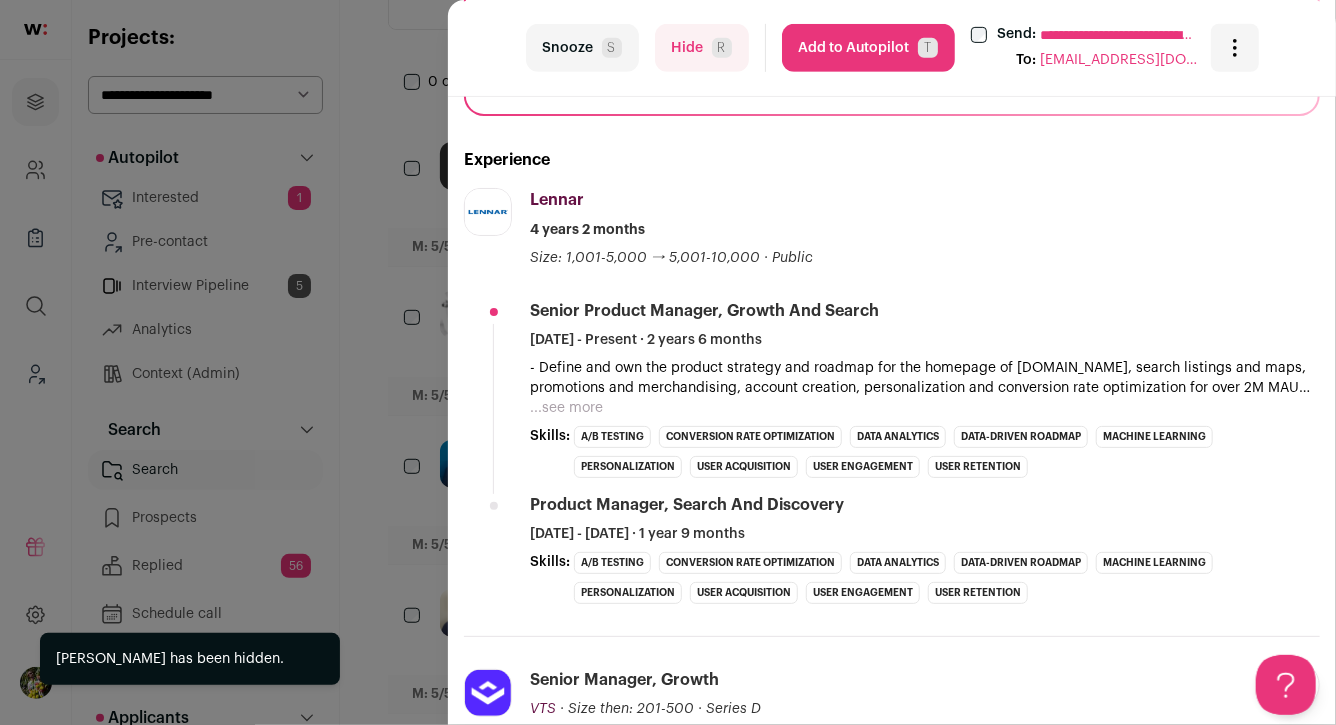 click on "...see more" at bounding box center (566, 408) 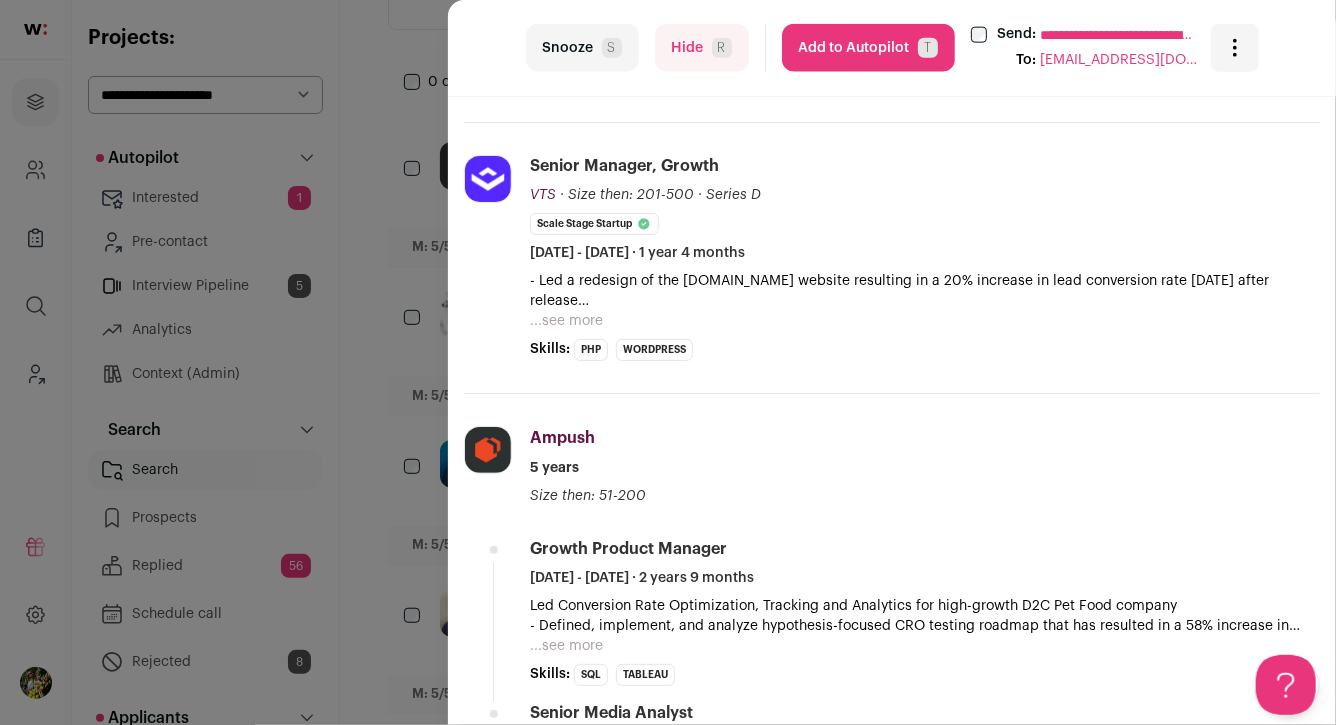 scroll, scrollTop: 1259, scrollLeft: 0, axis: vertical 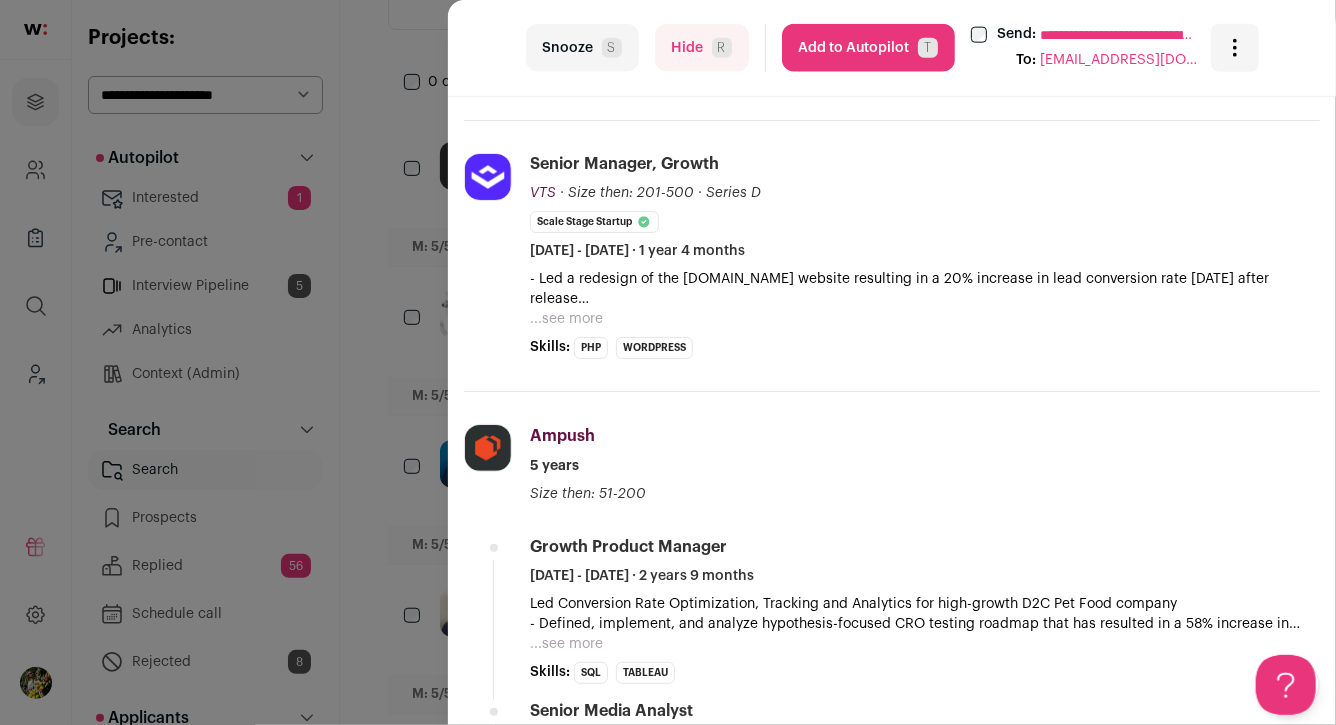 click on "...see more" at bounding box center [566, 319] 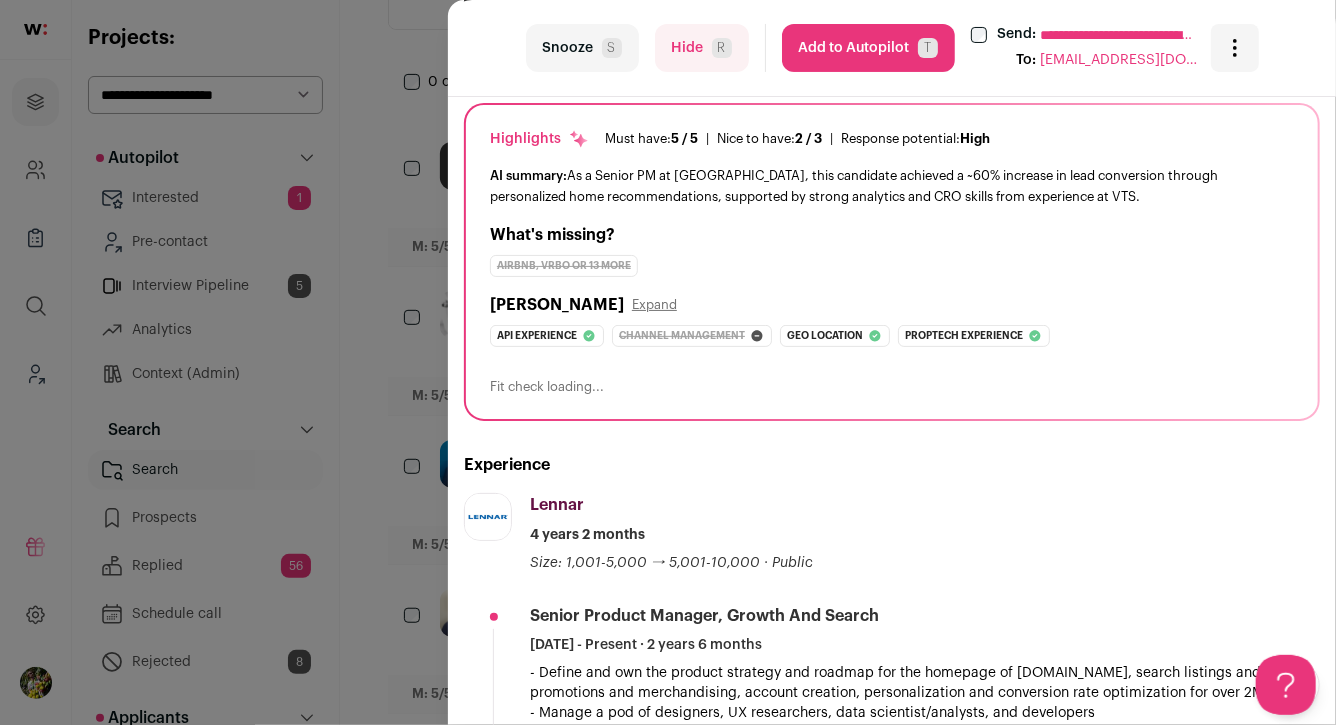 scroll, scrollTop: 0, scrollLeft: 0, axis: both 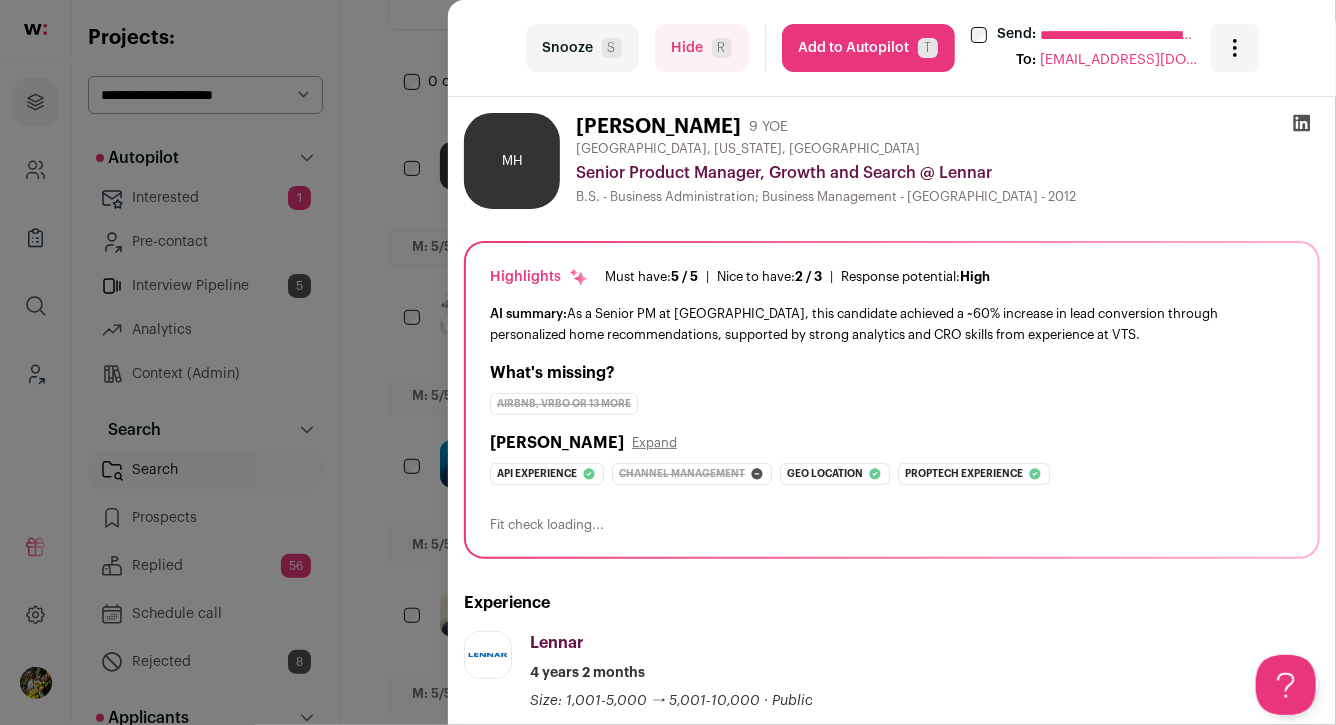 click on "Add to Autopilot
T" at bounding box center (868, 48) 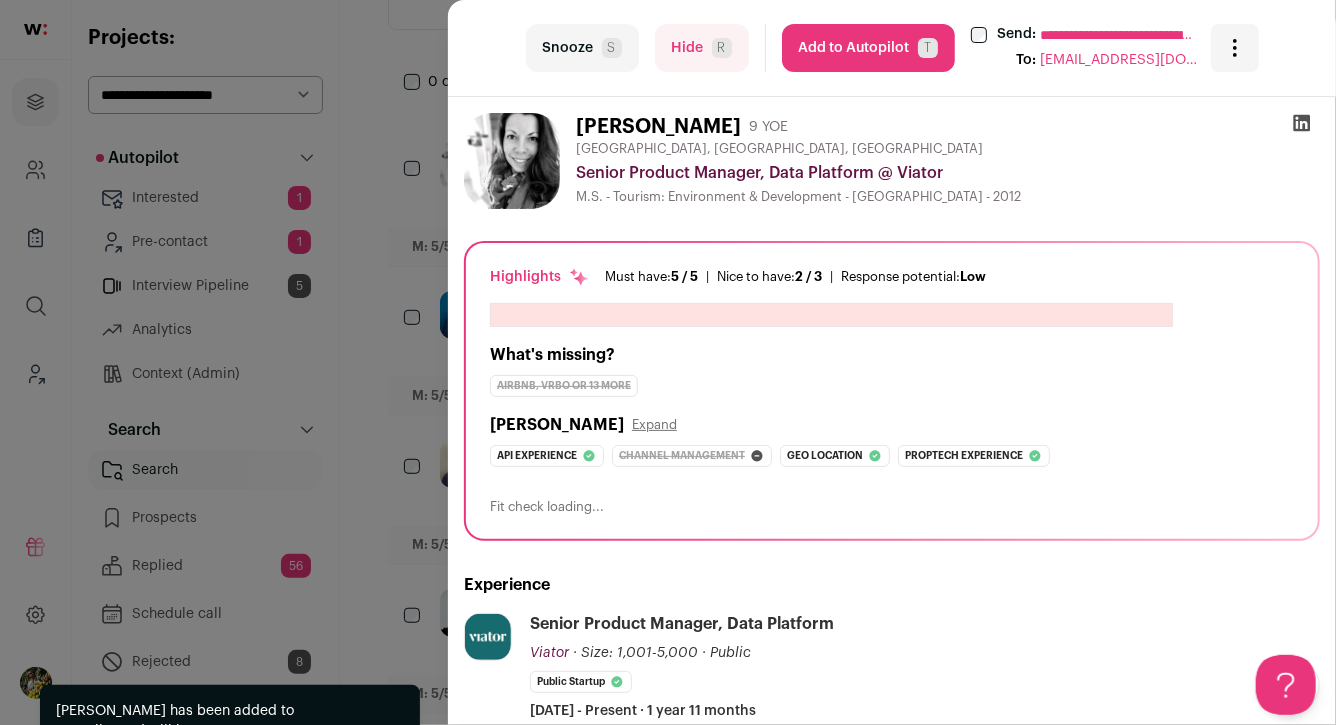 click on "**********" at bounding box center [668, 362] 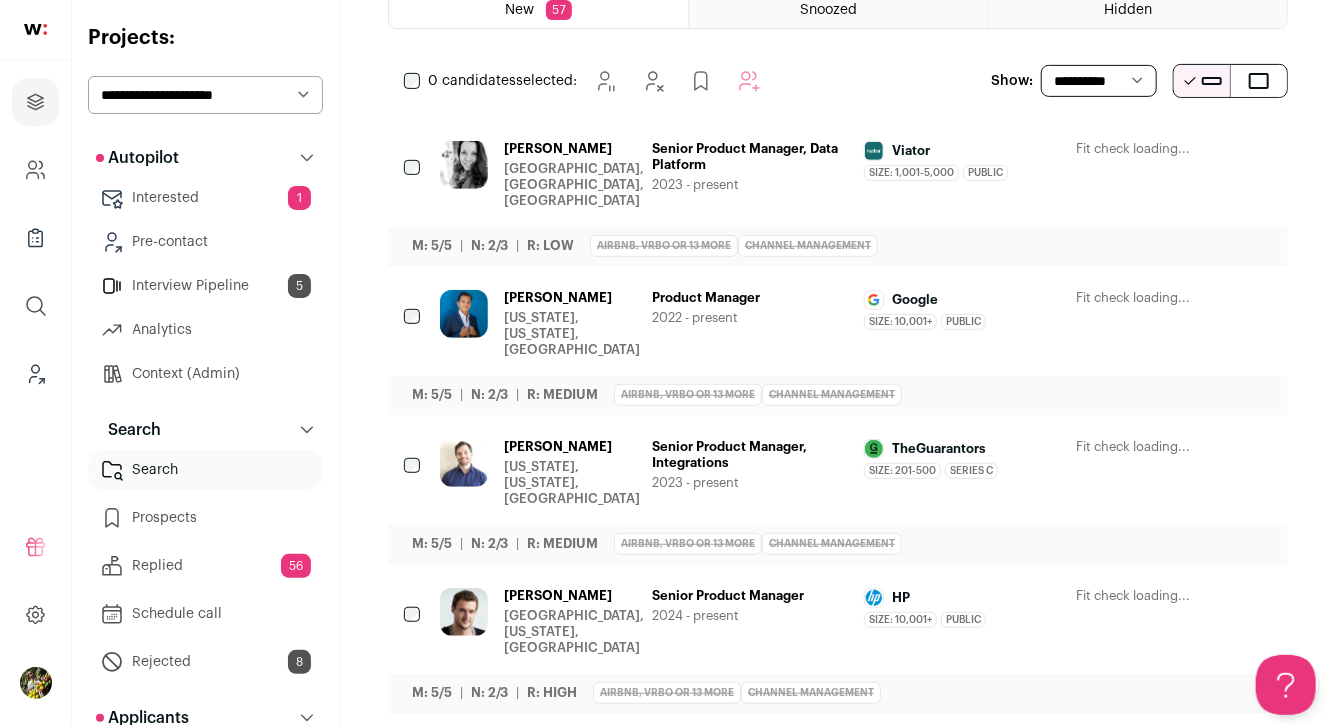 scroll, scrollTop: 0, scrollLeft: 0, axis: both 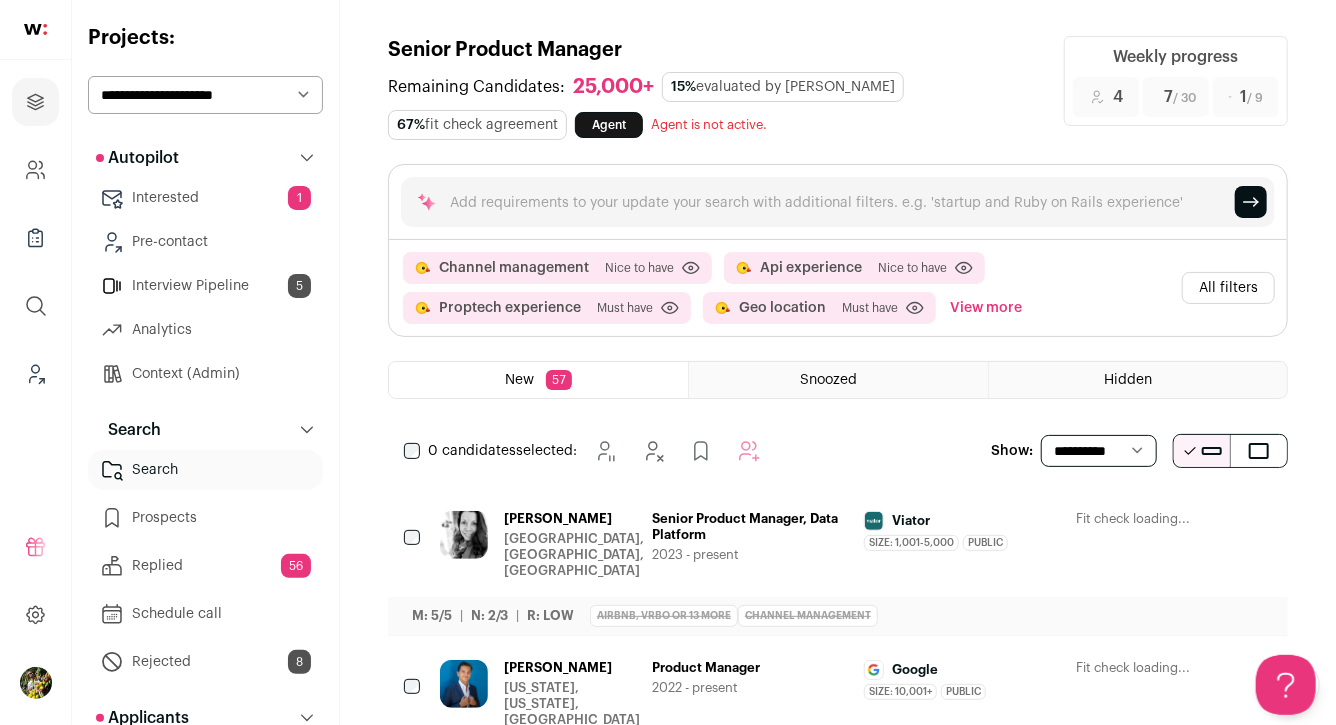 click on "All filters" at bounding box center (1228, 288) 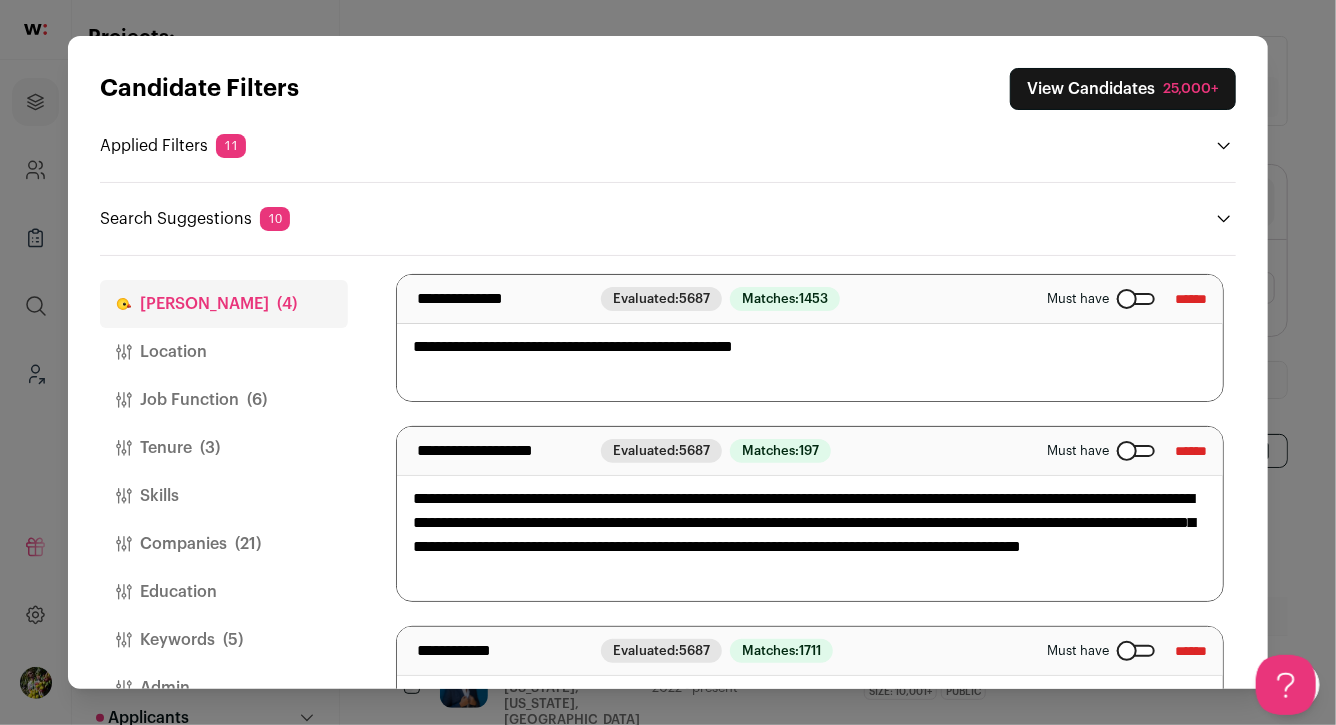 scroll, scrollTop: 358, scrollLeft: 0, axis: vertical 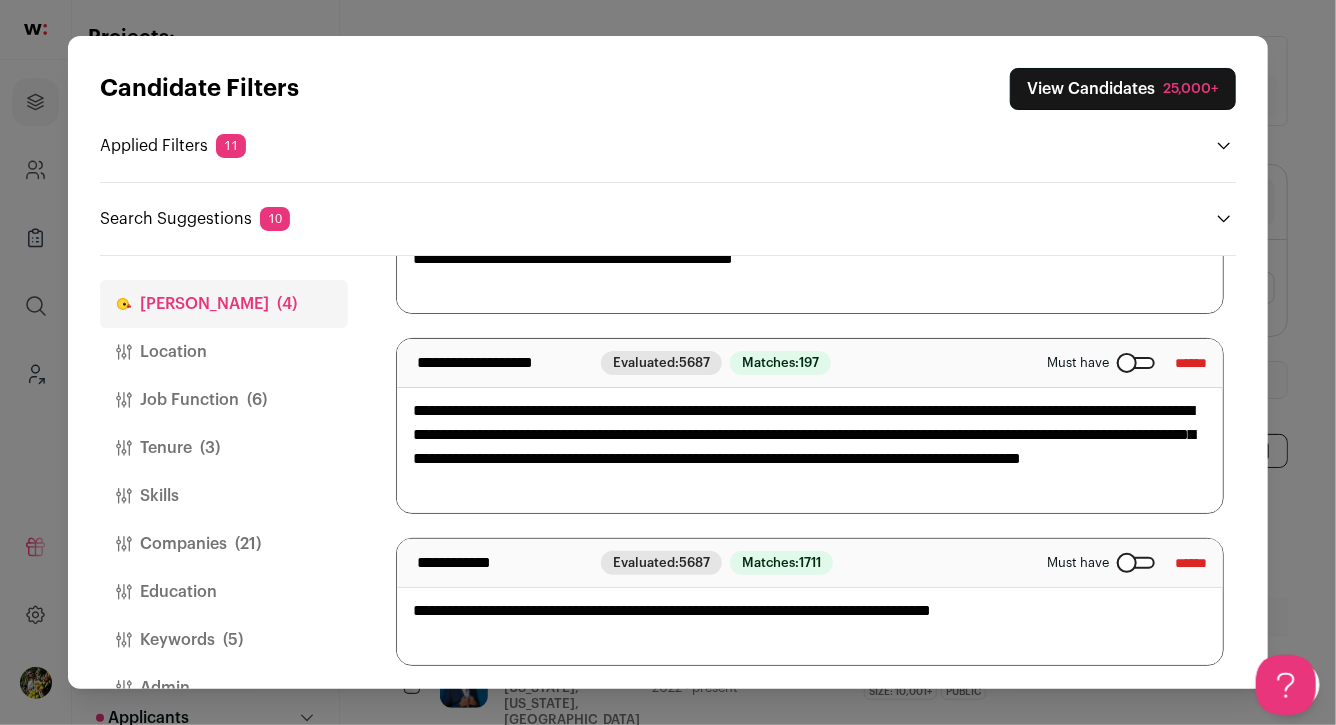 click on "Candidate Filters
View Candidates
25,000+
Applied Filters
11
Channel management, Api experience or 2 more
Must have
Product Manager
Must have
3+ YOE
Must have
12+ months at current job
Must have
Early Stage Startup, Growth Stage Startup or 2 more
Must have" at bounding box center [668, 362] 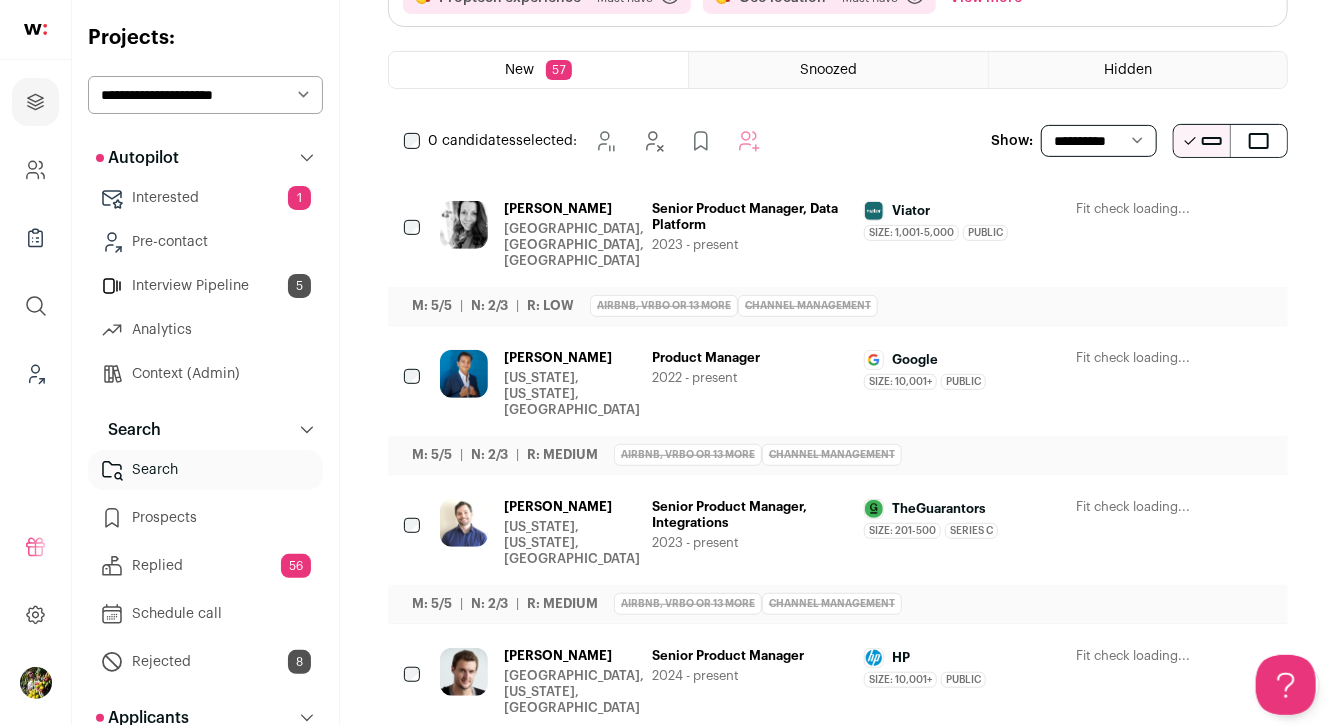 scroll, scrollTop: 312, scrollLeft: 0, axis: vertical 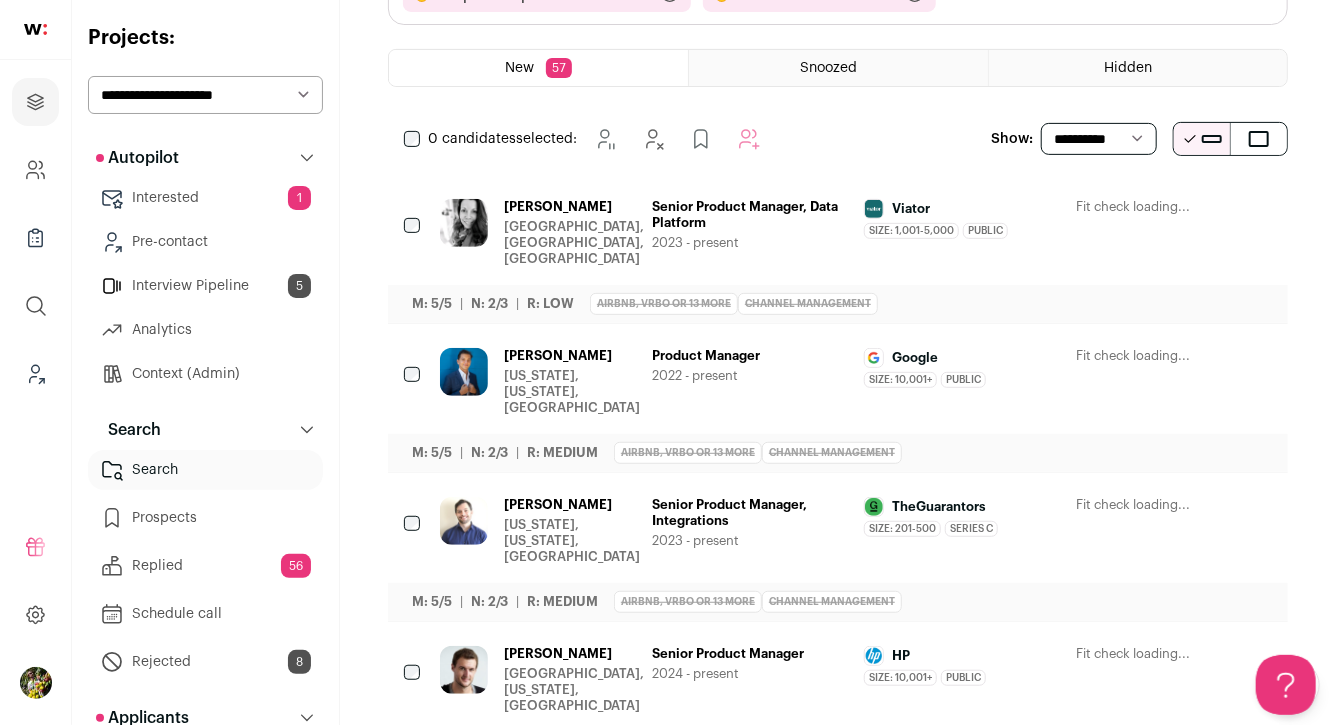 click on "2023 - present" at bounding box center (750, 243) 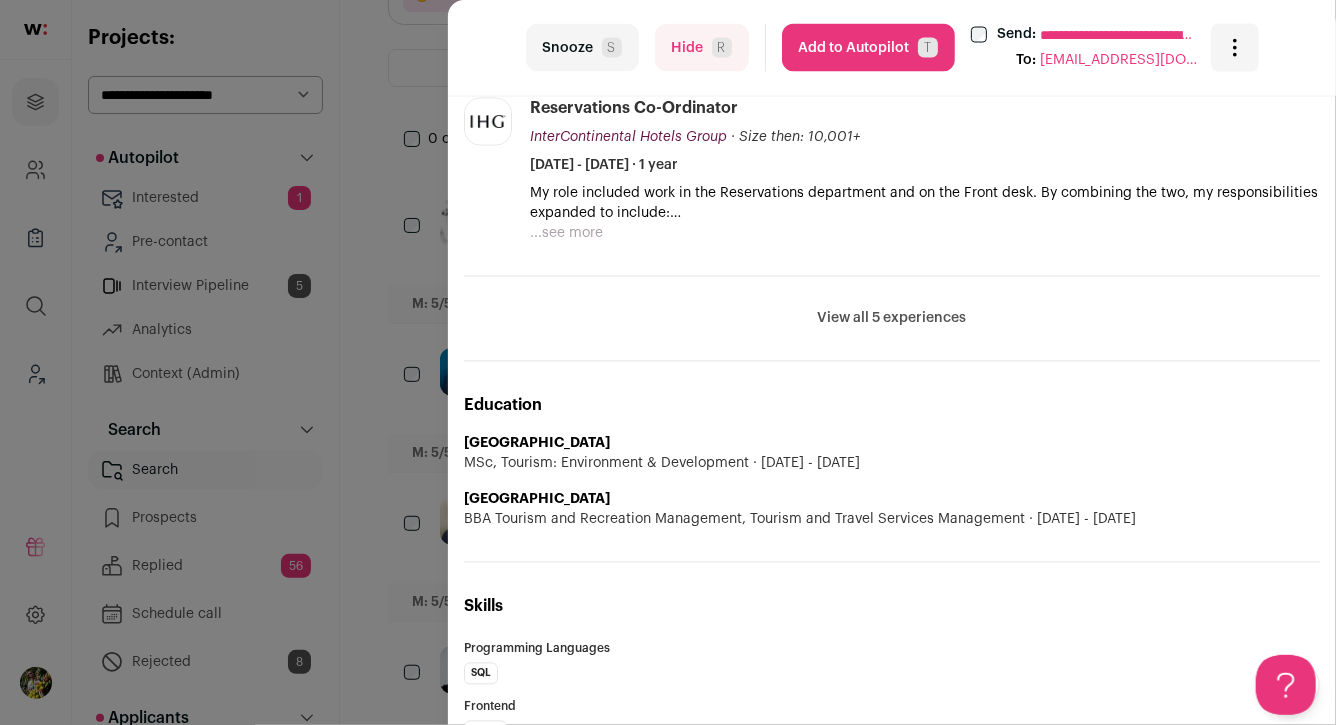 scroll, scrollTop: 1719, scrollLeft: 0, axis: vertical 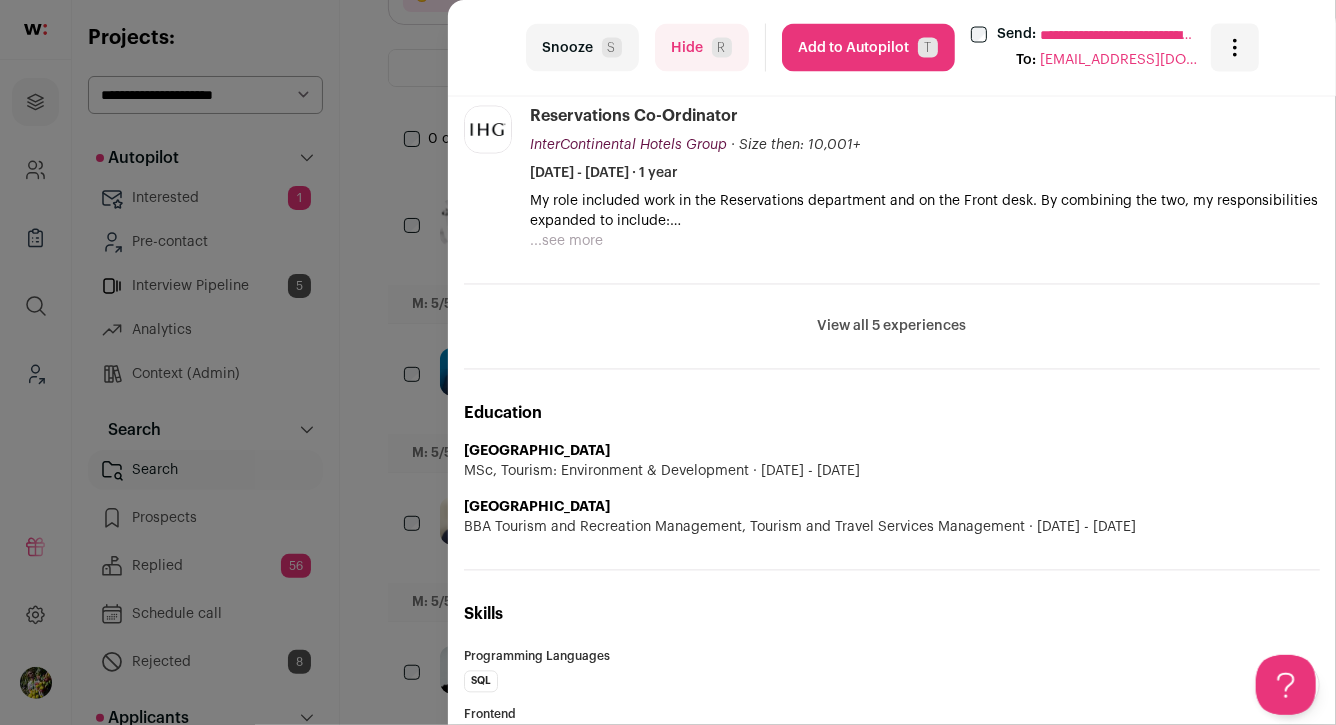 click on "Add to Autopilot
T" at bounding box center [868, 48] 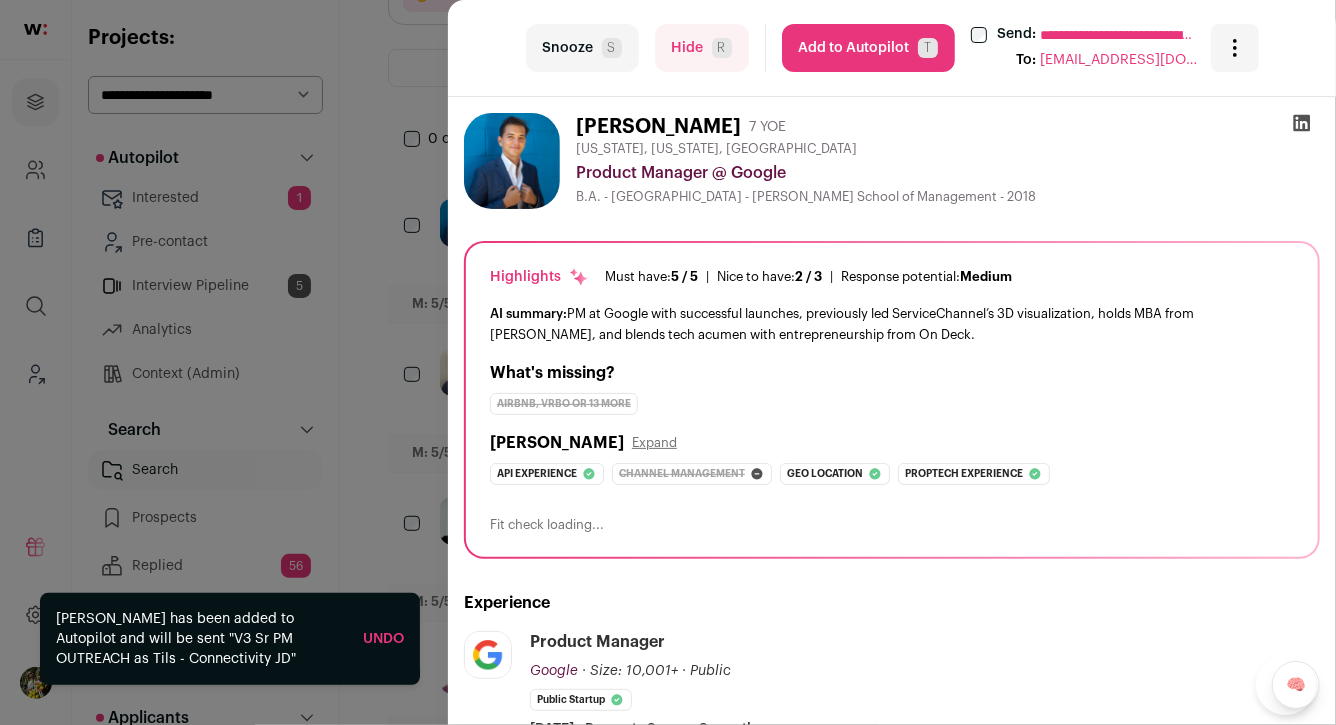 scroll, scrollTop: 227, scrollLeft: 0, axis: vertical 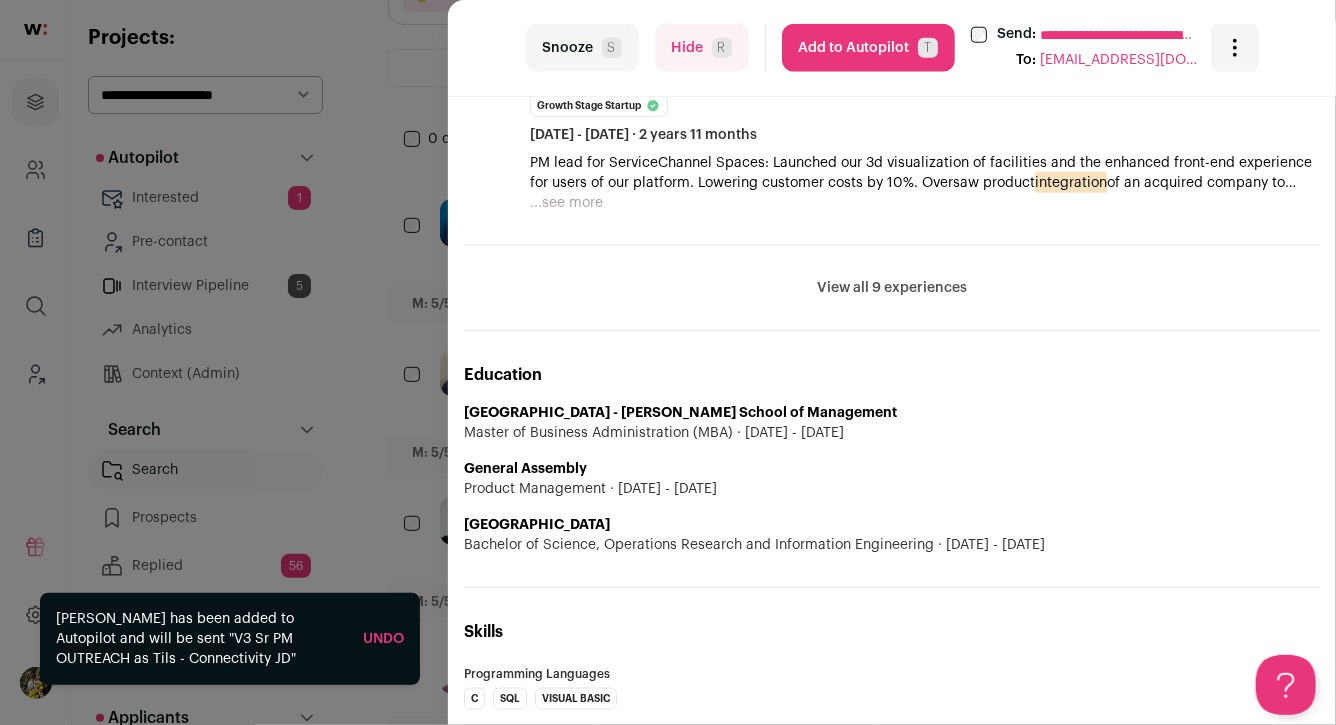click on "View all 9 experiences
View less" at bounding box center [892, 288] 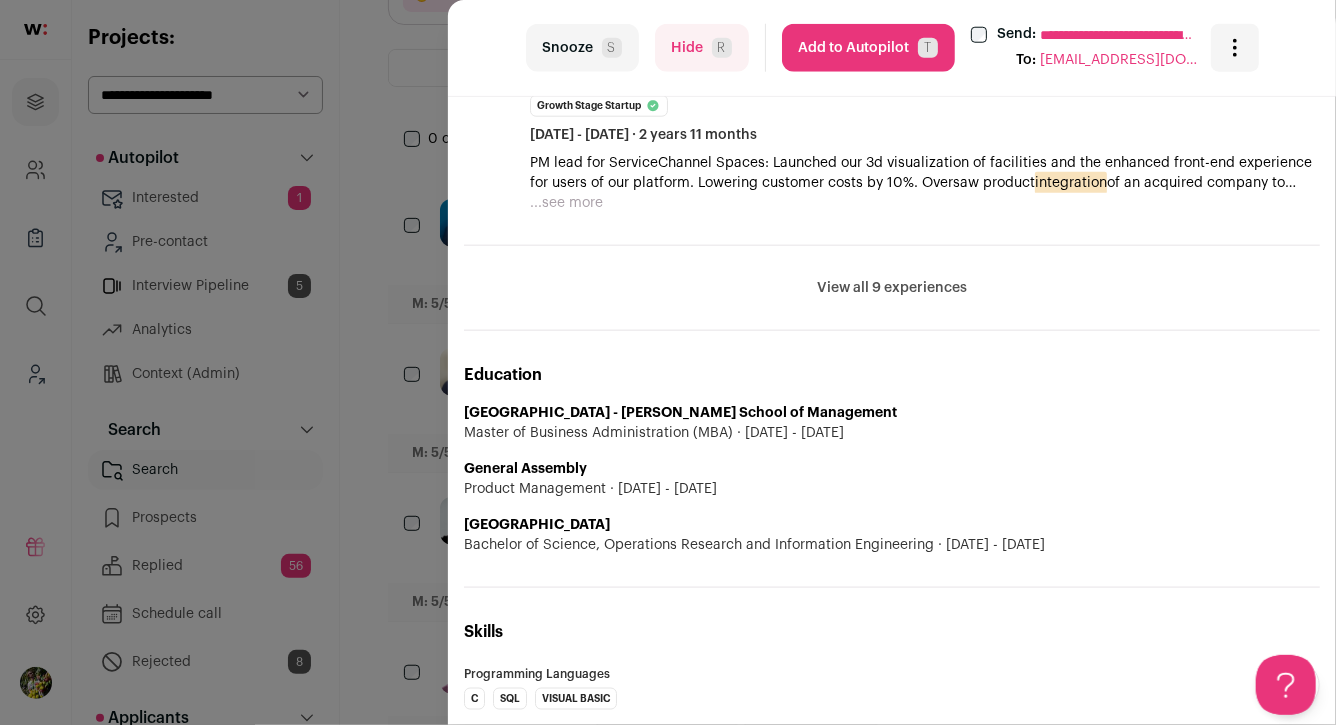 click on "View all 9 experiences" at bounding box center (892, 288) 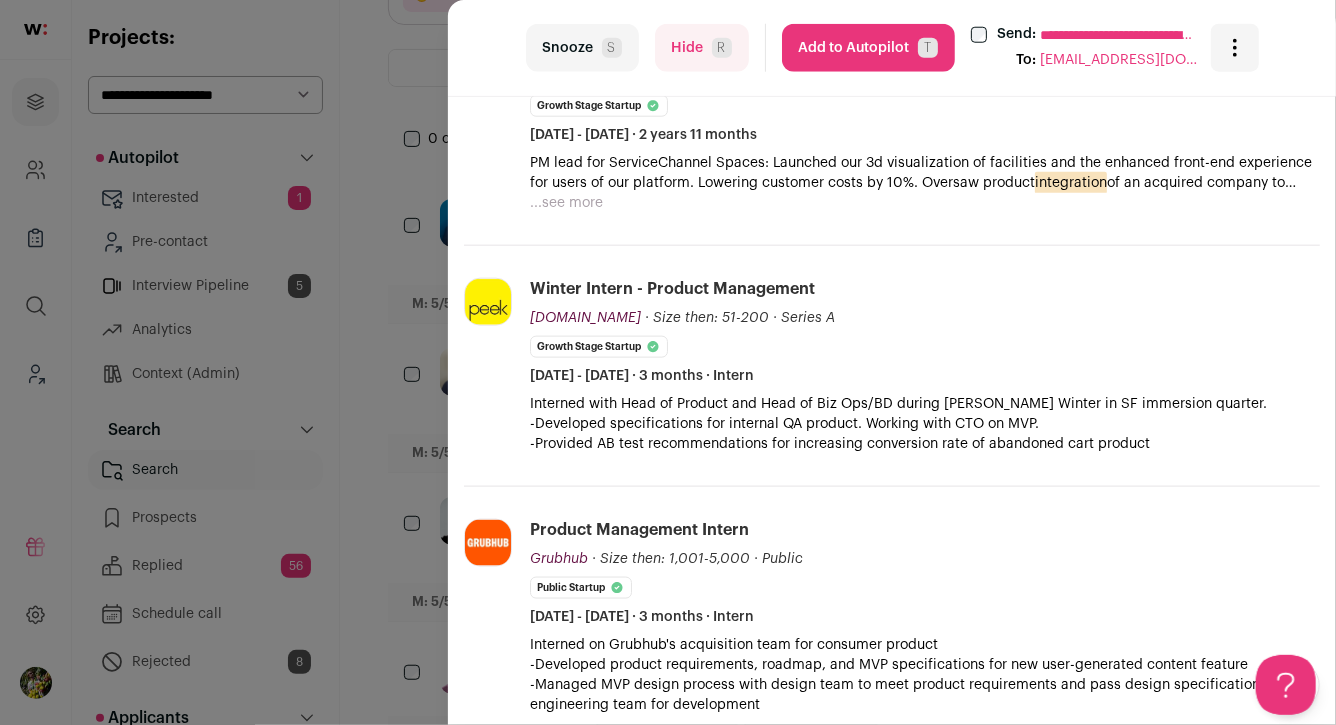 click on "Hide
R" at bounding box center (702, 48) 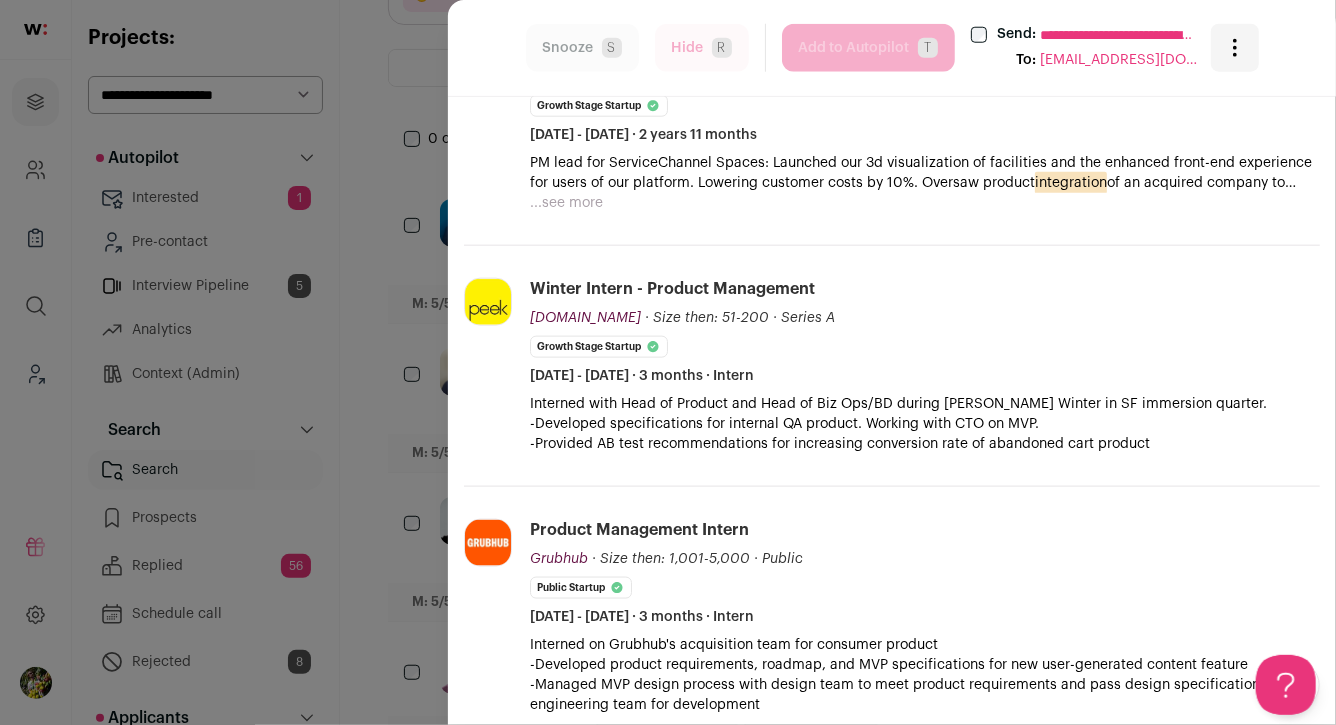 click on "**********" at bounding box center (668, 362) 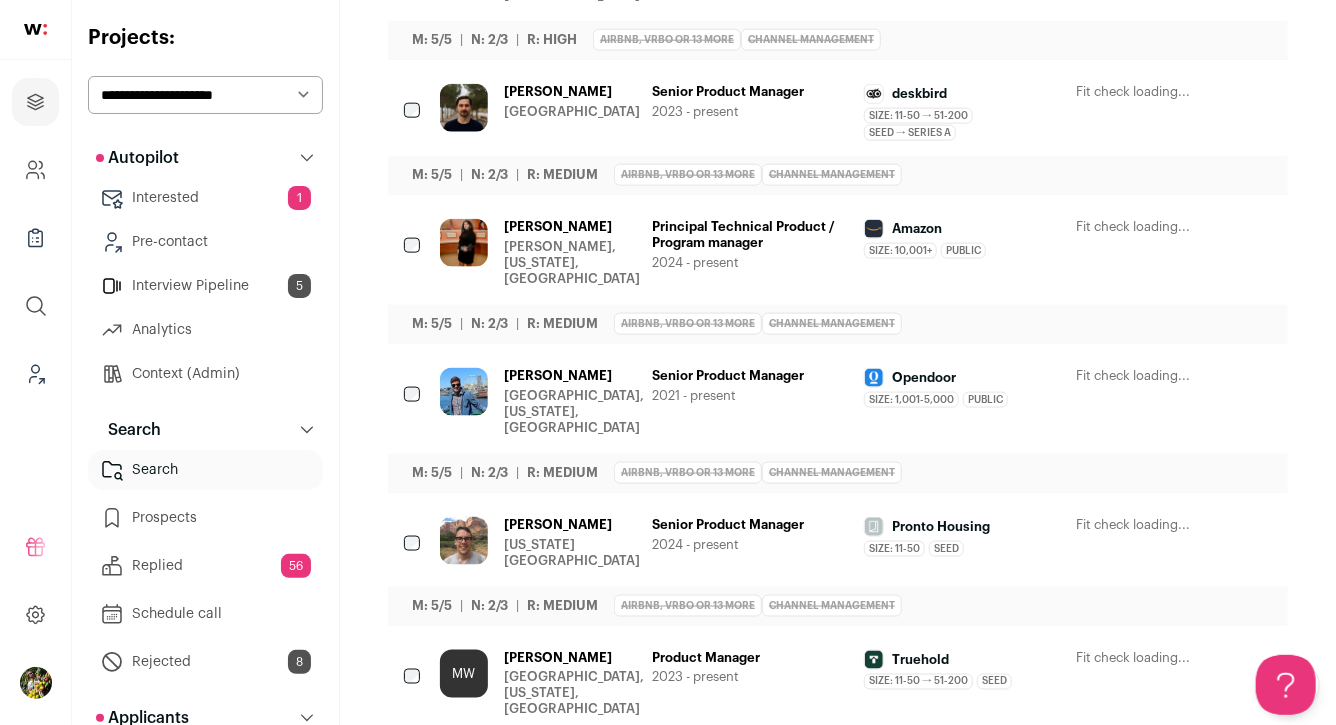 scroll, scrollTop: 1160, scrollLeft: 0, axis: vertical 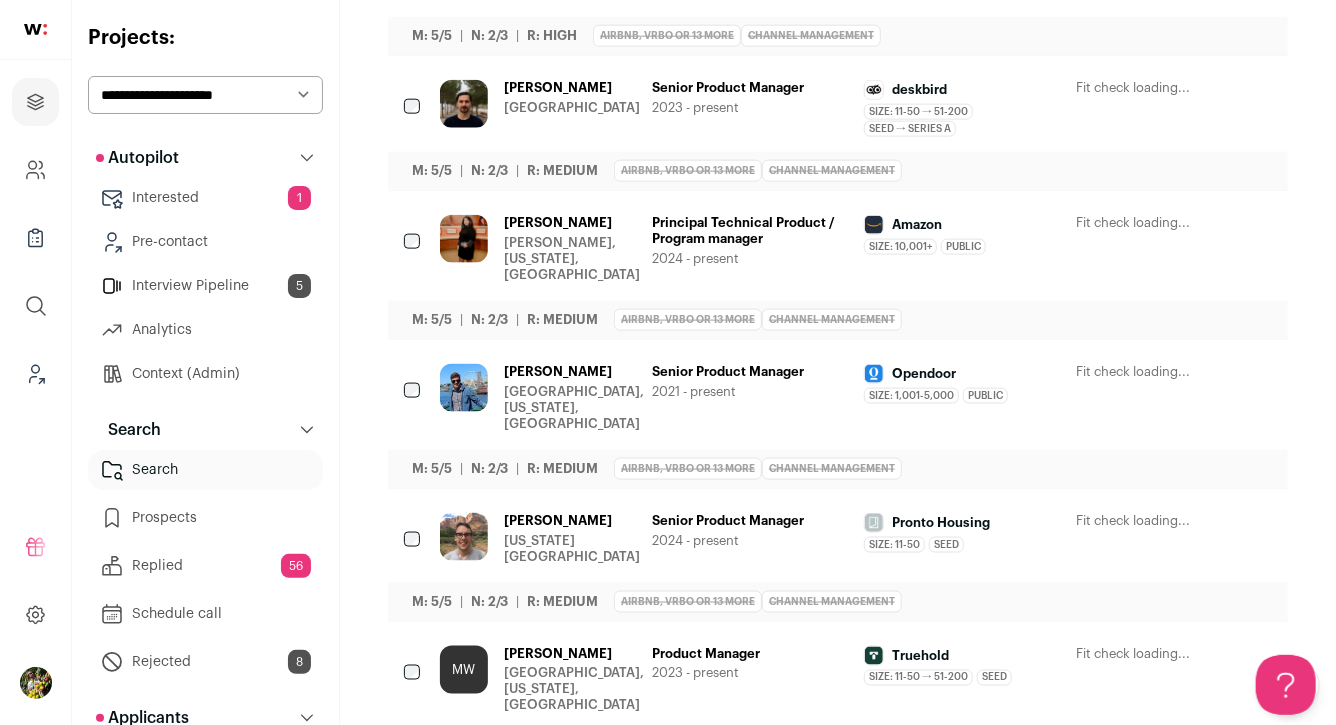 click on "Senior Product Manager
2024 - present" at bounding box center [750, 539] 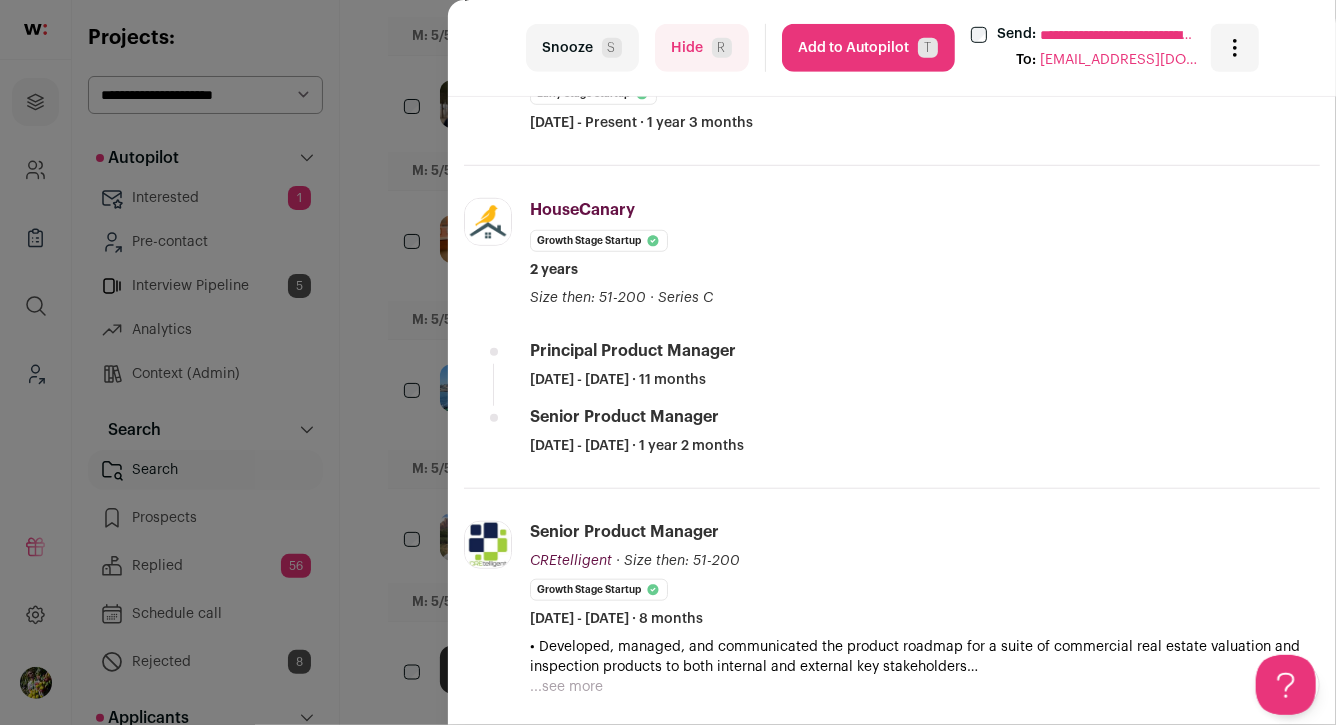 scroll, scrollTop: 610, scrollLeft: 0, axis: vertical 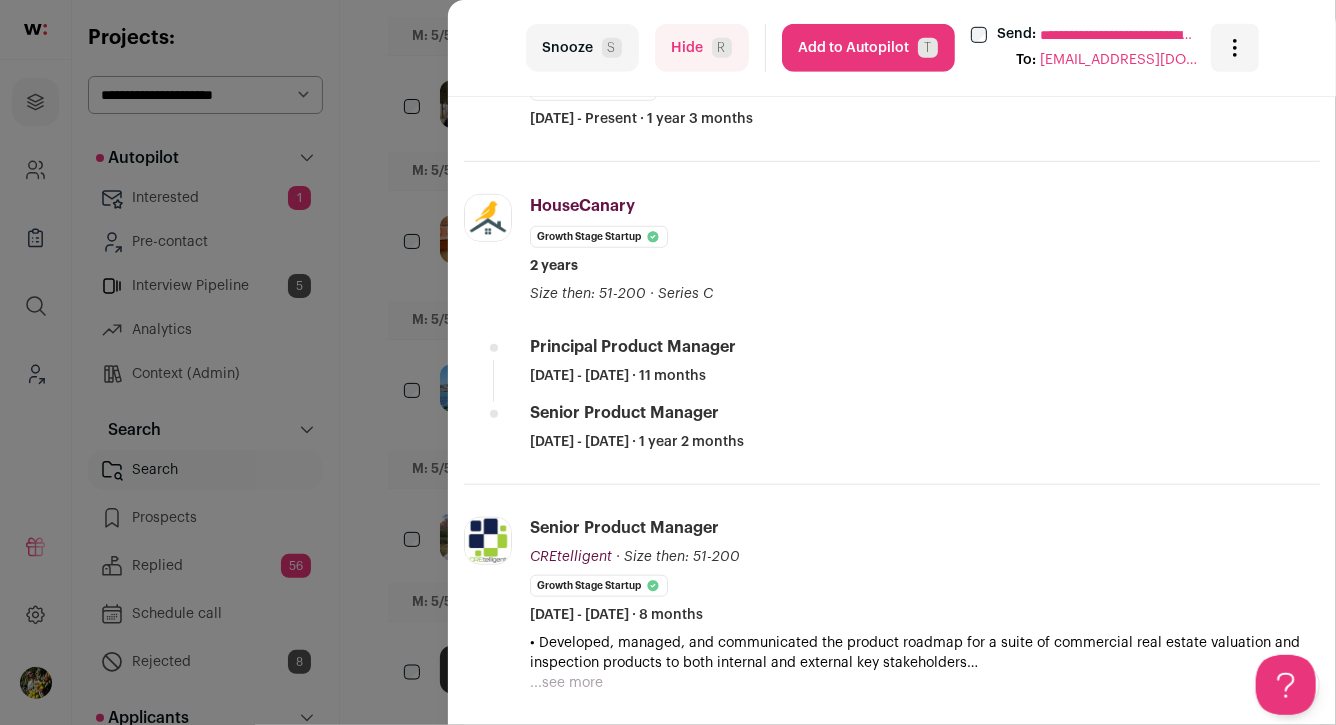 click on "Add to Autopilot
T" at bounding box center (868, 48) 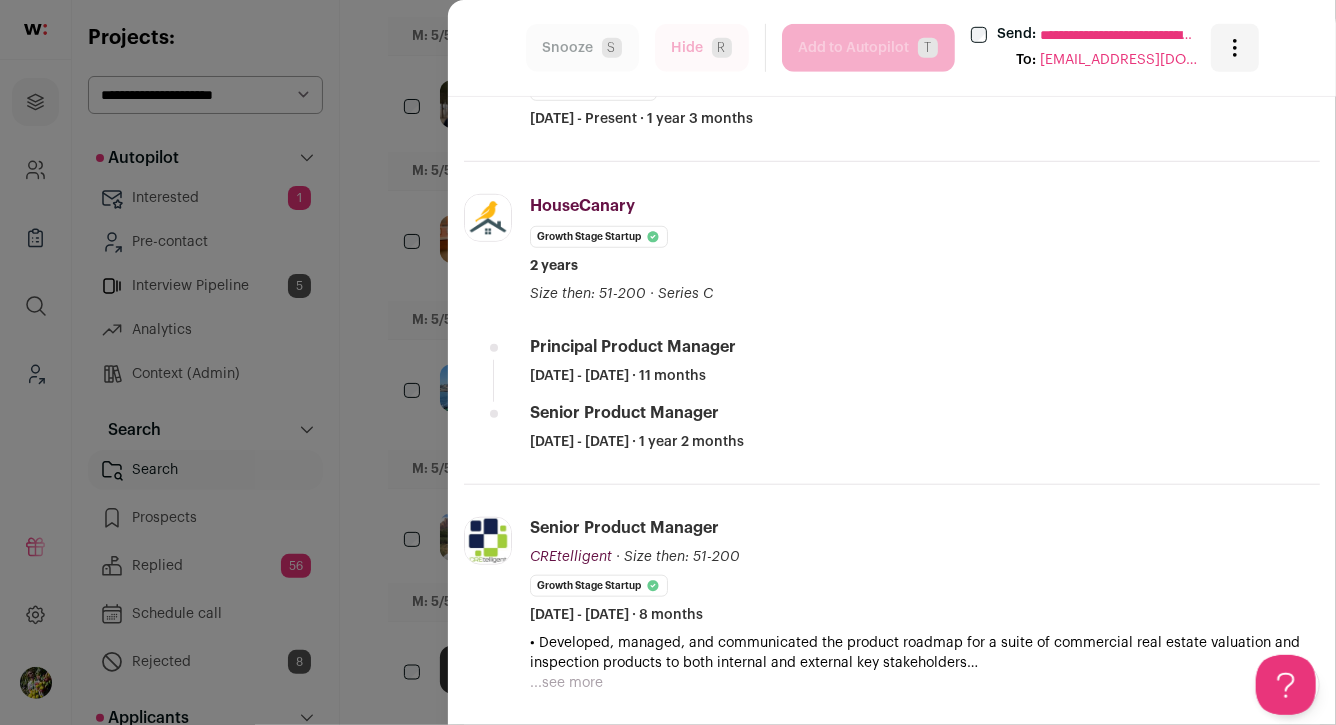 click on "**********" at bounding box center [668, 362] 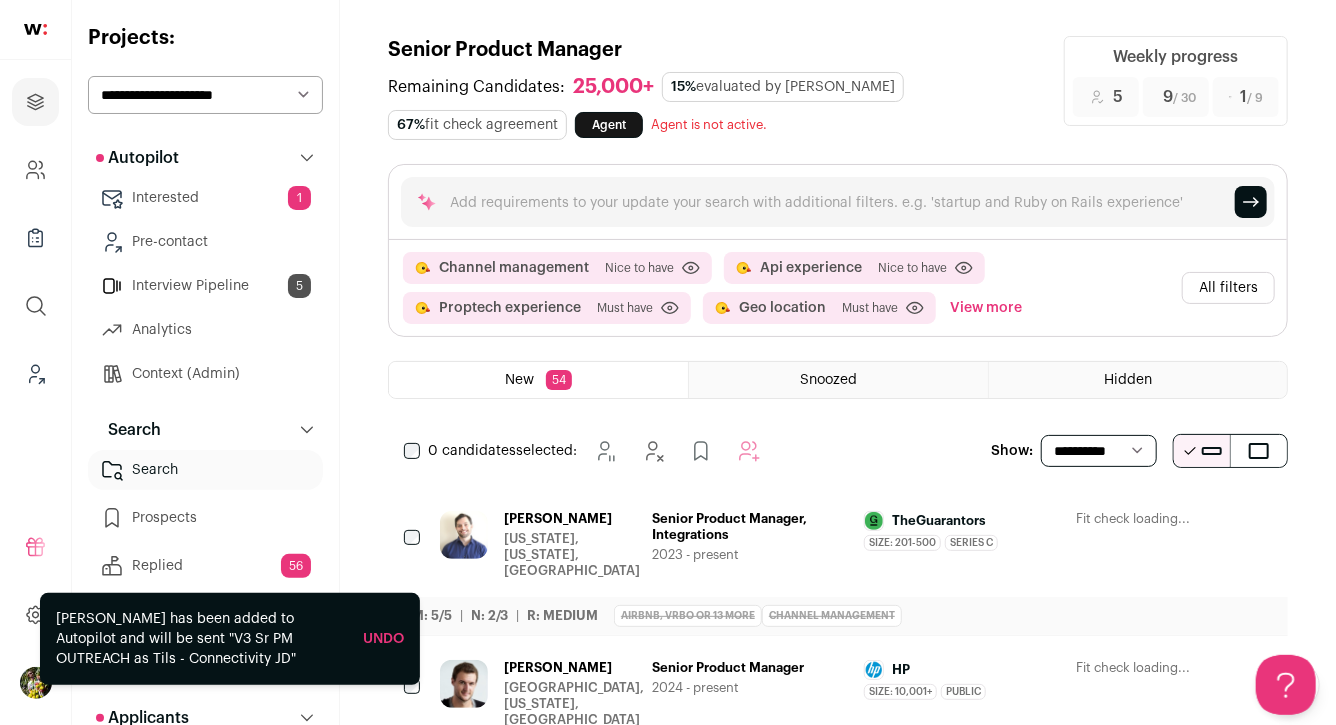 scroll, scrollTop: 0, scrollLeft: 0, axis: both 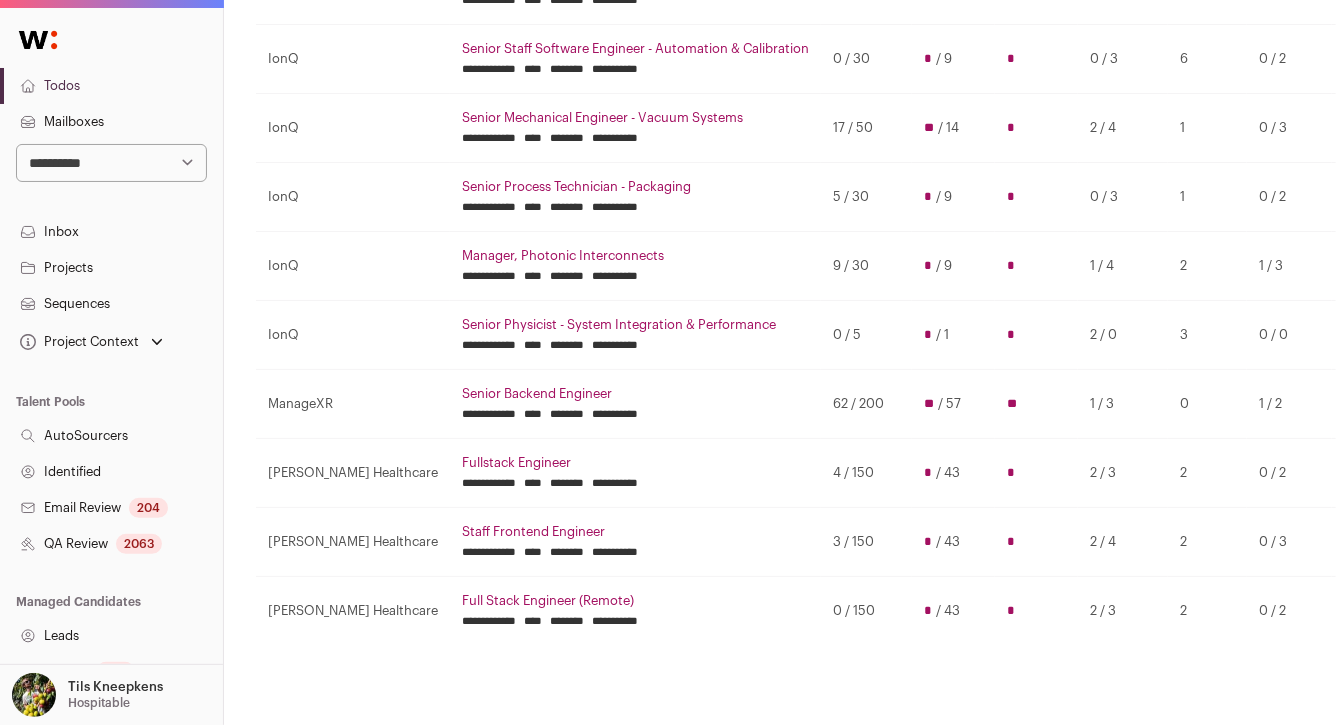 click on "Senior Staff Software Engineer - Automation & Calibration" at bounding box center [635, 49] 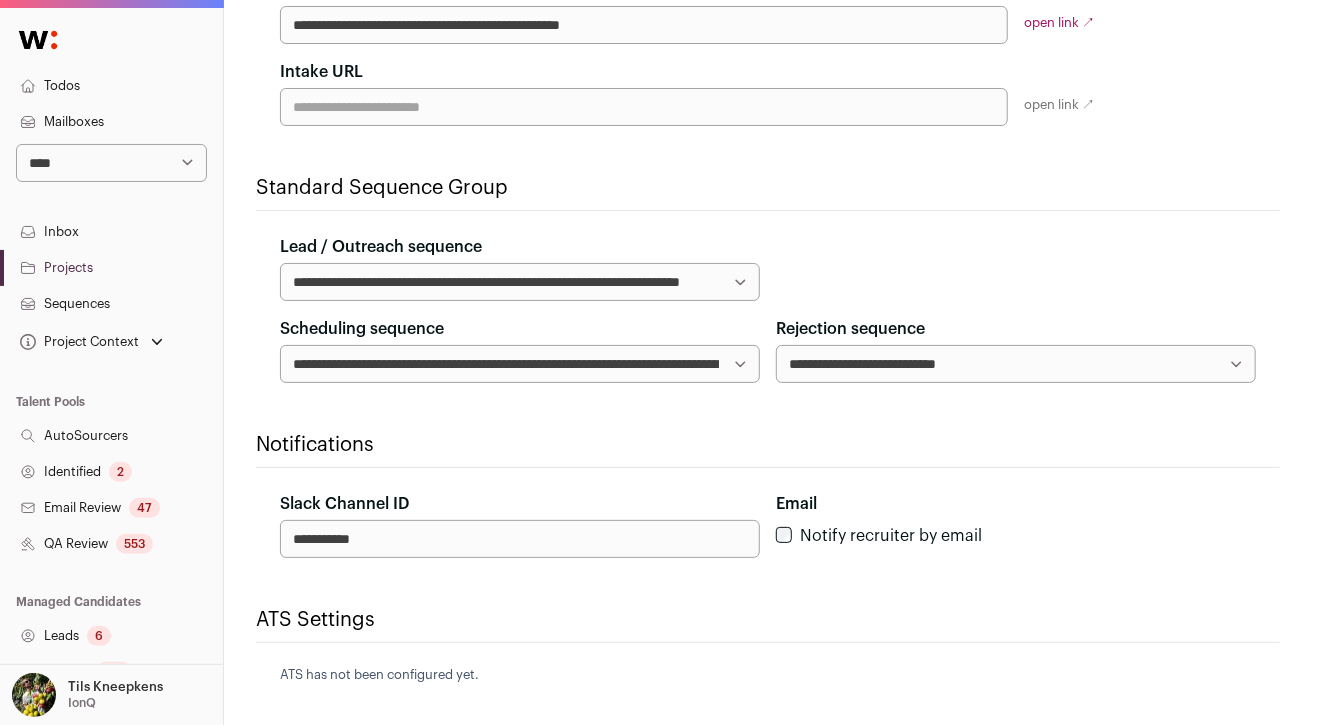 scroll, scrollTop: 0, scrollLeft: 0, axis: both 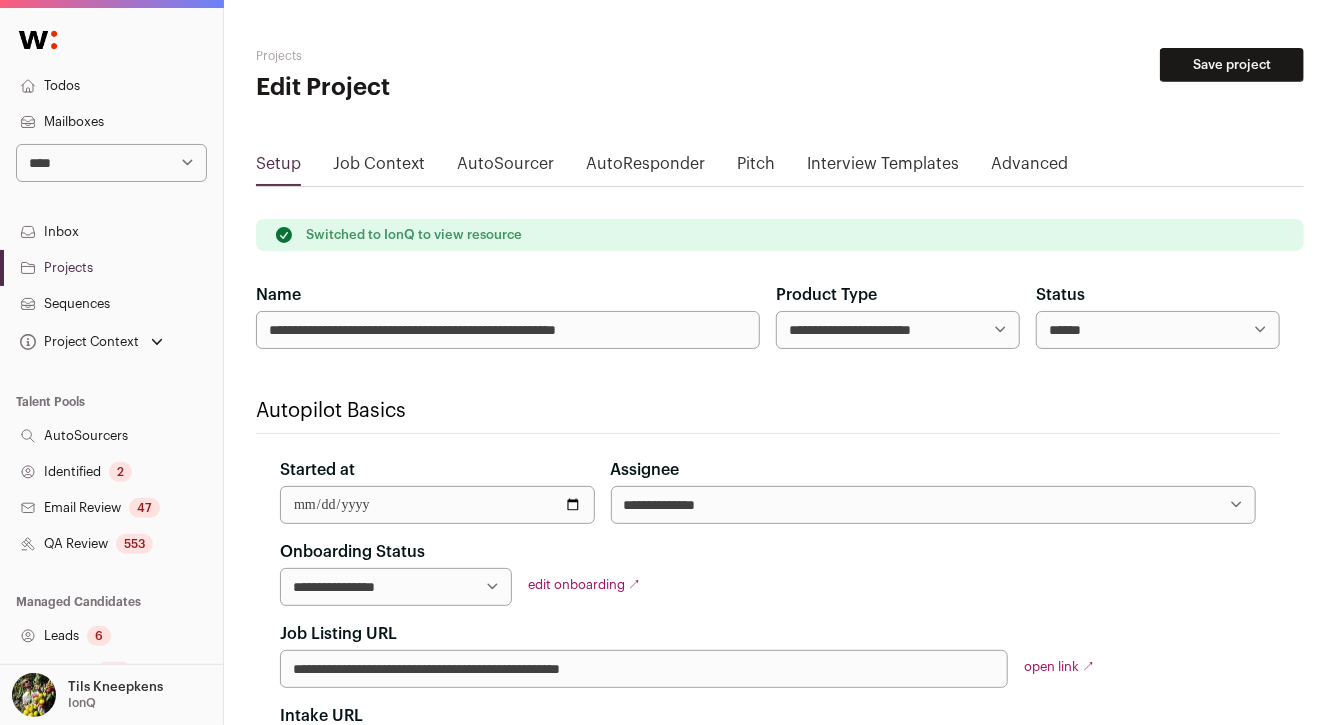 click on "Advanced" at bounding box center [1029, 168] 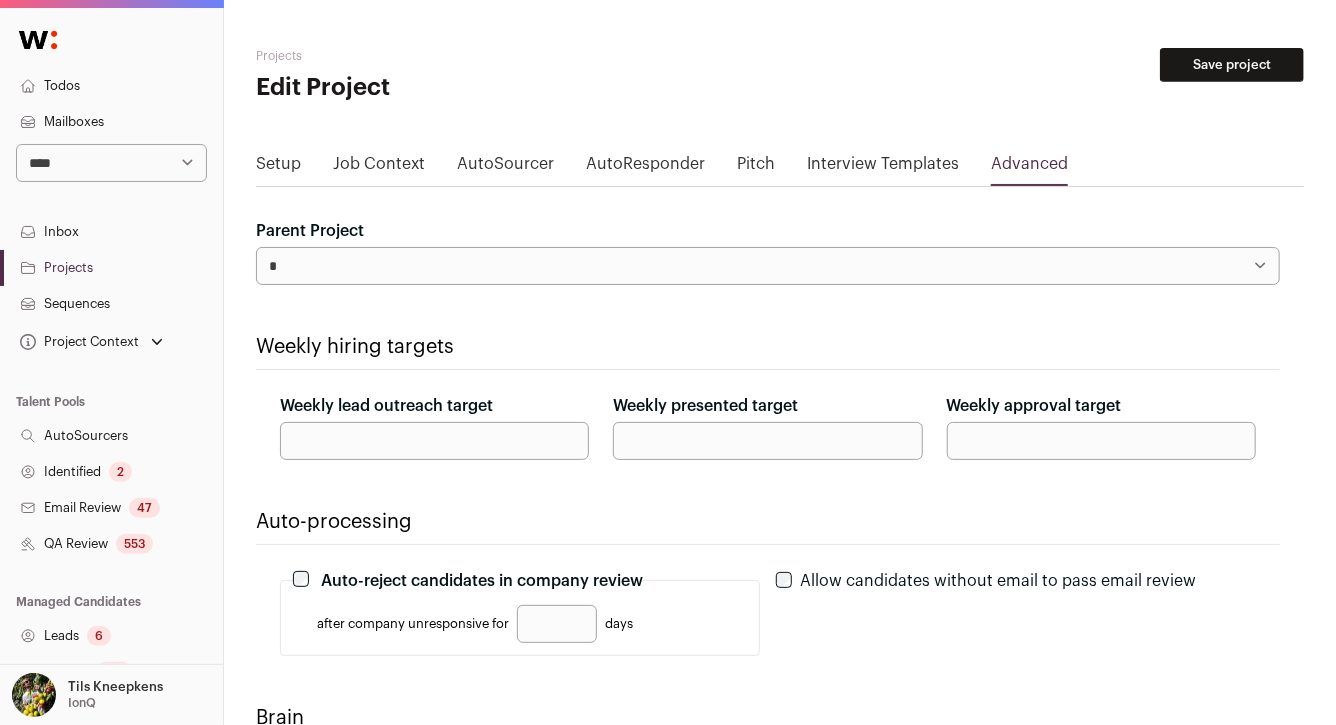 scroll, scrollTop: 30, scrollLeft: 0, axis: vertical 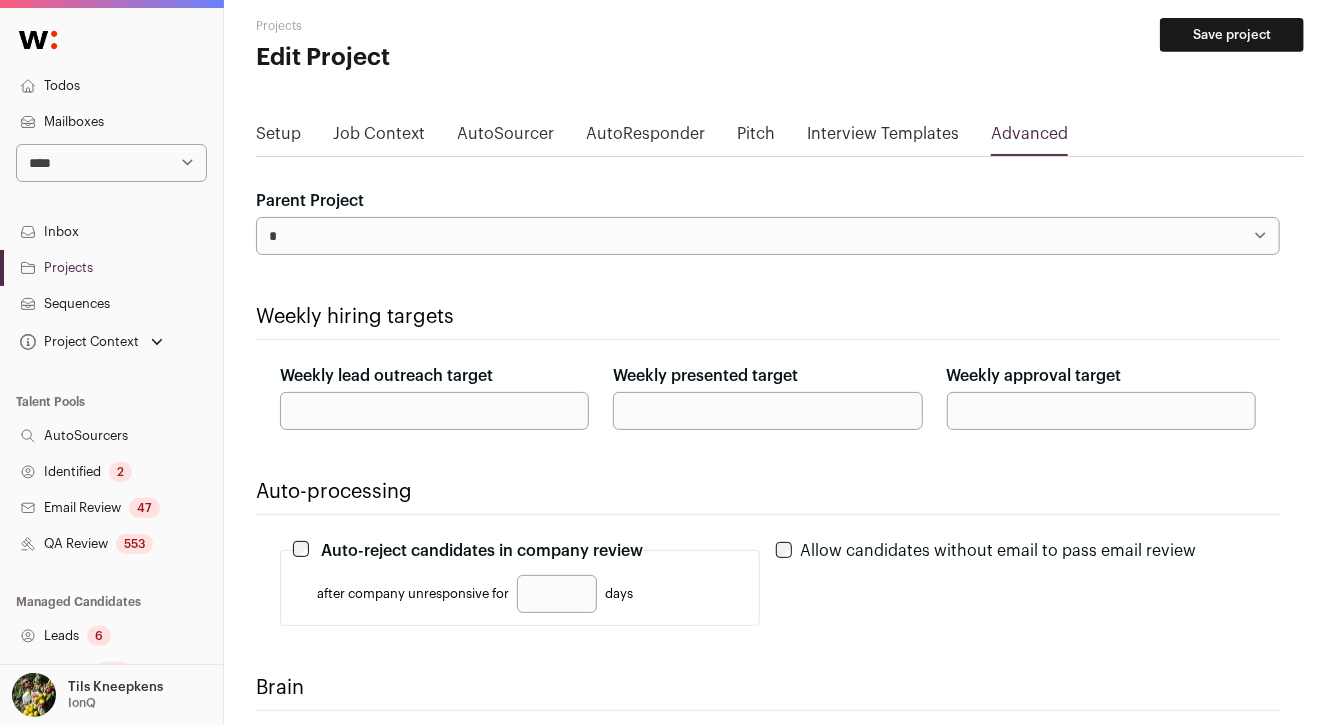 click on "**" at bounding box center (434, 411) 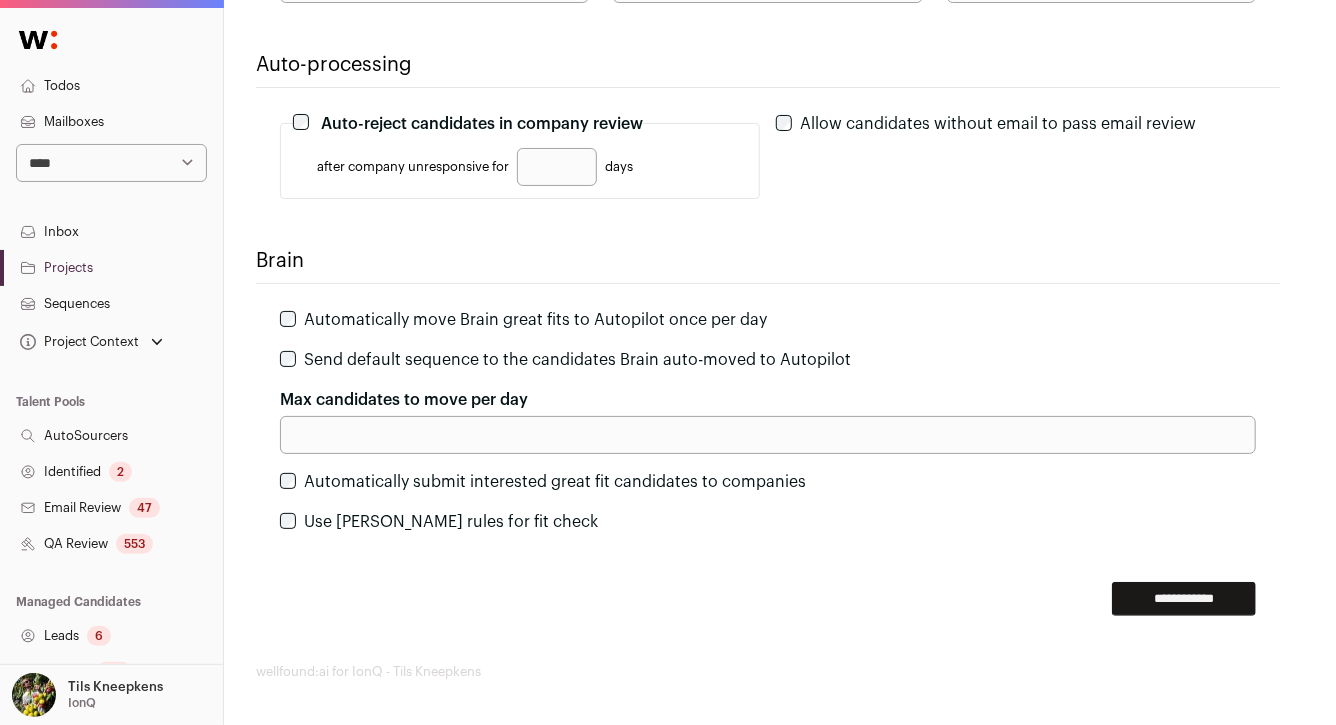 scroll, scrollTop: 0, scrollLeft: 0, axis: both 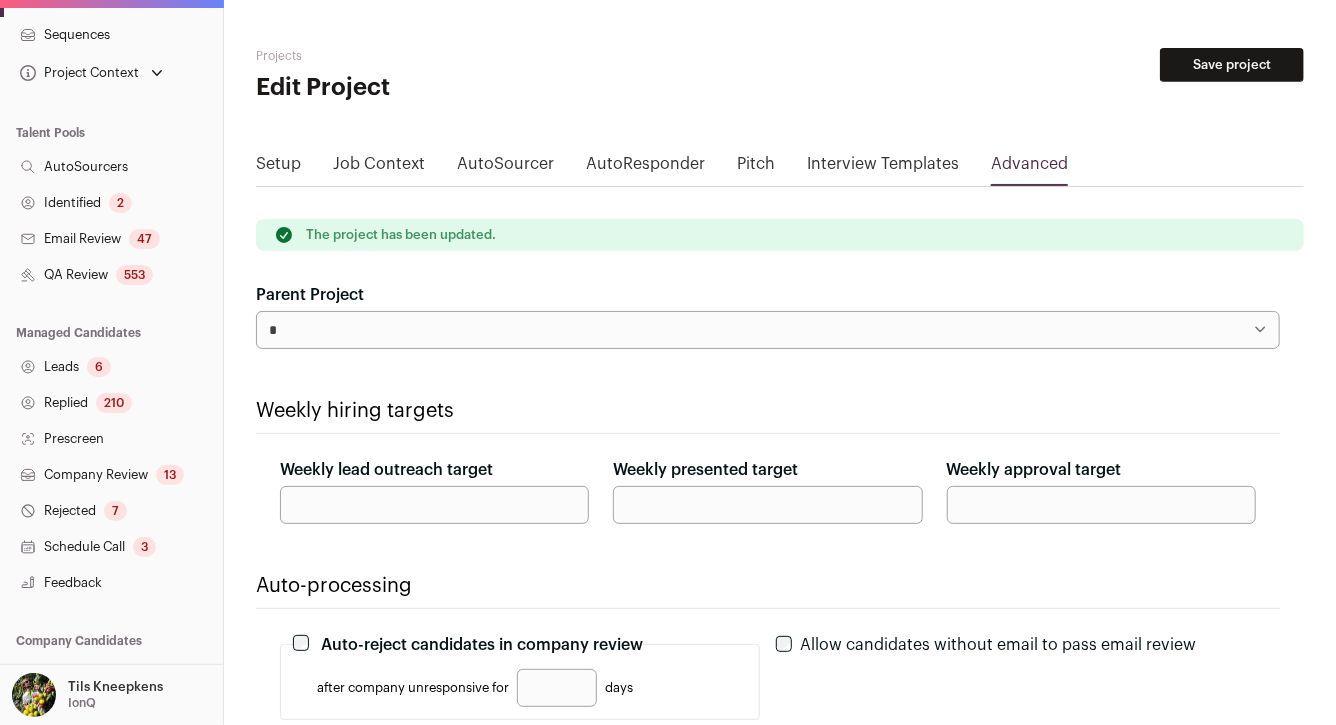 click on "Leads
6" at bounding box center (111, 367) 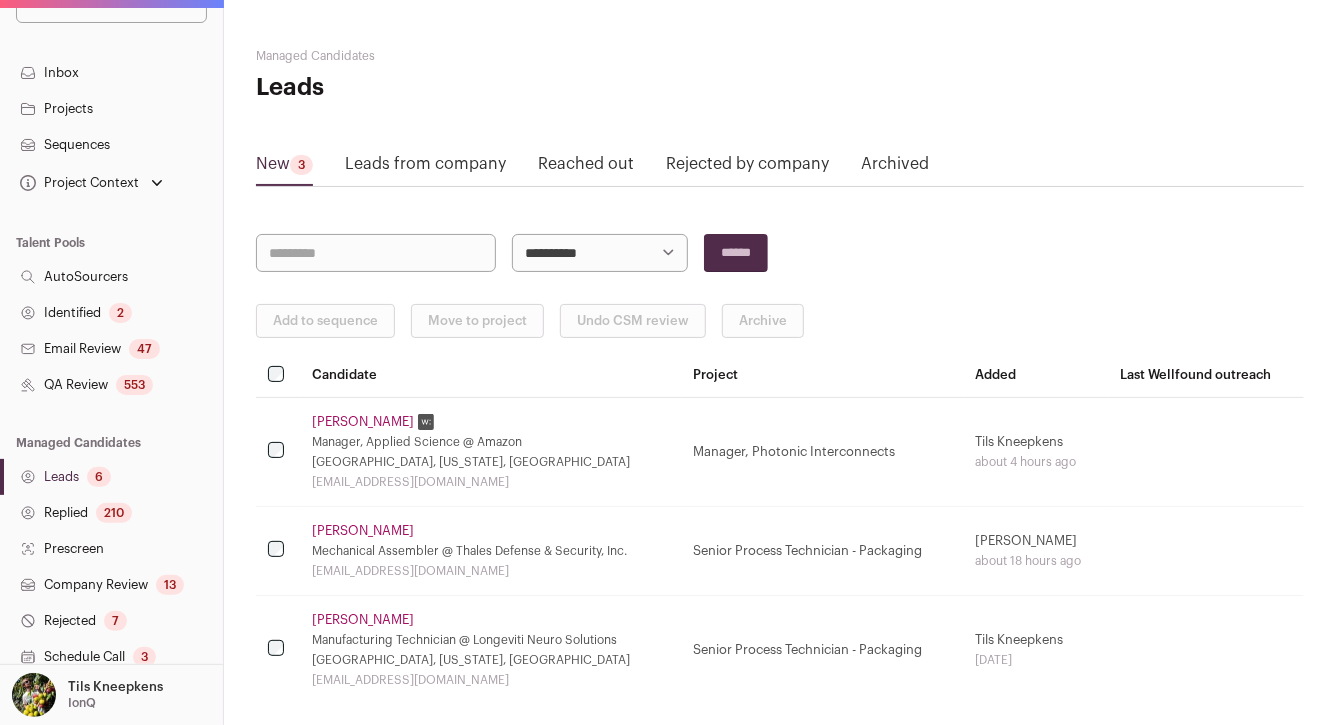 scroll, scrollTop: 160, scrollLeft: 0, axis: vertical 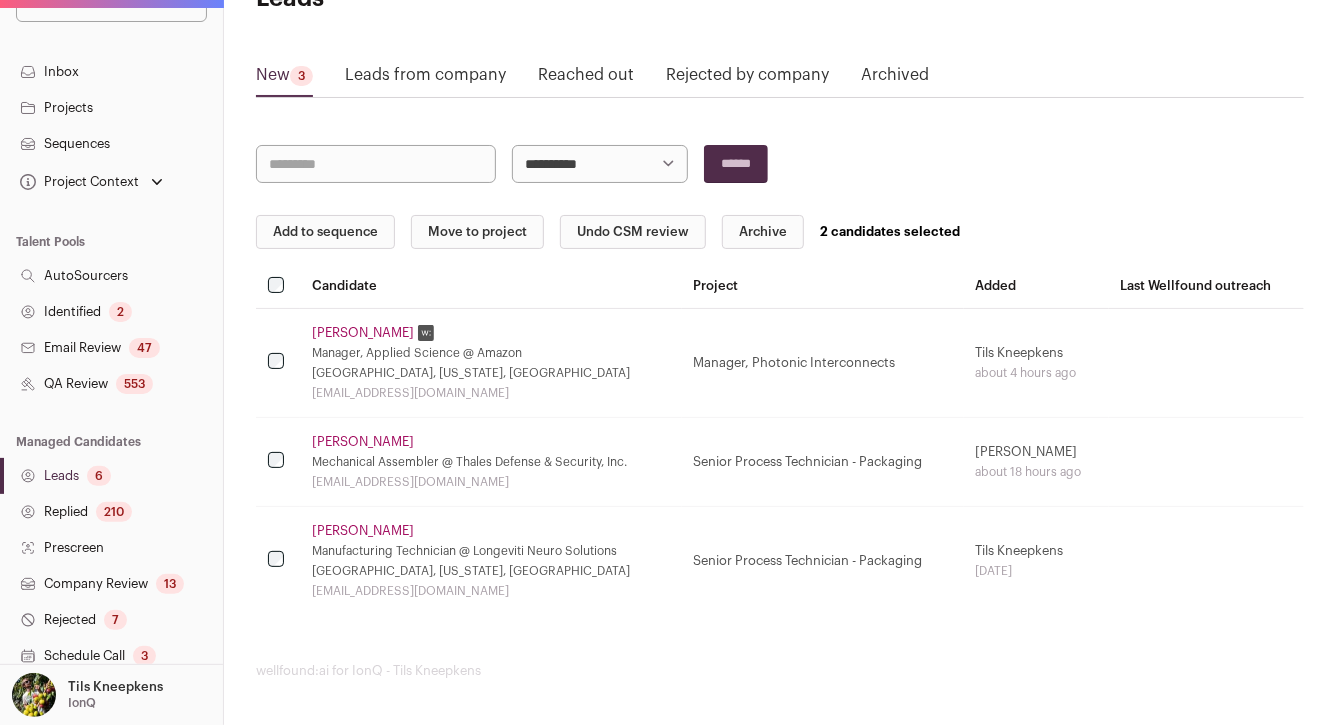 click on "Add to sequence" at bounding box center [325, 232] 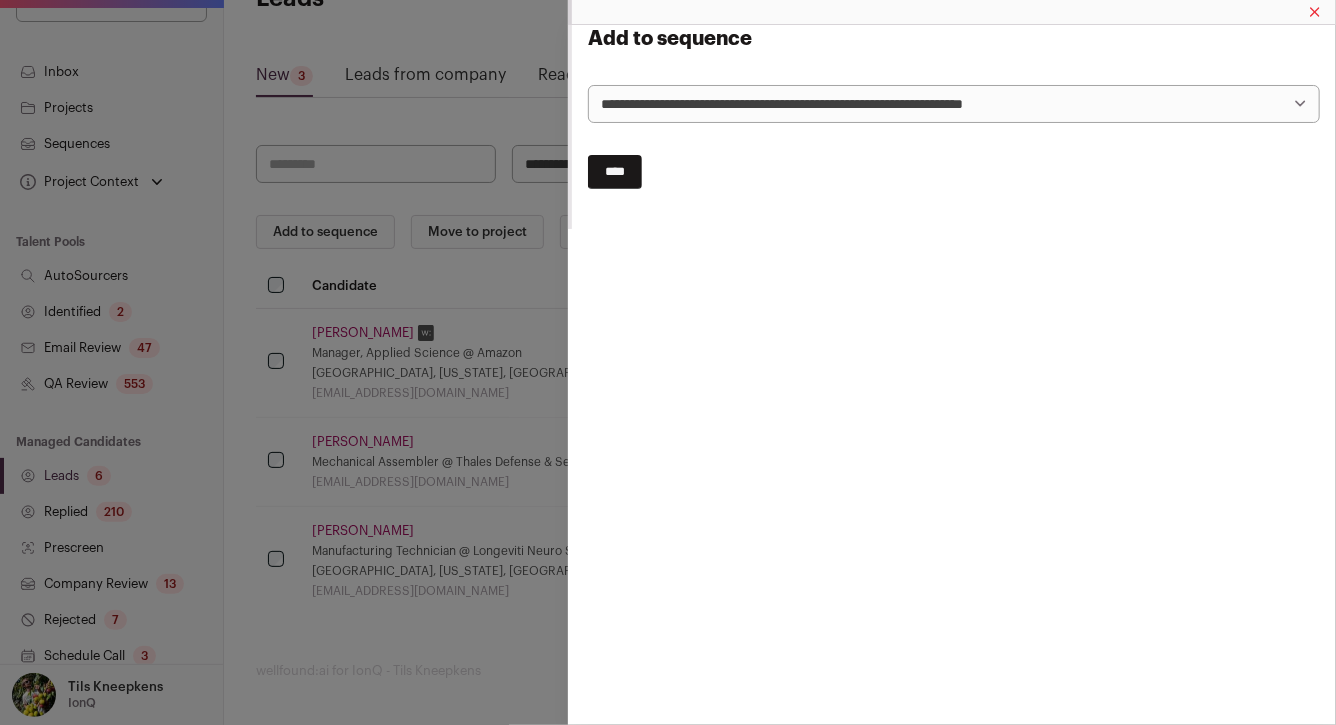 click on "**********" at bounding box center (954, 104) 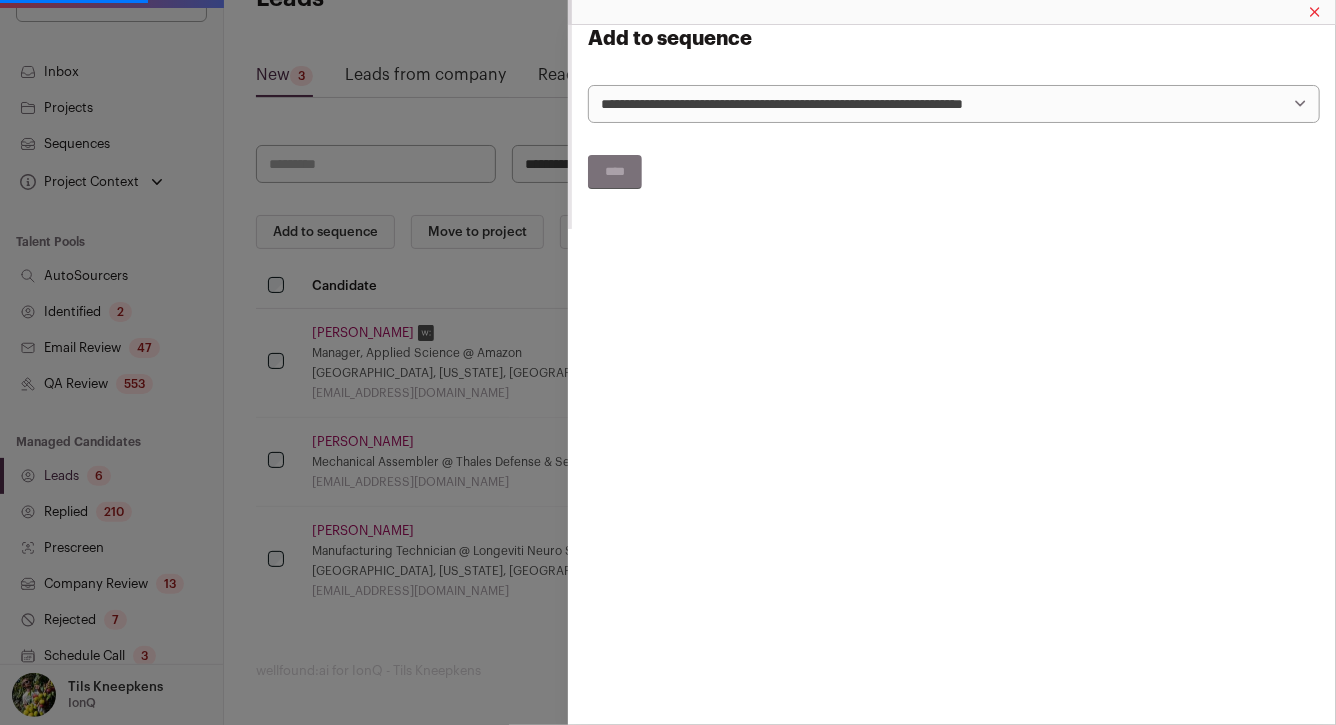 scroll, scrollTop: 0, scrollLeft: 0, axis: both 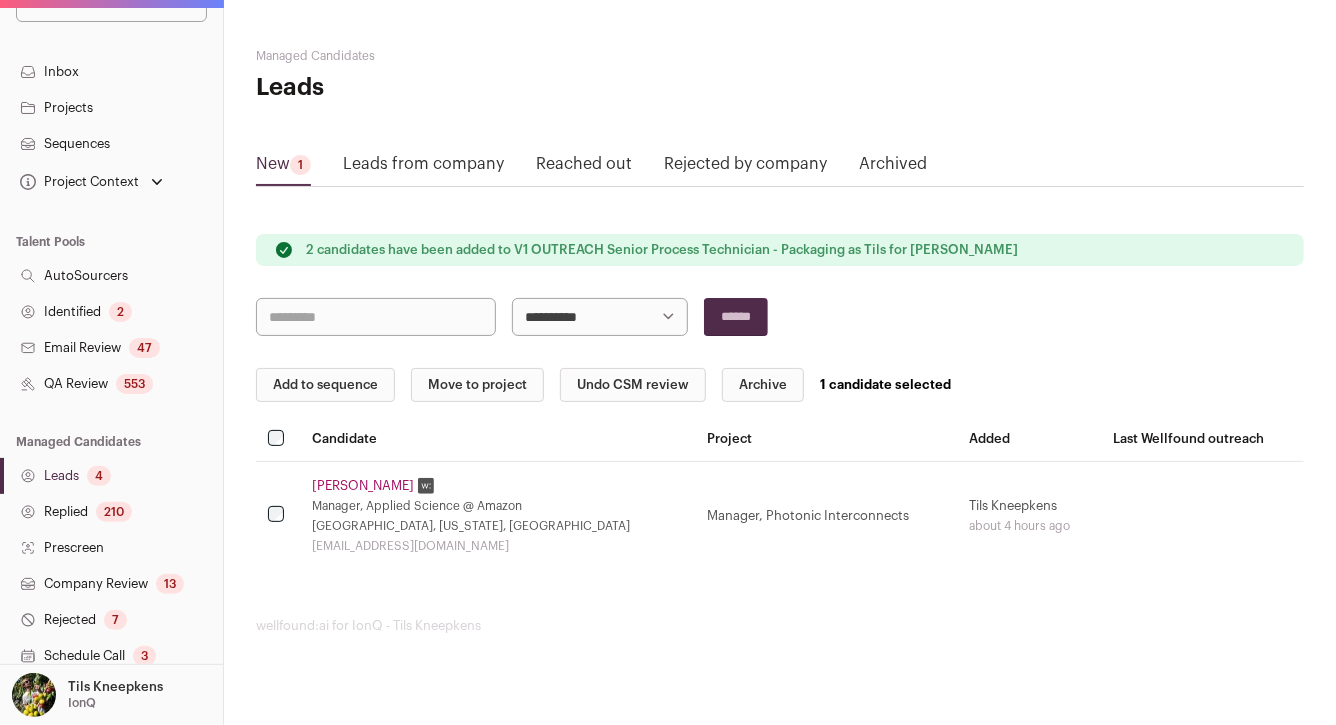 click on "Add to sequence" at bounding box center (325, 385) 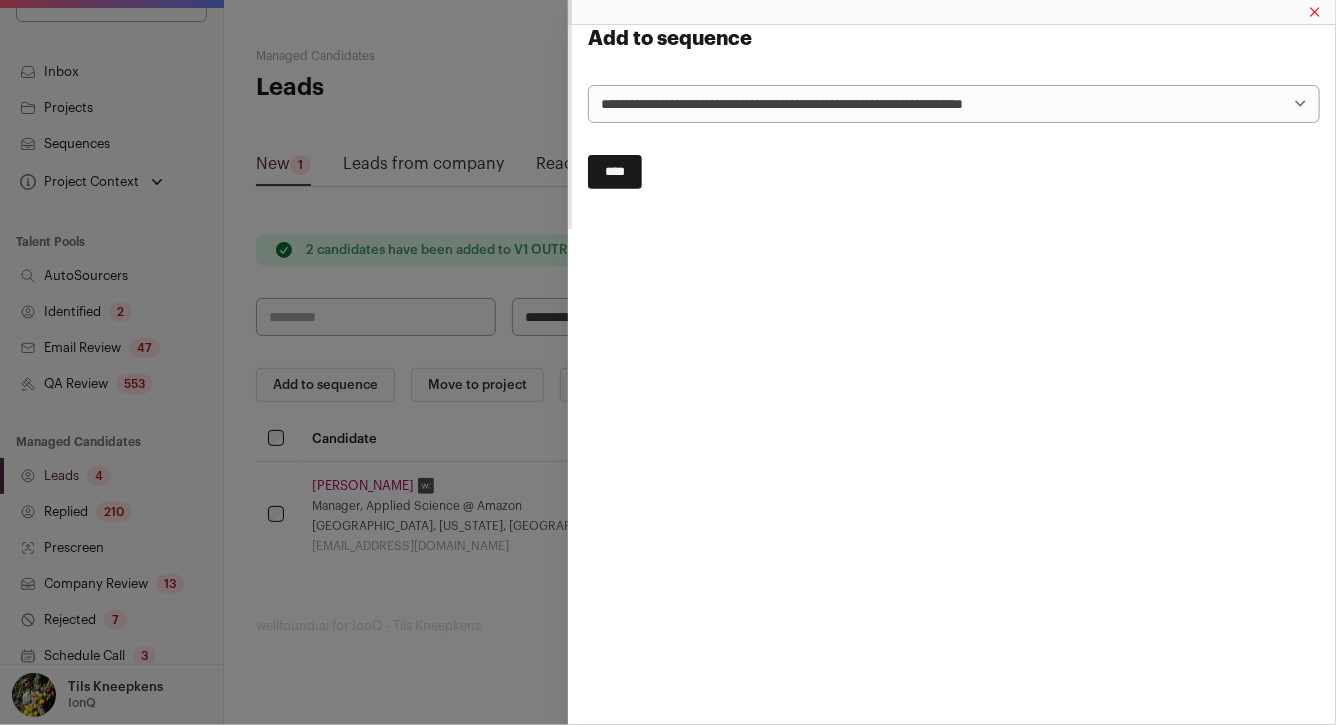 click on "**********" at bounding box center [954, 104] 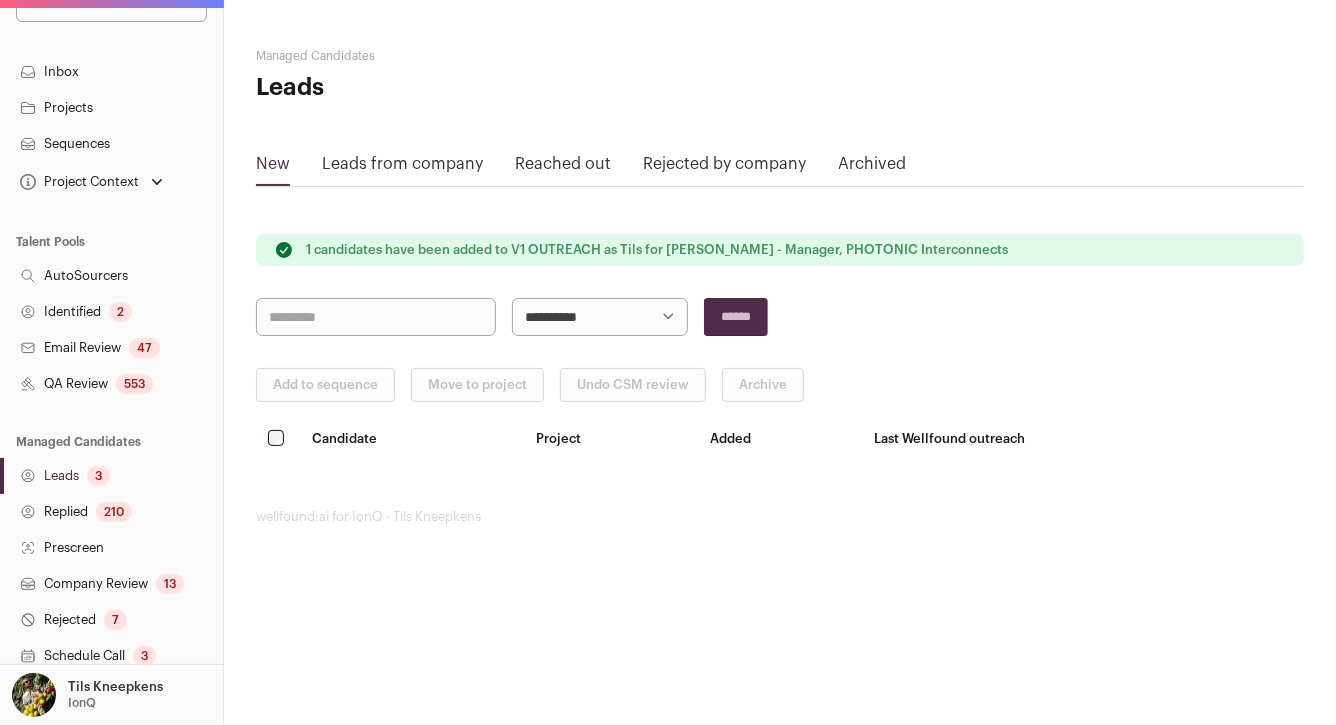 click on "**********" at bounding box center [780, 286] 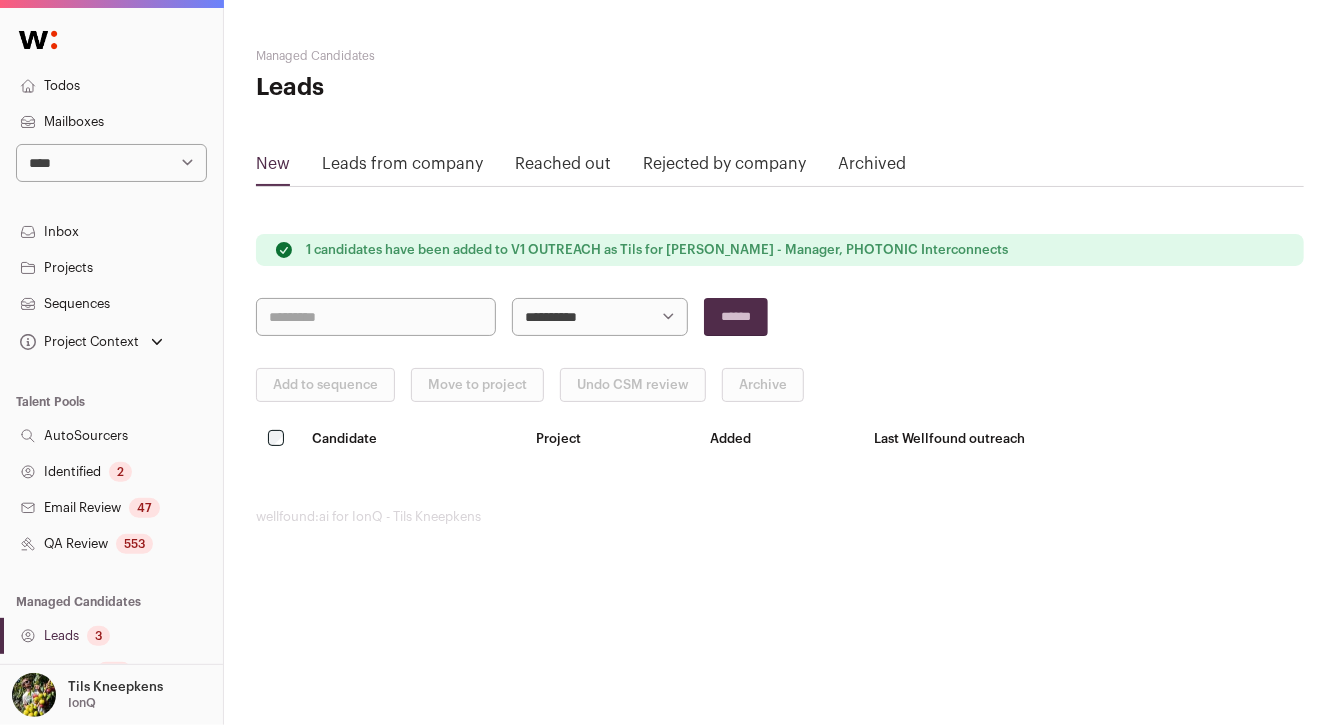 click on "Todos" at bounding box center [111, 86] 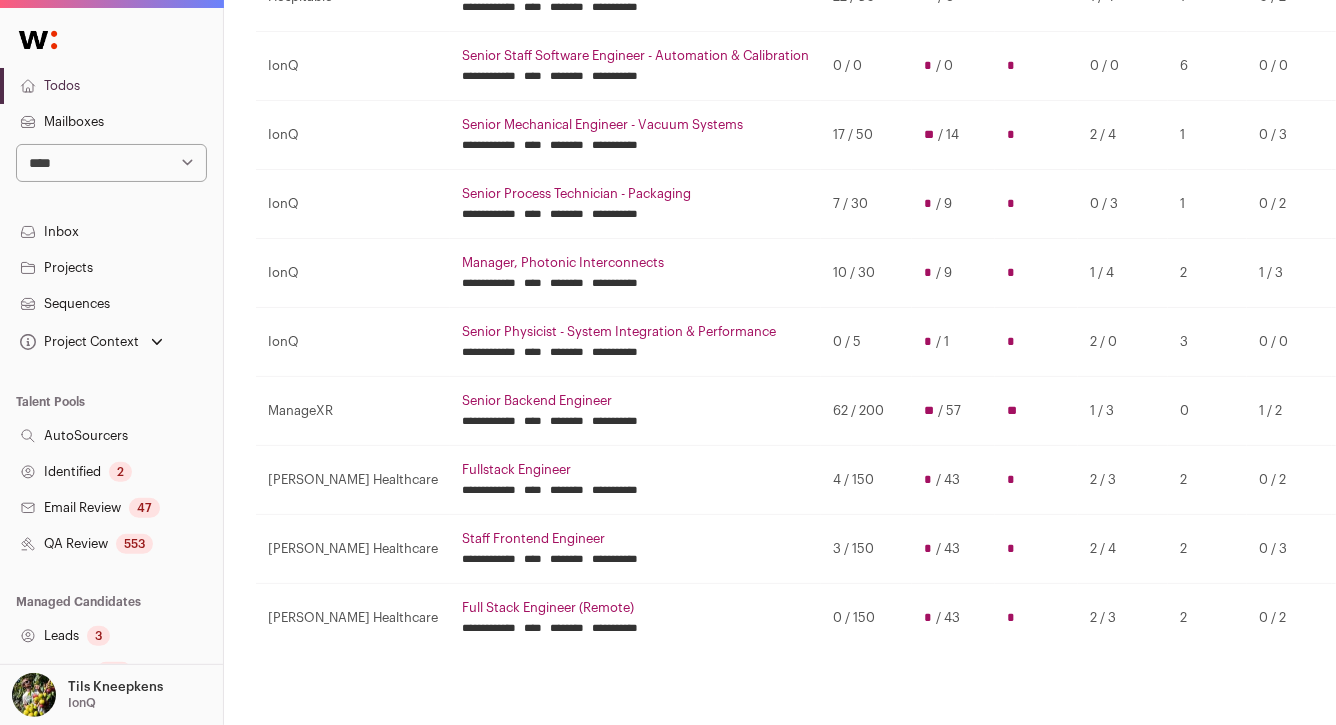 scroll, scrollTop: 626, scrollLeft: 0, axis: vertical 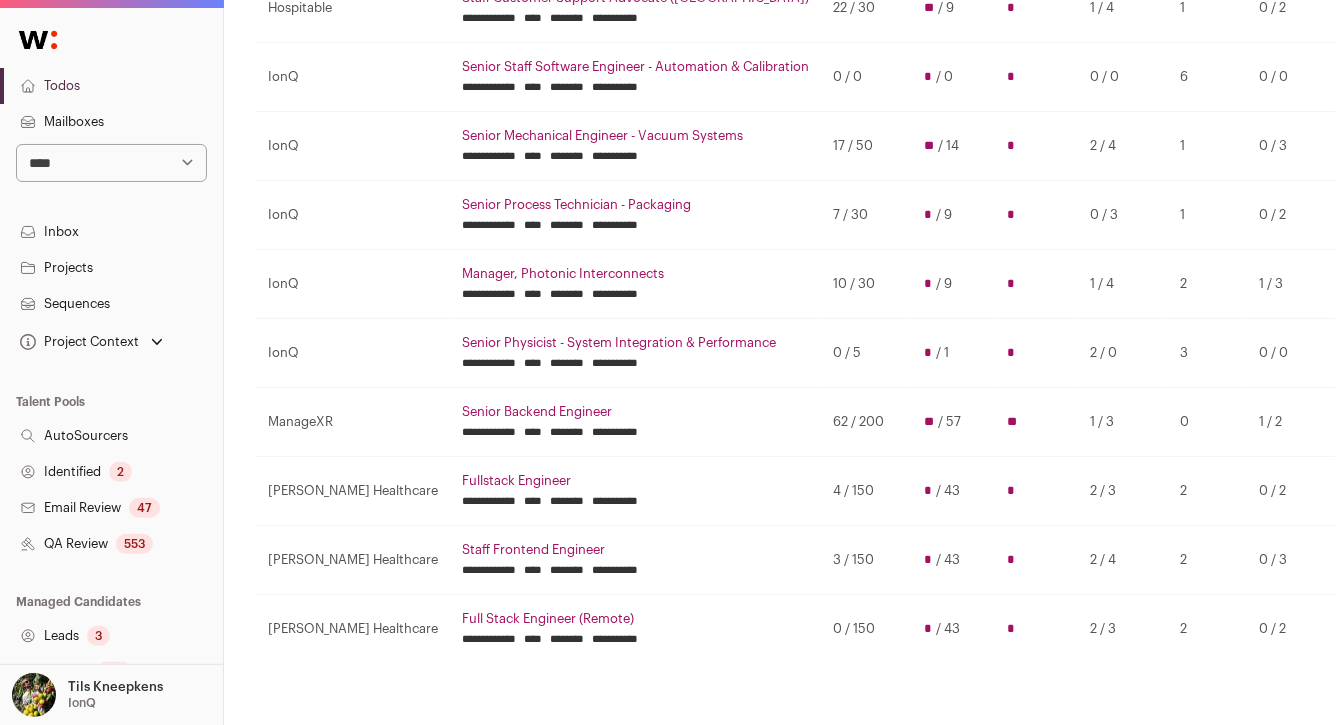 click on "**********" at bounding box center [635, 225] 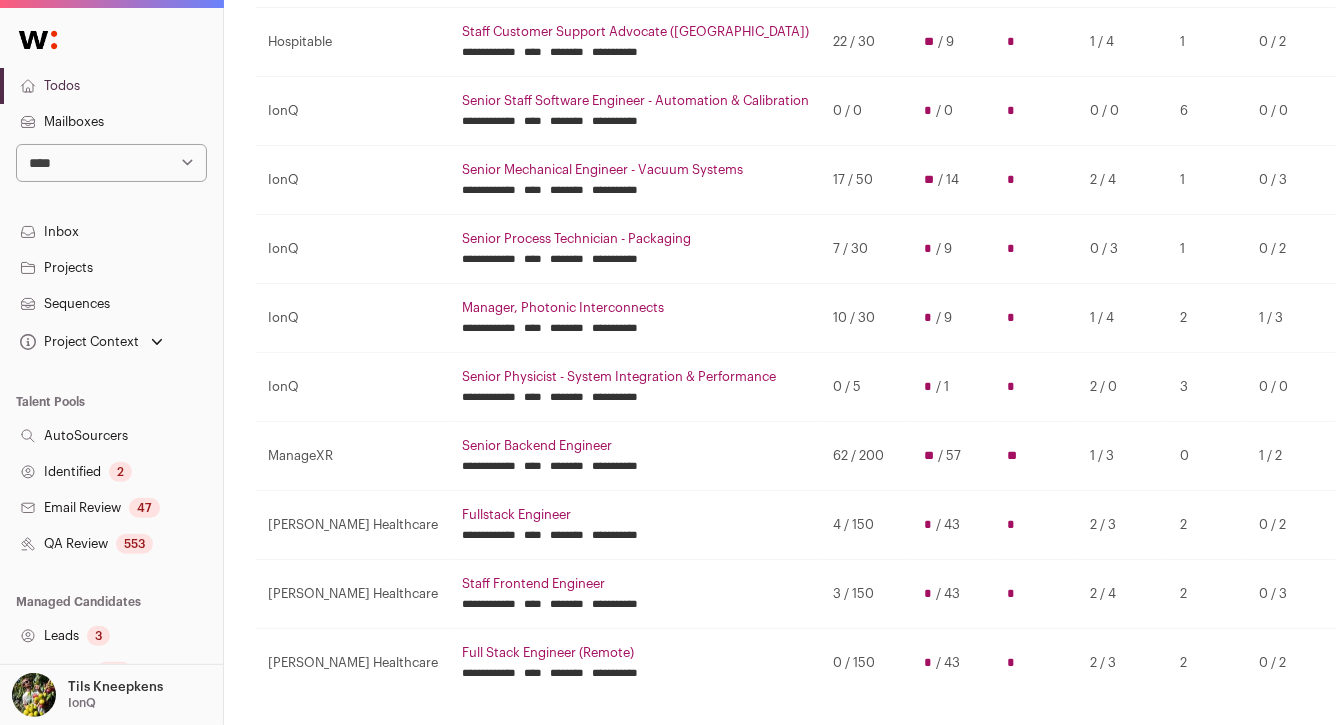 scroll, scrollTop: 578, scrollLeft: 0, axis: vertical 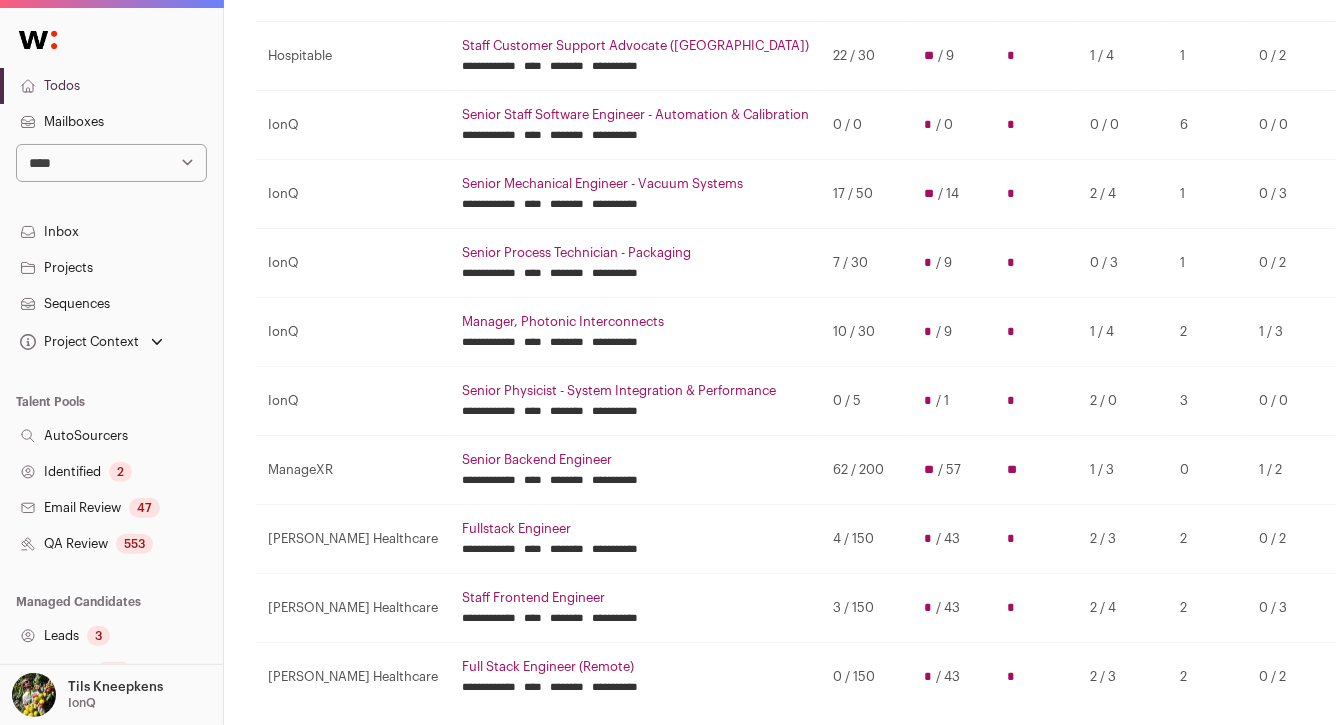 click on "Staff Frontend Engineer" at bounding box center (635, 598) 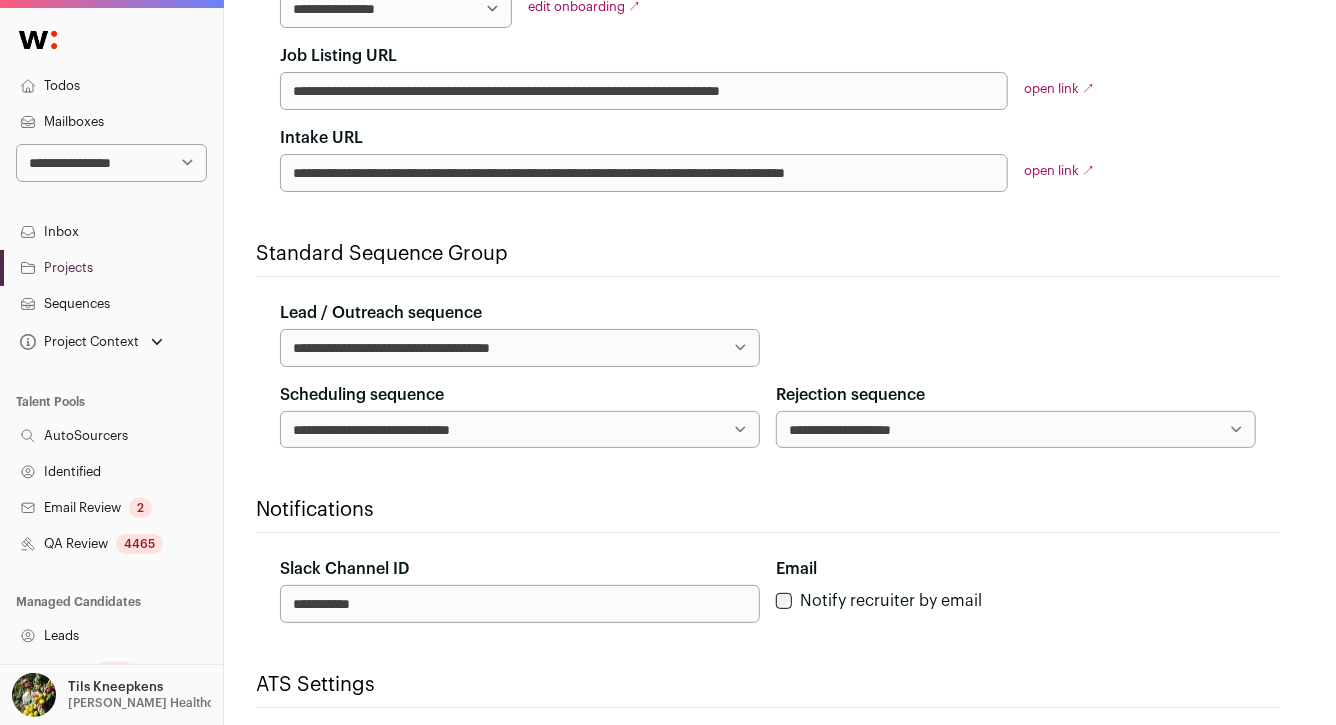 scroll, scrollTop: 0, scrollLeft: 0, axis: both 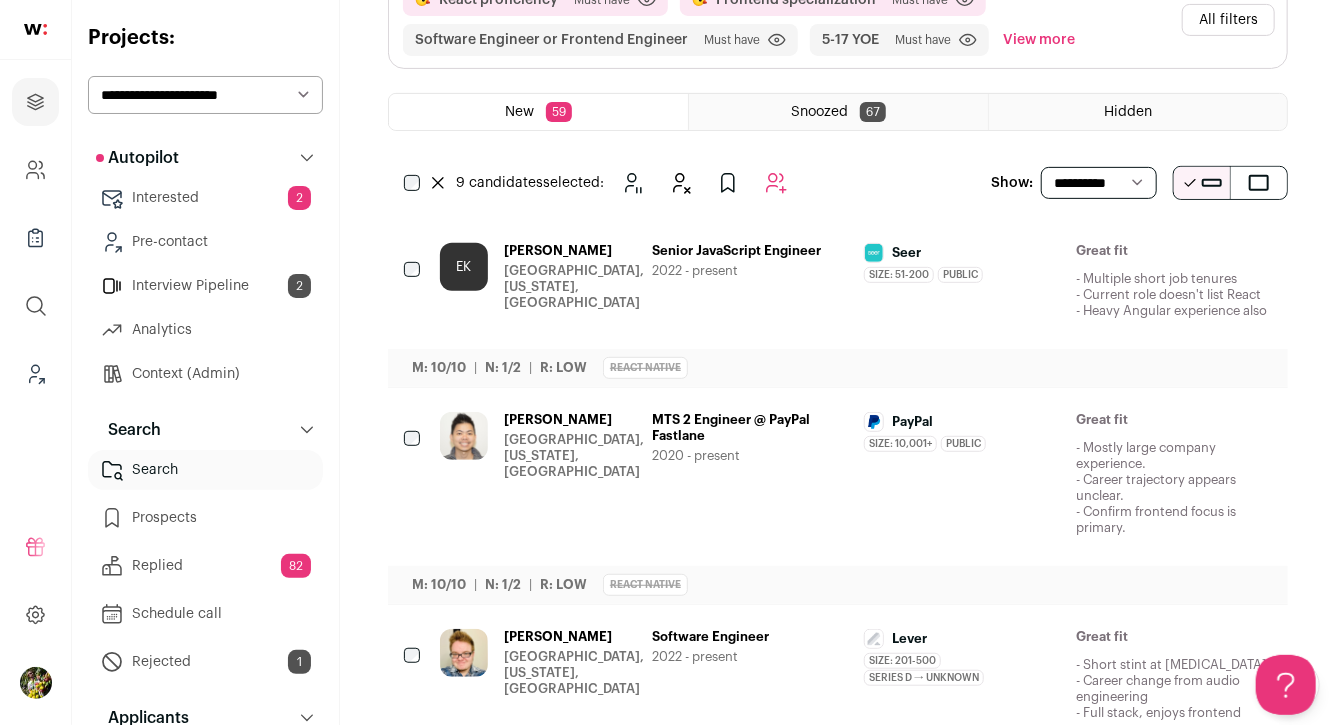 click on "Staff Frontend Engineer
Remaining Candidates:
435
51%
evaluated by [PERSON_NAME]
87%
fit check agreement
Agent
Agent is not active.
Loading...
Increase pool size by removing these filters
View
Weekly progress
0
Added to prospects
3" at bounding box center (838, 904) 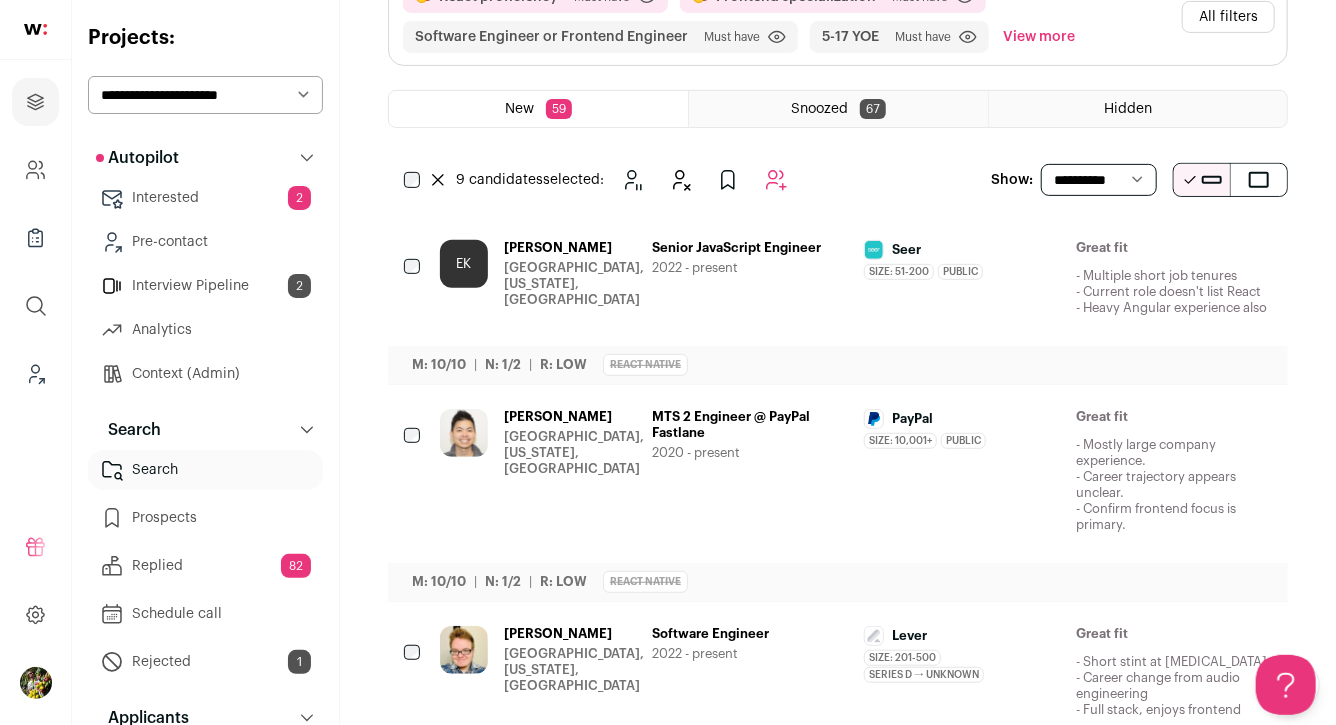 scroll, scrollTop: 0, scrollLeft: 0, axis: both 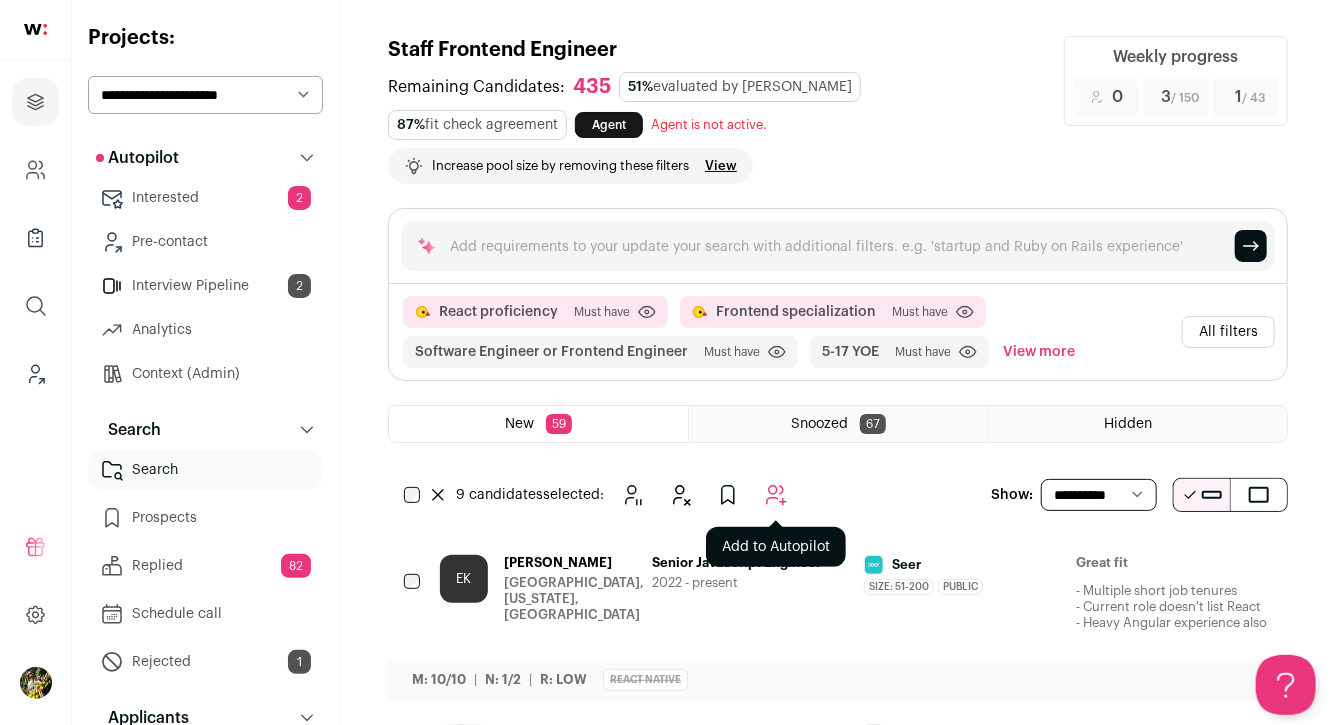click 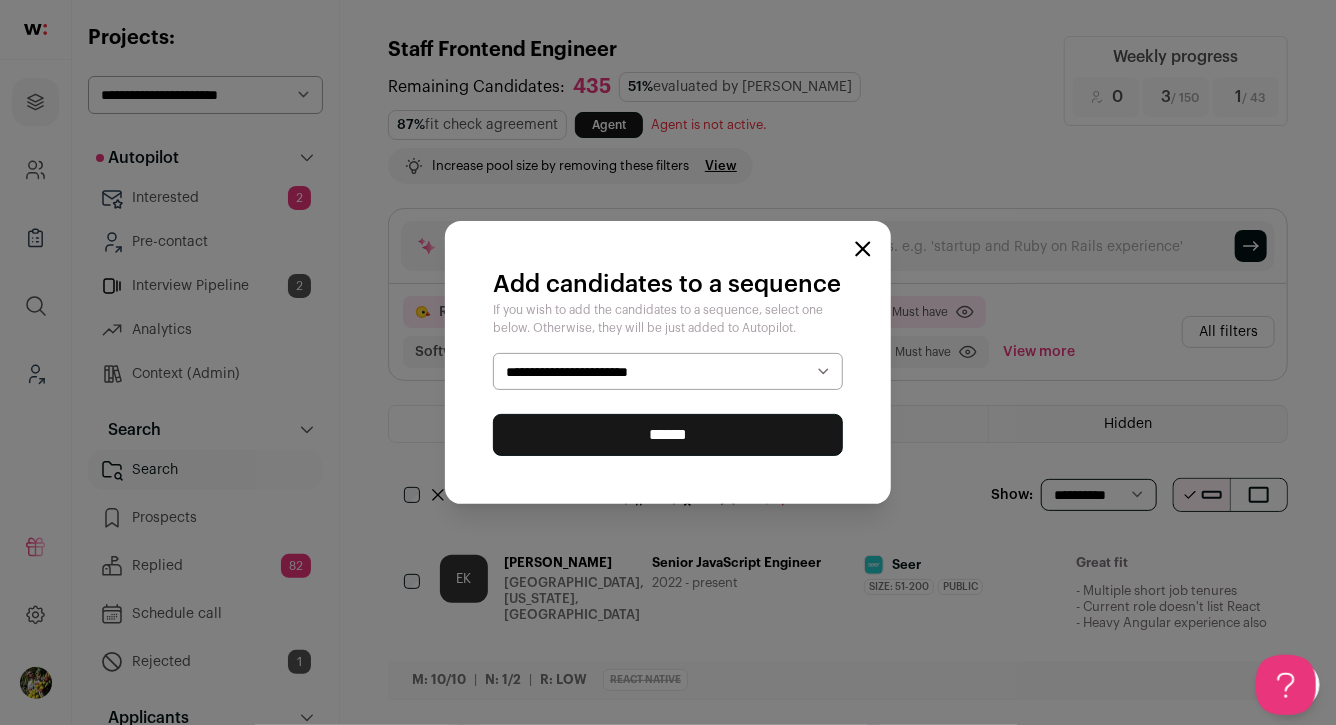 select on "*****" 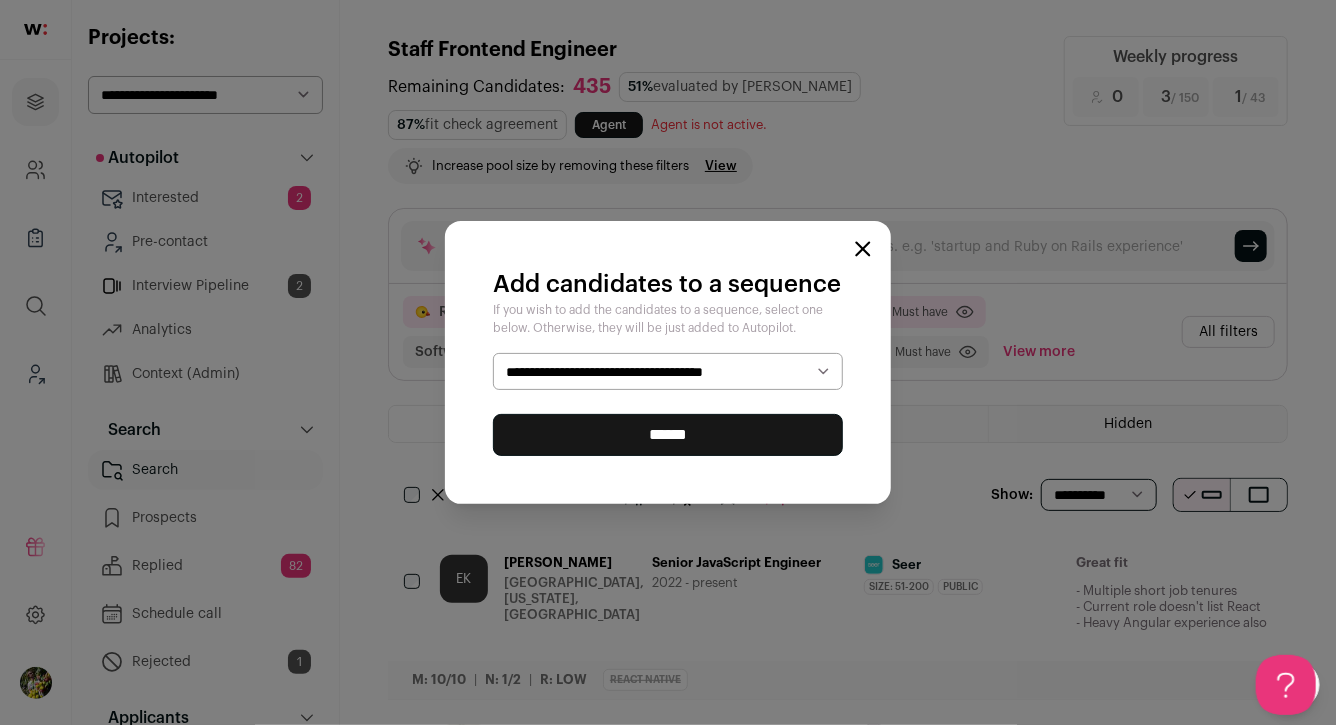 click on "******" at bounding box center (668, 435) 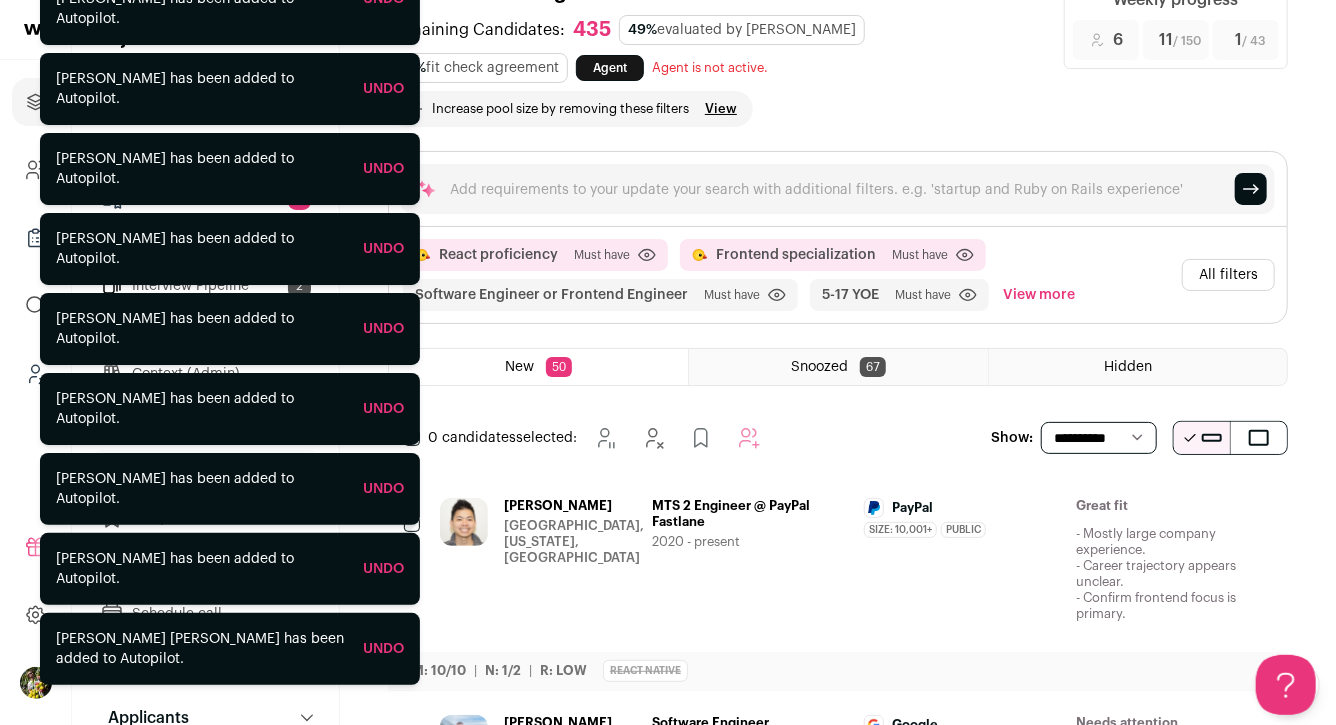 scroll, scrollTop: 0, scrollLeft: 0, axis: both 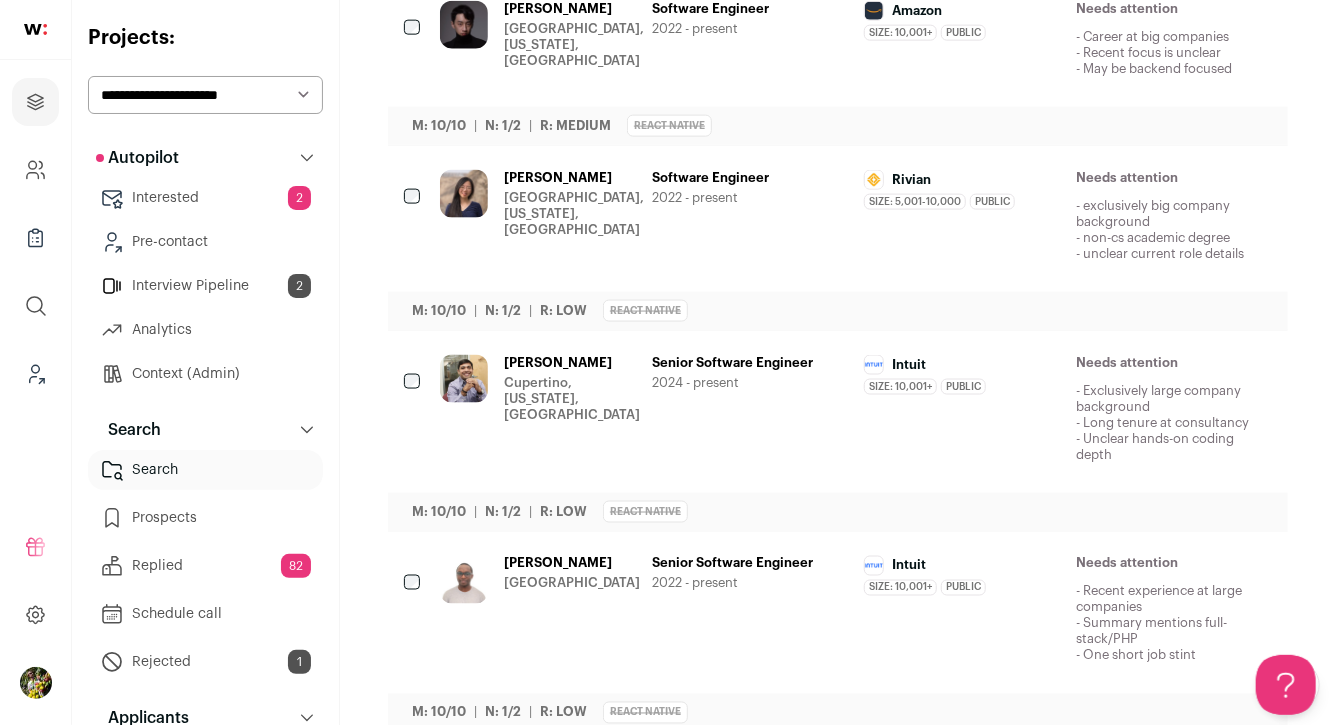 click on "Christine Sun
Santa Clara, California, United States" at bounding box center (574, 222) 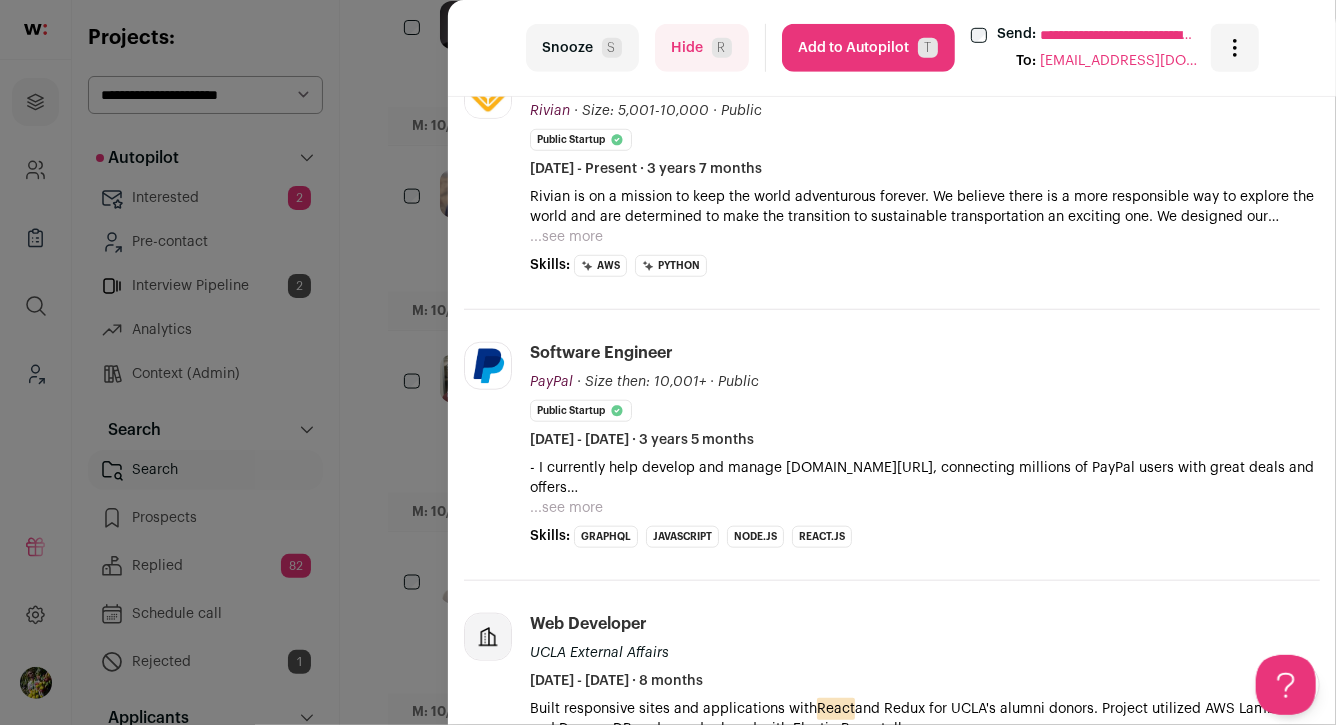 scroll, scrollTop: 670, scrollLeft: 0, axis: vertical 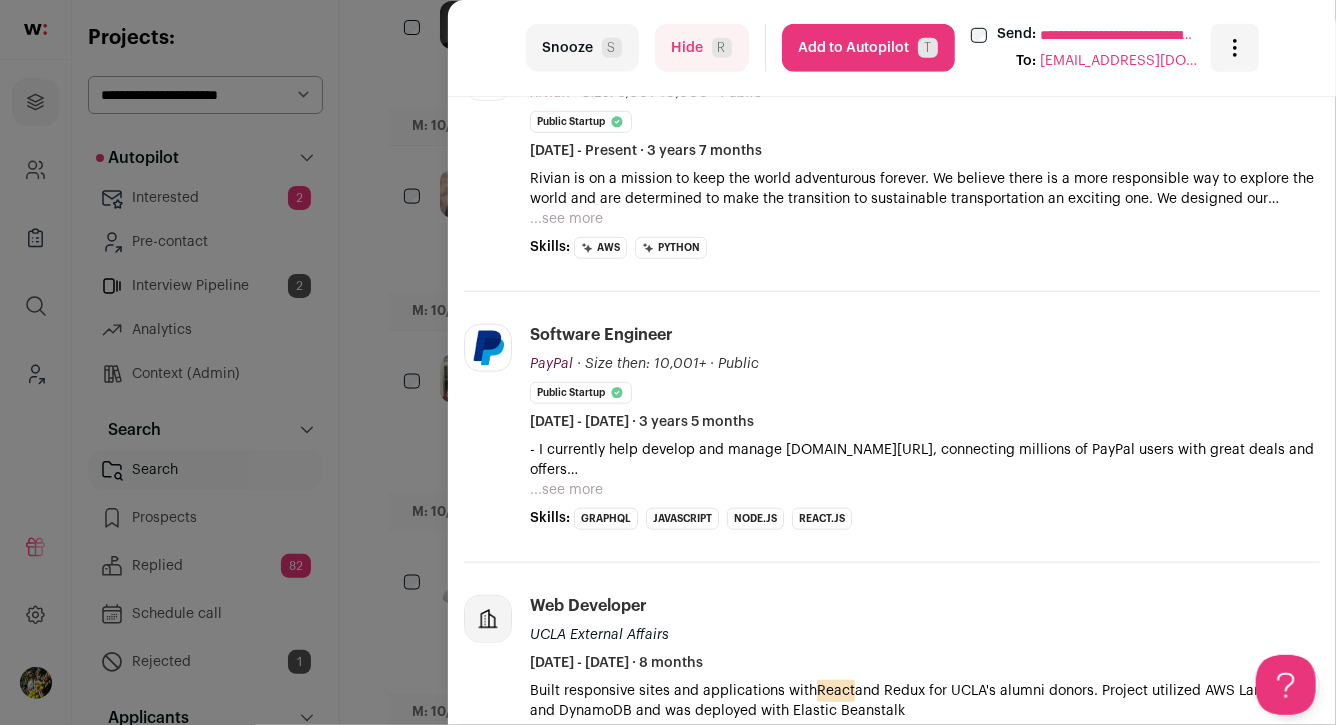 click on "...see more" at bounding box center (566, 219) 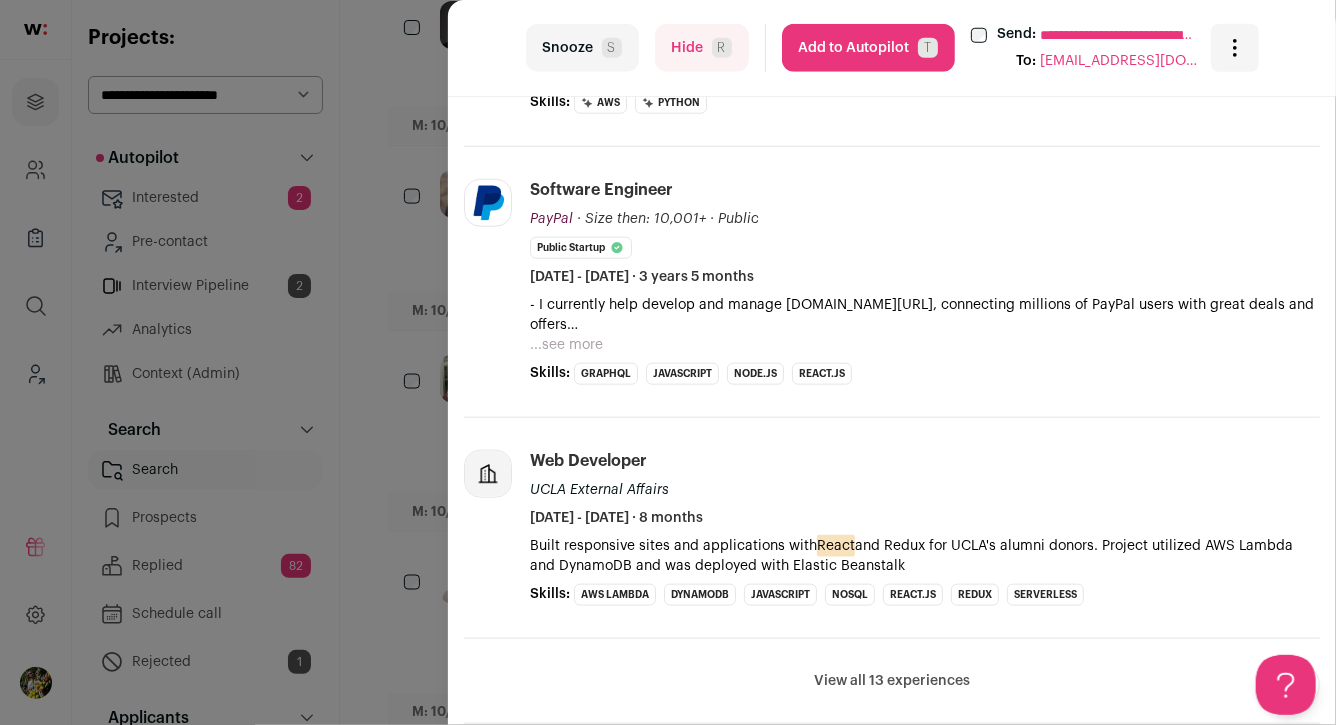 scroll, scrollTop: 850, scrollLeft: 0, axis: vertical 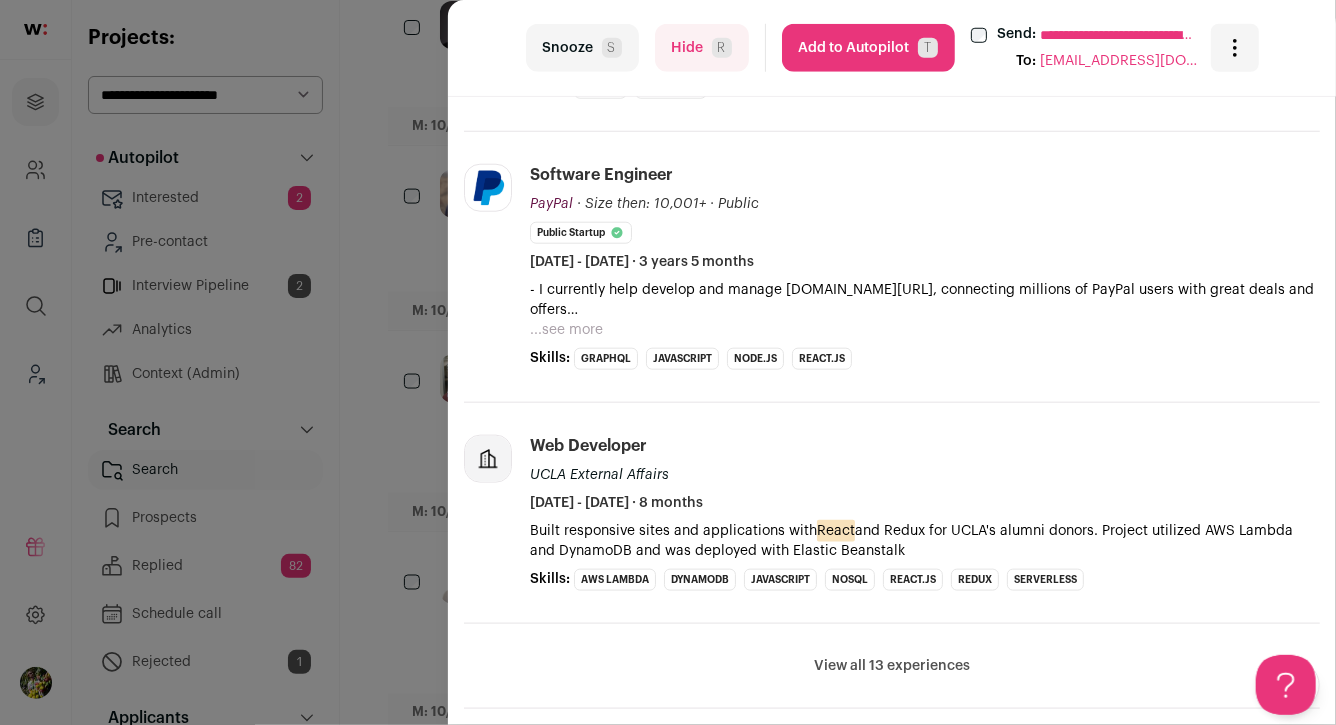 click on "...see more" at bounding box center (566, 330) 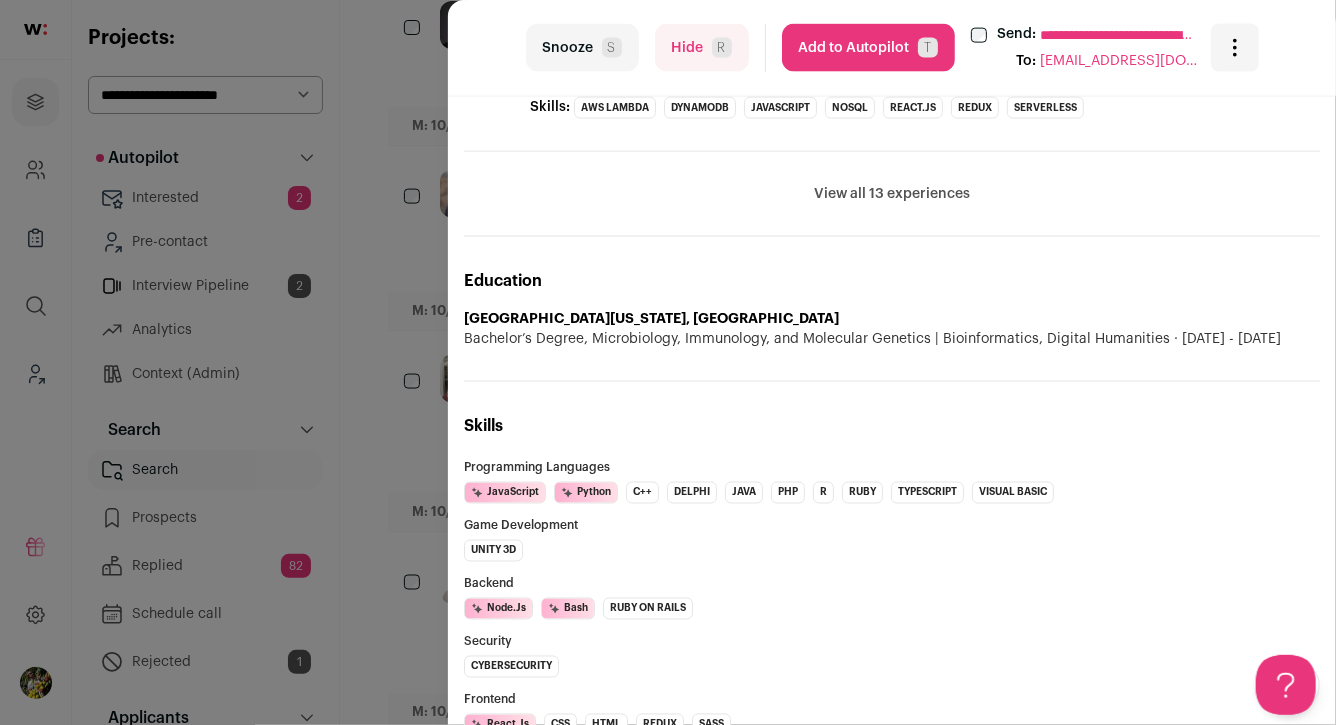 scroll, scrollTop: 1397, scrollLeft: 0, axis: vertical 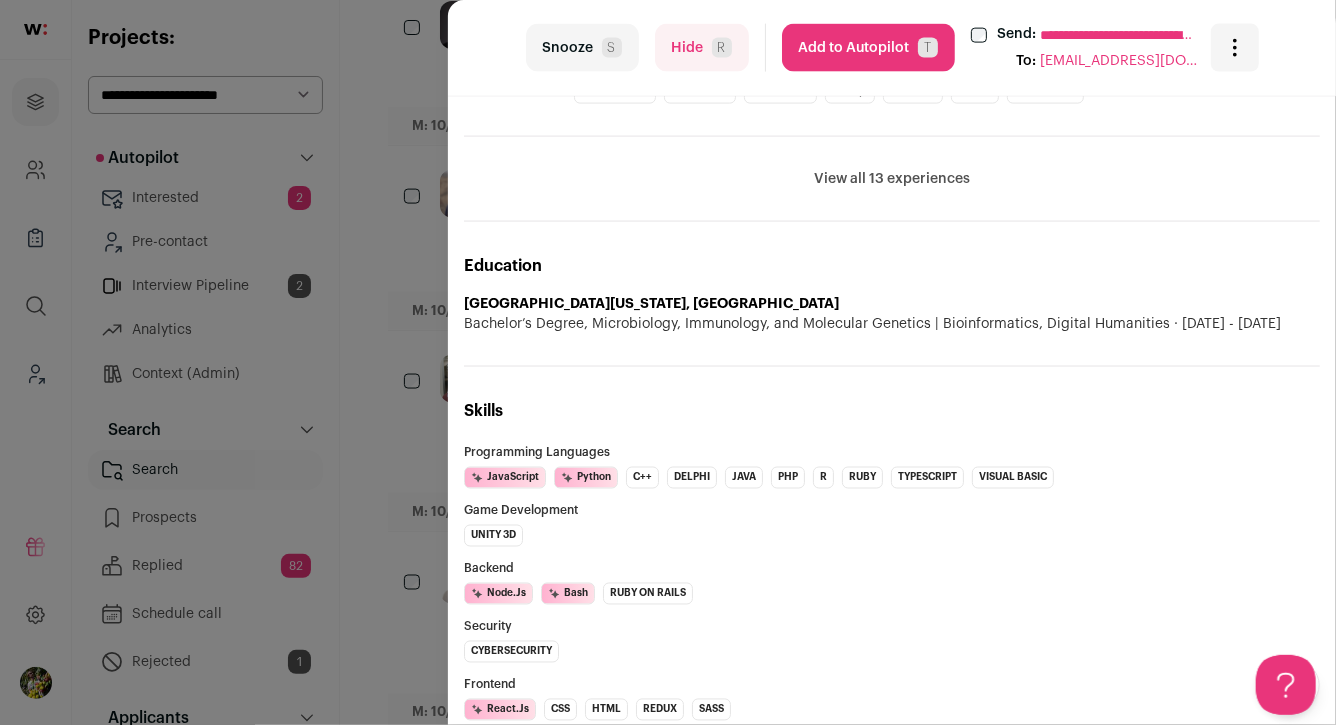 click on "**********" at bounding box center [668, 362] 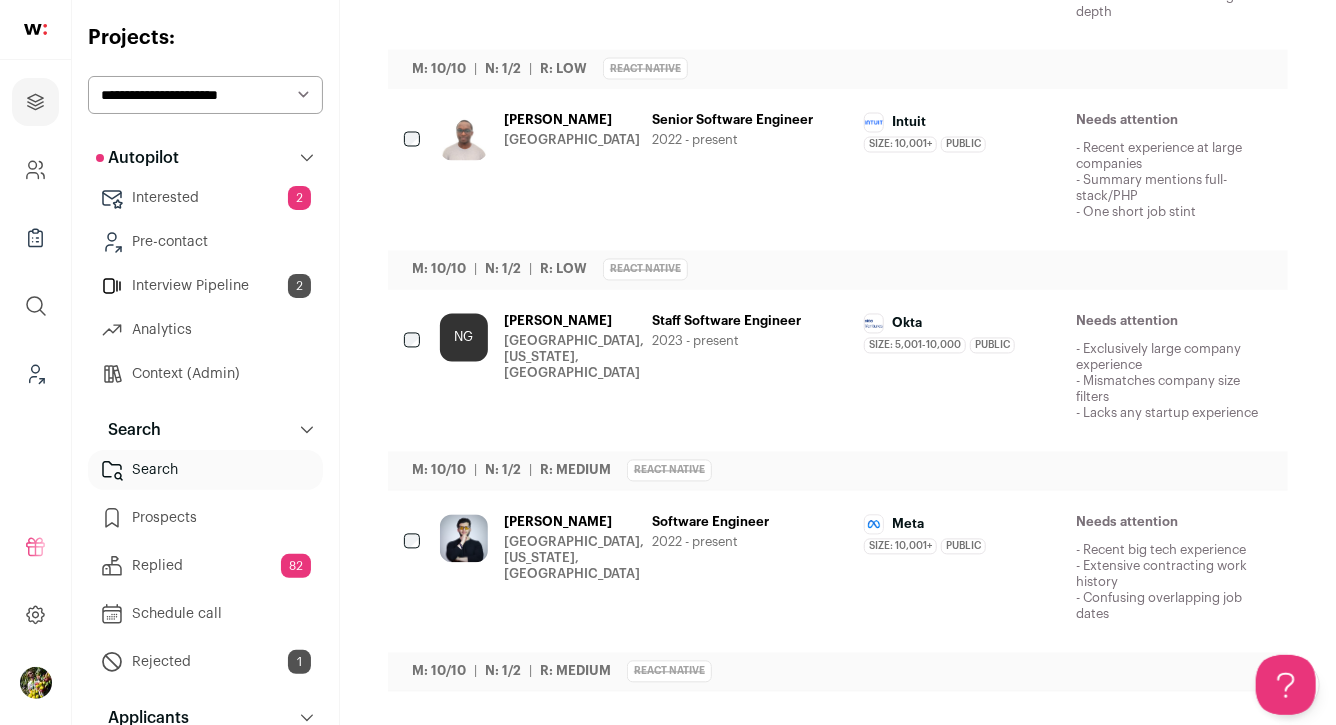 scroll, scrollTop: 1753, scrollLeft: 0, axis: vertical 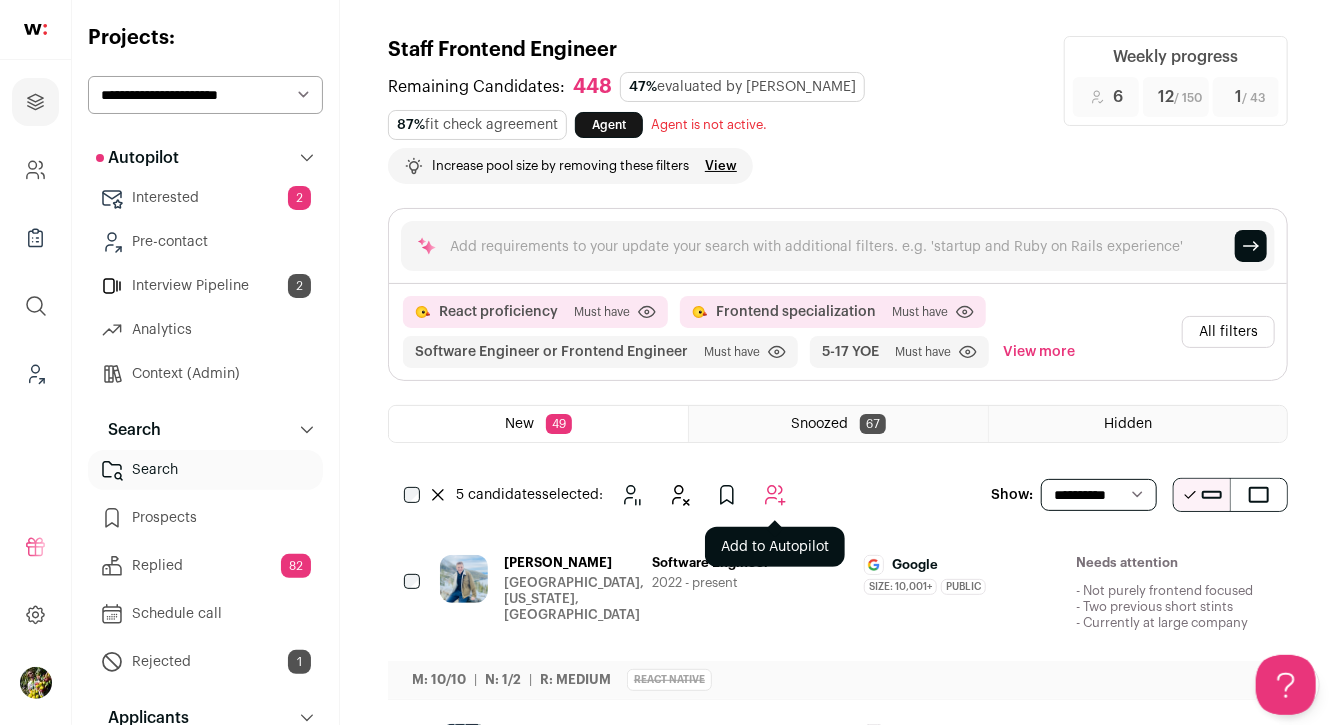 click at bounding box center [775, 495] 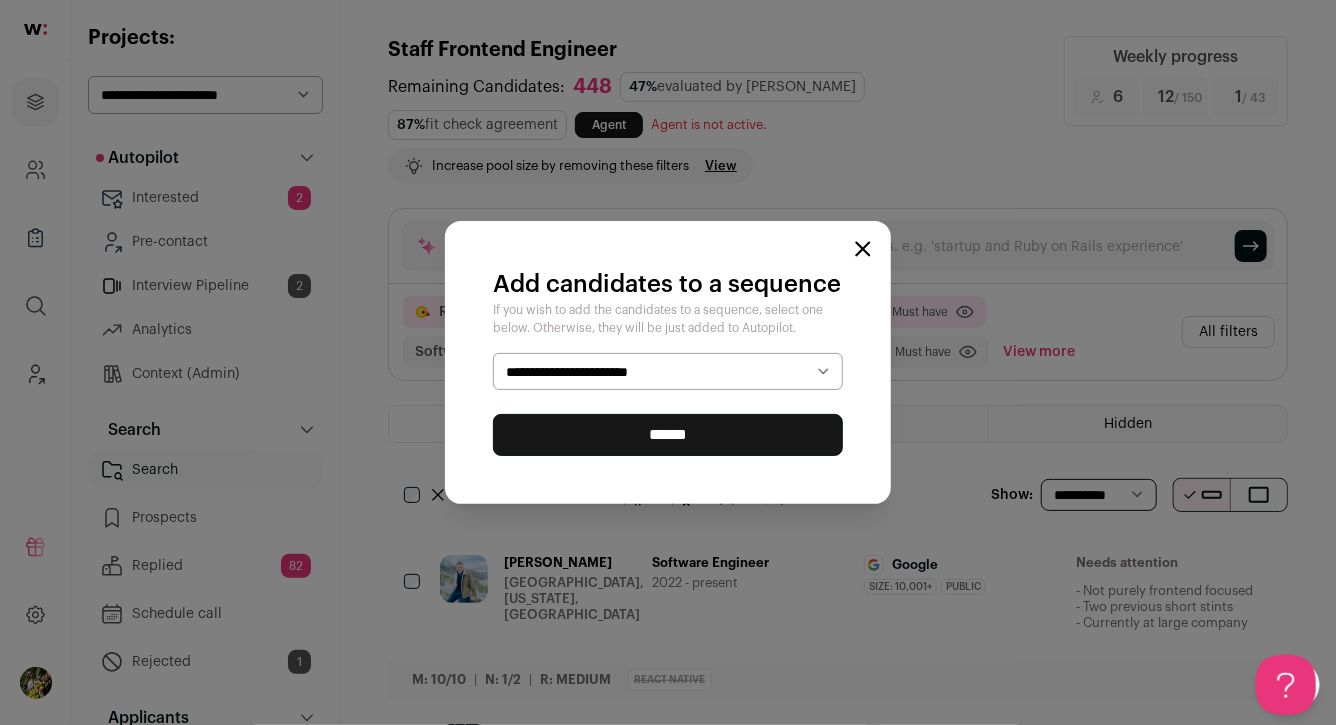 select on "*****" 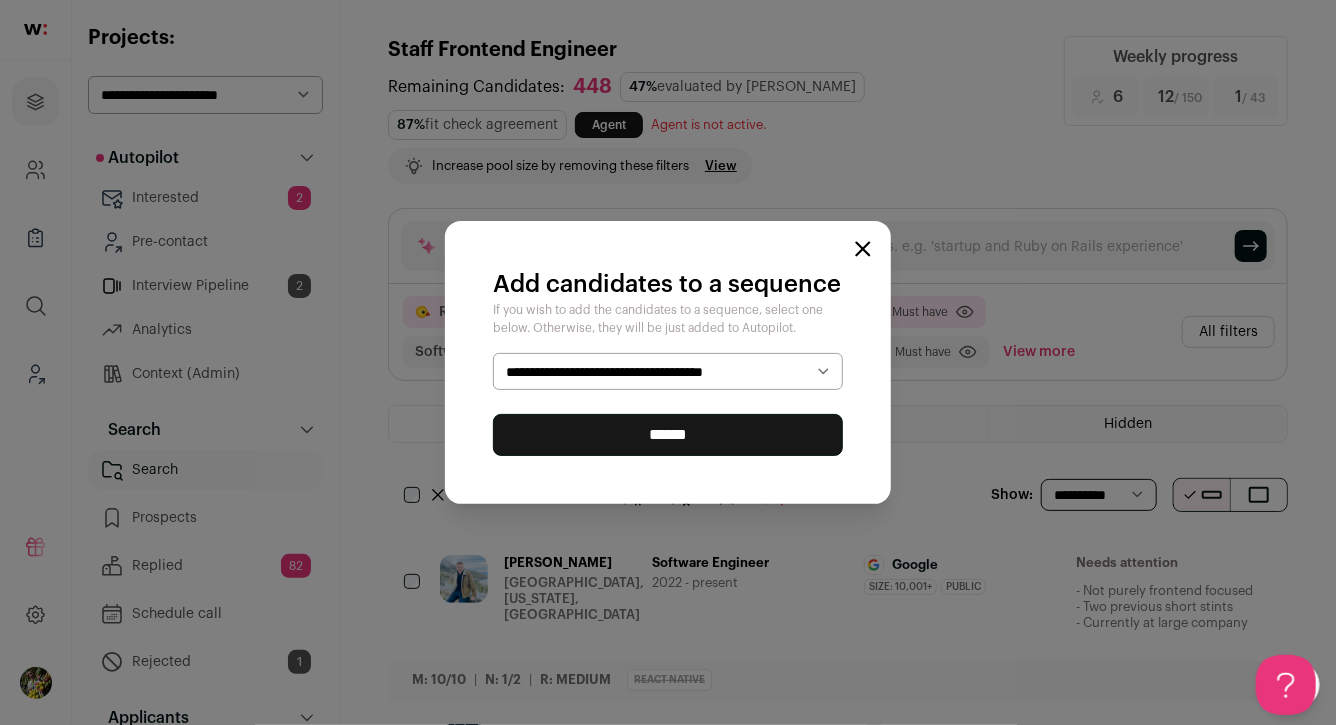 click on "******" at bounding box center (668, 435) 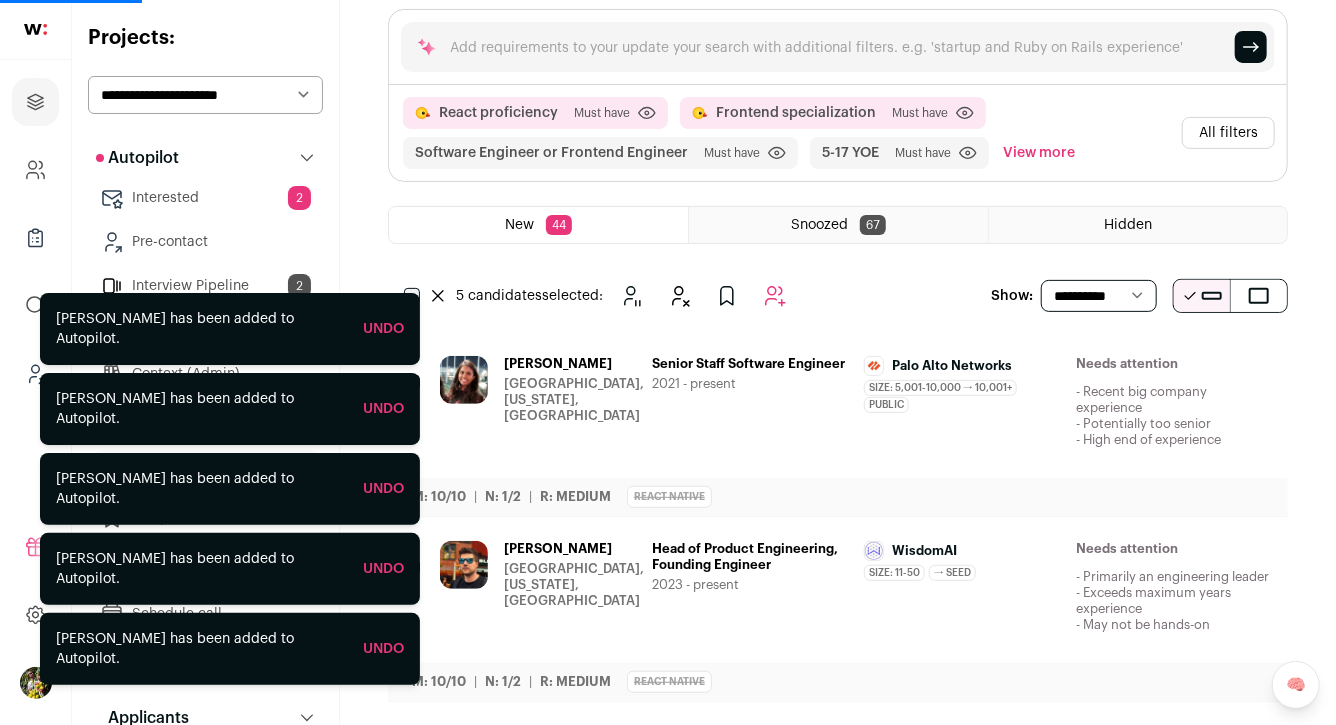 scroll, scrollTop: 210, scrollLeft: 0, axis: vertical 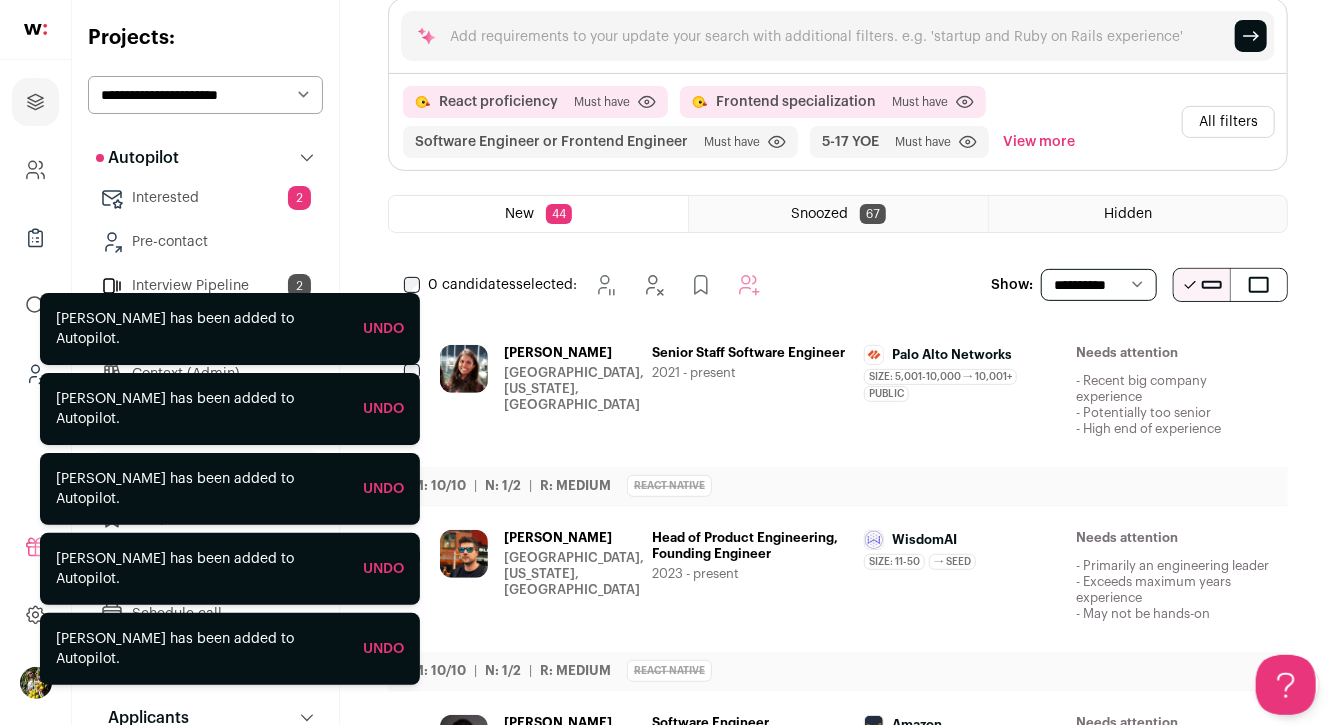 click 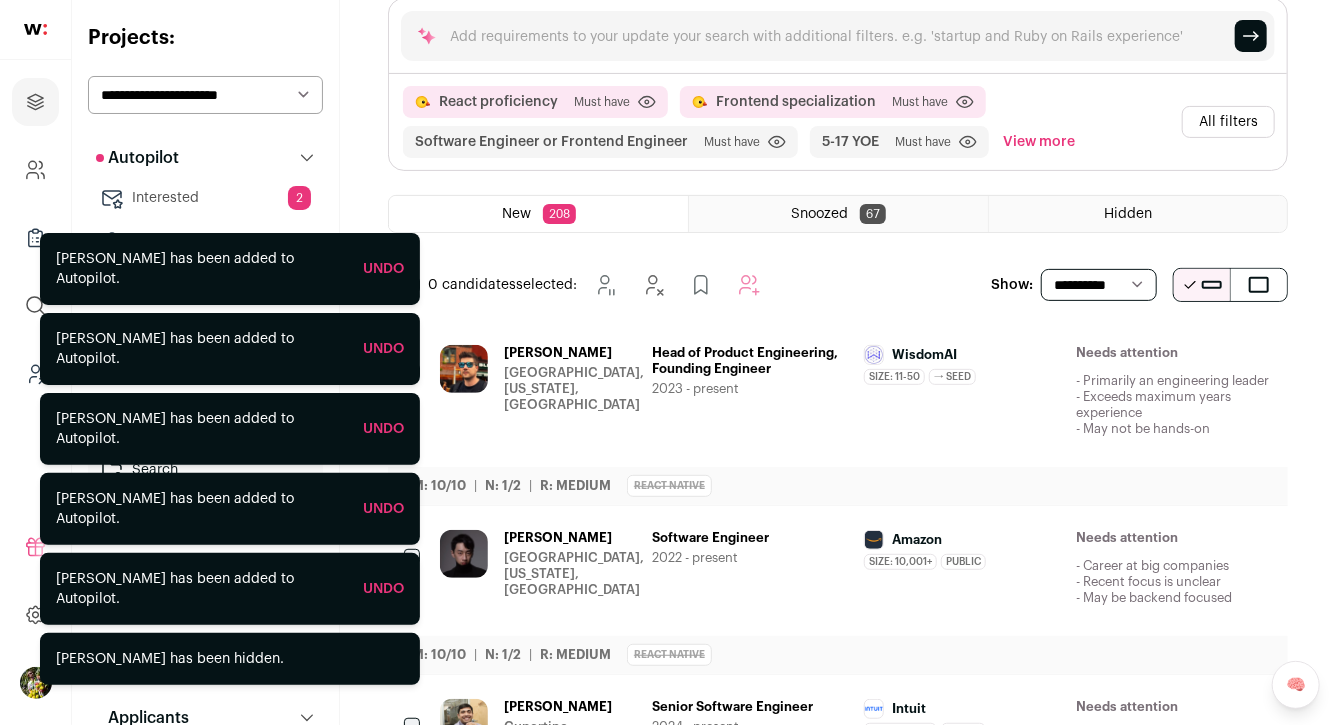 click 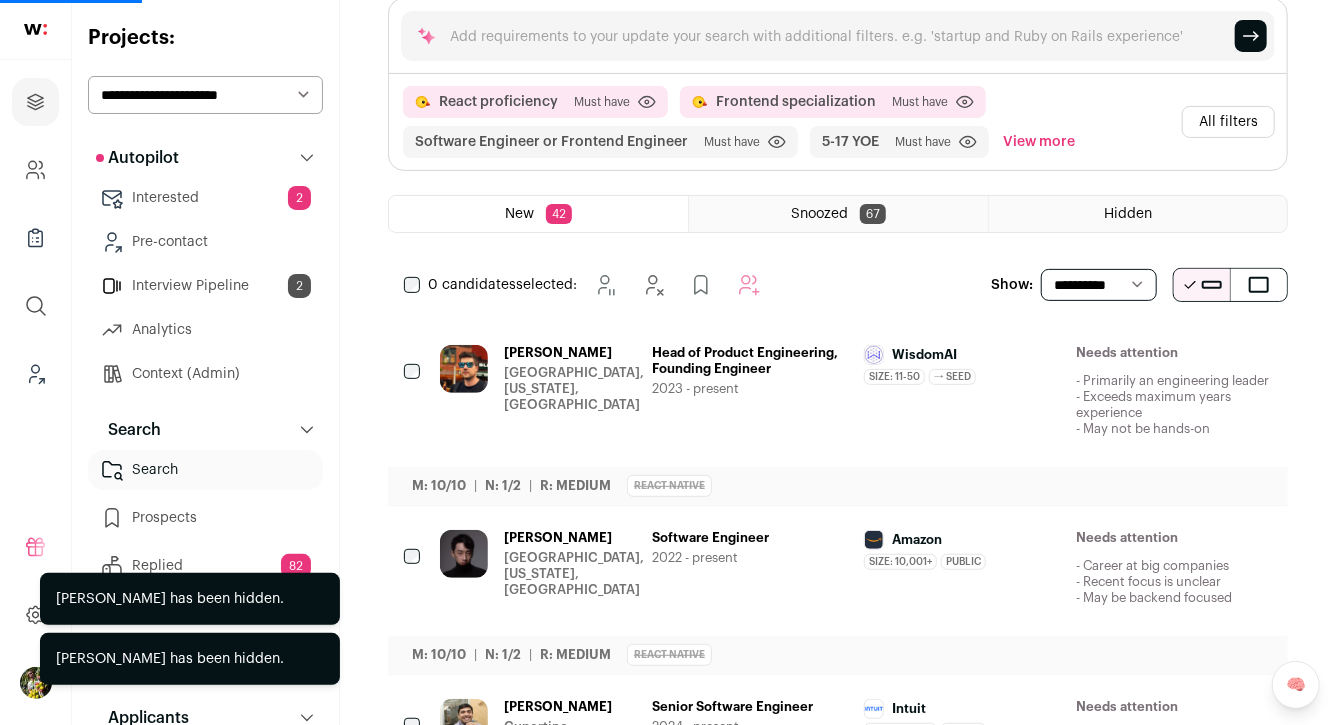 click on "Milan Korsos
San Francisco, California, United States
Head of Product Engineering, Founding Engineer
2023 - present
WisdomAI
Size: 11-50
WisdomAI's size has been 11-50 employees during Milan's time there
→ Seed
WisdomAI raised Seed during Milan's time there
WisdomAI
Private" at bounding box center [838, 1286] 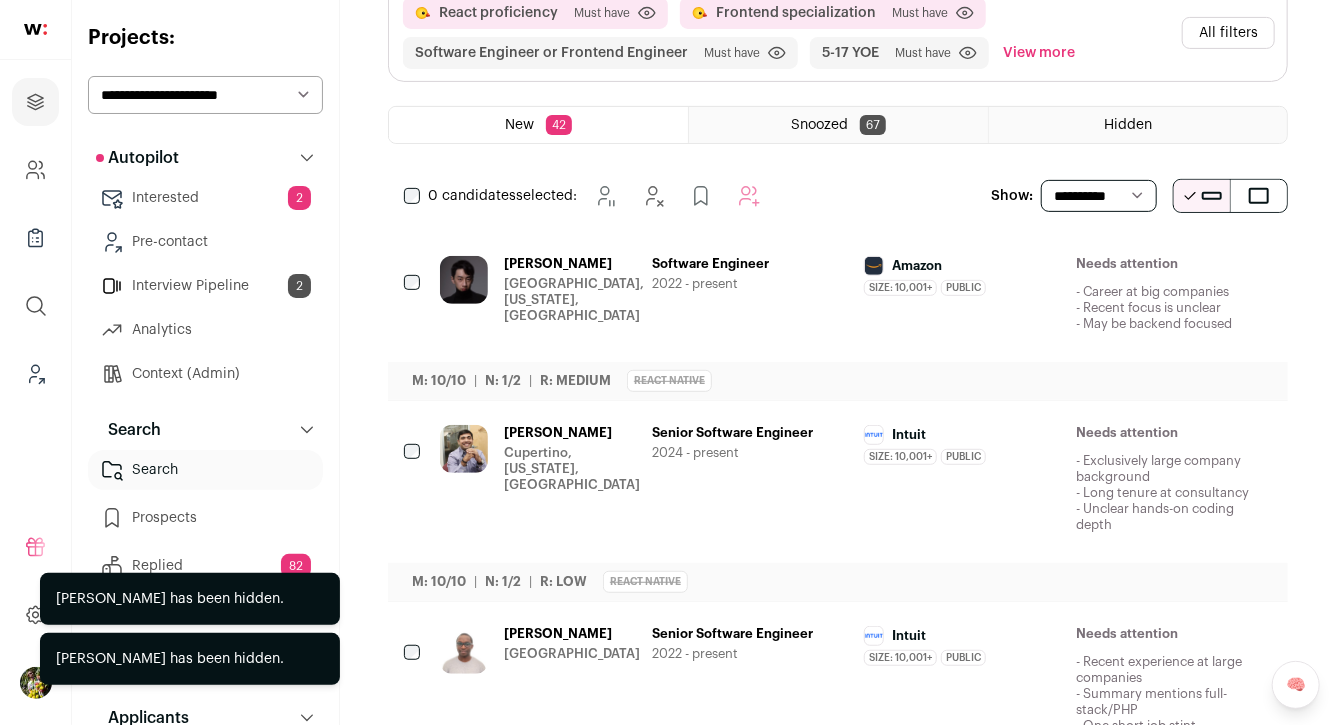 scroll, scrollTop: 310, scrollLeft: 0, axis: vertical 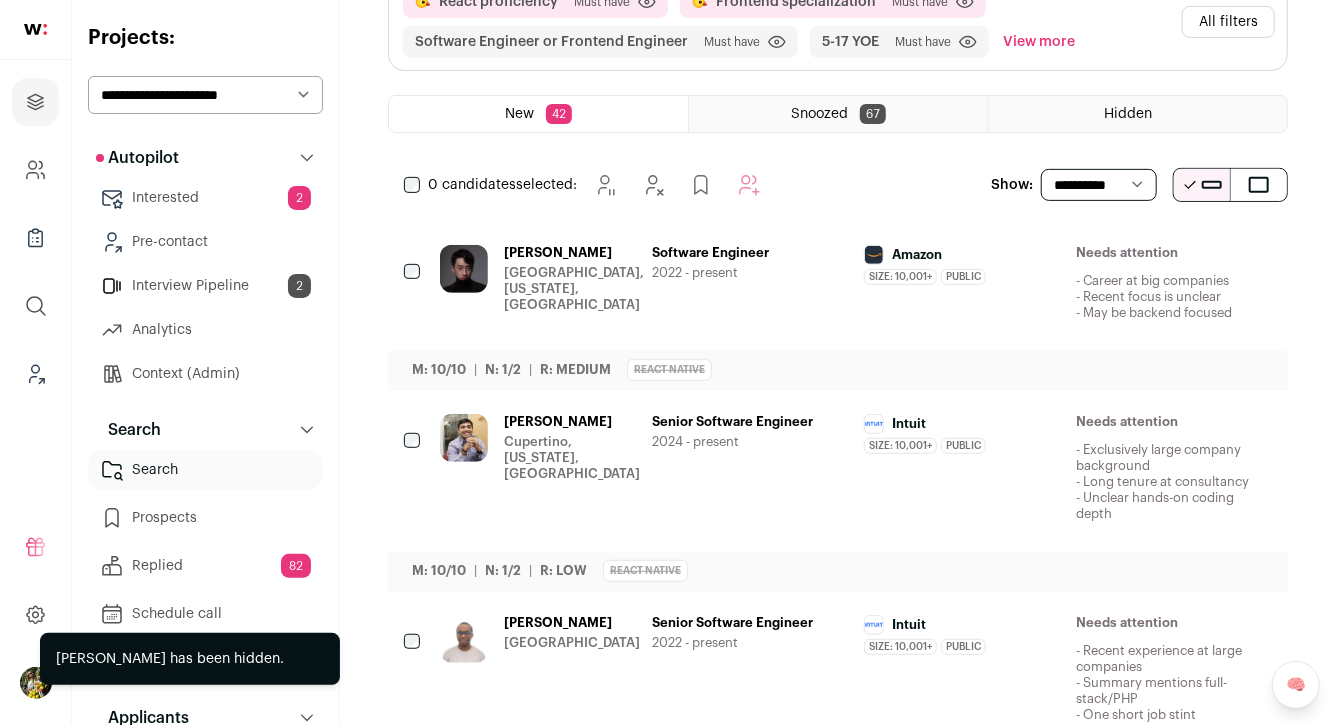 click at bounding box center [1147, 254] 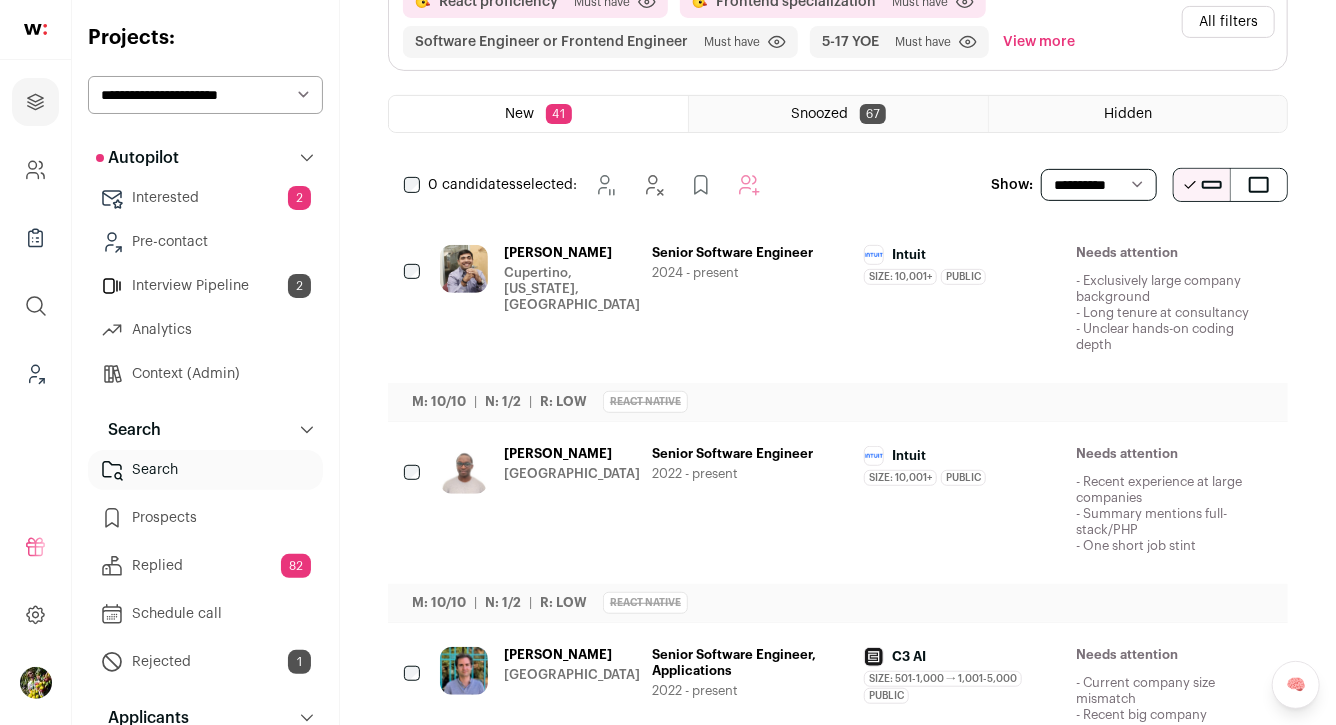 click 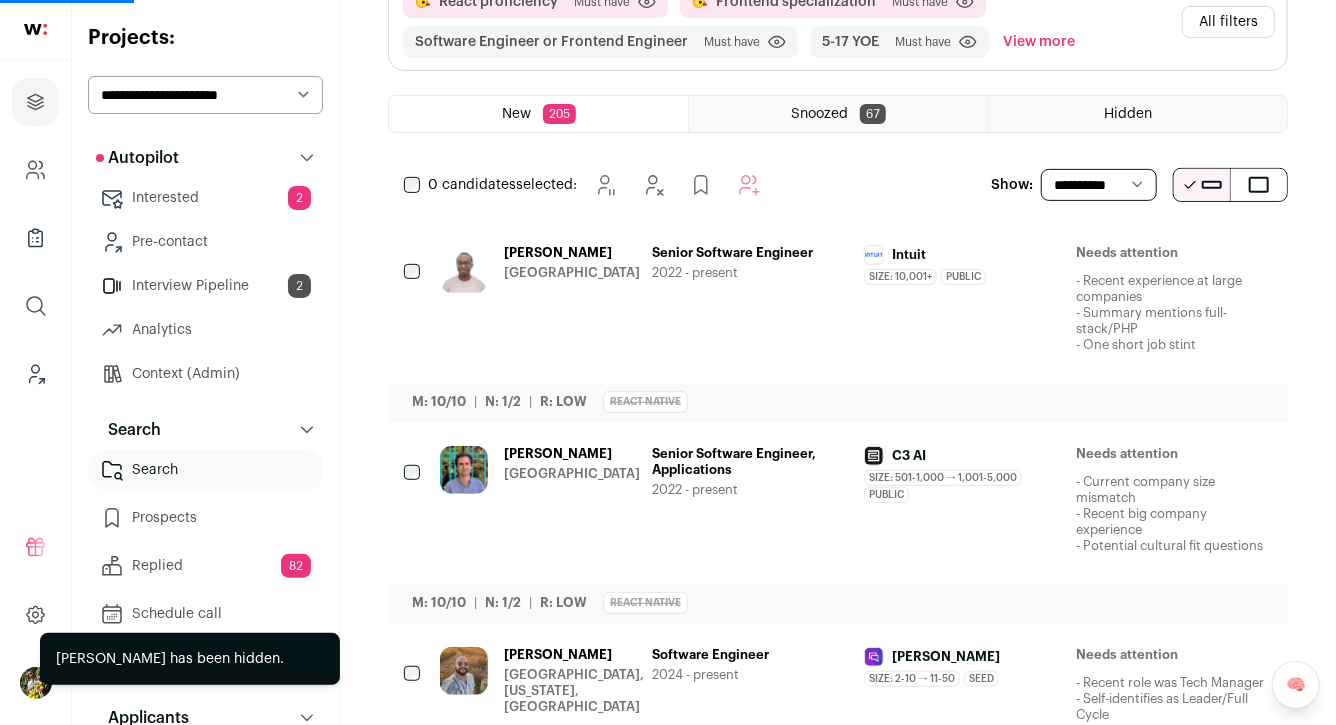 click 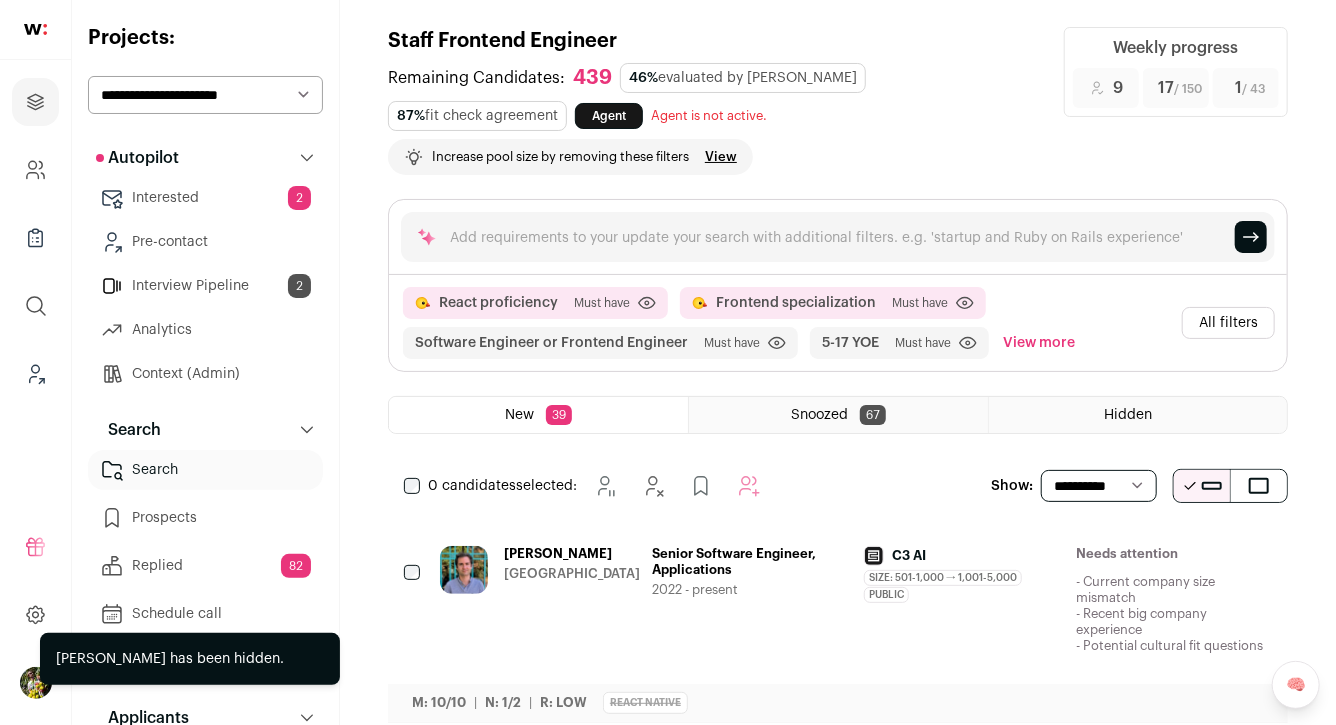 scroll, scrollTop: 0, scrollLeft: 0, axis: both 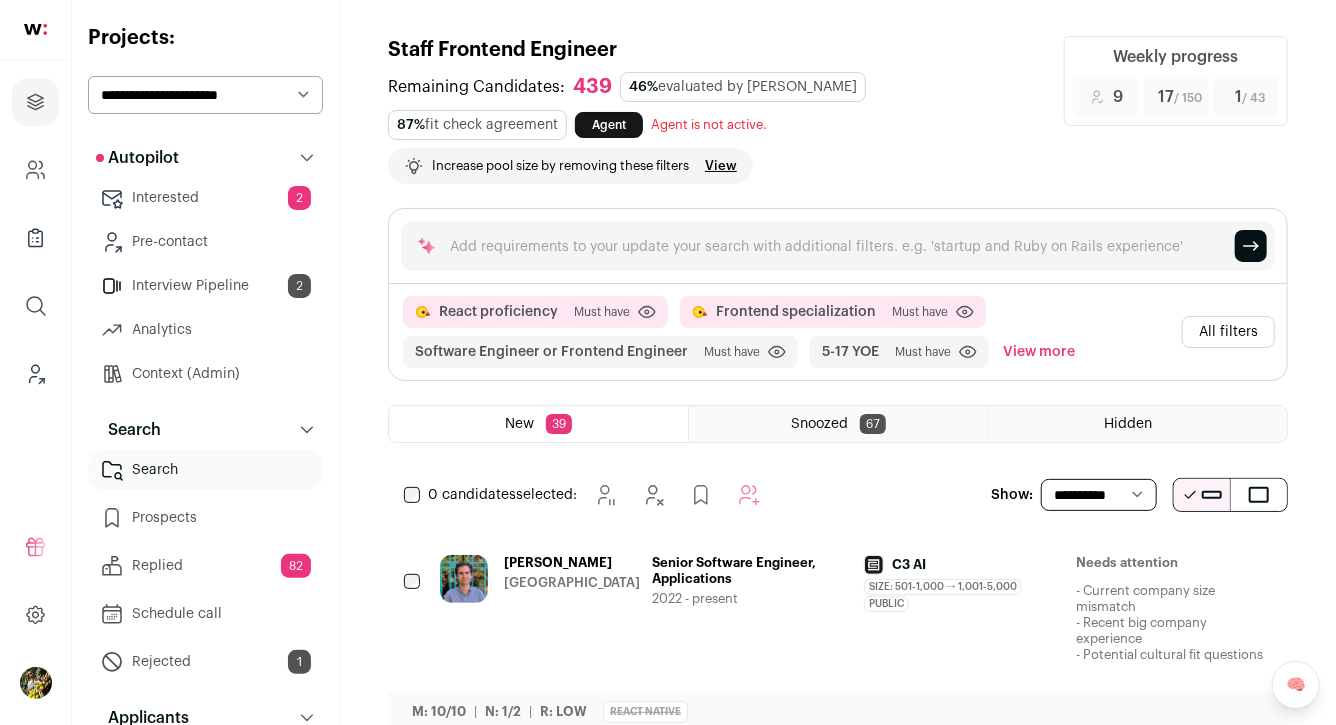 click on "All filters" at bounding box center (1228, 332) 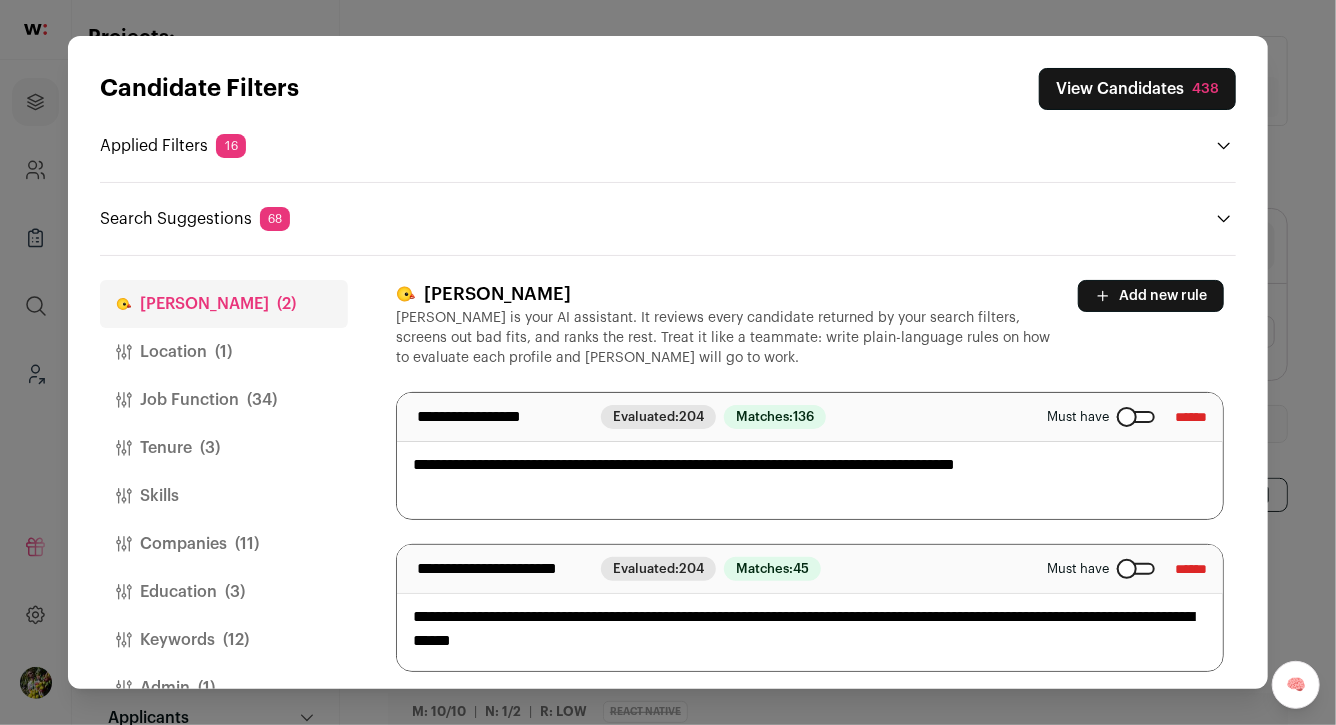 scroll, scrollTop: 6, scrollLeft: 0, axis: vertical 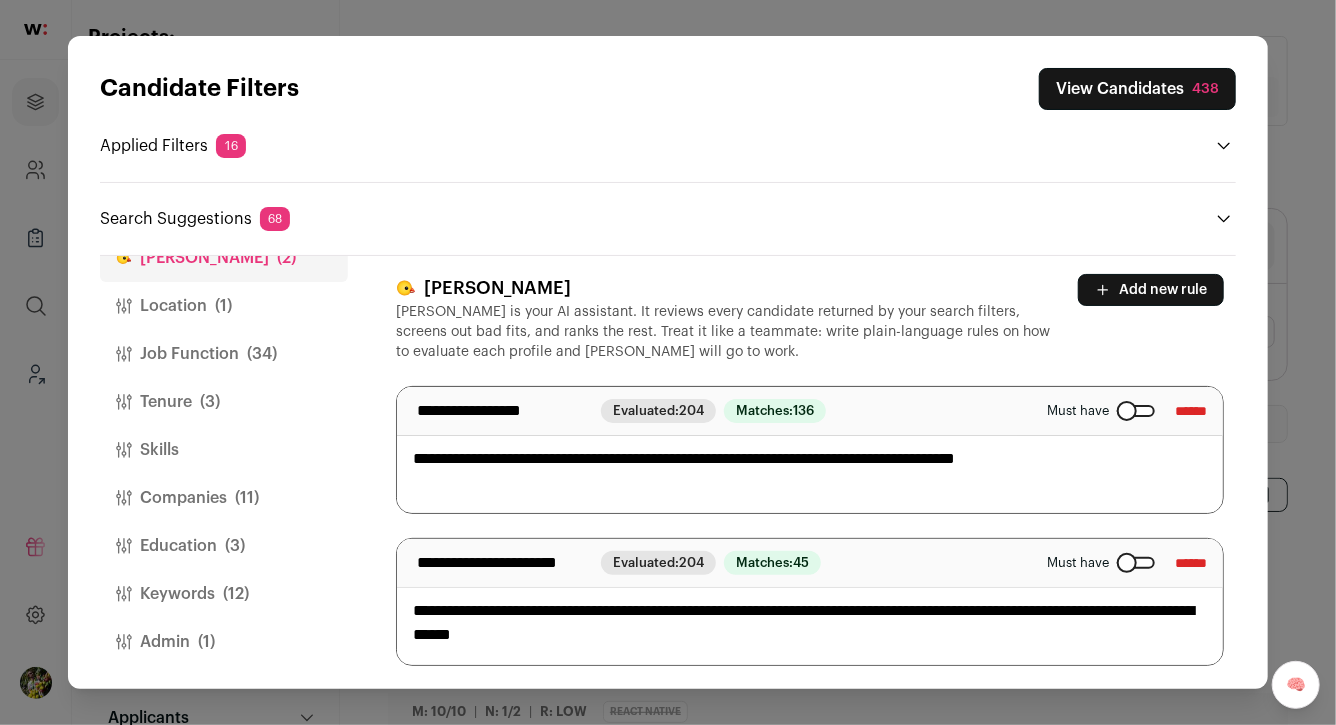 click on "(11)" at bounding box center [247, 498] 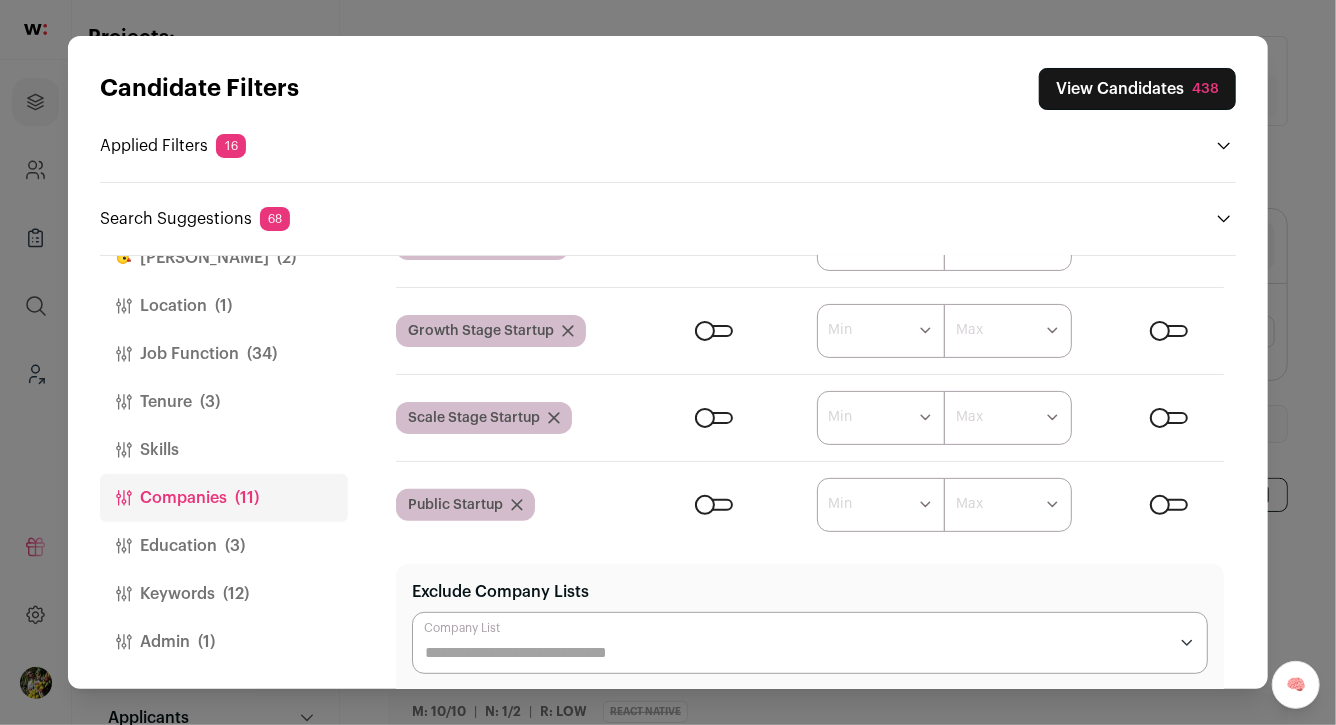scroll, scrollTop: 309, scrollLeft: 0, axis: vertical 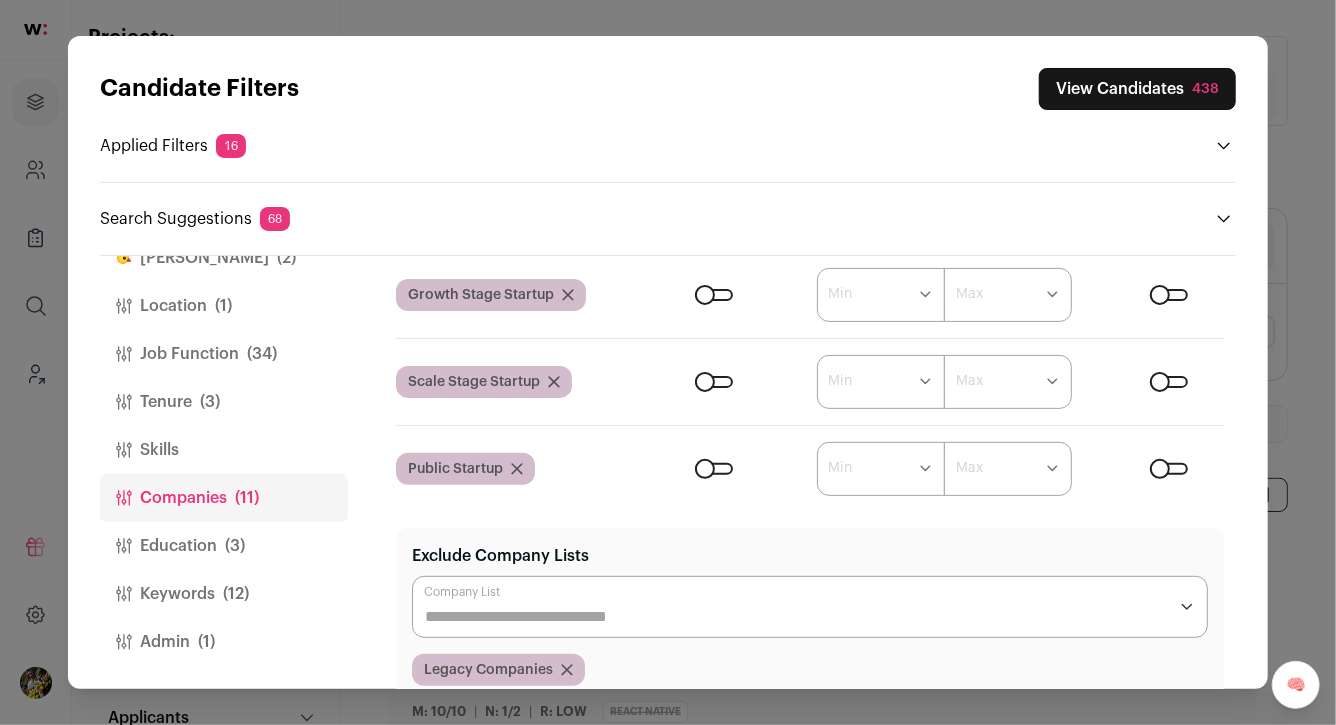 click 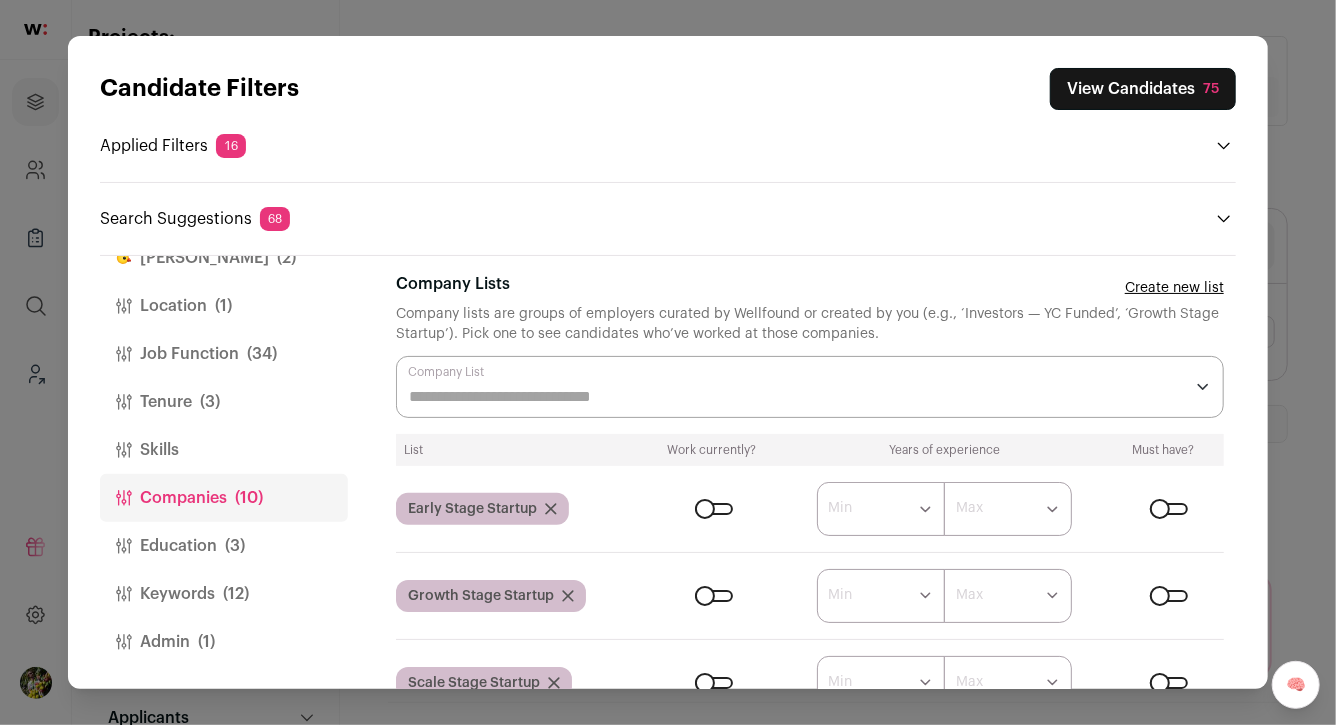 scroll, scrollTop: 0, scrollLeft: 0, axis: both 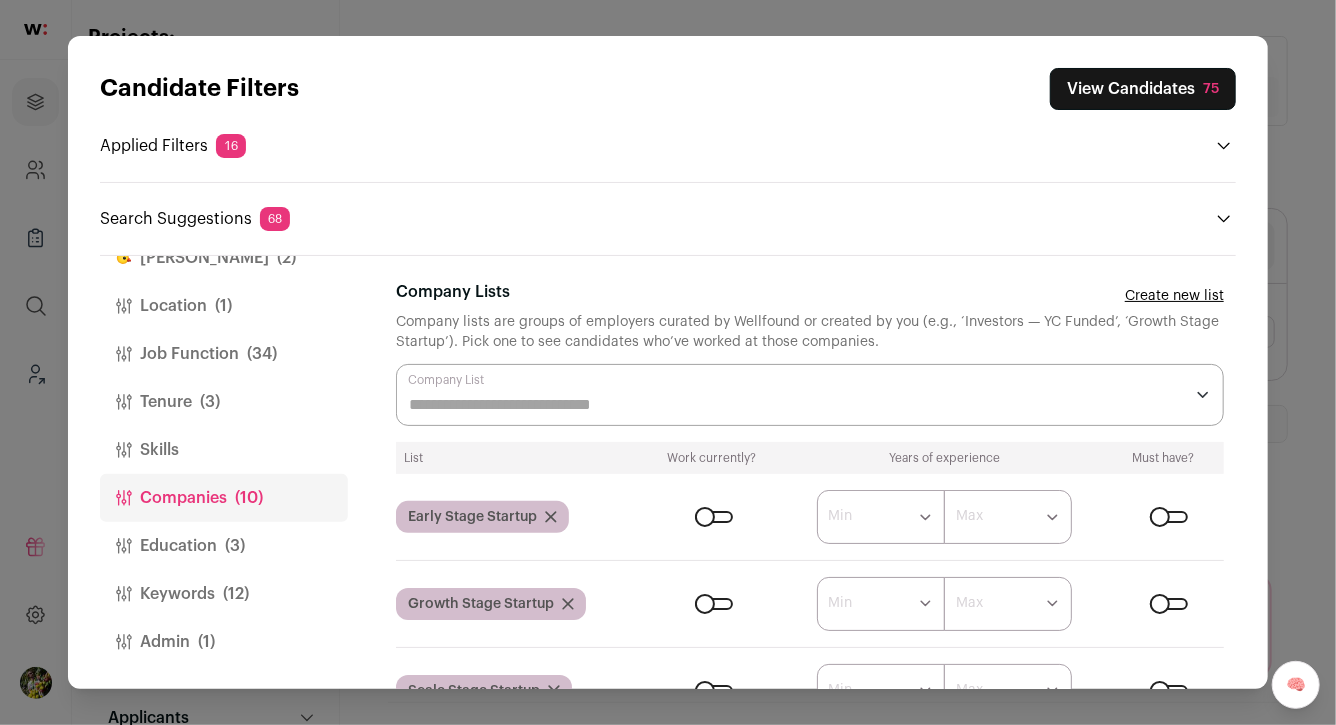 click on "Education
(3)" at bounding box center [224, 546] 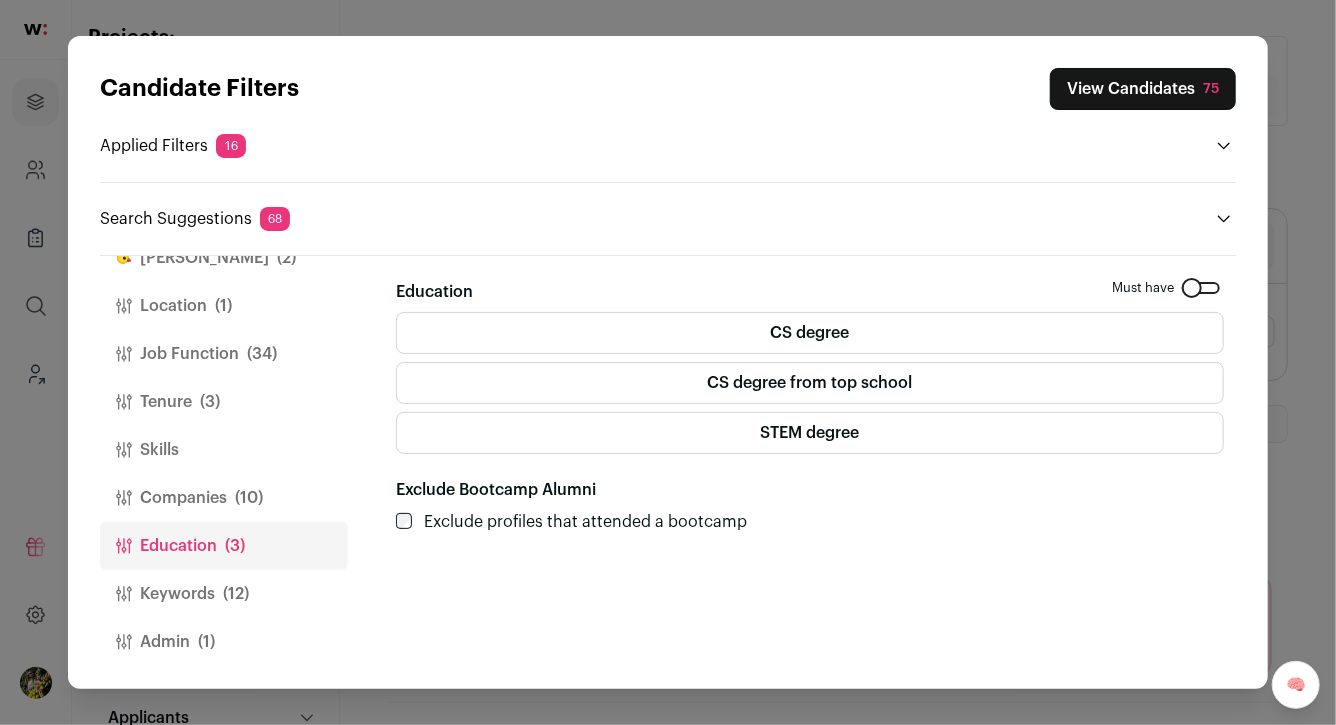 click on "Keywords
(12)" at bounding box center [224, 594] 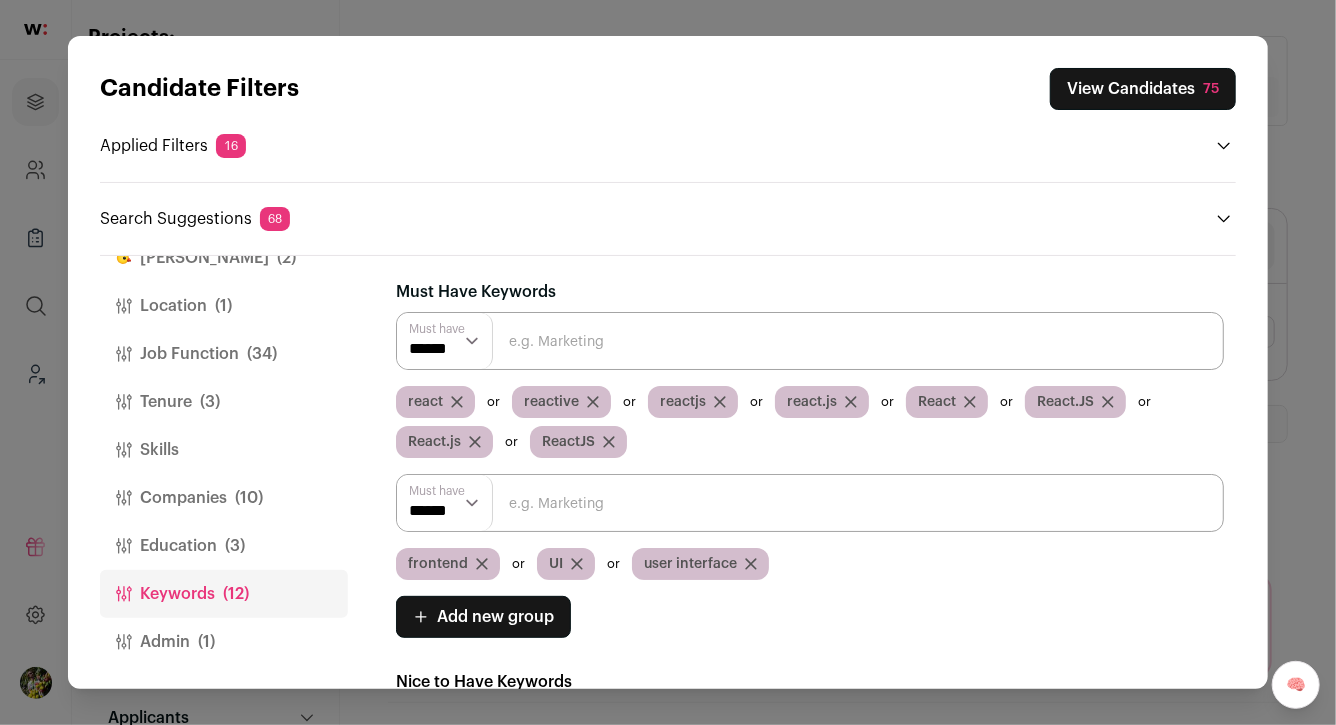 click on "Admin
(1)" at bounding box center (224, 642) 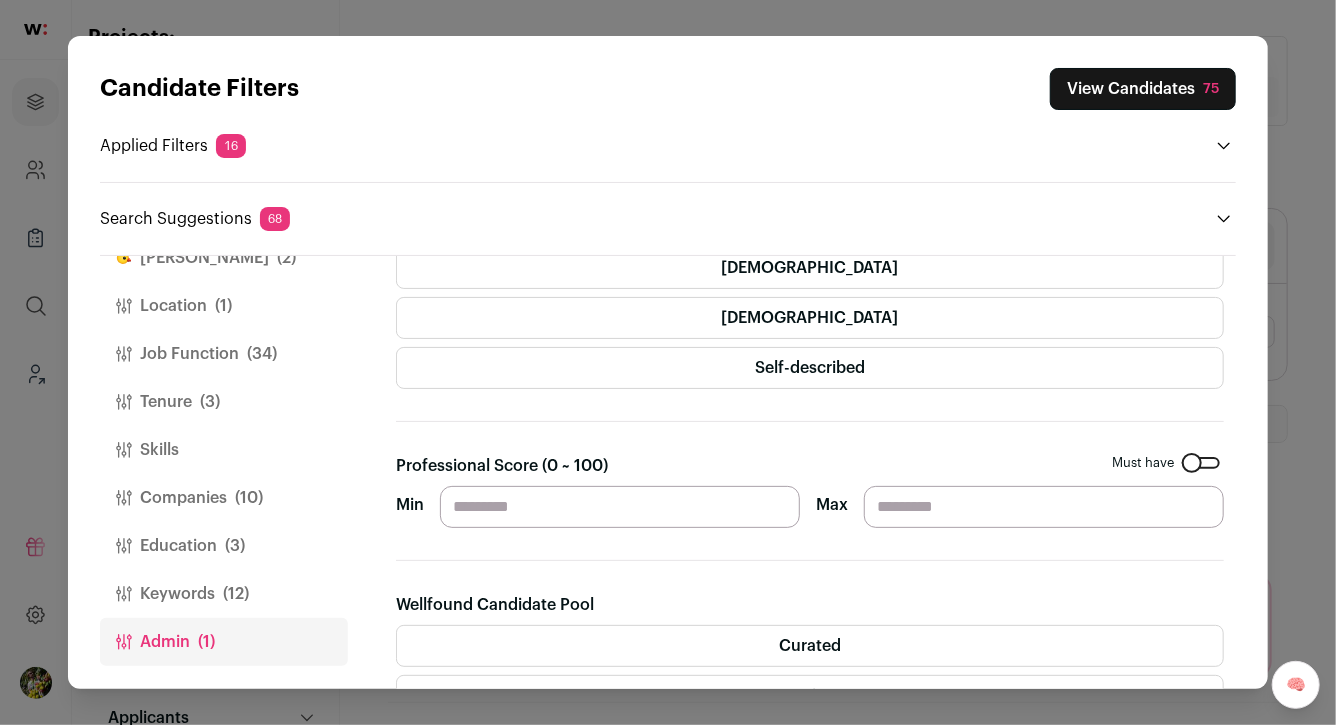 scroll, scrollTop: 163, scrollLeft: 0, axis: vertical 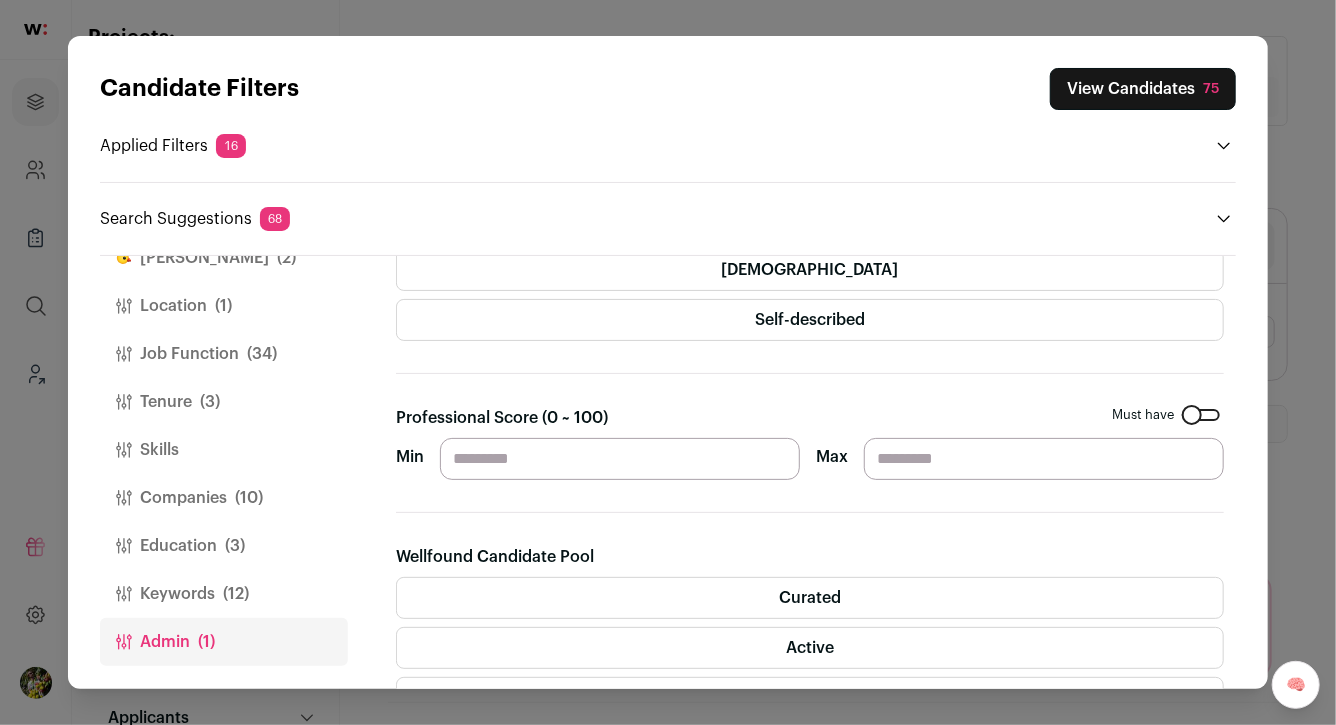 click on "**" at bounding box center (620, 459) 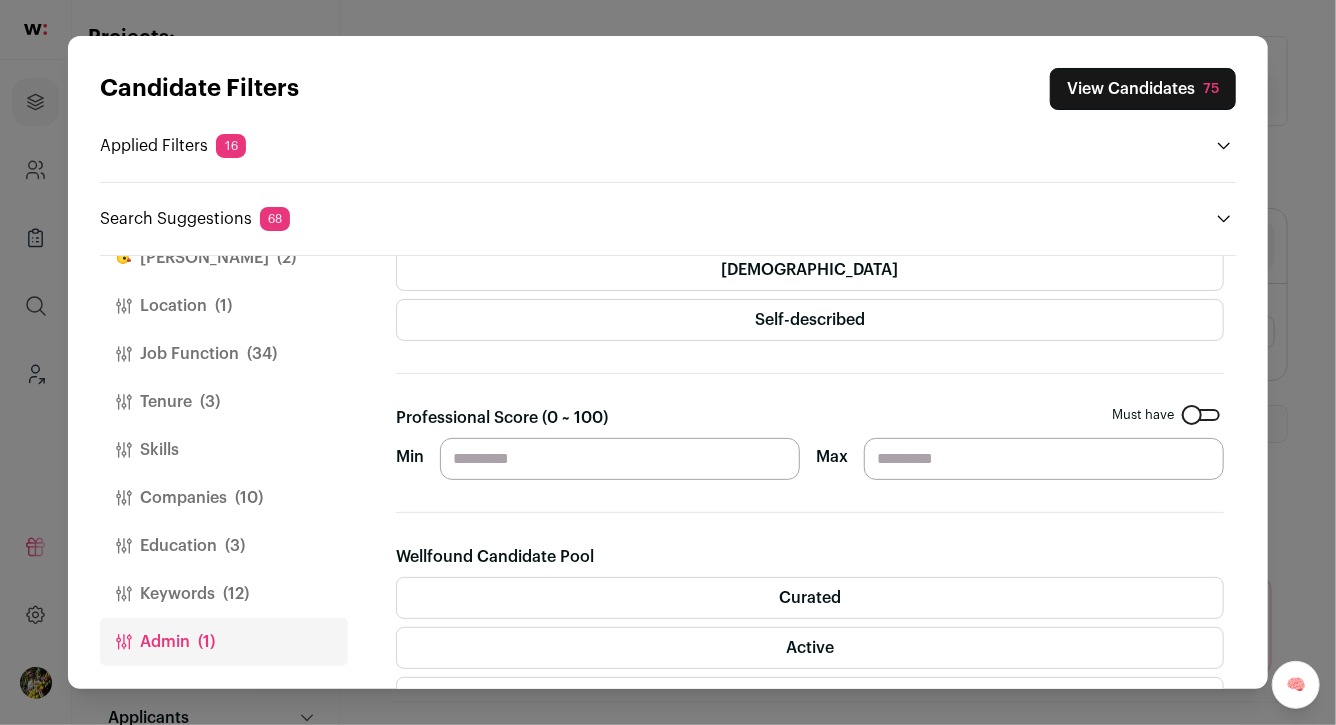 type on "**" 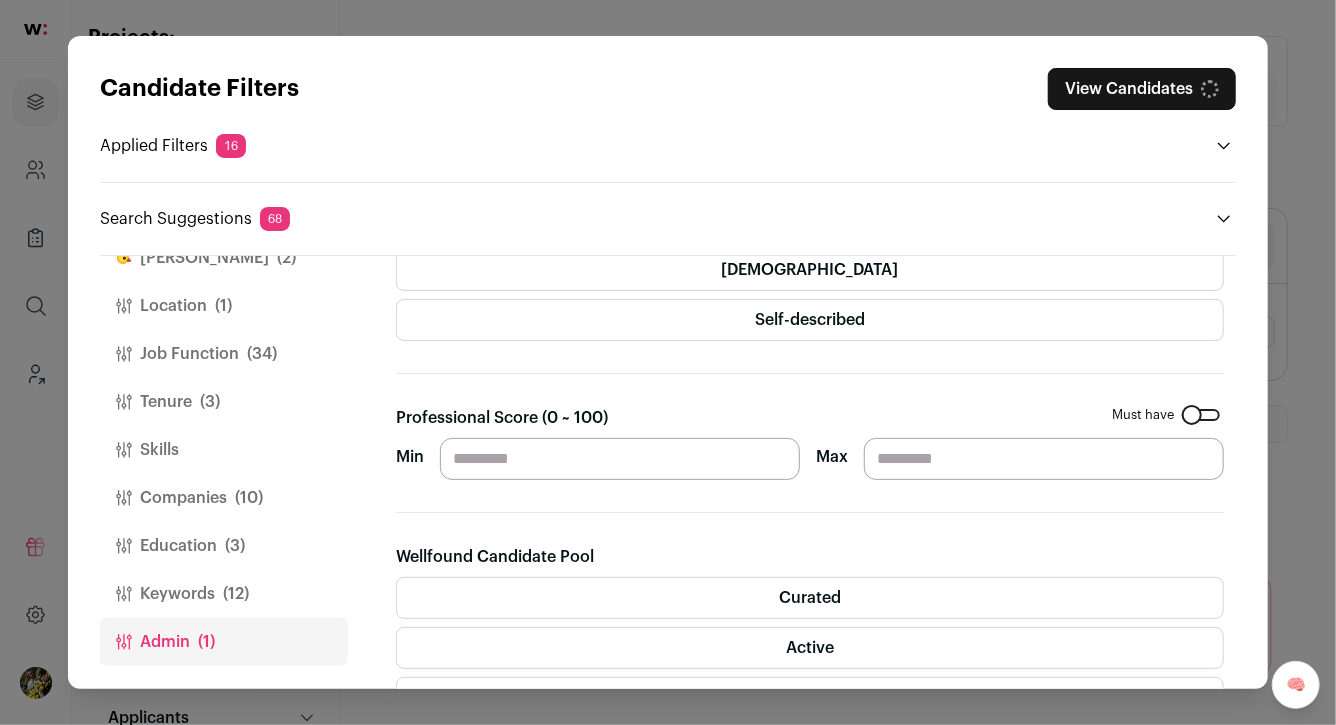 scroll, scrollTop: 602, scrollLeft: 0, axis: vertical 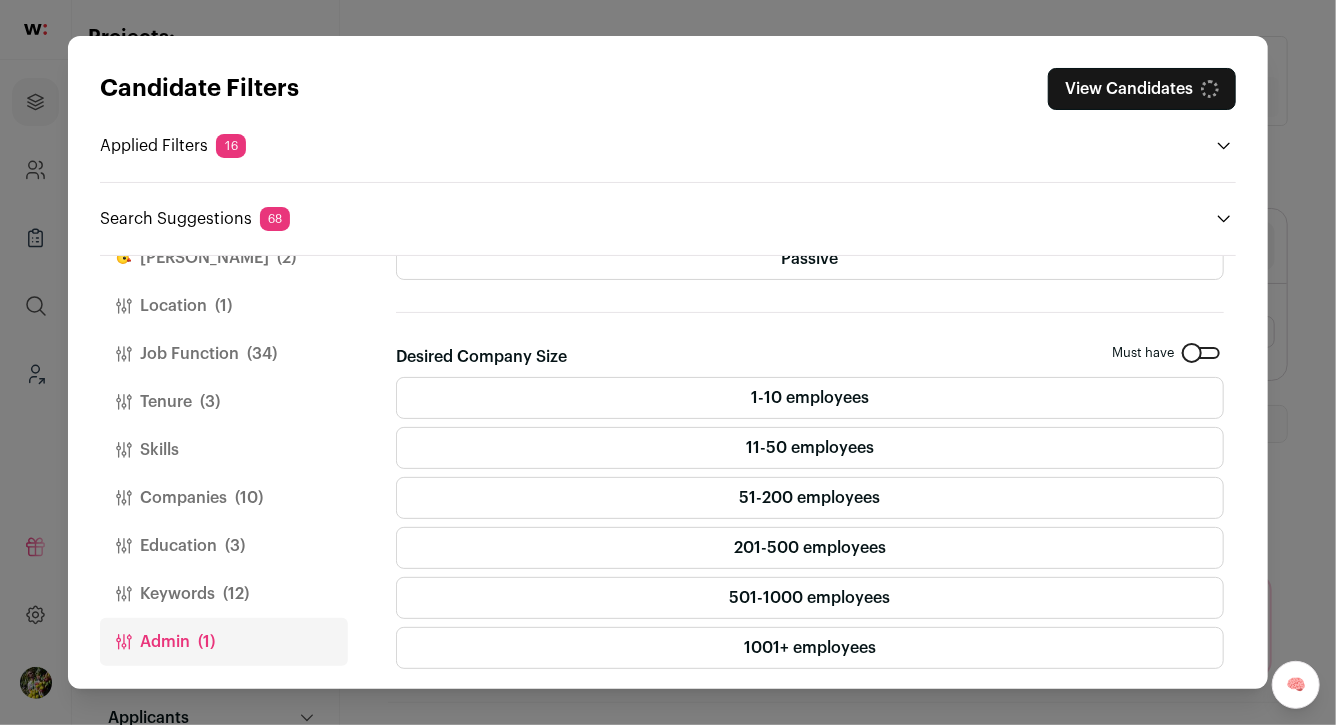 click on "Job Function
(34)" at bounding box center [224, 354] 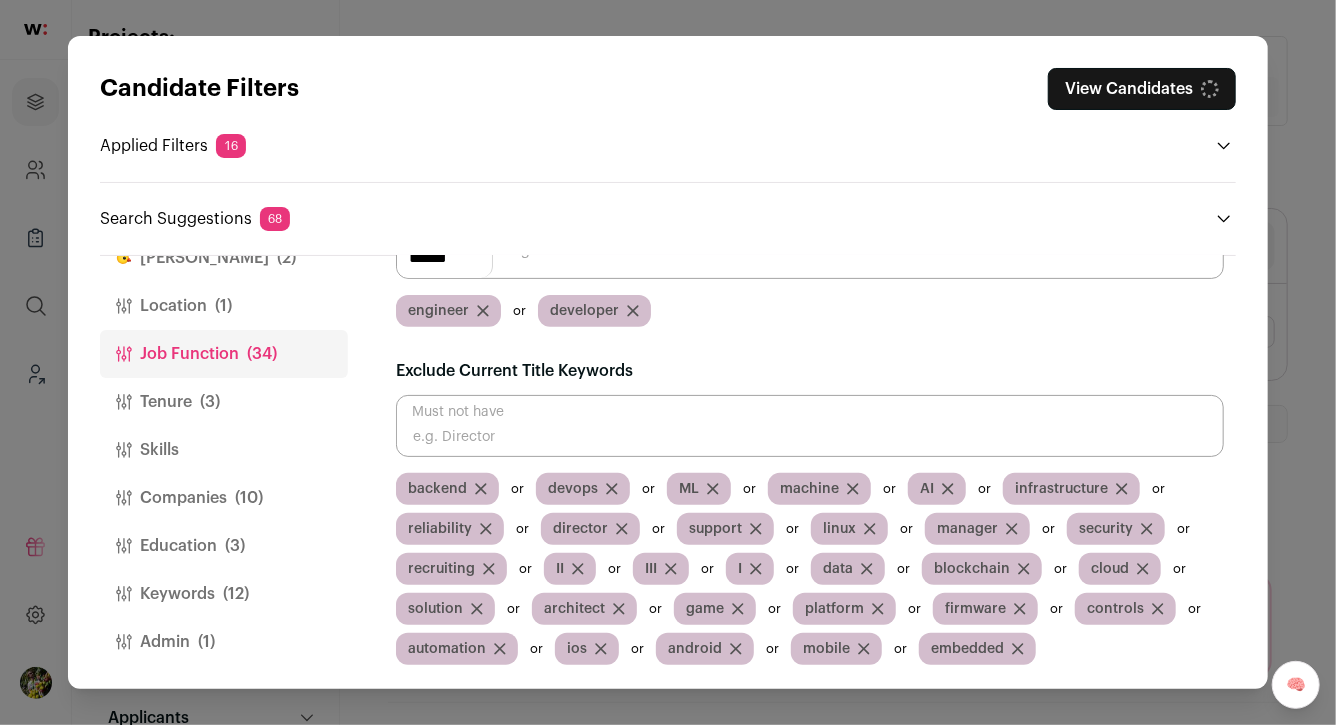 scroll, scrollTop: 415, scrollLeft: 0, axis: vertical 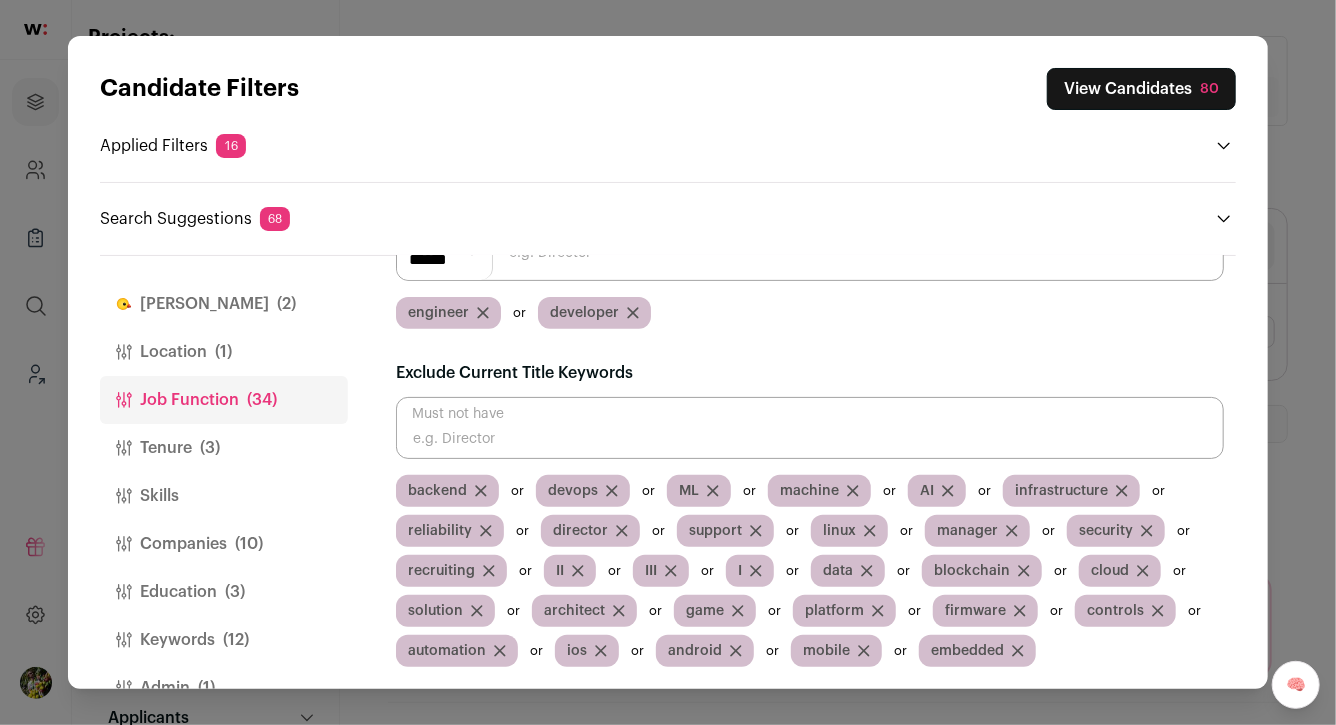 click on "Location
(1)" at bounding box center [224, 352] 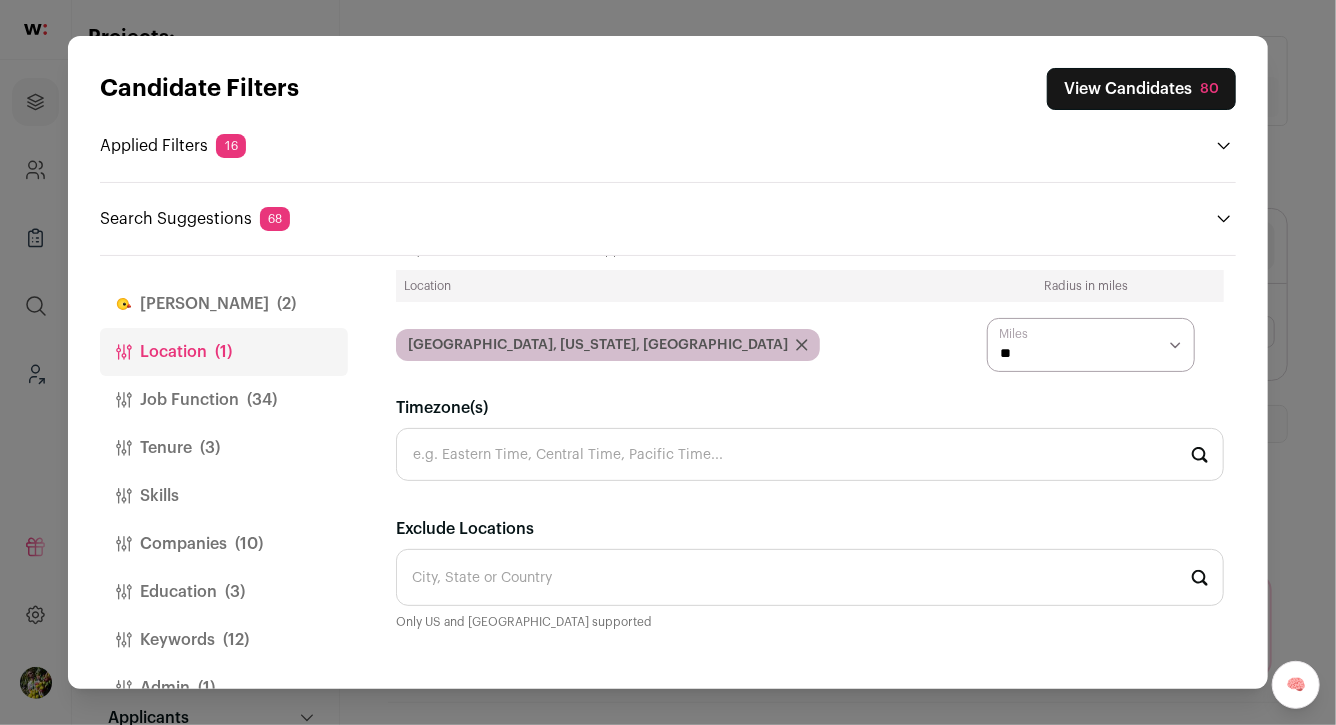 click on "Finch
(2)" at bounding box center [224, 304] 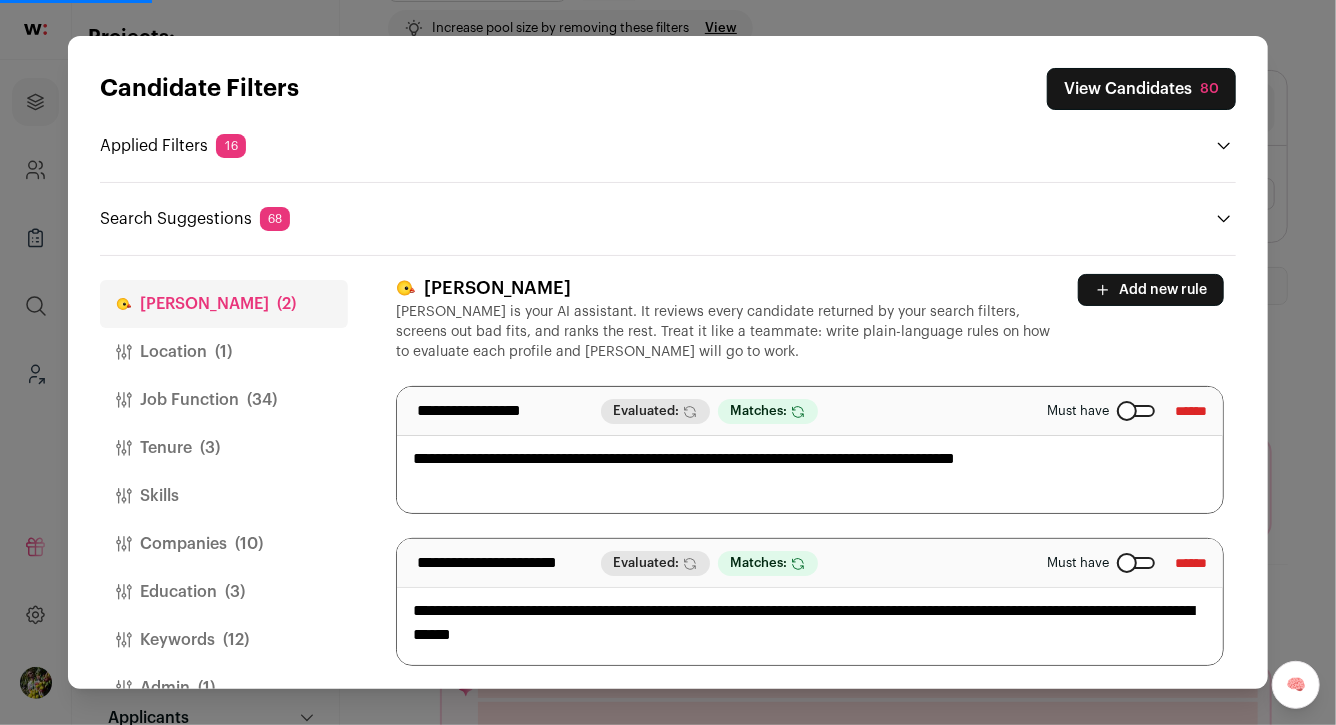 scroll, scrollTop: 165, scrollLeft: 0, axis: vertical 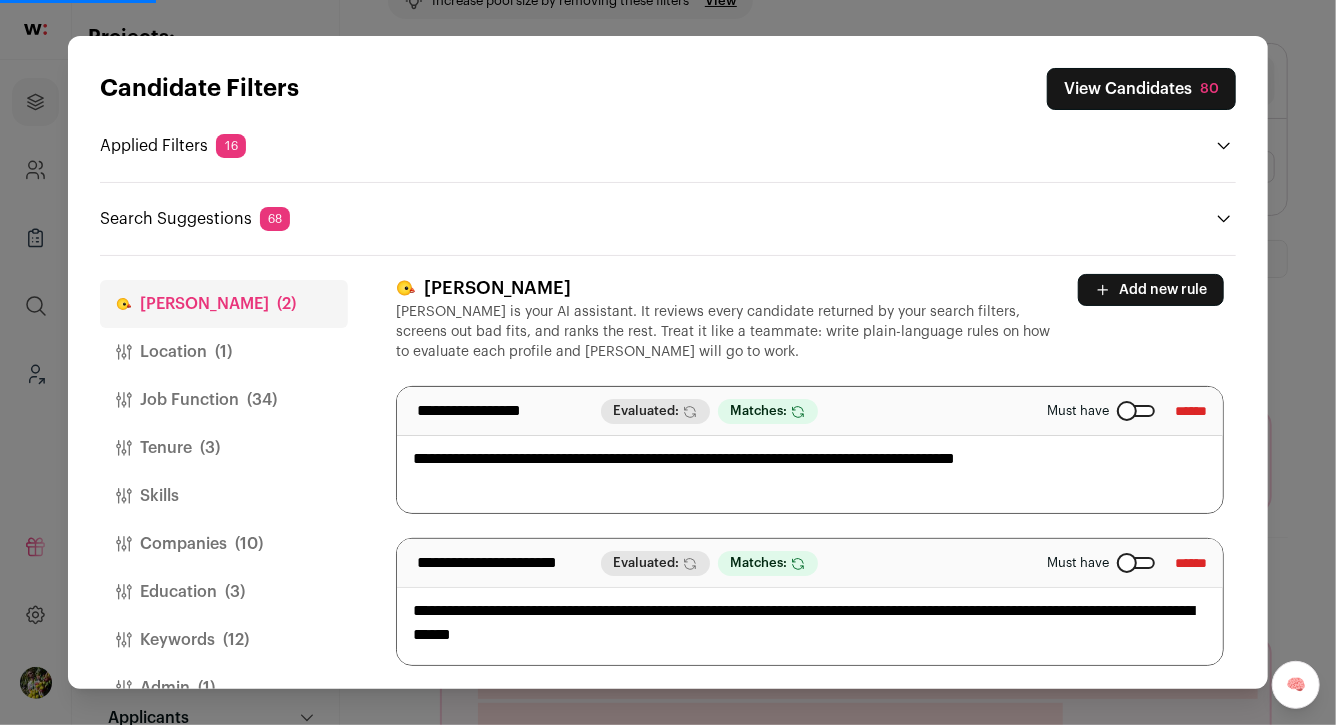 click on "View Candidates
80" at bounding box center [1141, 89] 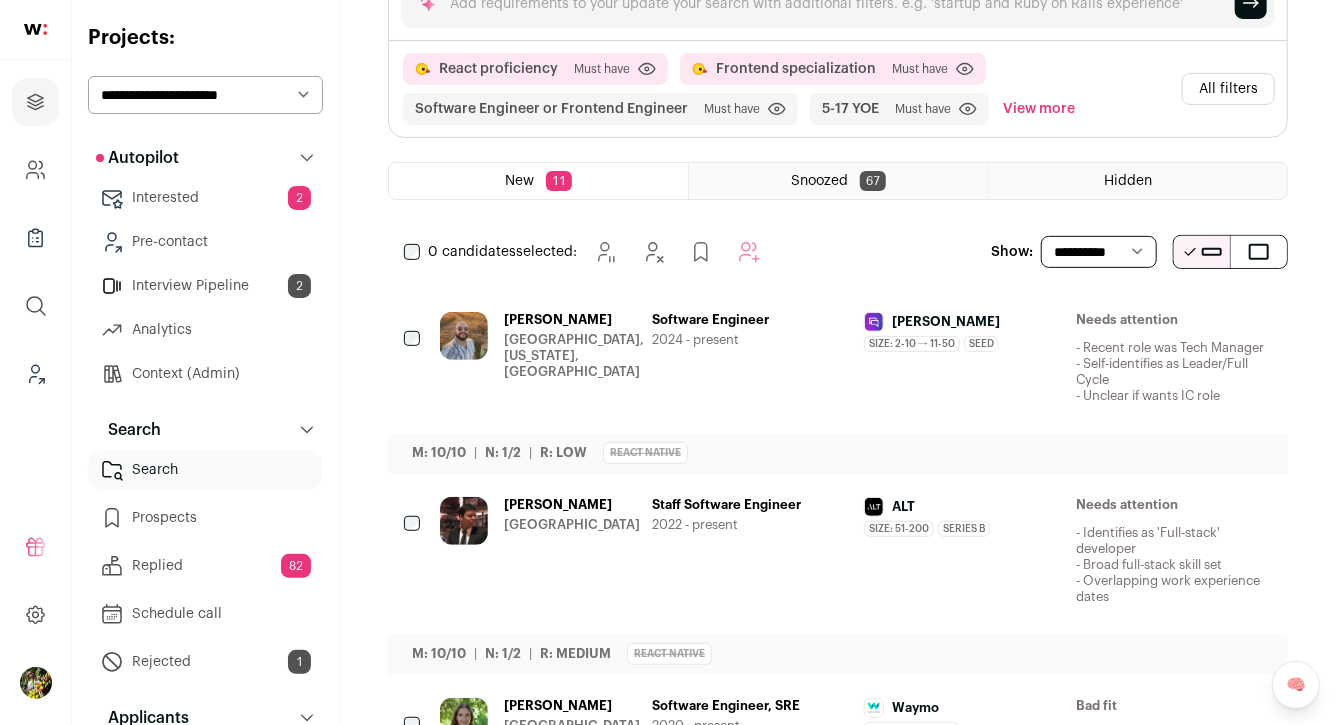 scroll, scrollTop: 320, scrollLeft: 0, axis: vertical 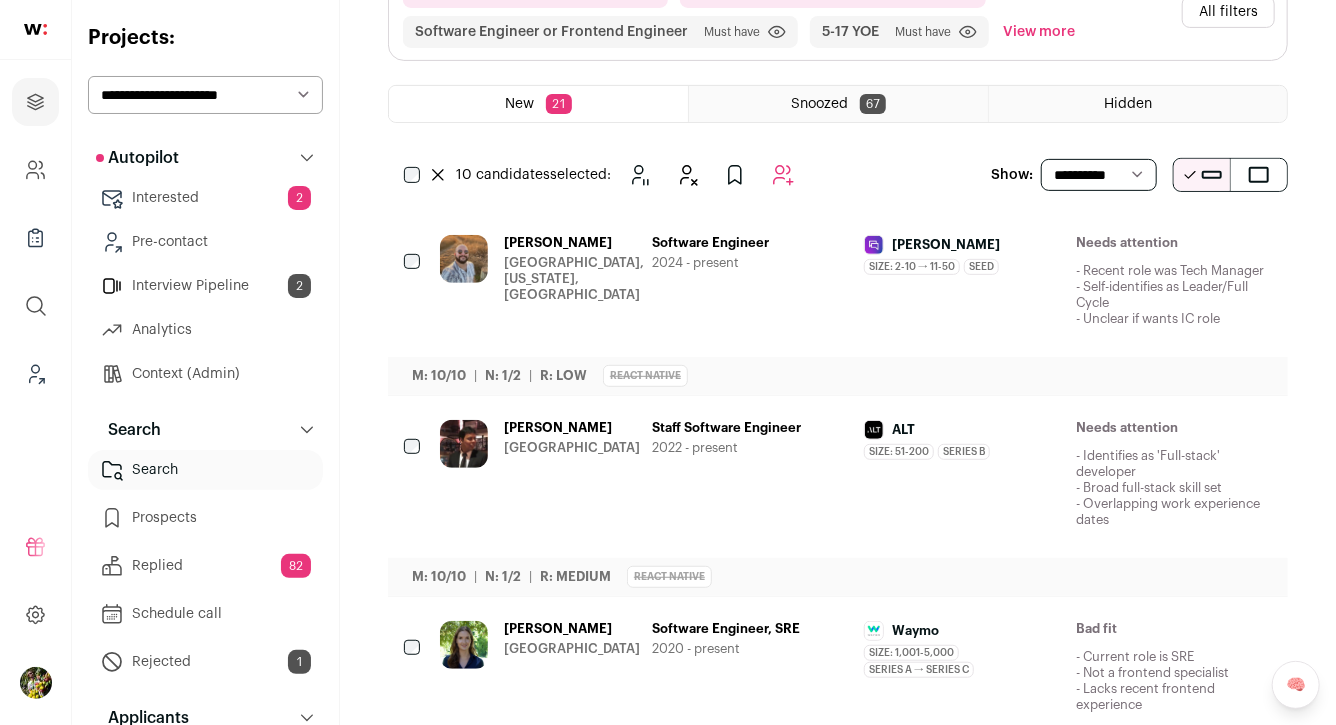 click on "Staff Frontend Engineer
Remaining Candidates:
80
87%
evaluated by Finch
87%
fit check agreement
Agent
Agent is not active.
Loading...
Increase pool size by removing these filters
View
Weekly progress
9
Added to prospects
17" at bounding box center (838, 806) 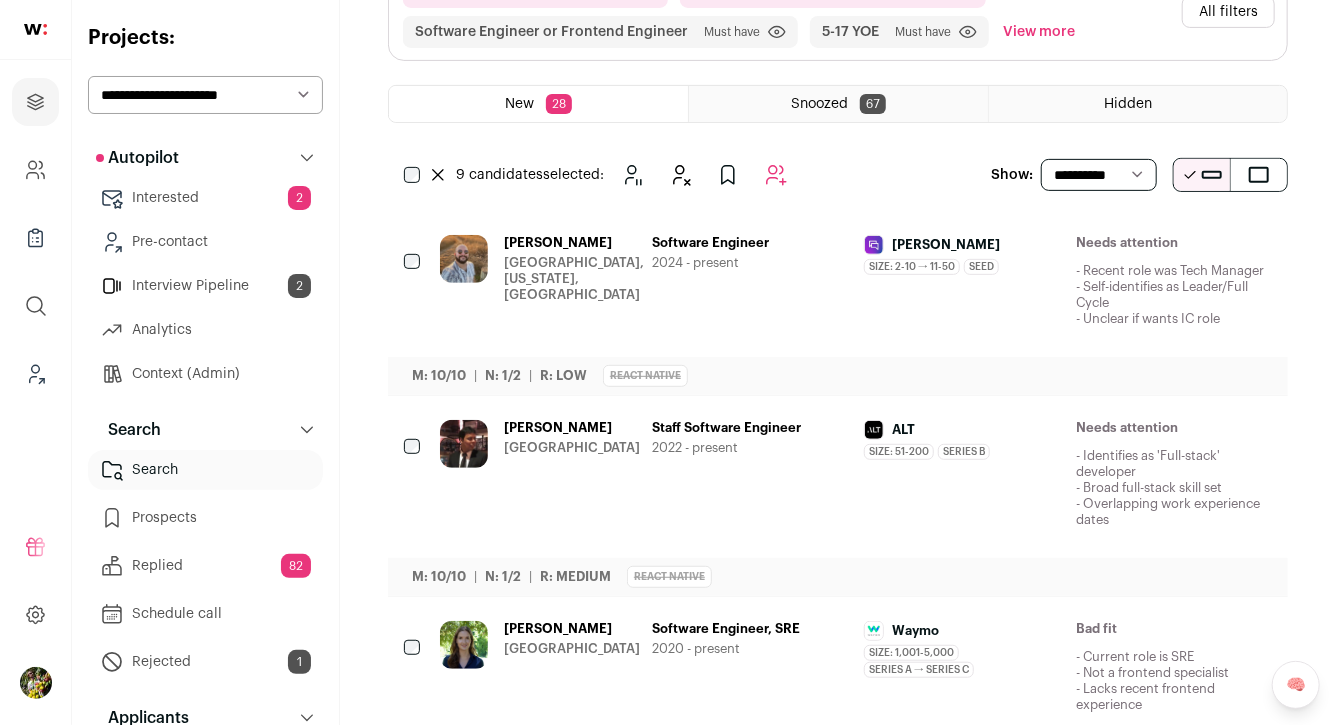 click on "Staff Frontend Engineer
Remaining Candidates:
80
100%
evaluated by Finch
87%
fit check agreement
Agent
Agent is not active.
Loading...
Increase pool size by removing these filters
View
Weekly progress
9
Added to prospects
17
/
150" at bounding box center [838, 806] 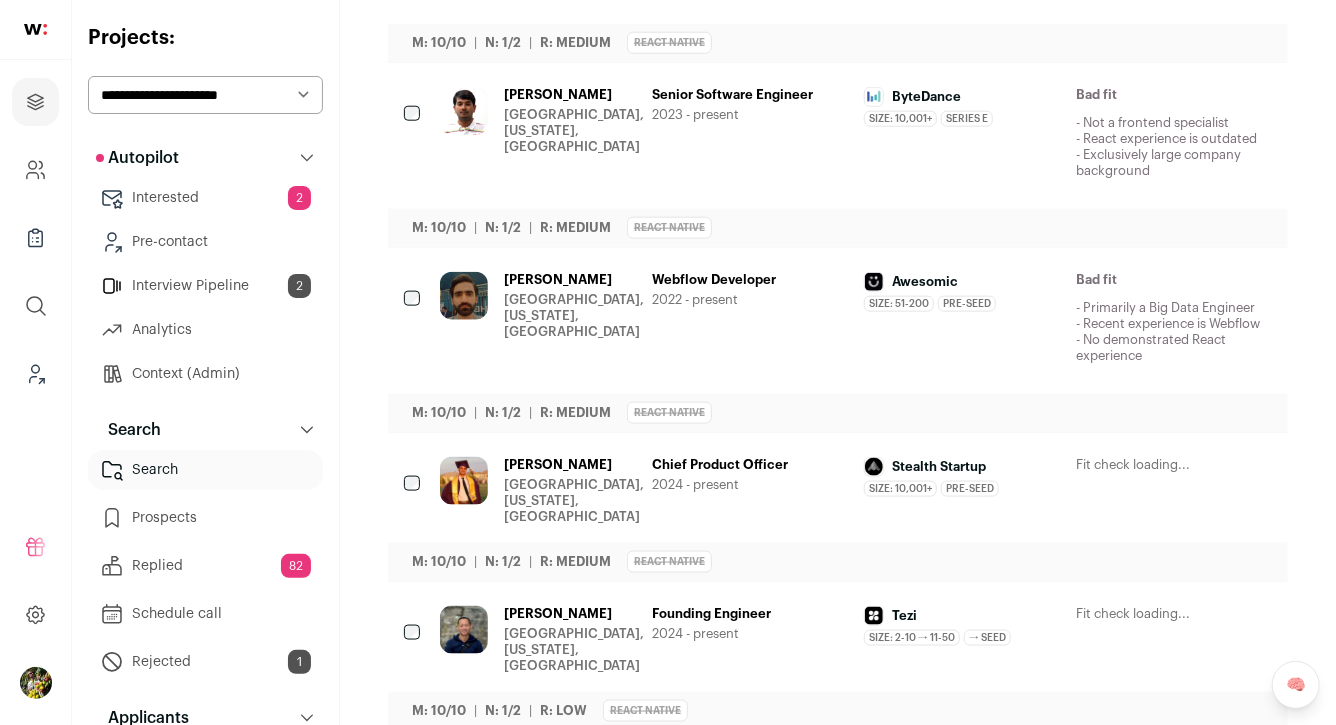 scroll, scrollTop: 1040, scrollLeft: 0, axis: vertical 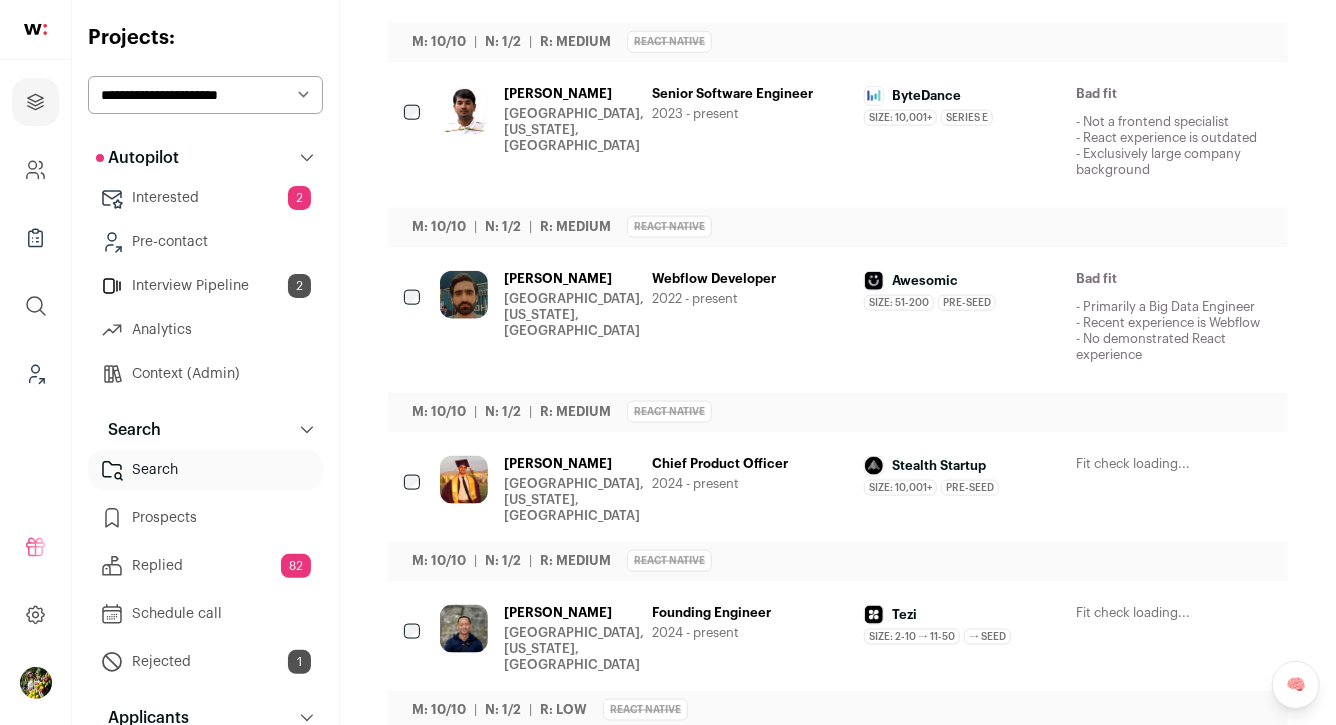 click on "Staff Frontend Engineer
Remaining Candidates:
80
100%
evaluated by Finch
87%
fit check agreement
Agent
Agent is not active.
Loading...
Increase pool size by removing these filters
View
Weekly progress
9
Added to prospects
17
/
150" at bounding box center [838, 86] 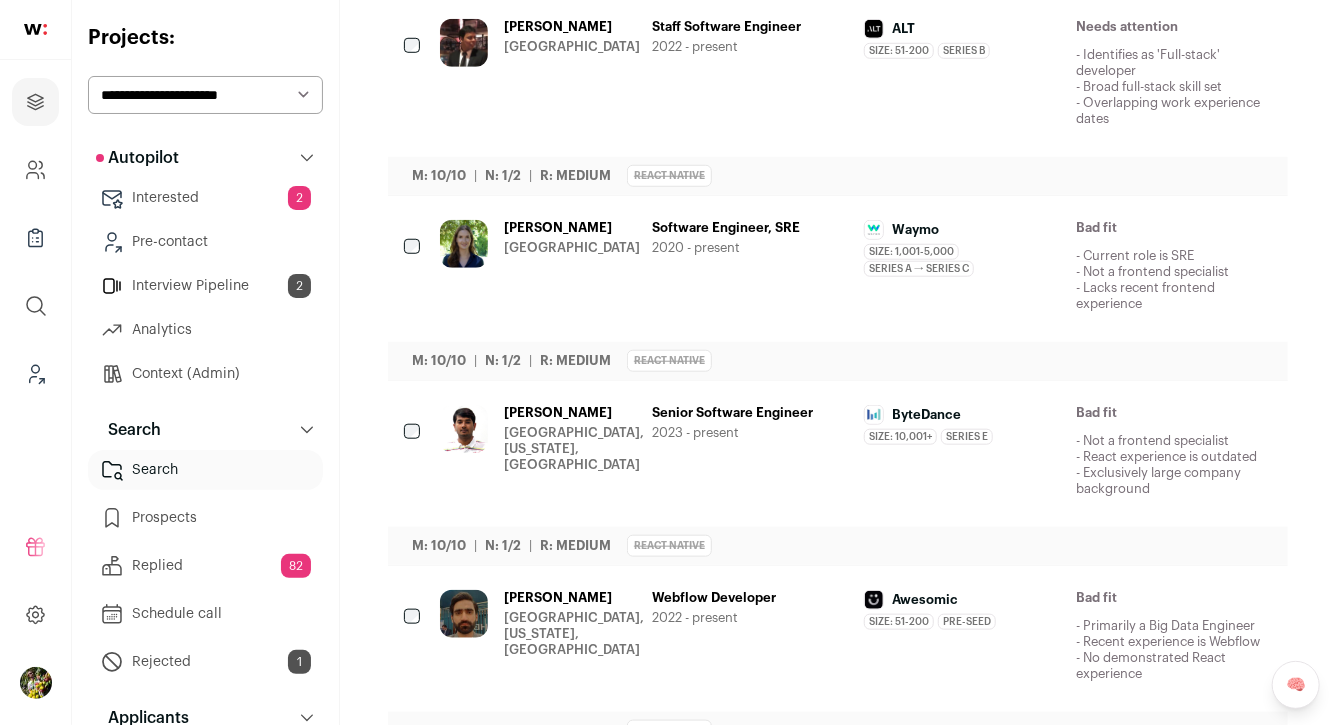 scroll, scrollTop: 0, scrollLeft: 0, axis: both 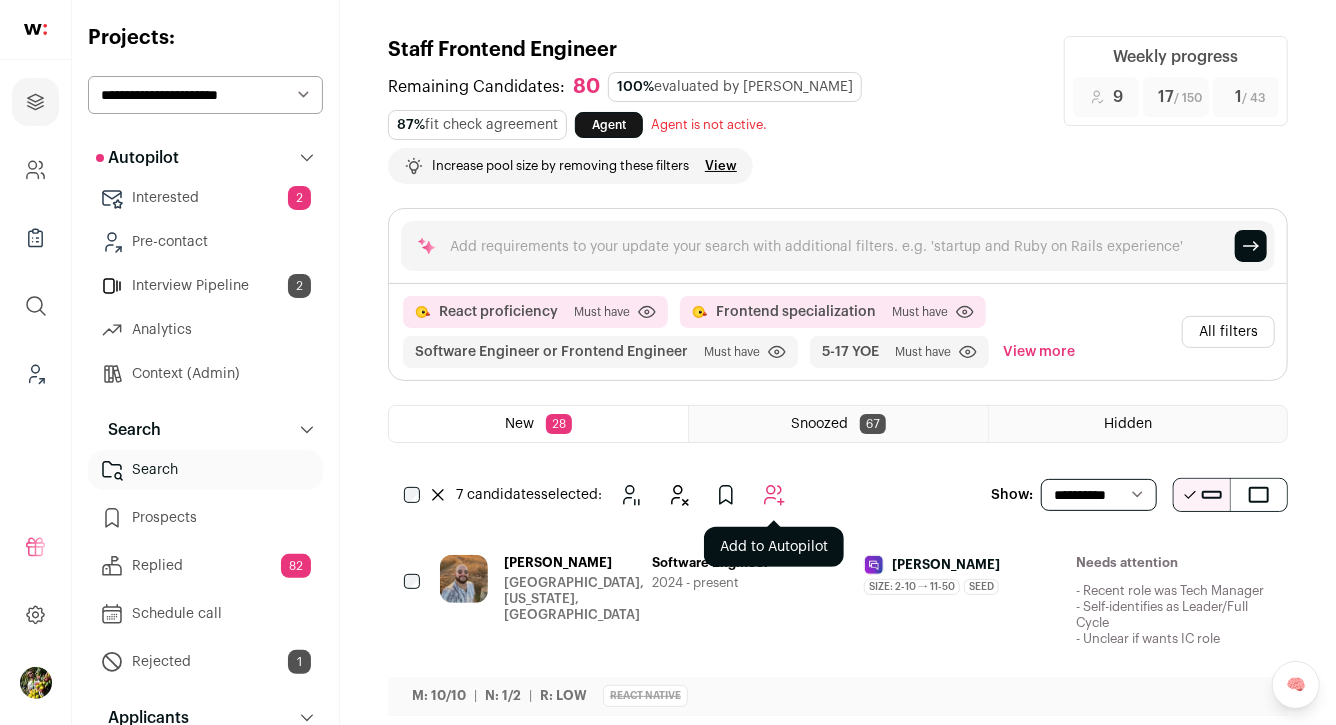 click 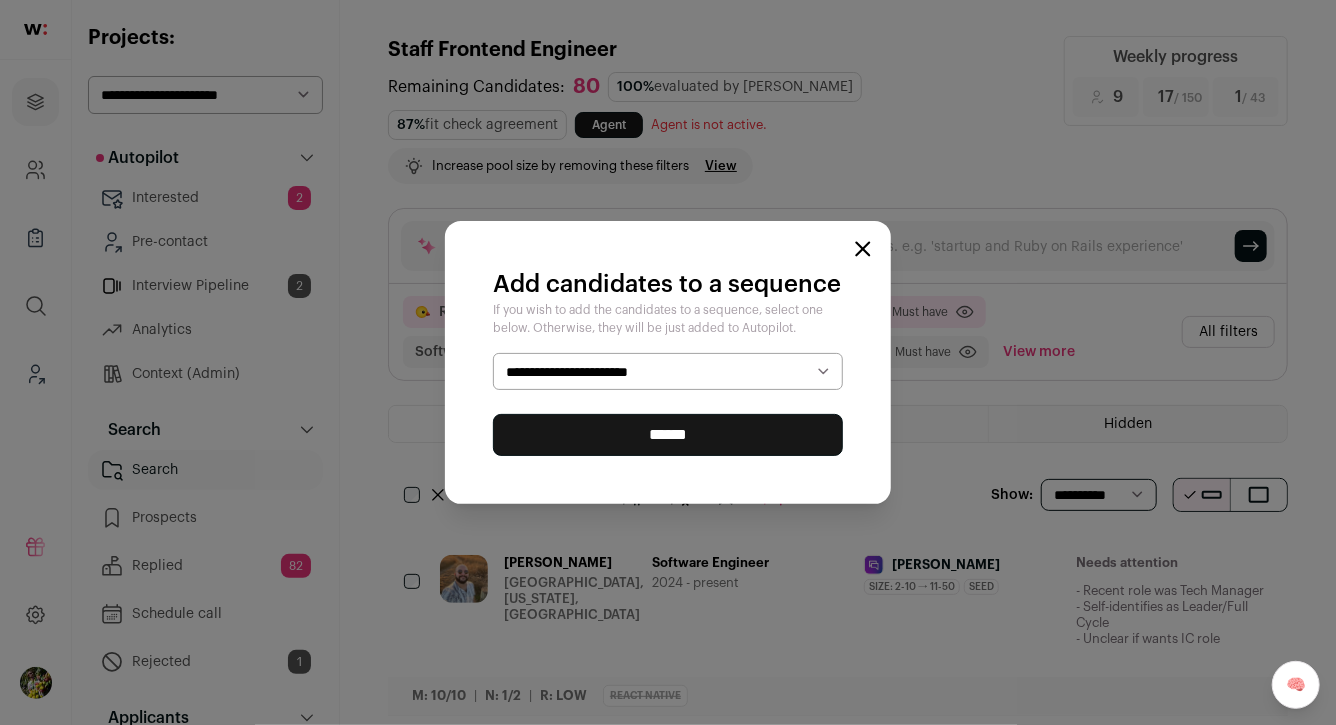 select on "*****" 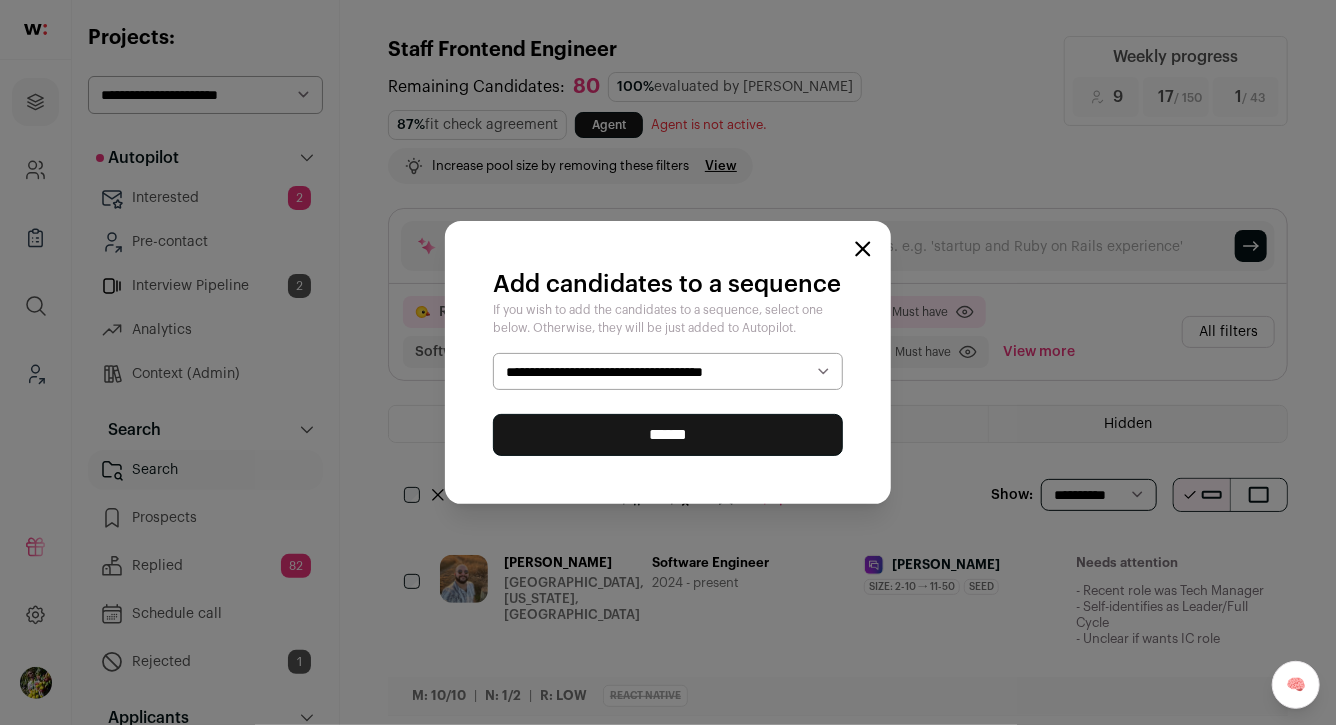 click on "******" at bounding box center (668, 435) 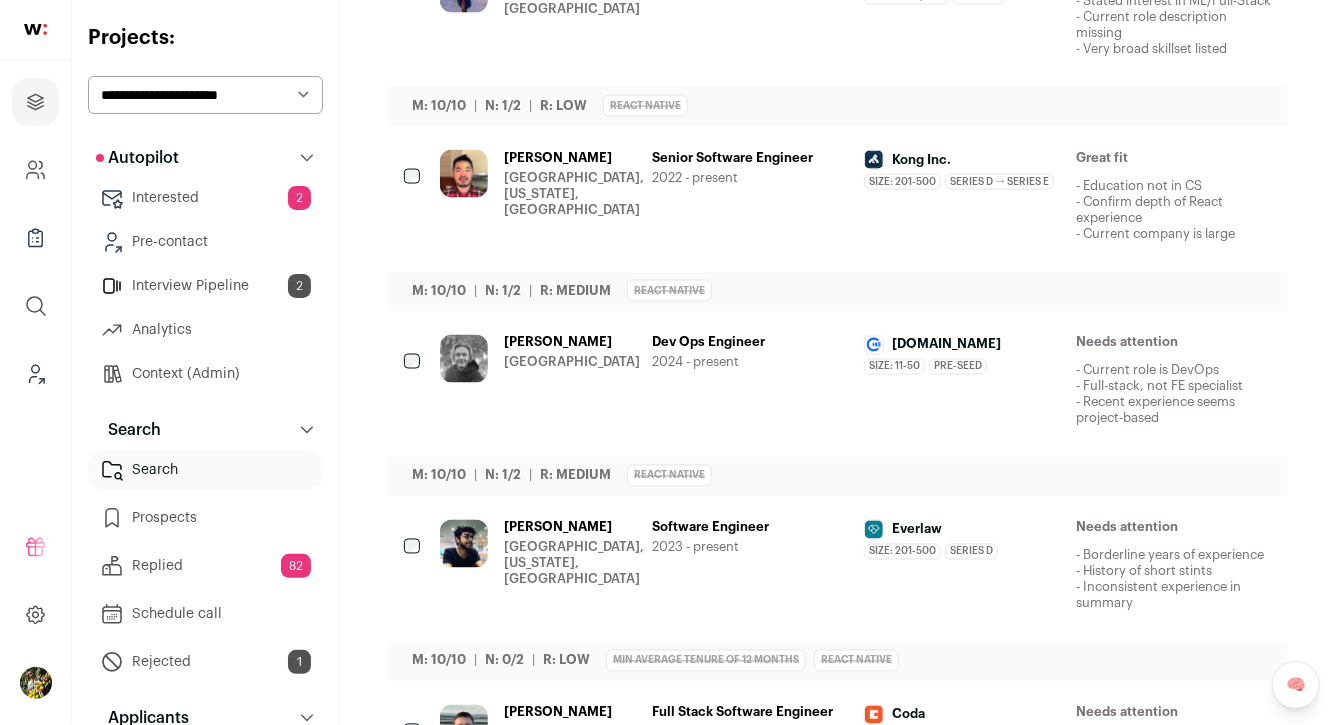 scroll, scrollTop: 1501, scrollLeft: 0, axis: vertical 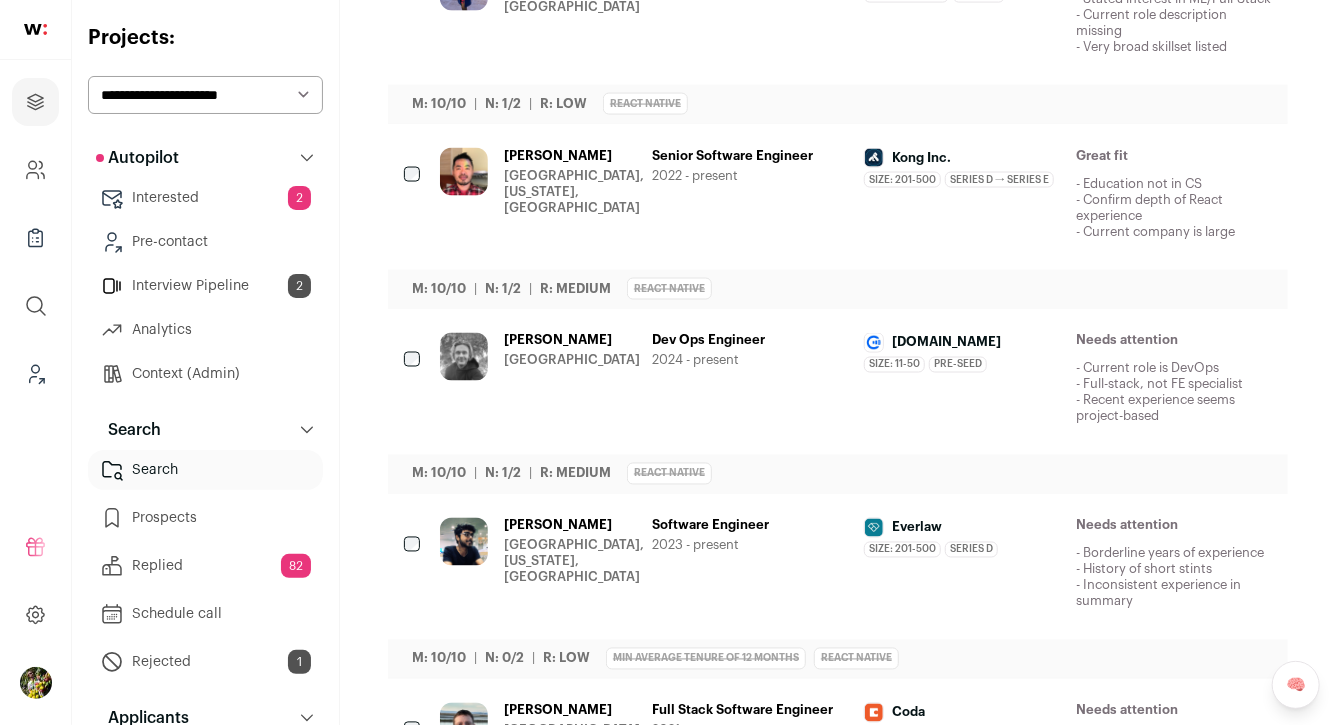 click 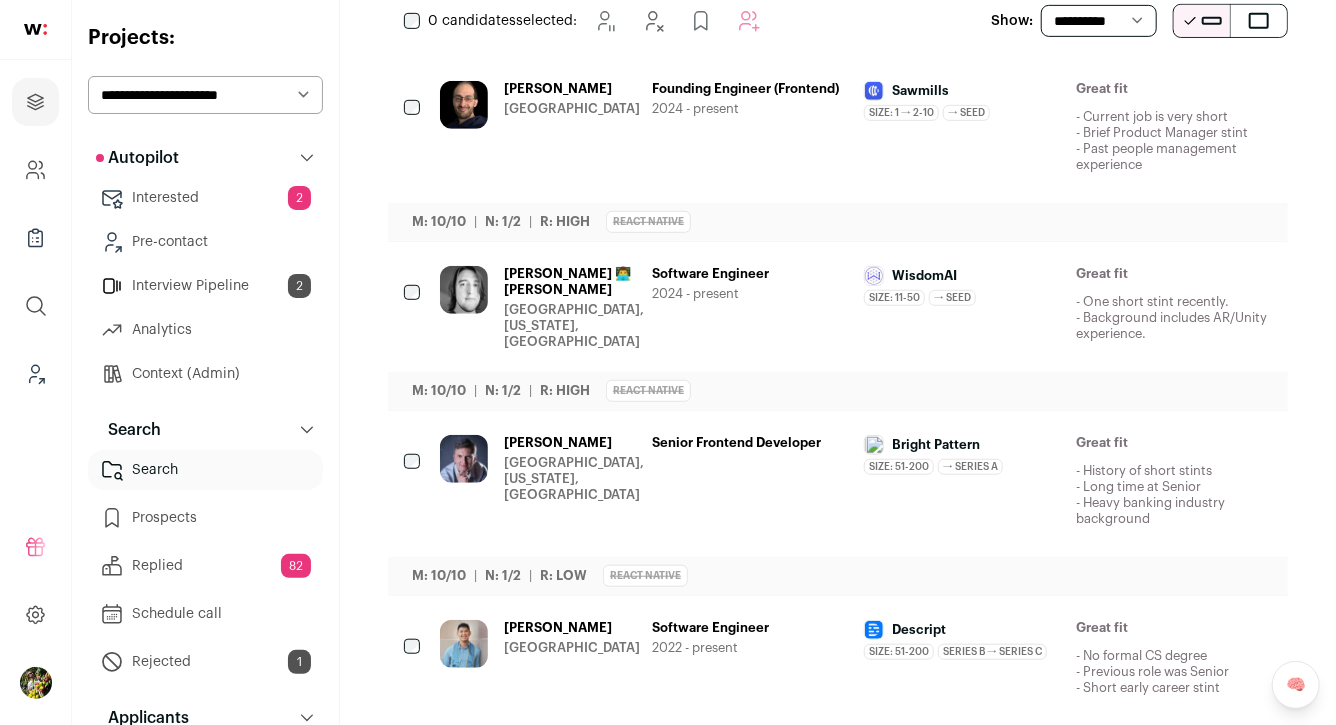 scroll, scrollTop: 472, scrollLeft: 0, axis: vertical 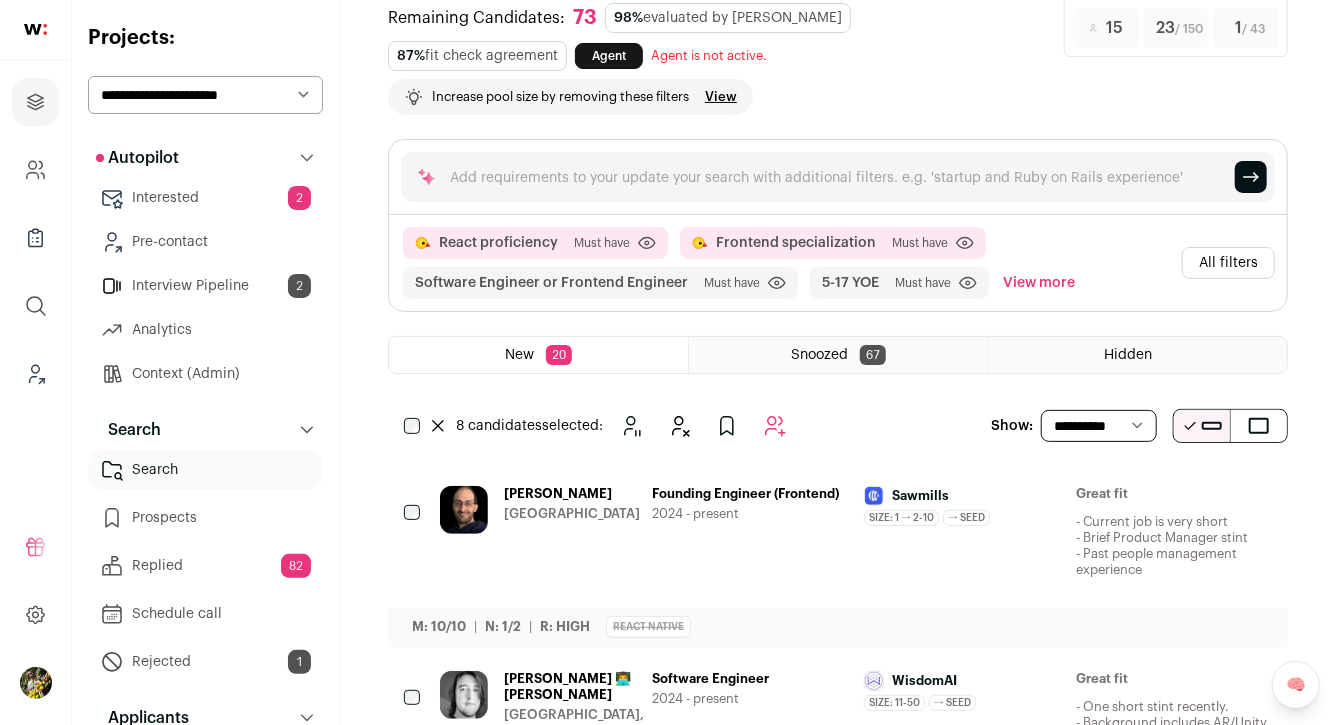 click on "Snooze
Hide" at bounding box center [703, 426] 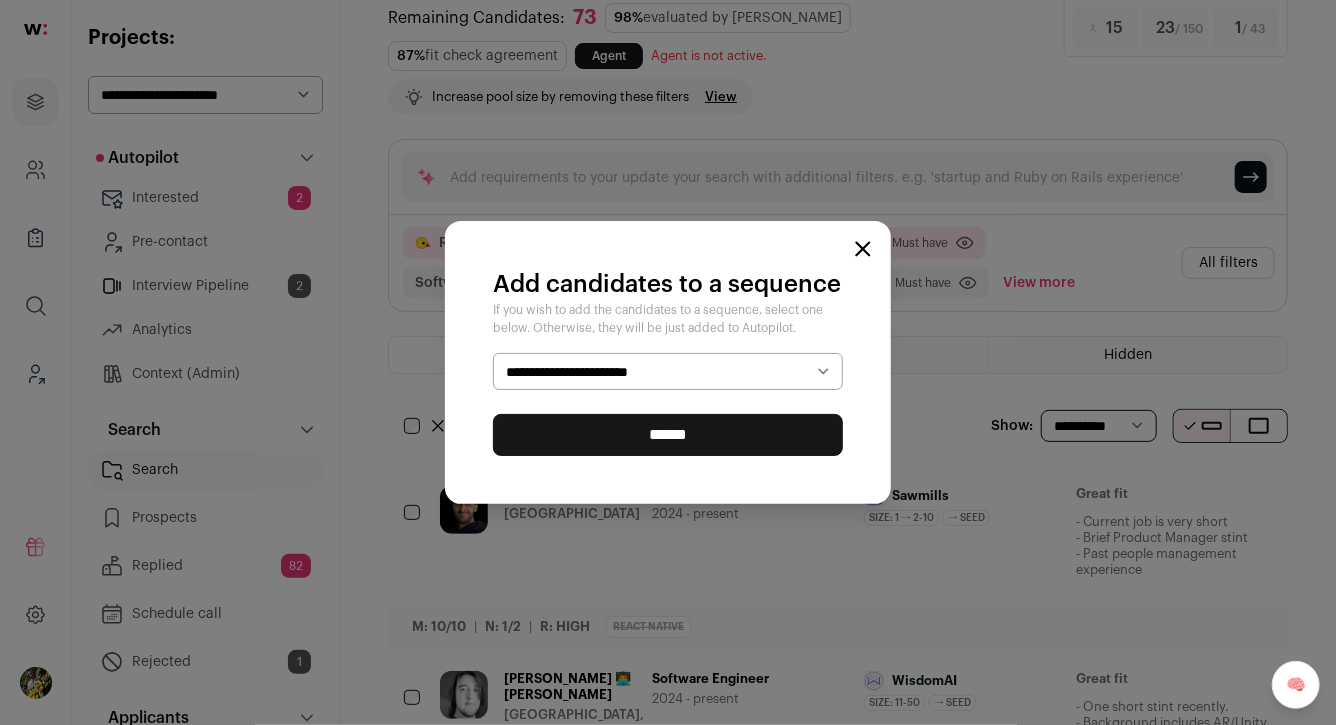 select on "*****" 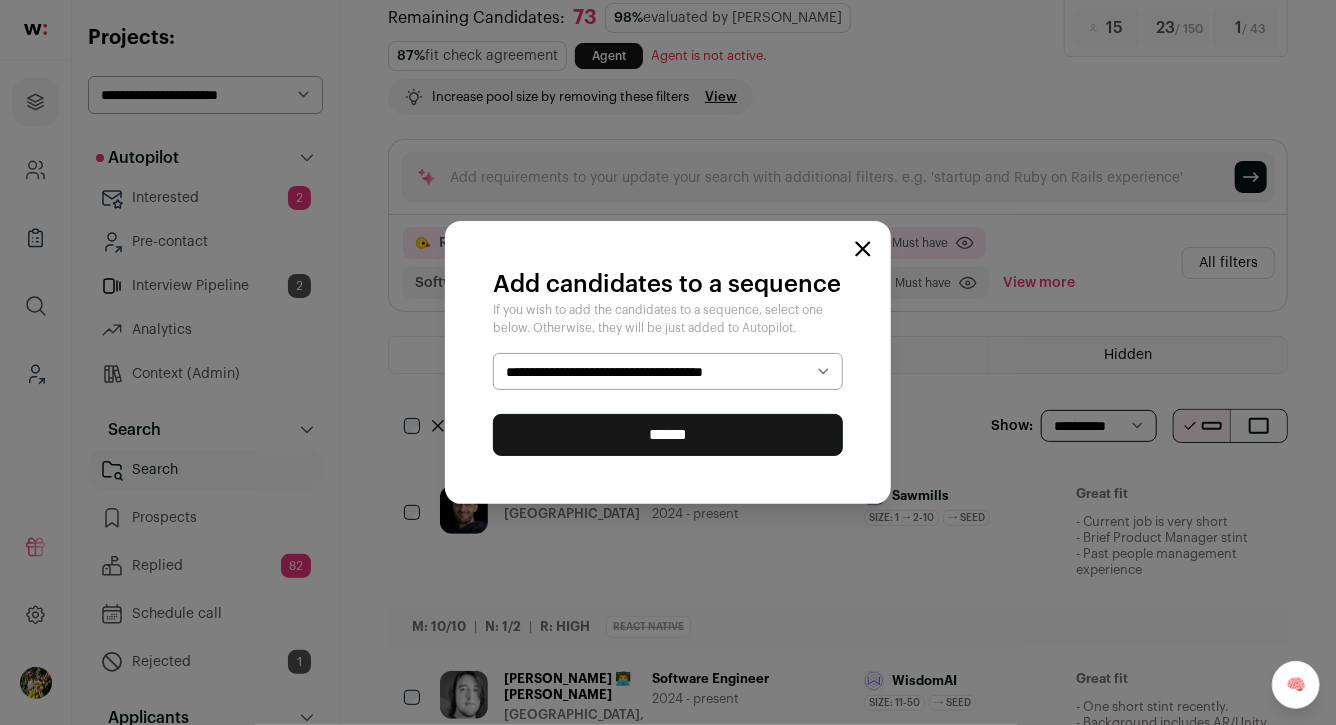 click on "******" at bounding box center (668, 435) 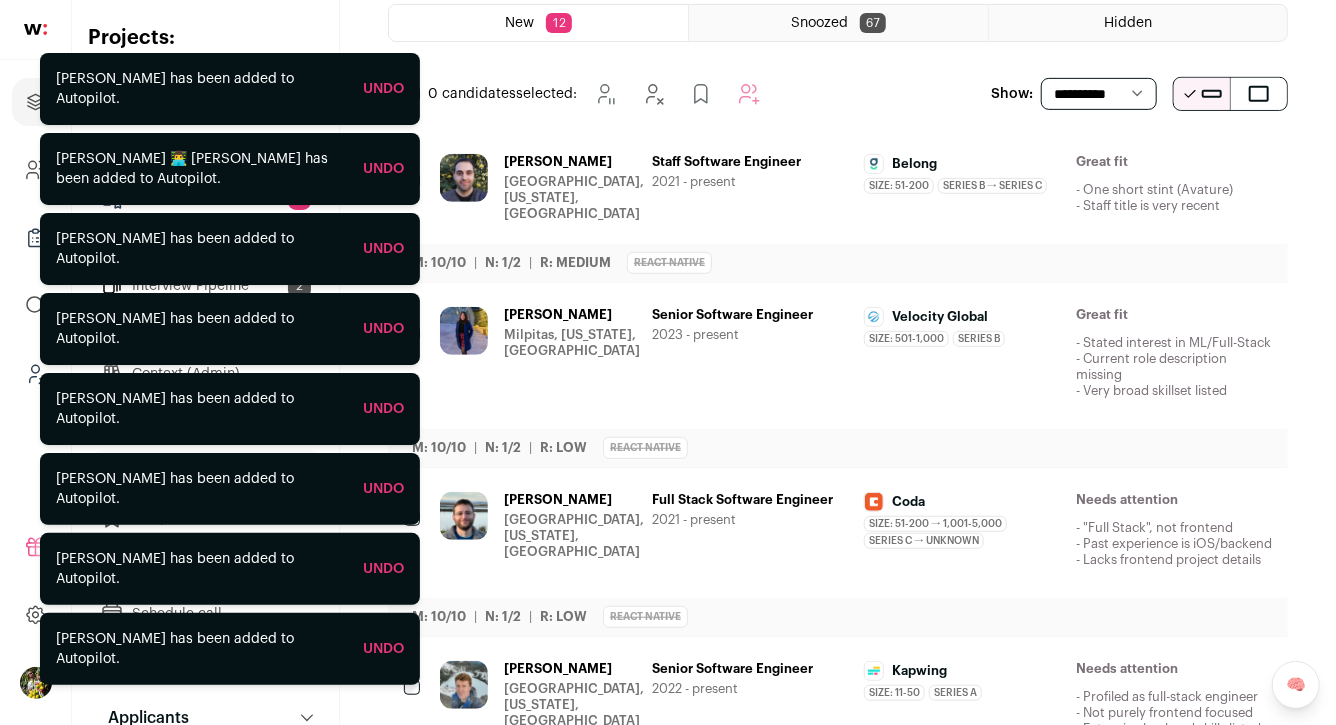 scroll, scrollTop: 402, scrollLeft: 0, axis: vertical 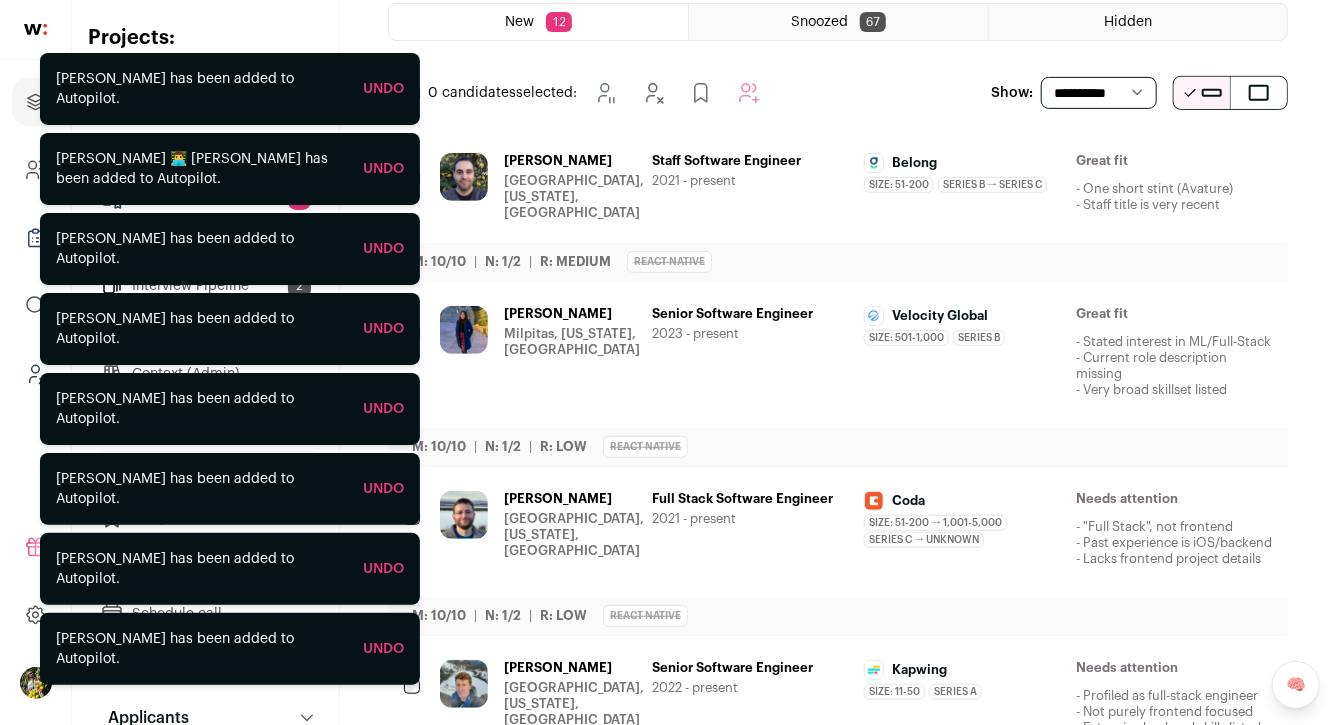 click at bounding box center [1147, 315] 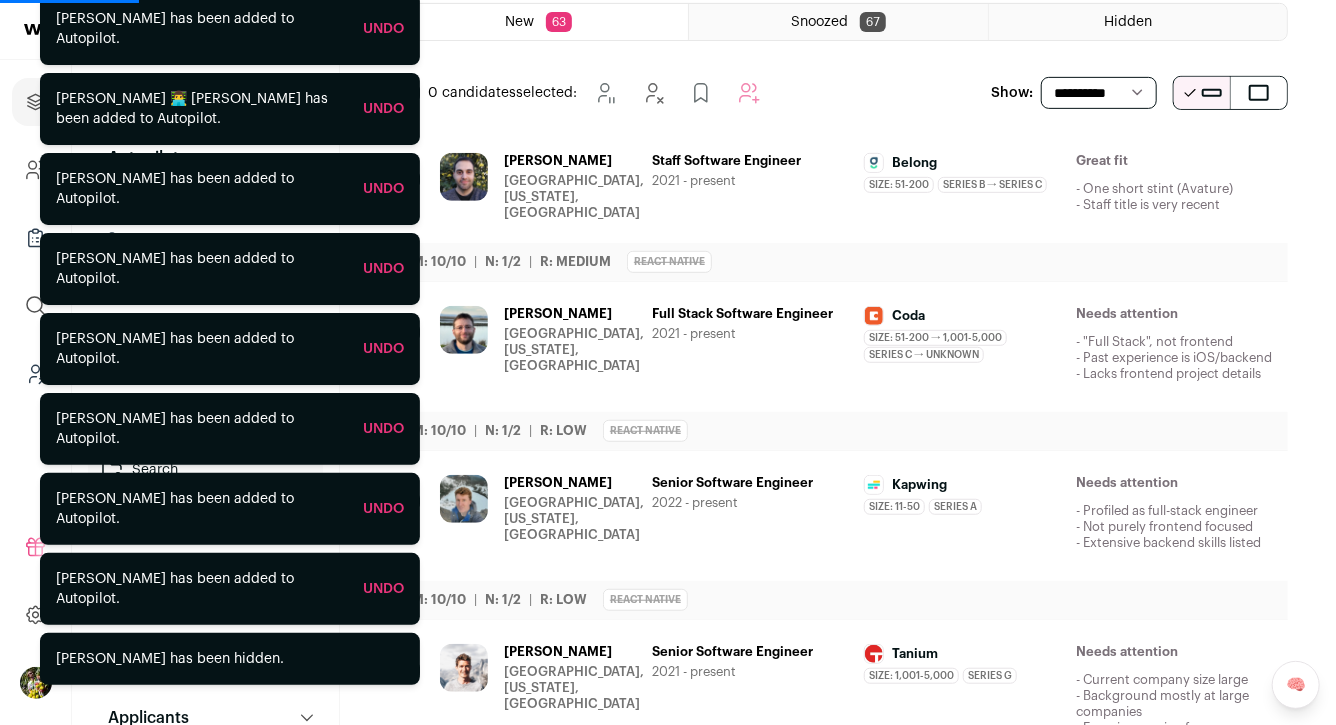 click 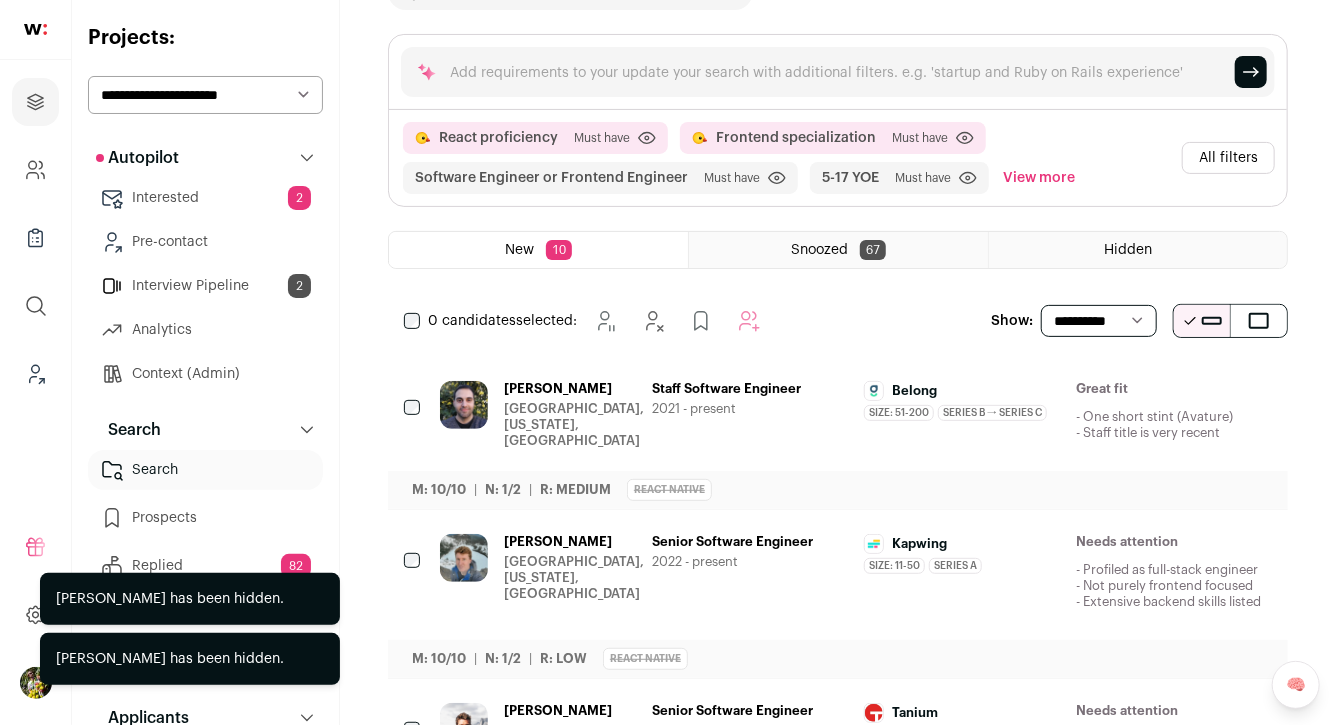 scroll, scrollTop: 0, scrollLeft: 0, axis: both 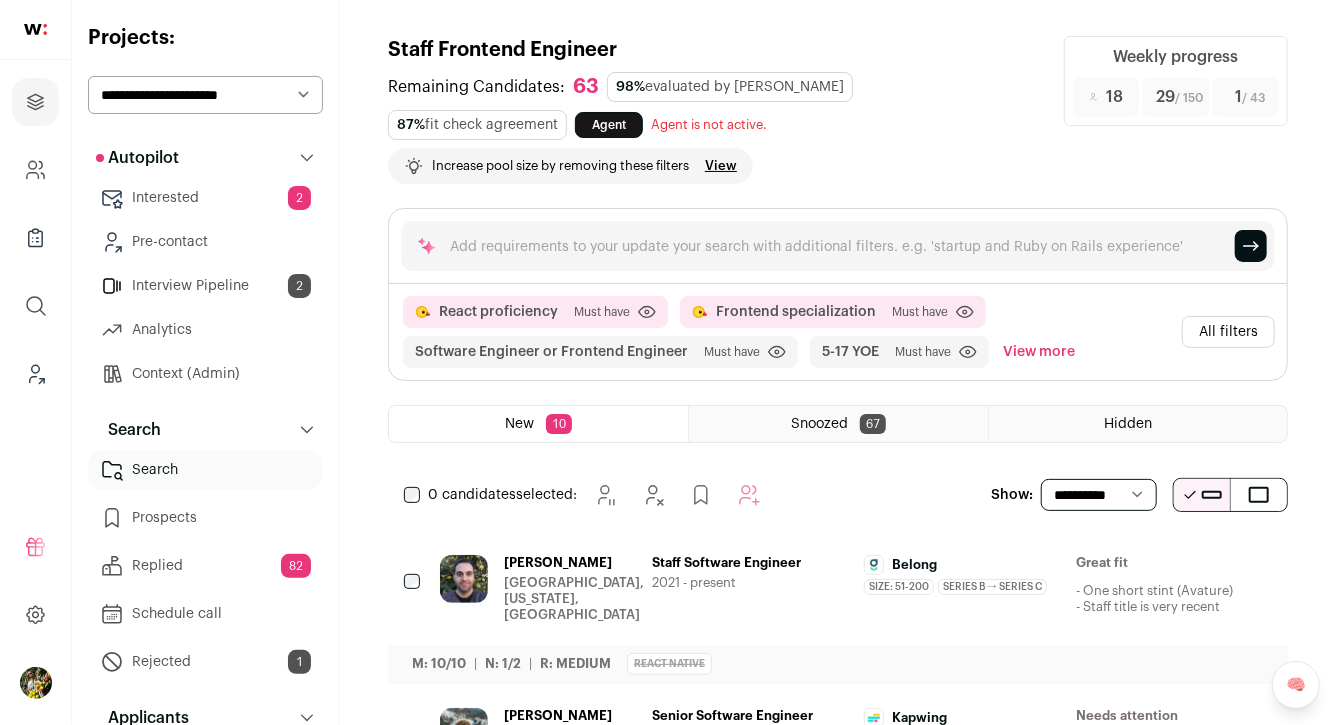 click on "**********" at bounding box center [205, 95] 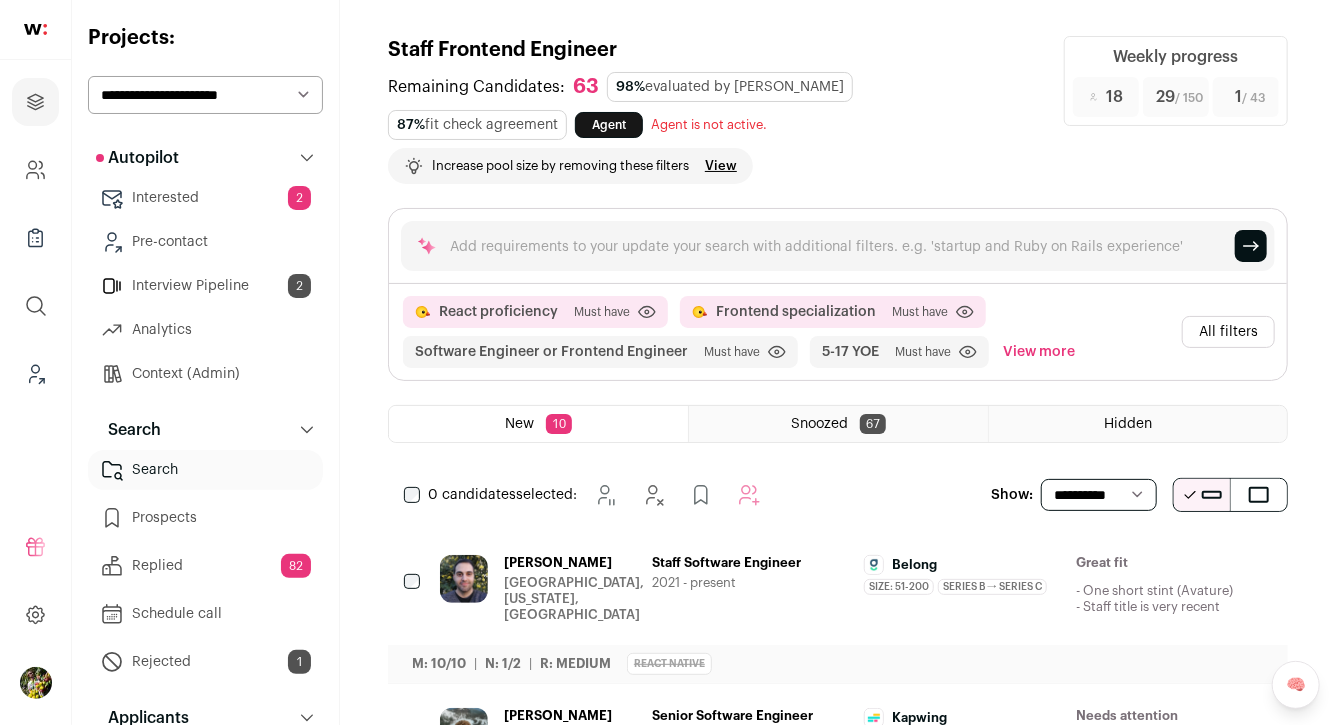 select on "*****" 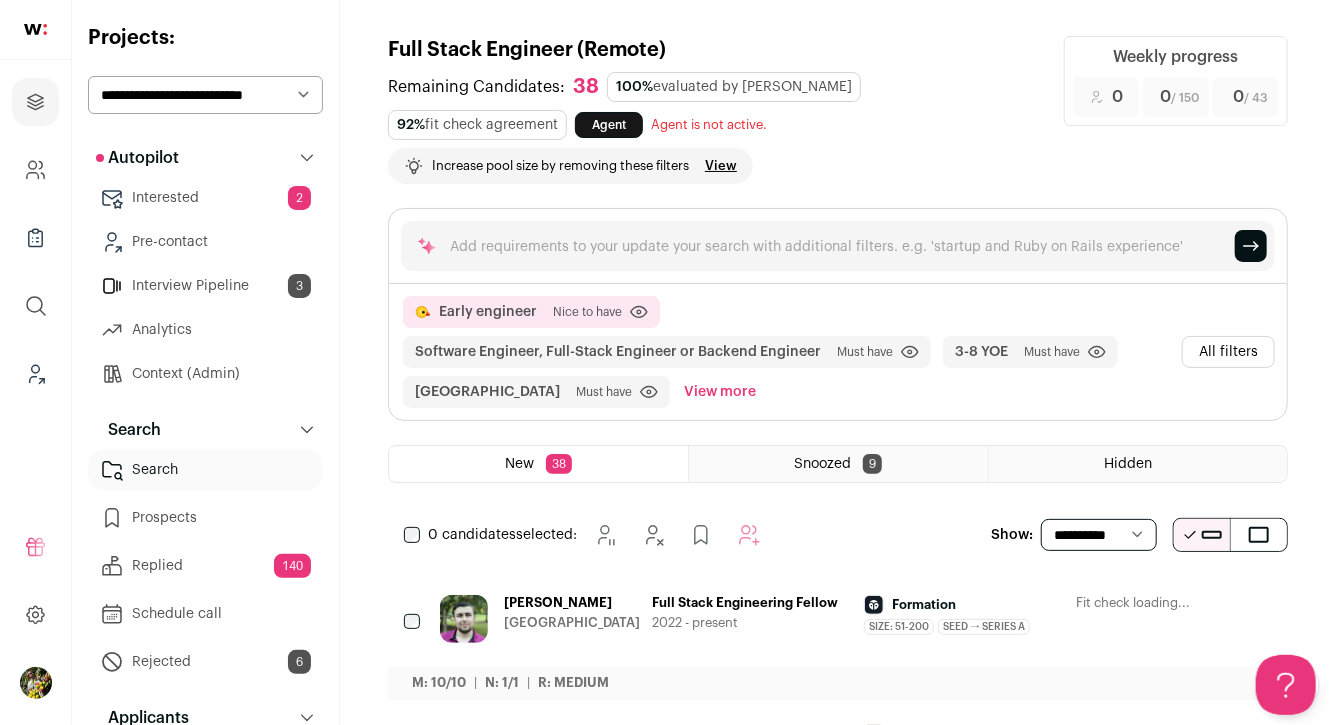 scroll, scrollTop: 0, scrollLeft: 0, axis: both 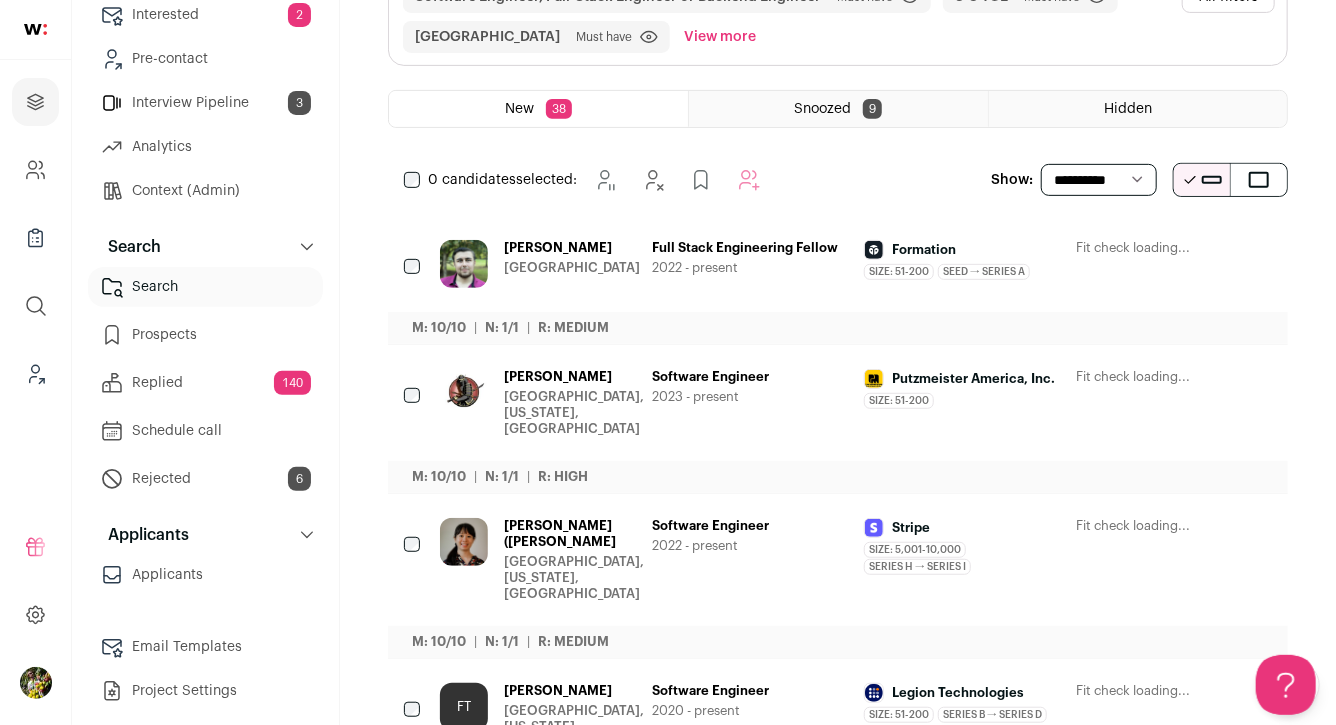 click on "Full Stack Engineering Fellow" at bounding box center (750, 248) 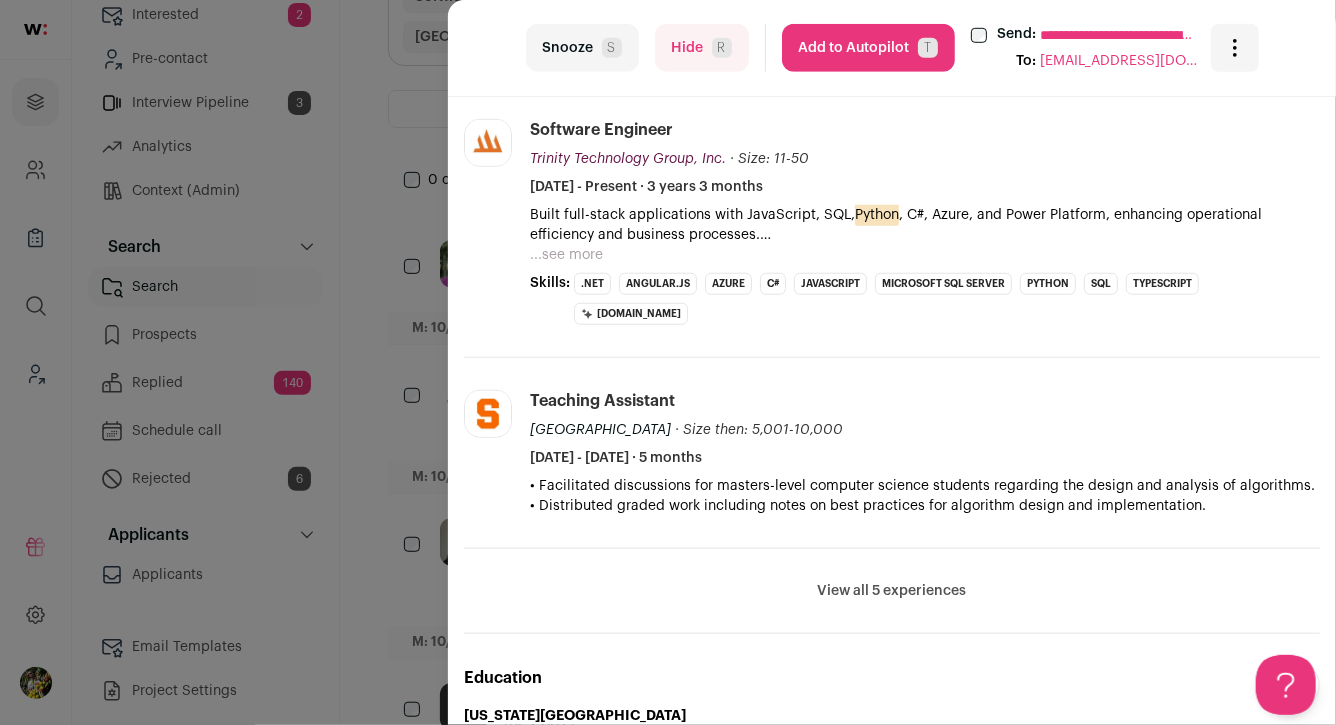 scroll, scrollTop: 693, scrollLeft: 0, axis: vertical 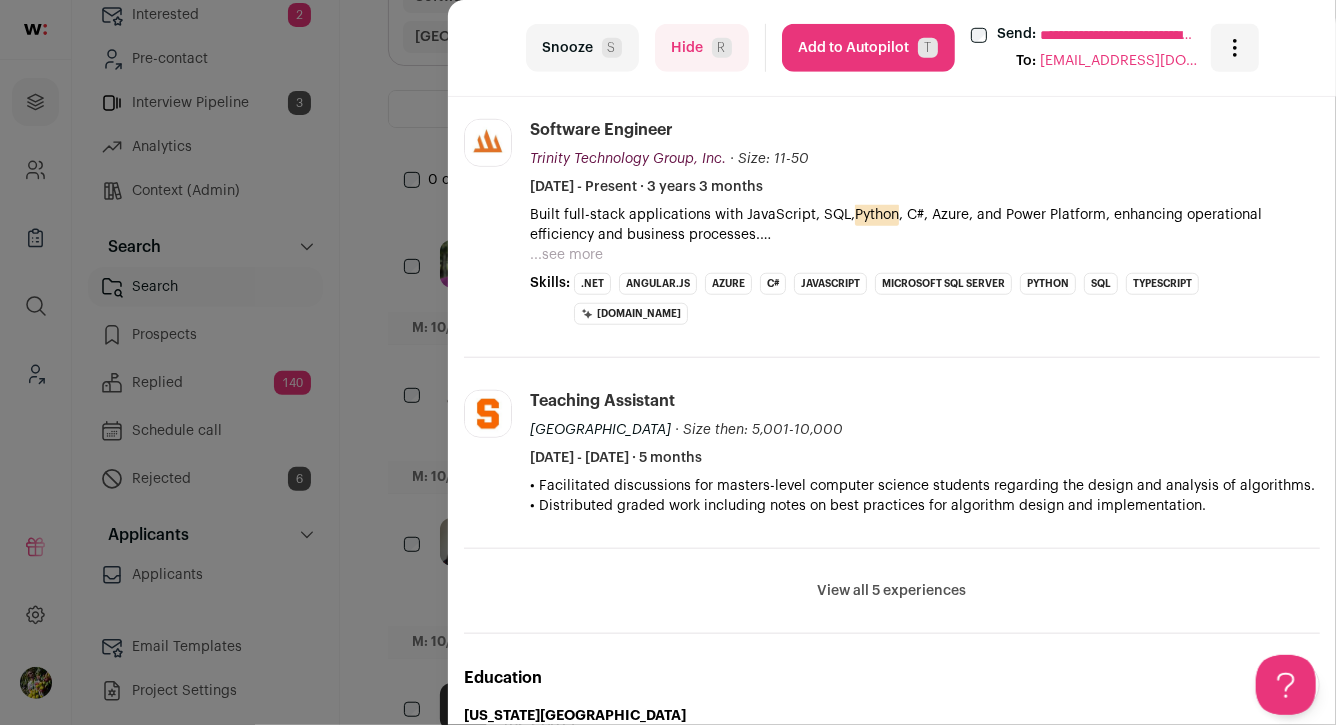 click on "View all 5 experiences" at bounding box center (892, 591) 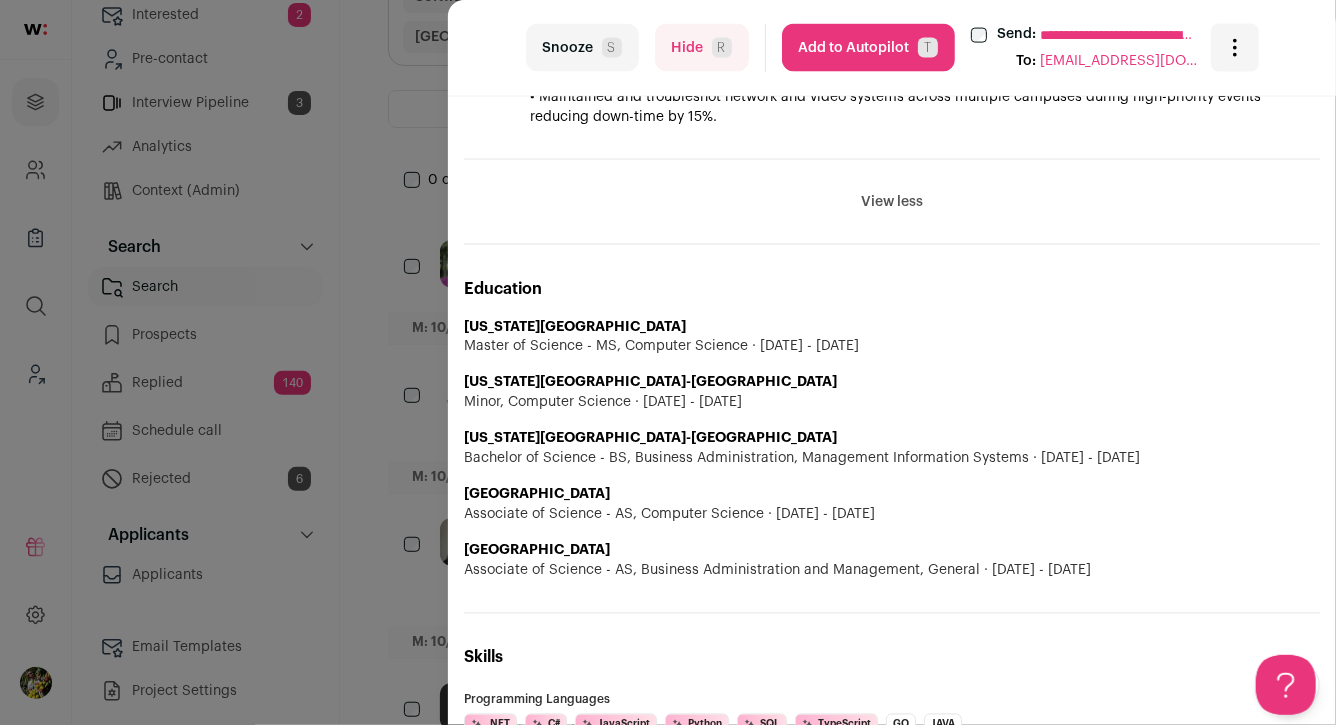 scroll, scrollTop: 1526, scrollLeft: 0, axis: vertical 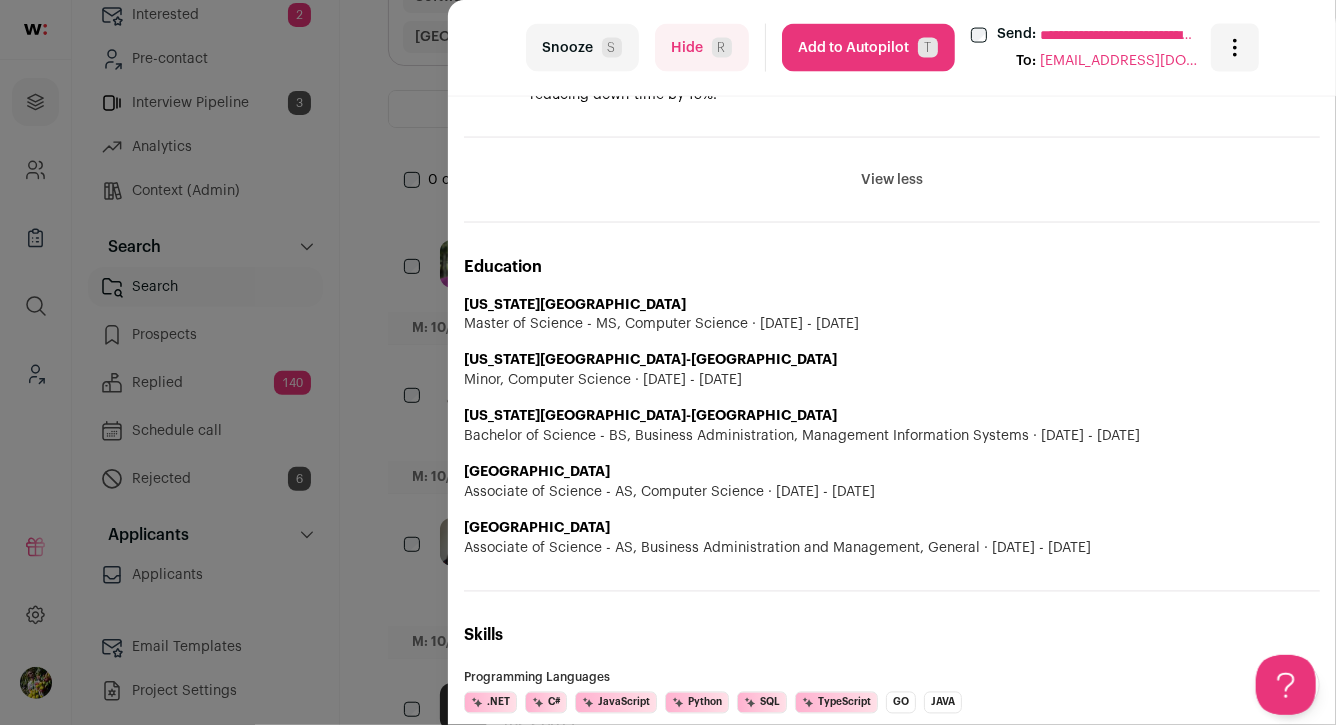 click on "R" at bounding box center (722, 48) 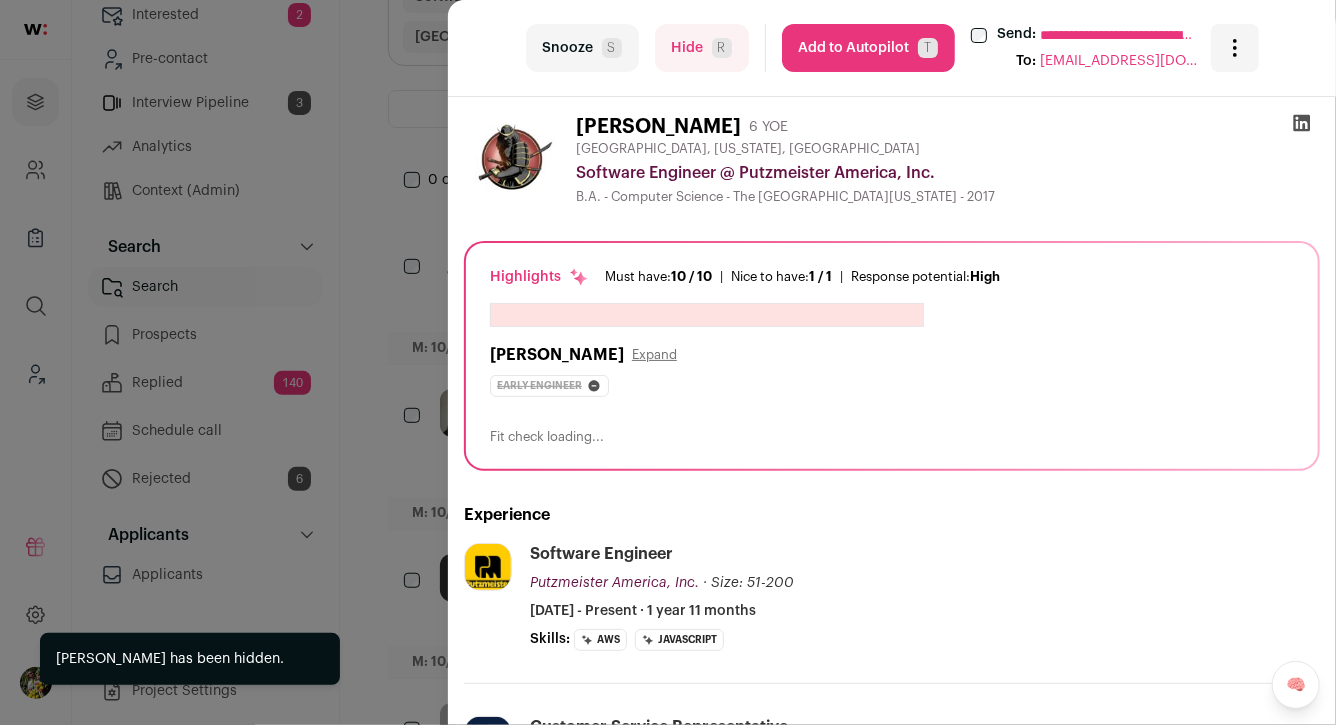 click on "**********" at bounding box center (668, 362) 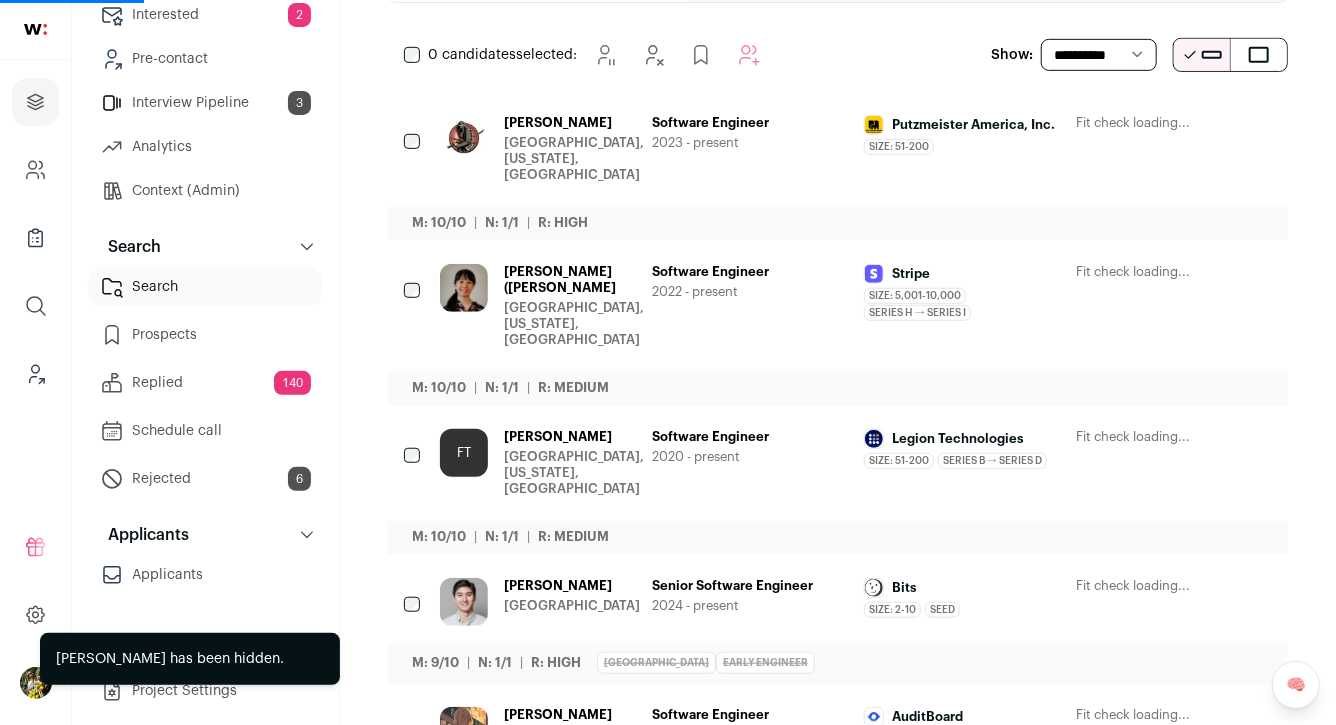 scroll, scrollTop: 496, scrollLeft: 0, axis: vertical 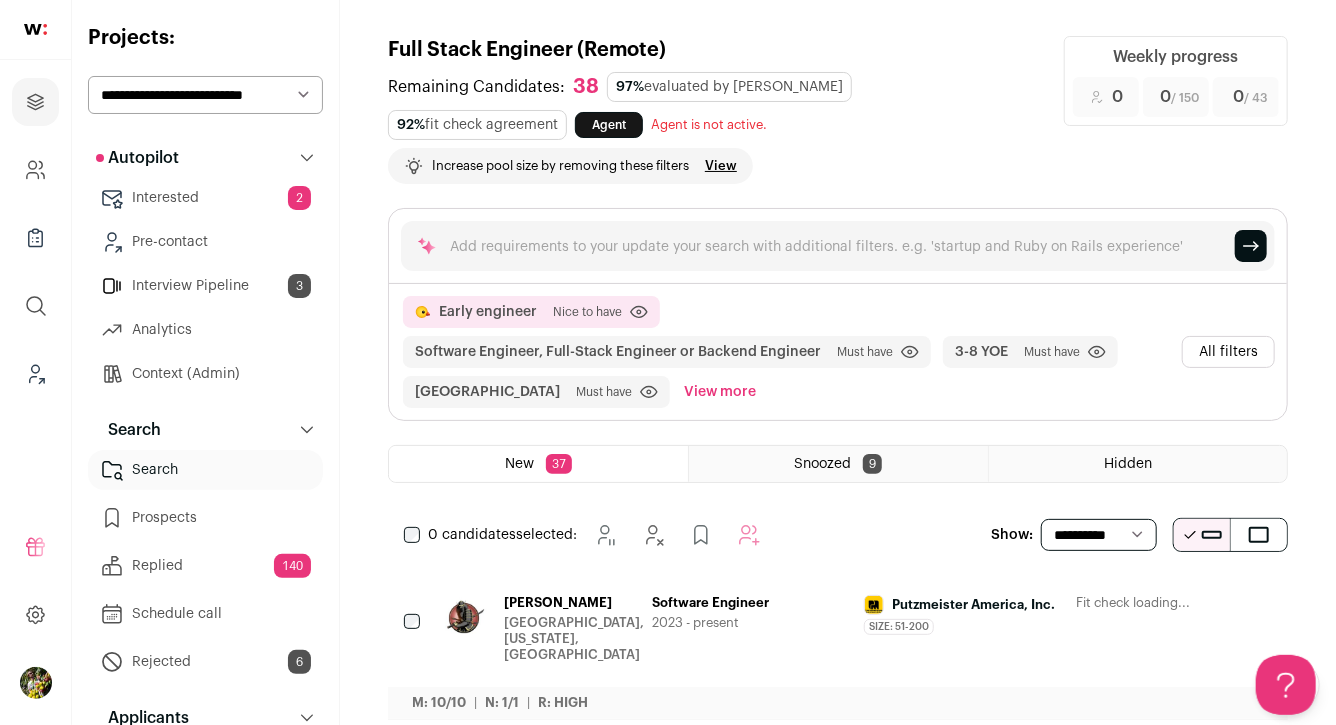click on "**********" at bounding box center [205, 95] 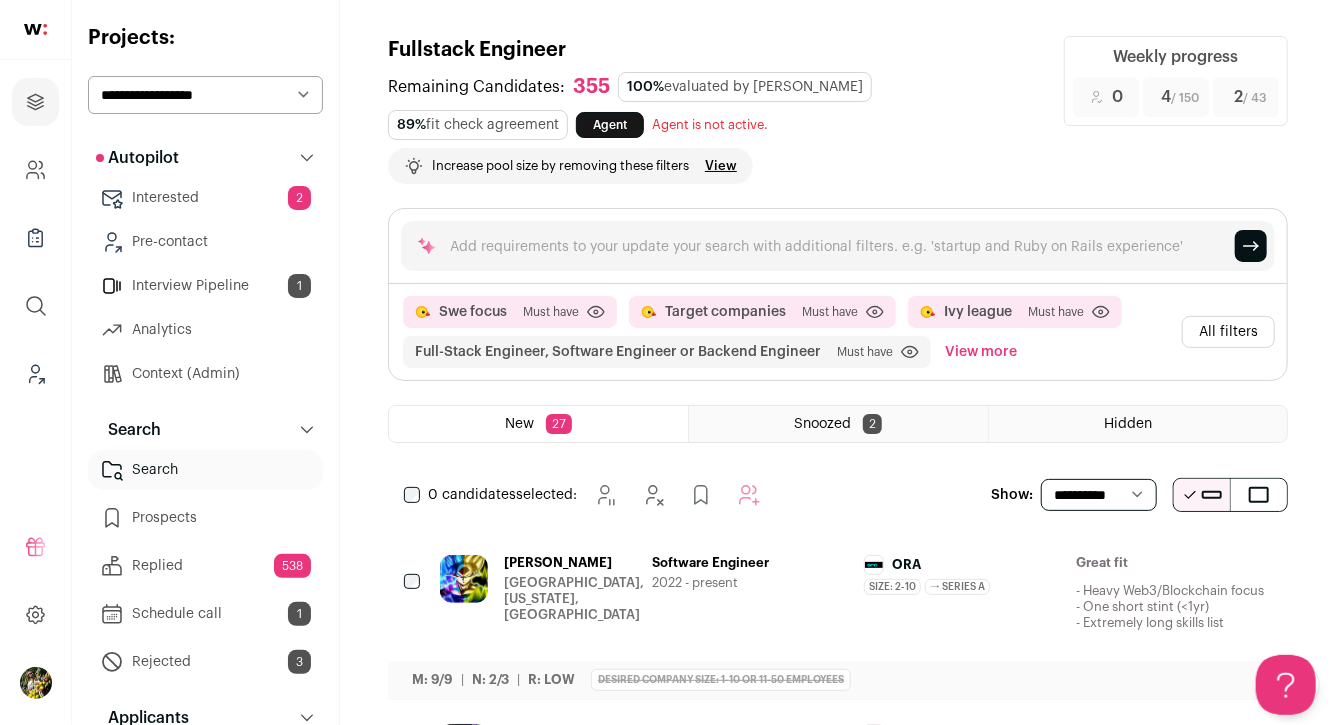 scroll, scrollTop: 0, scrollLeft: 0, axis: both 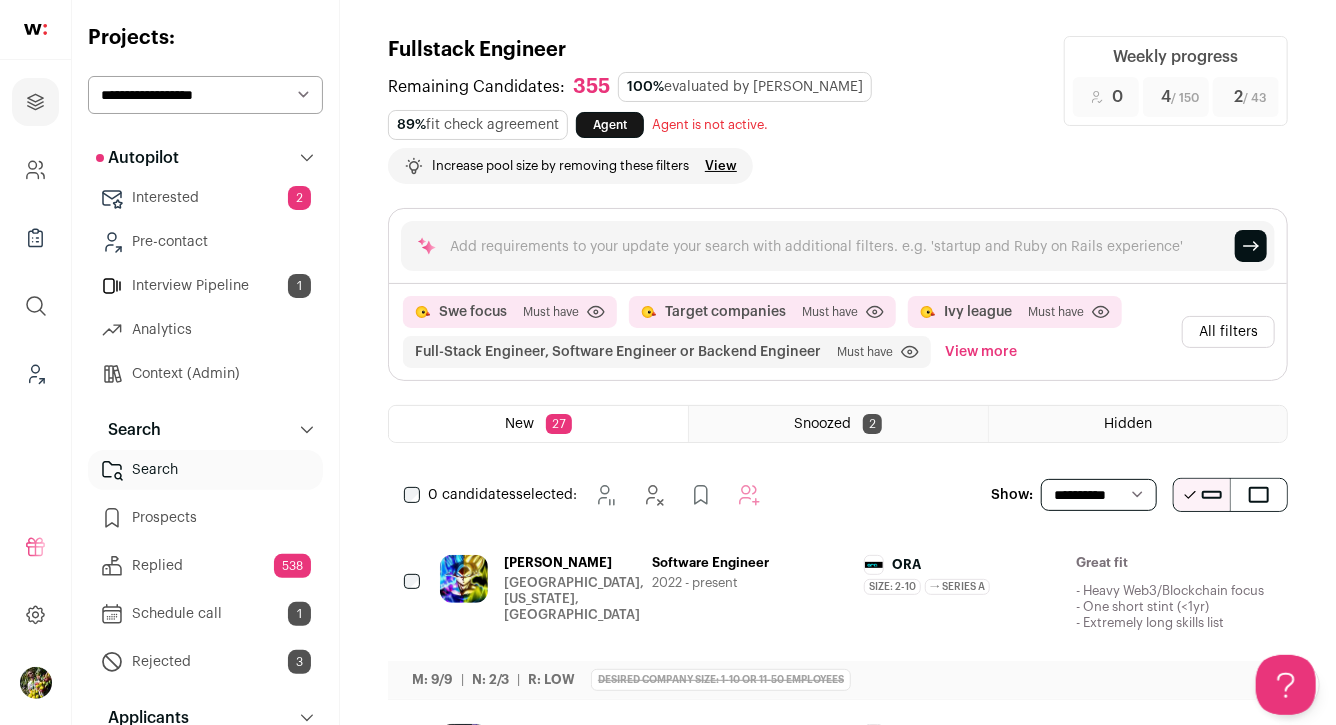 click on "**********" at bounding box center [205, 95] 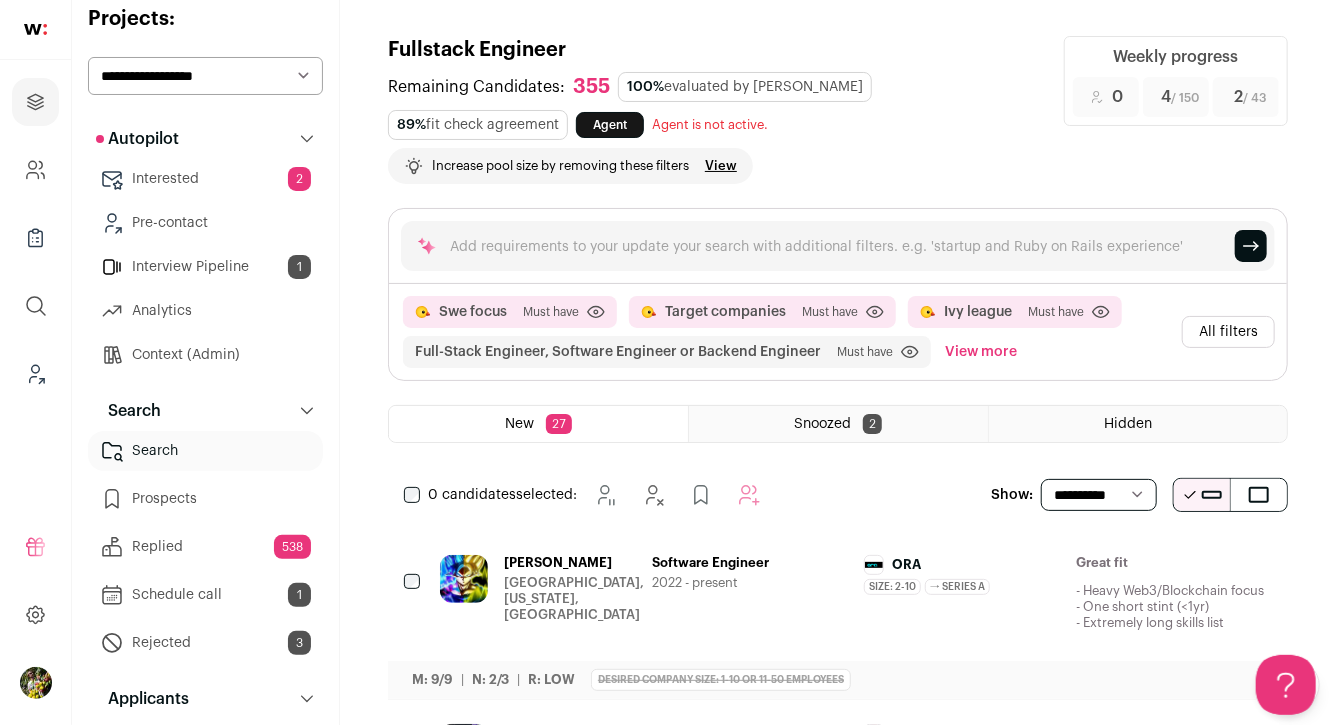 scroll, scrollTop: 20, scrollLeft: 0, axis: vertical 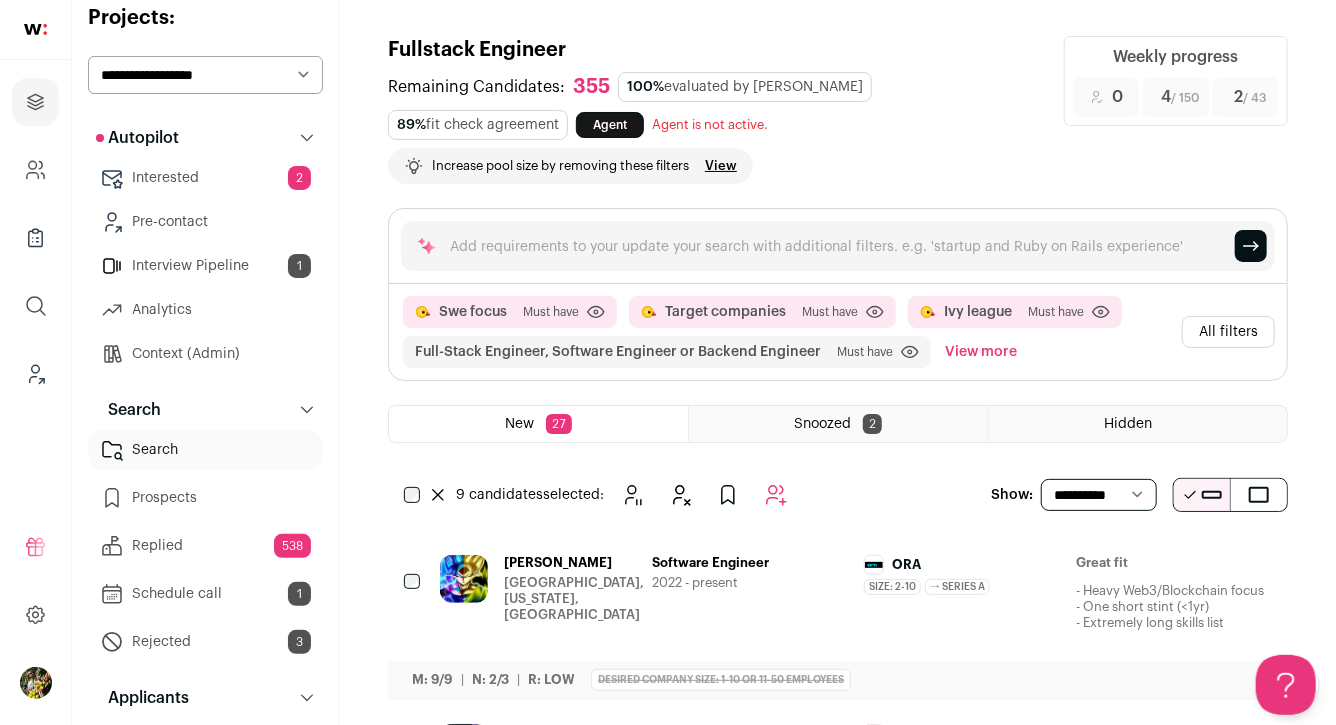 click on "View more" at bounding box center (981, 352) 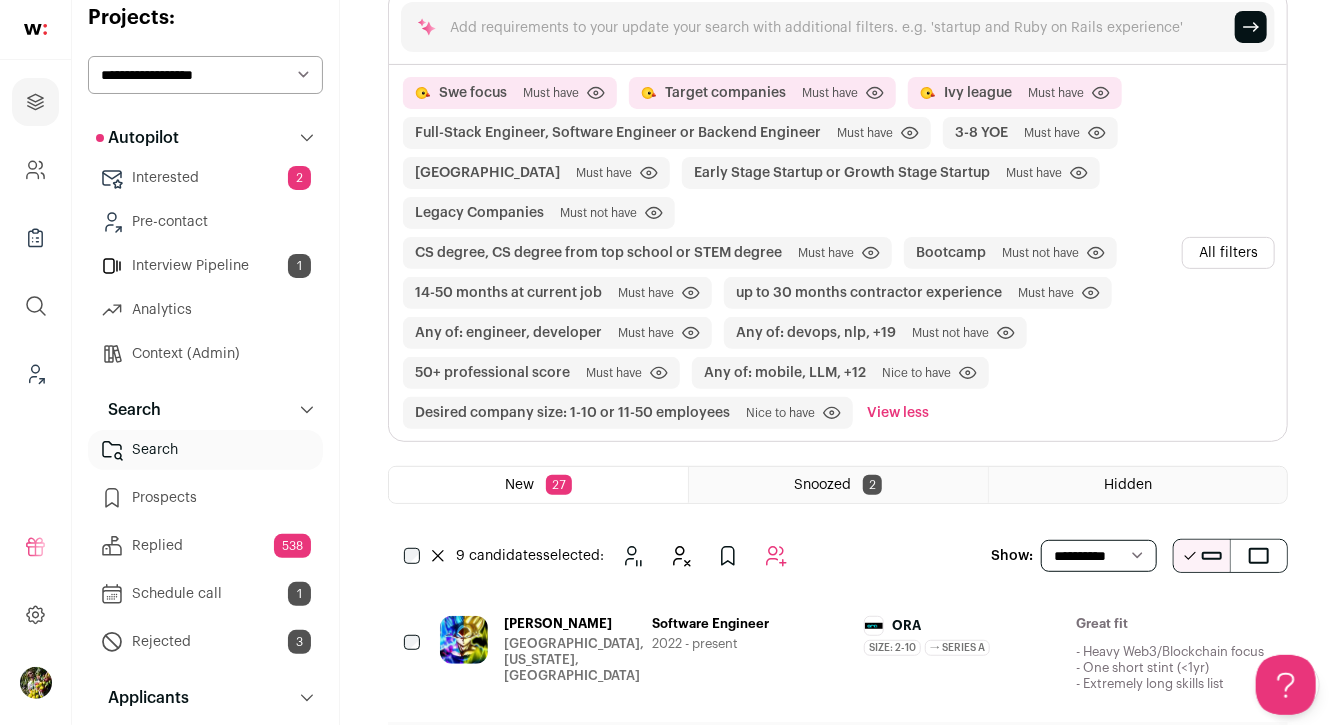 scroll, scrollTop: 350, scrollLeft: 0, axis: vertical 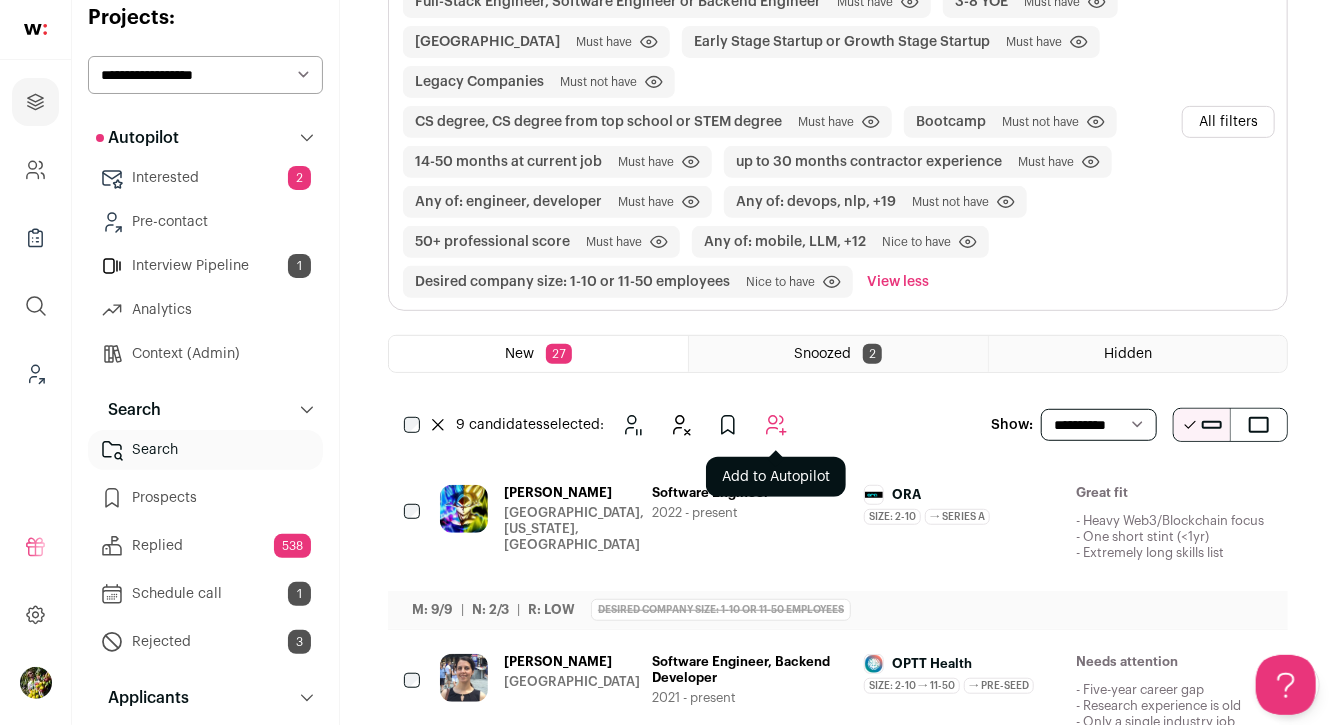 click 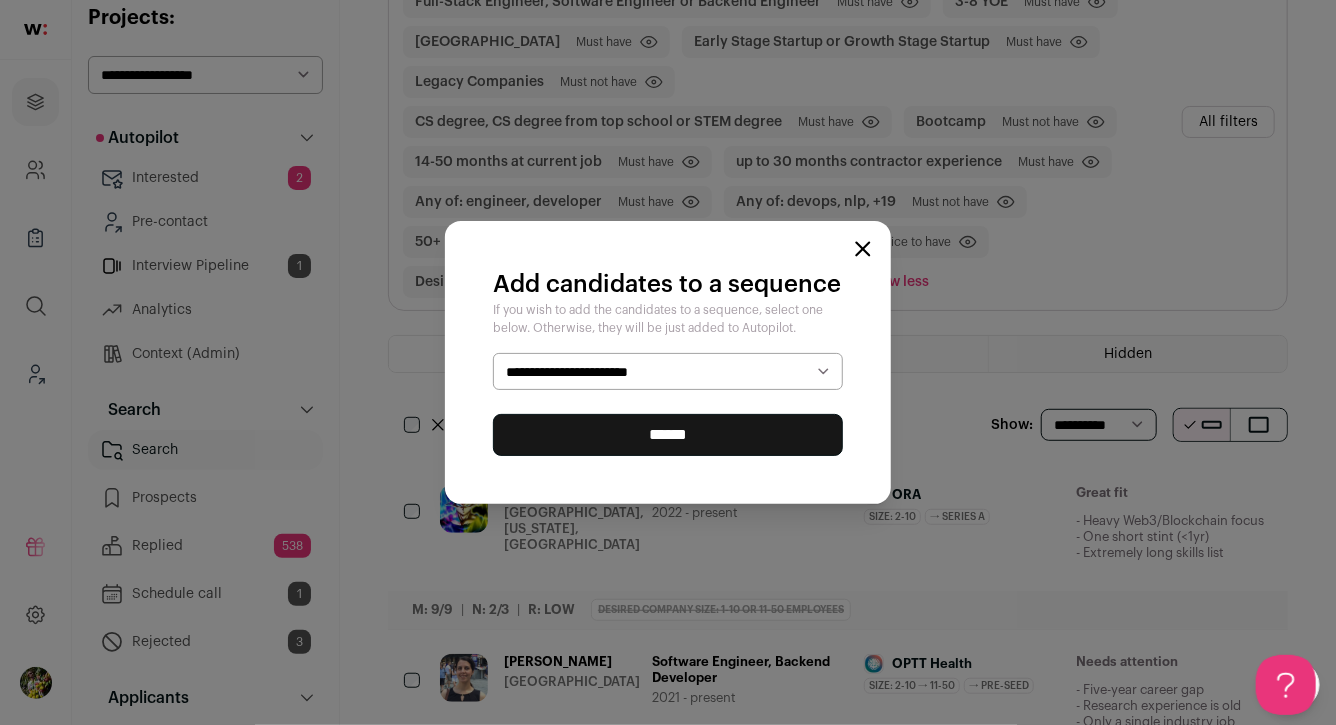 select on "*****" 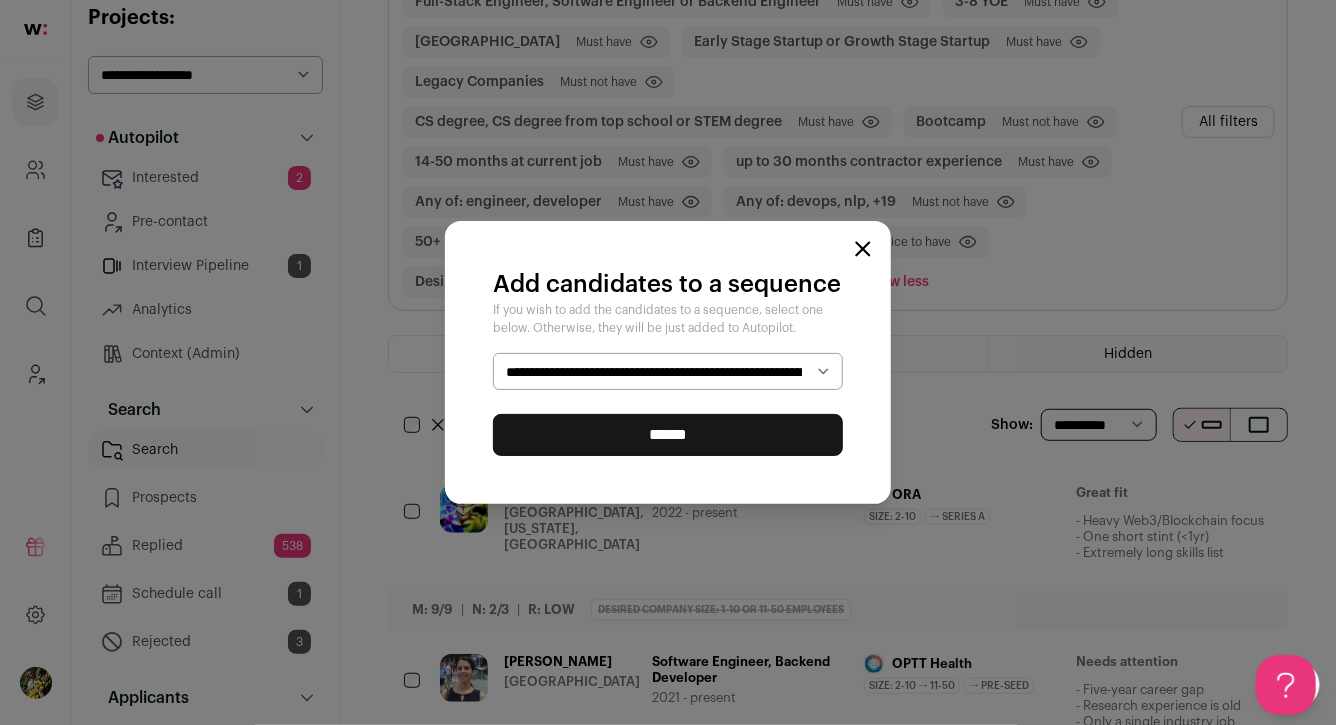 click on "******" at bounding box center [668, 435] 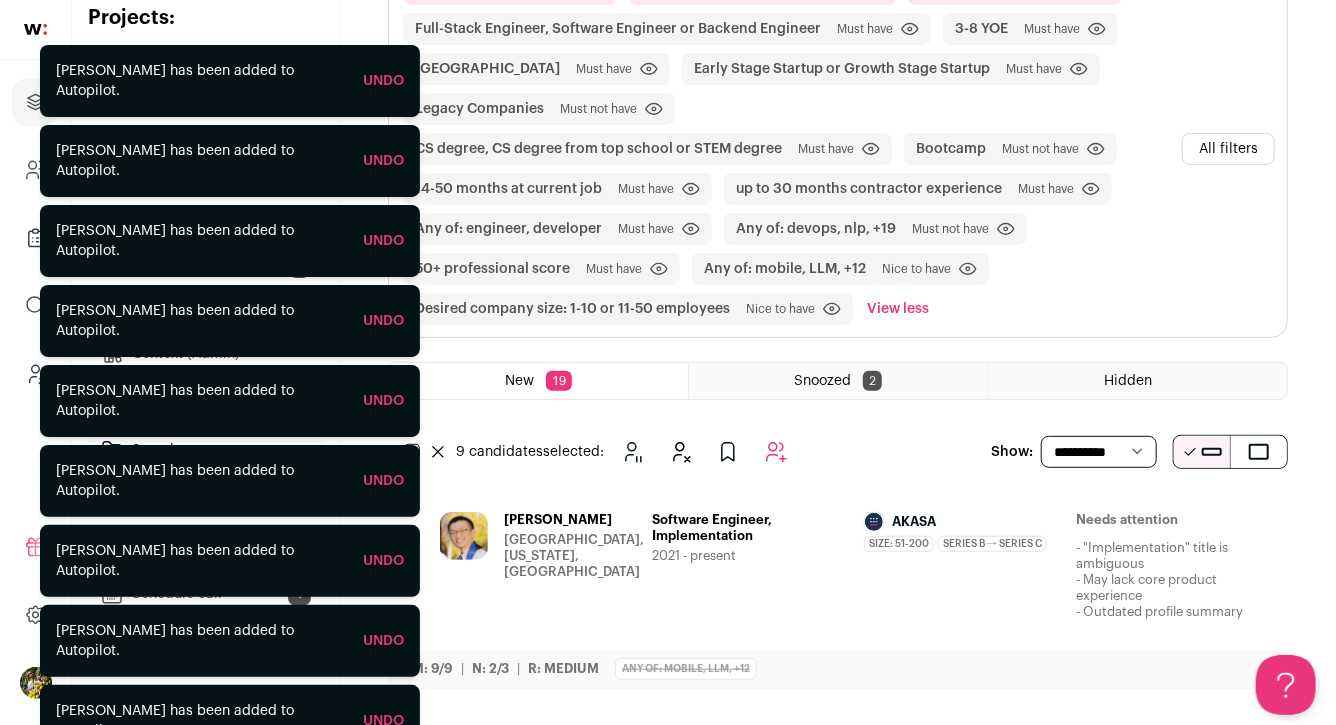 scroll, scrollTop: 321, scrollLeft: 0, axis: vertical 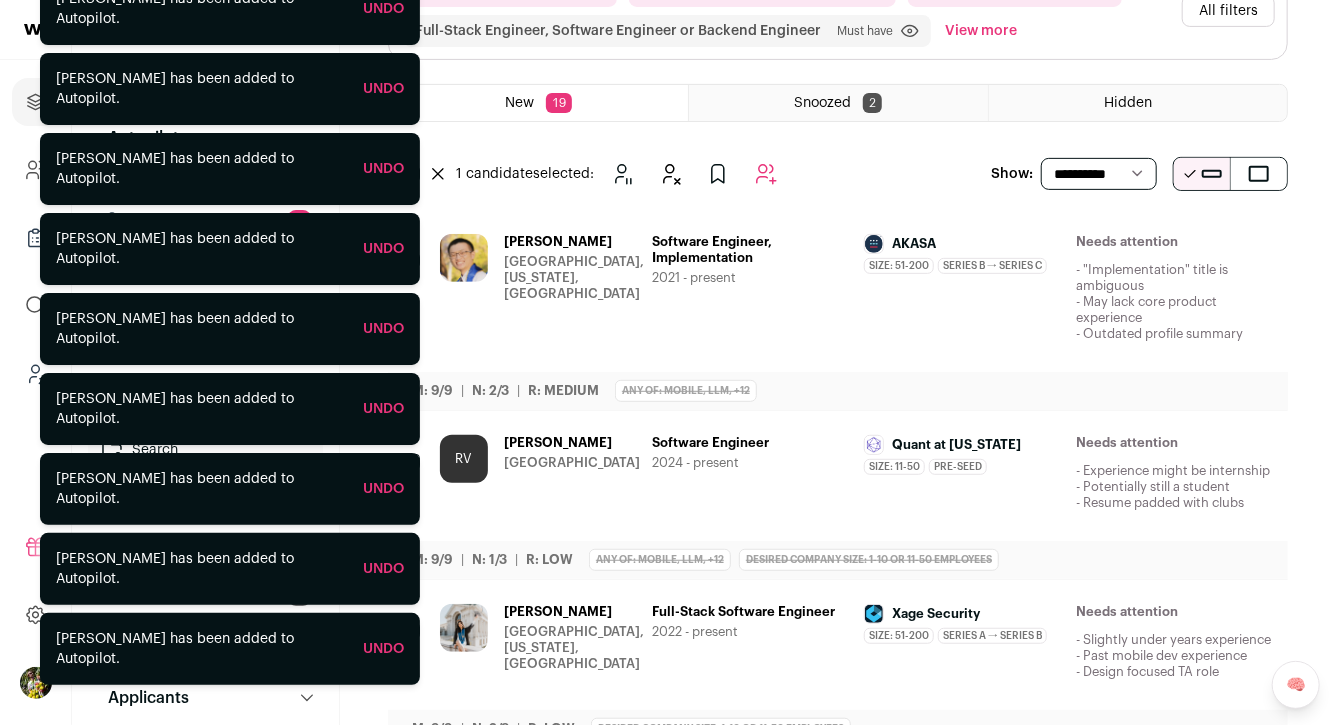 click on "- Slightly under years experience
- Past mobile dev experience
- Design focused TA role" at bounding box center (1174, 656) 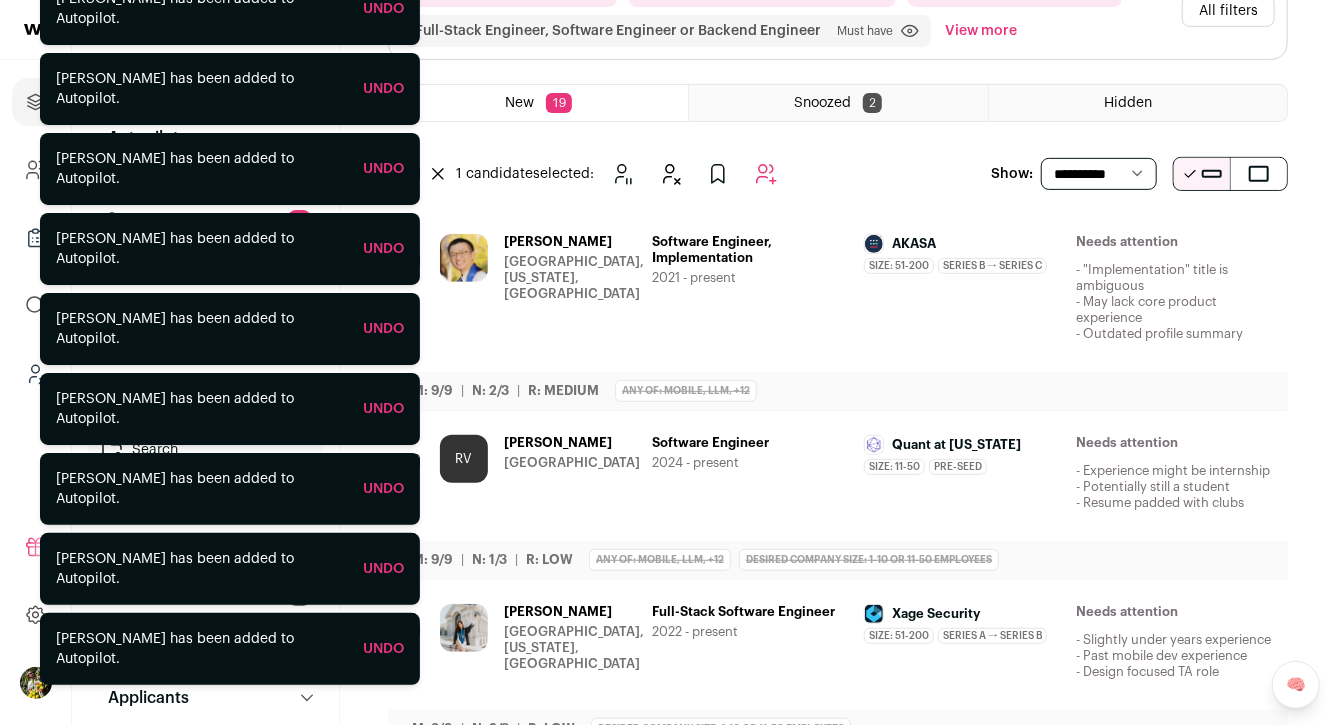 scroll, scrollTop: 350, scrollLeft: 0, axis: vertical 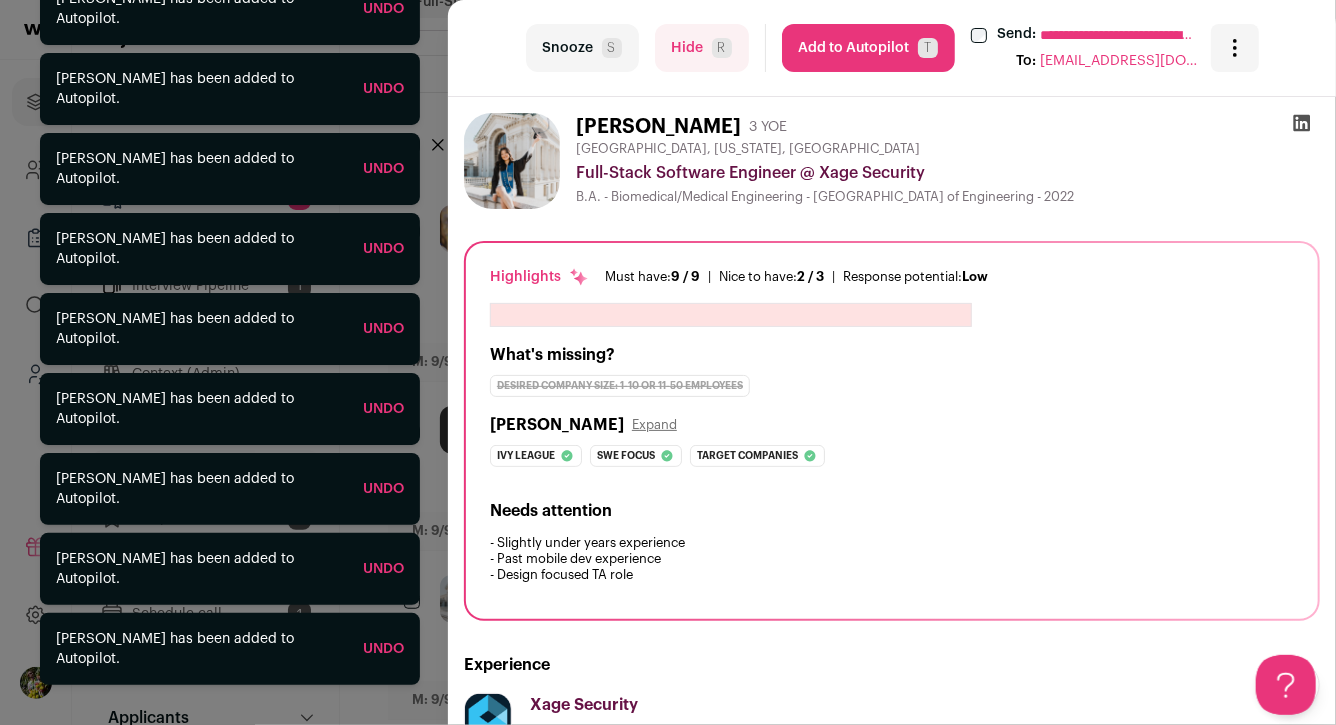 click on "R" at bounding box center (722, 48) 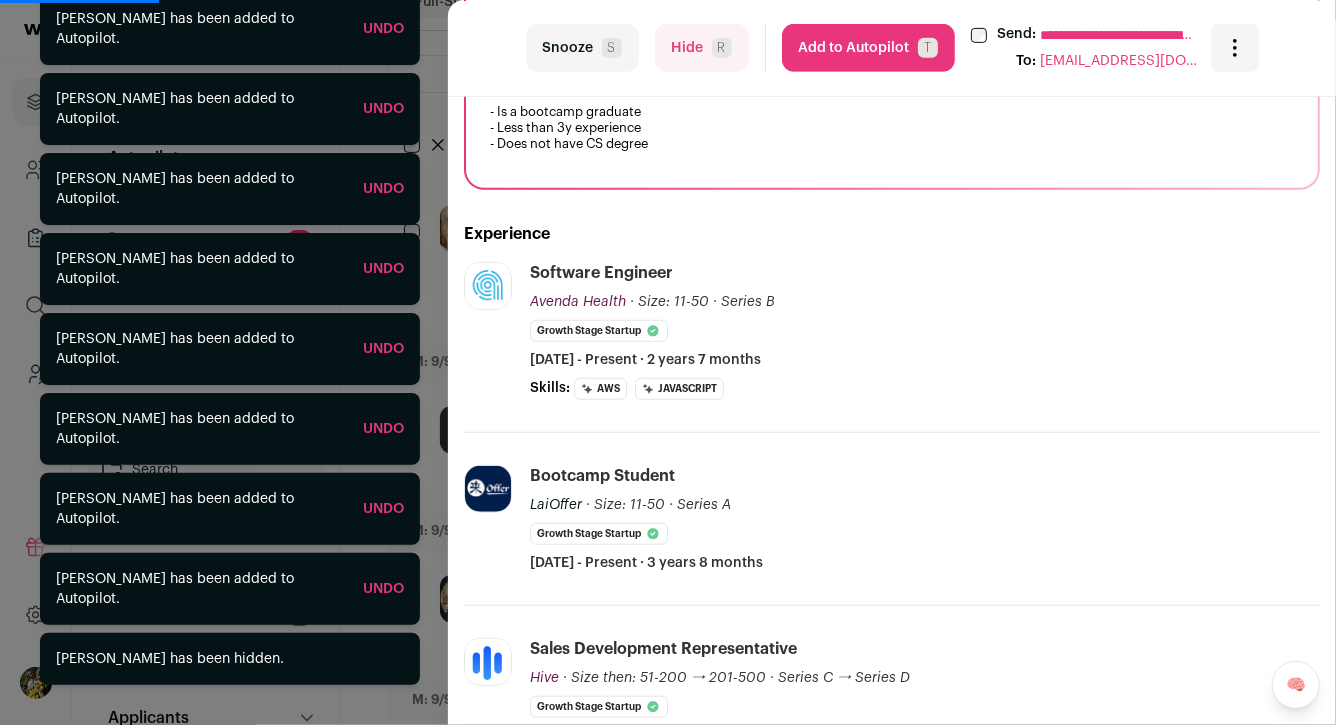 scroll, scrollTop: 457, scrollLeft: 0, axis: vertical 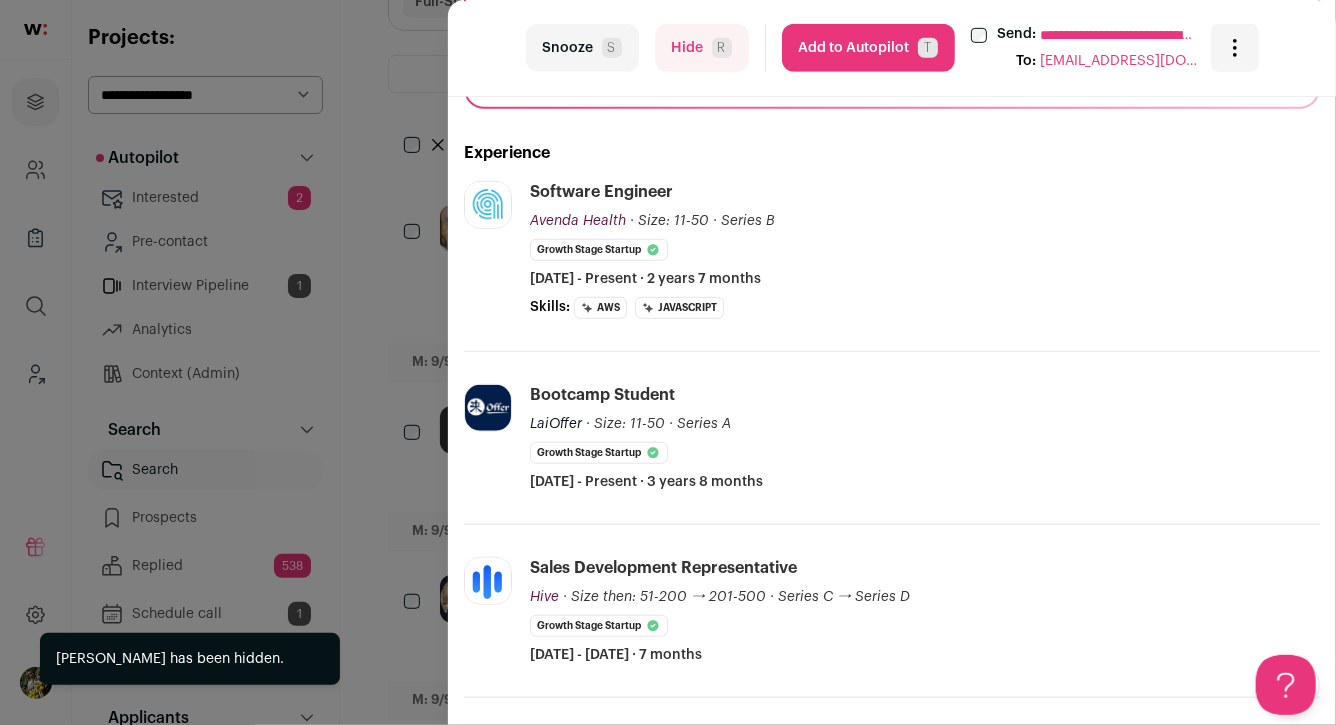 click on "Hide
R" at bounding box center (702, 48) 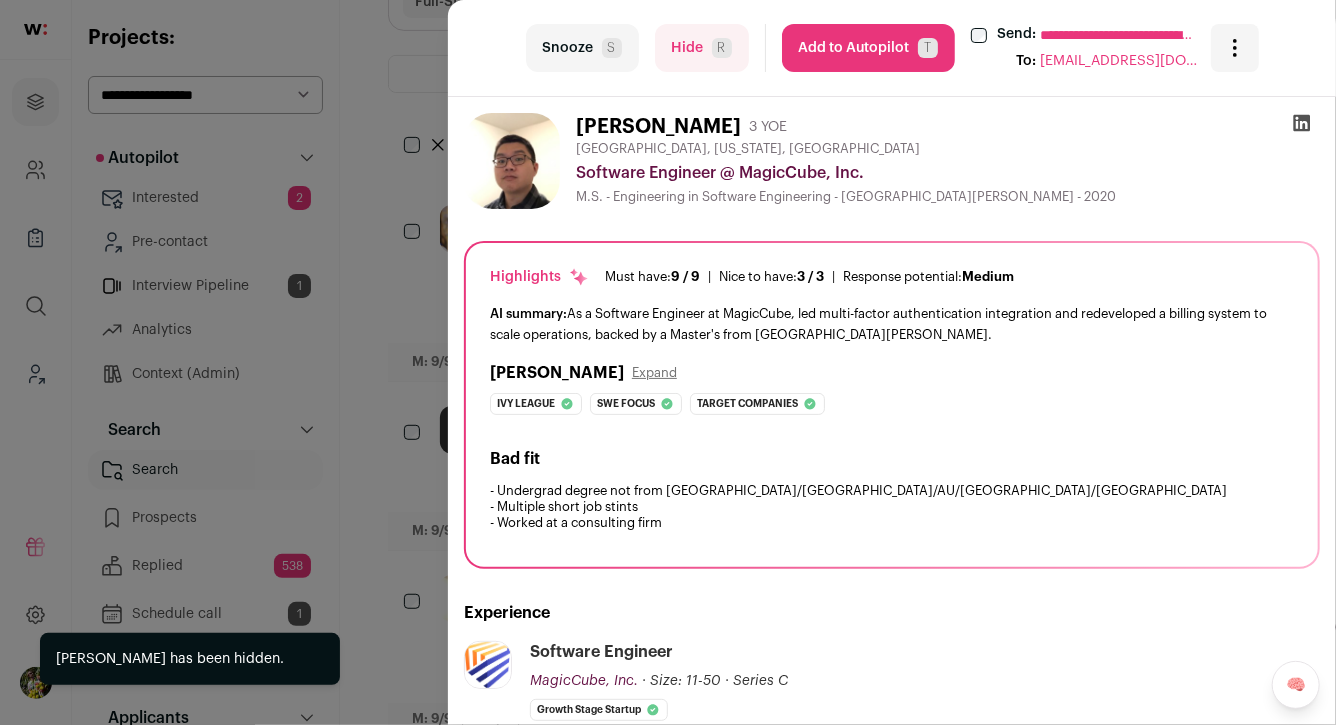 click on "**********" at bounding box center [668, 362] 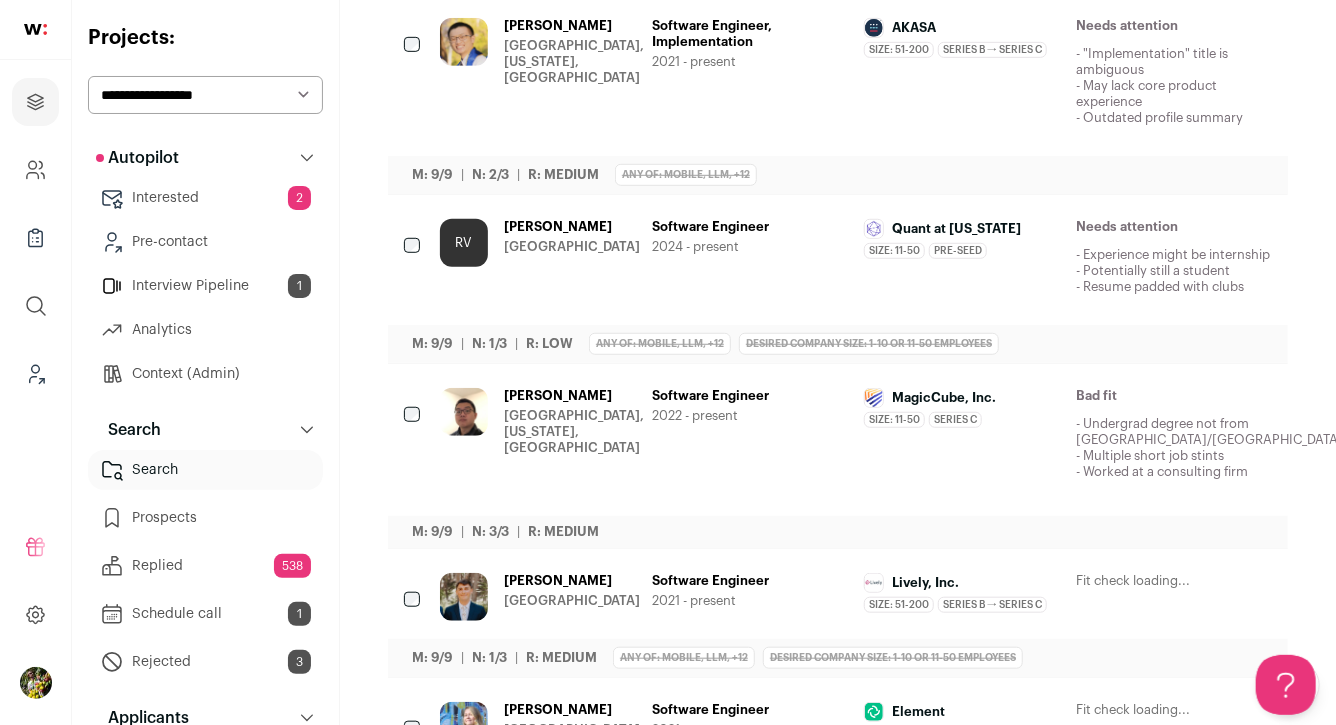 scroll, scrollTop: 554, scrollLeft: 0, axis: vertical 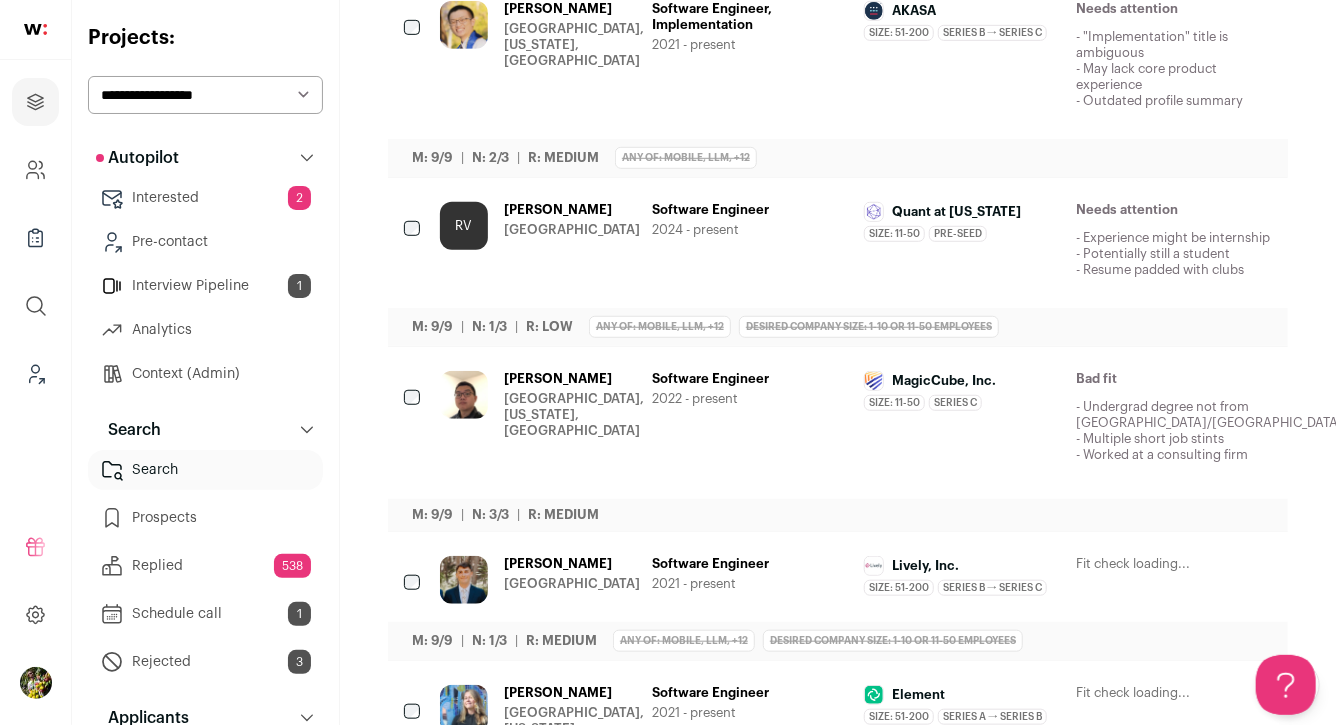 click 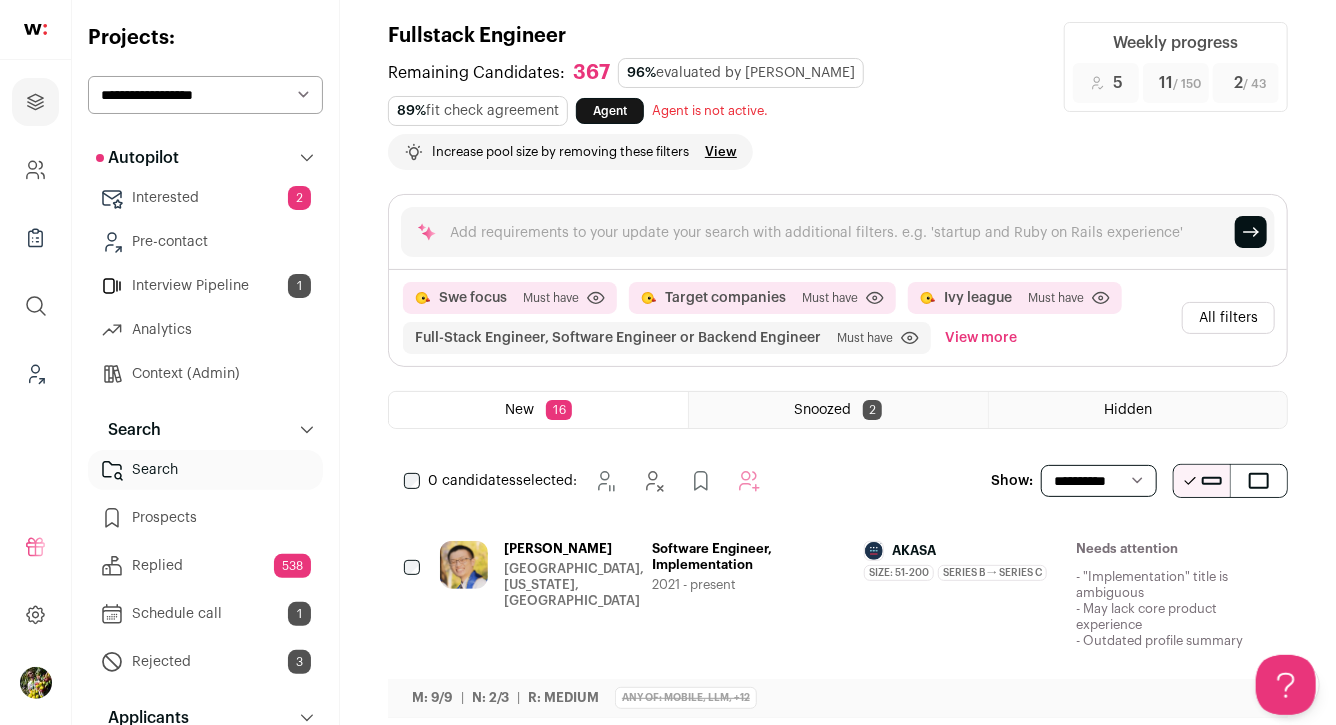 scroll, scrollTop: 0, scrollLeft: 0, axis: both 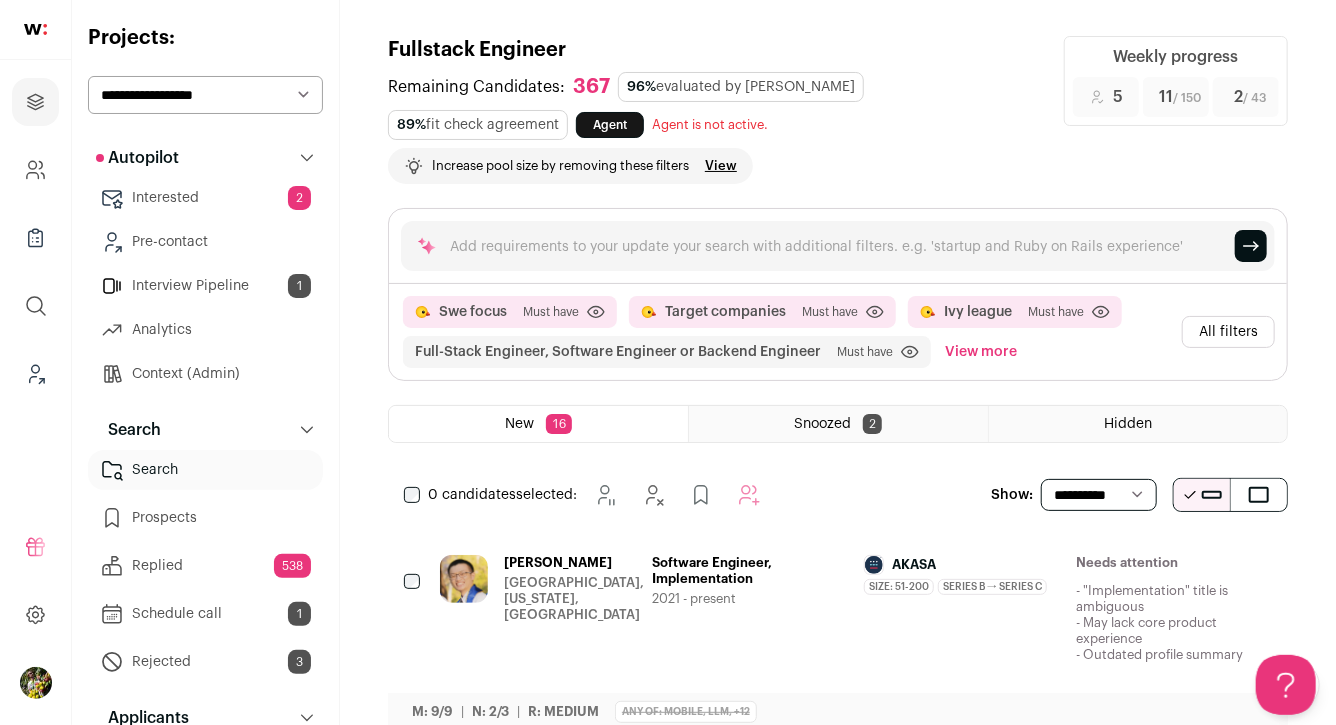 drag, startPoint x: 1002, startPoint y: 466, endPoint x: 668, endPoint y: 384, distance: 343.9186 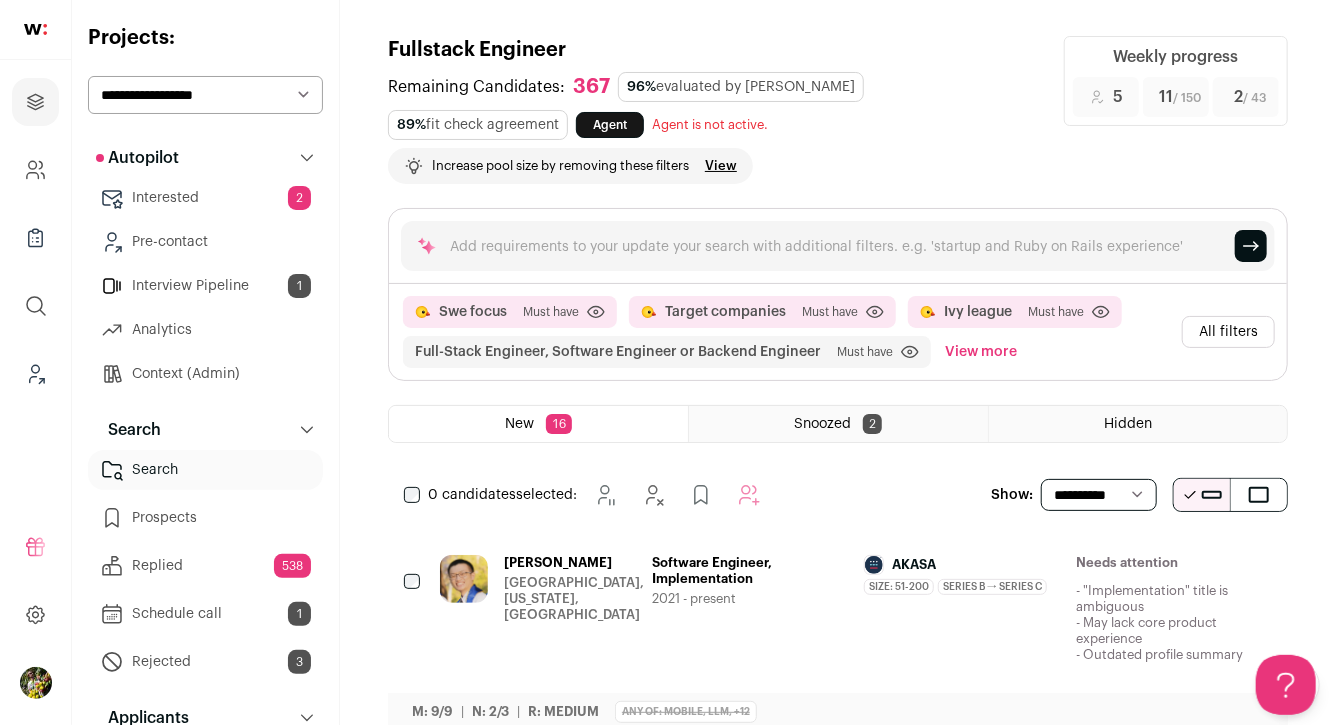 click on "View more" at bounding box center (981, 352) 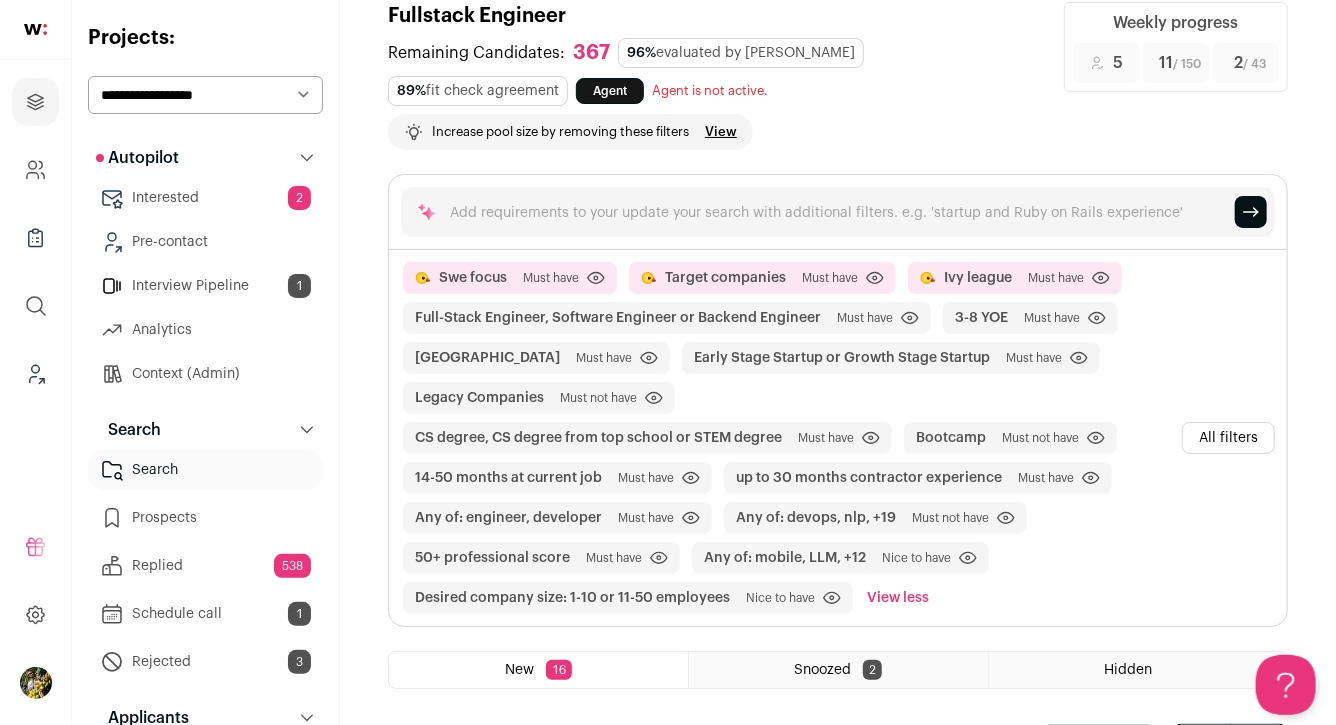 scroll, scrollTop: 0, scrollLeft: 0, axis: both 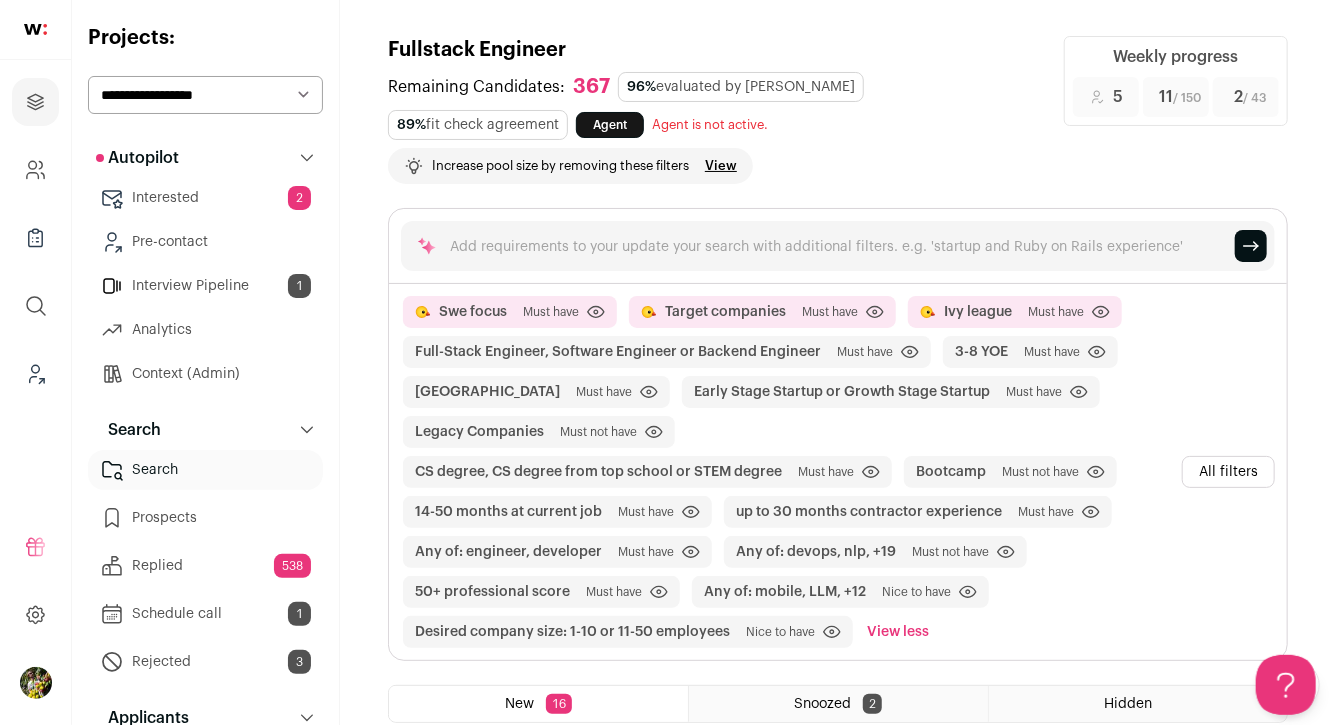 click on "367" at bounding box center [591, 87] 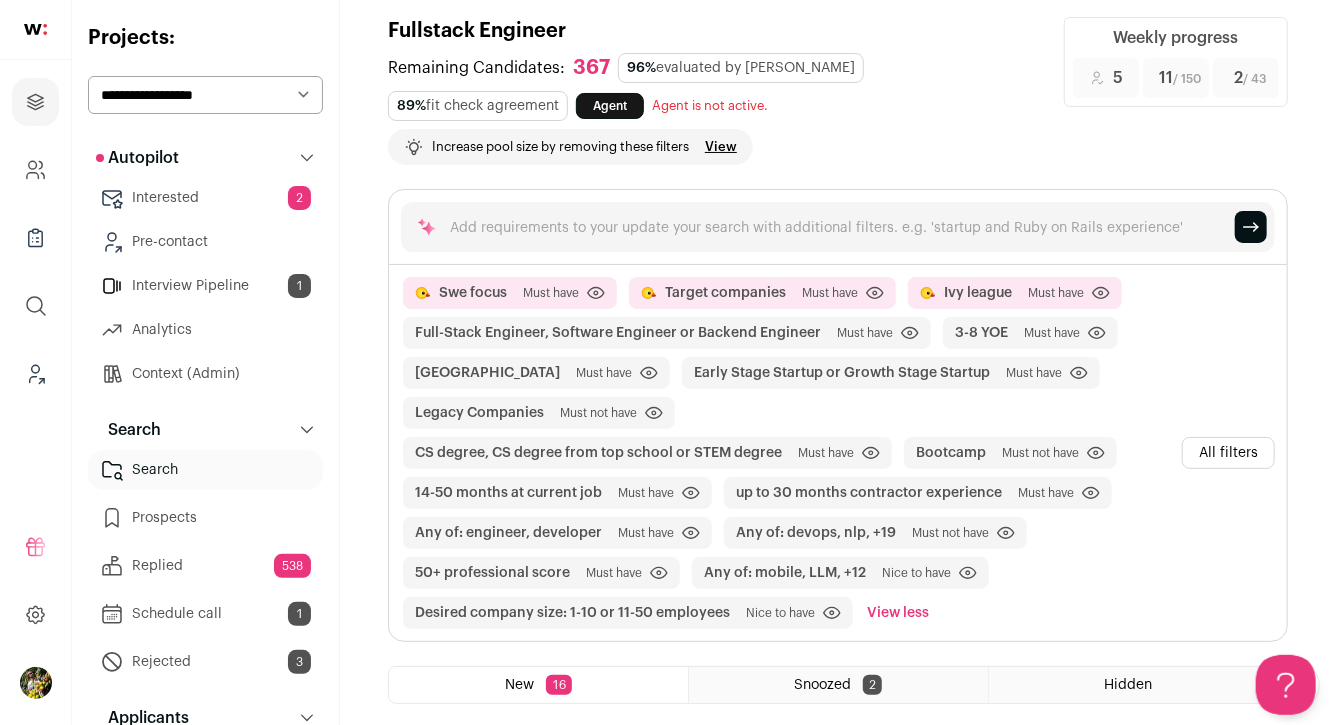 scroll, scrollTop: 1, scrollLeft: 0, axis: vertical 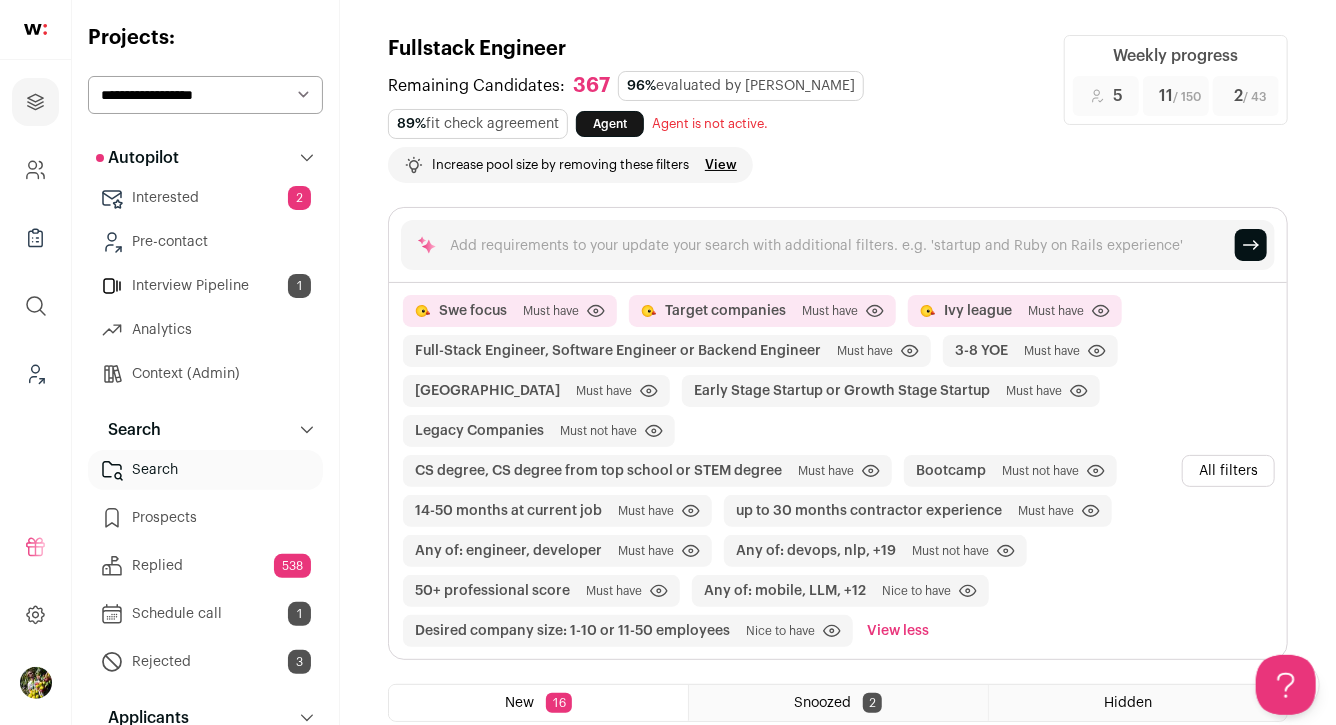 click on "Agent" at bounding box center [610, 124] 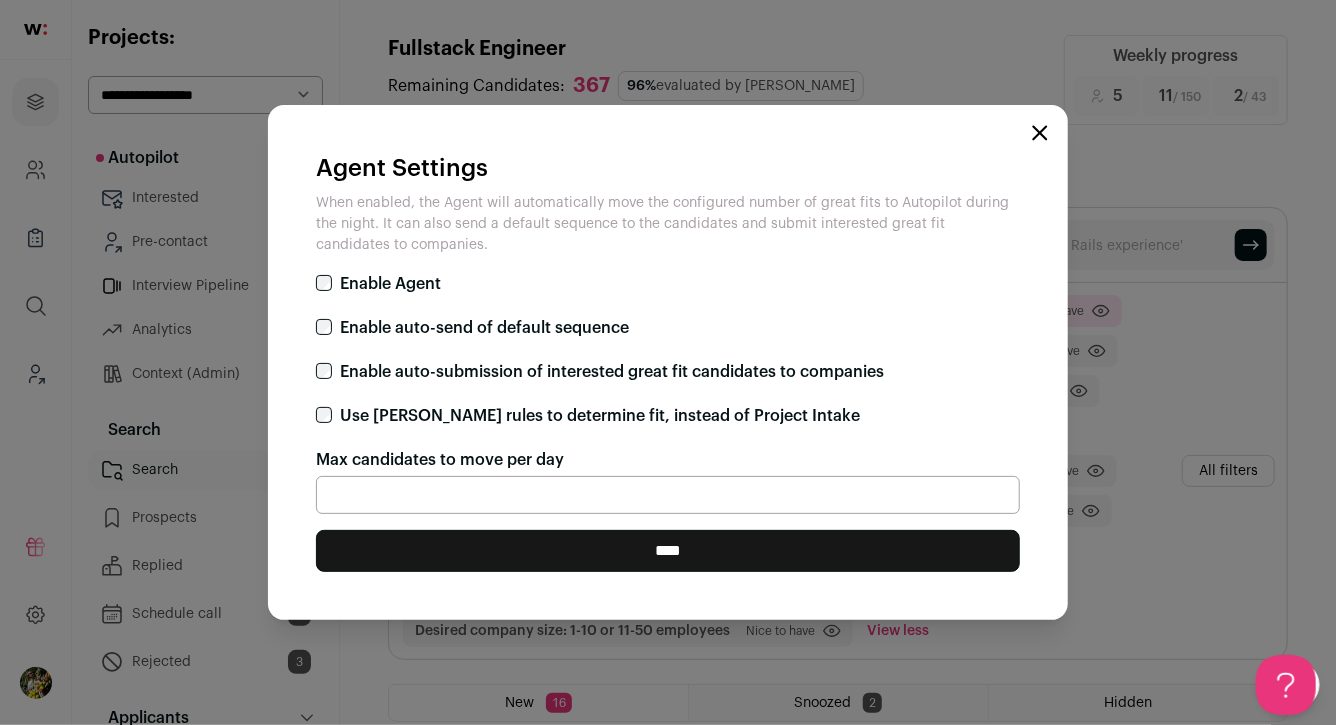 click 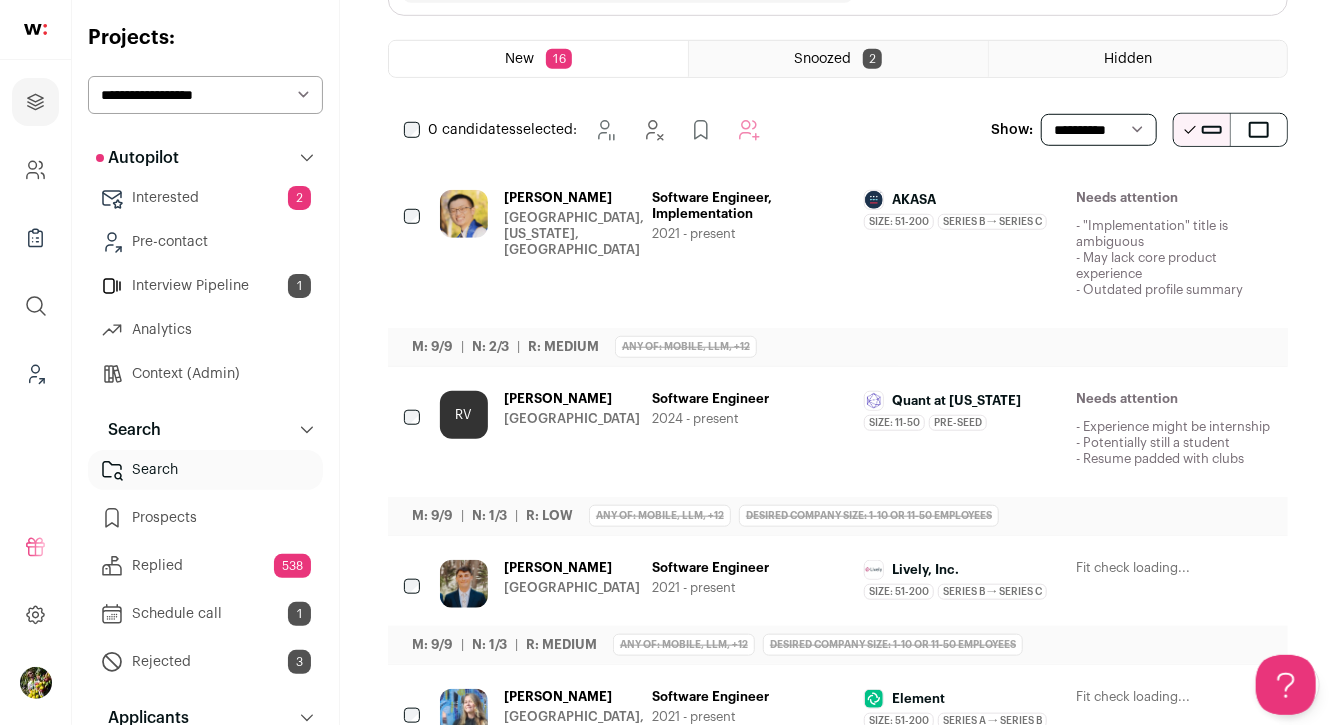 scroll, scrollTop: 646, scrollLeft: 0, axis: vertical 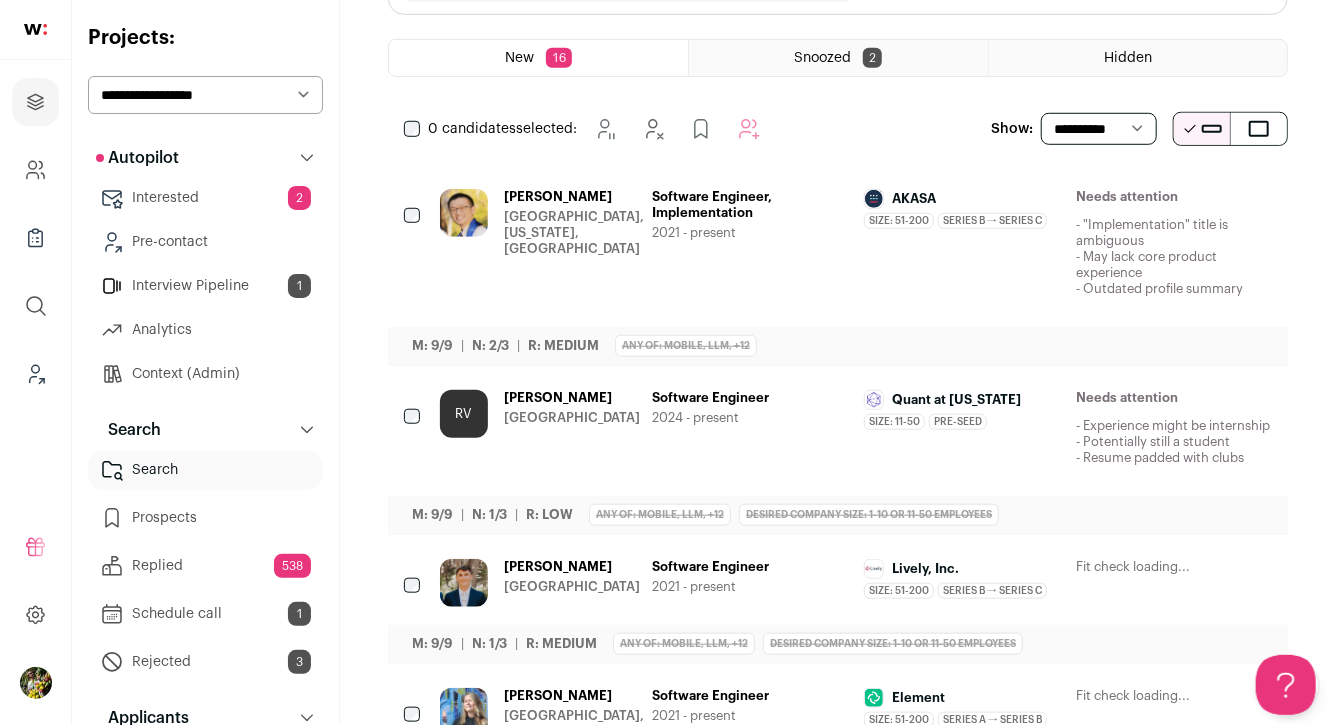 click 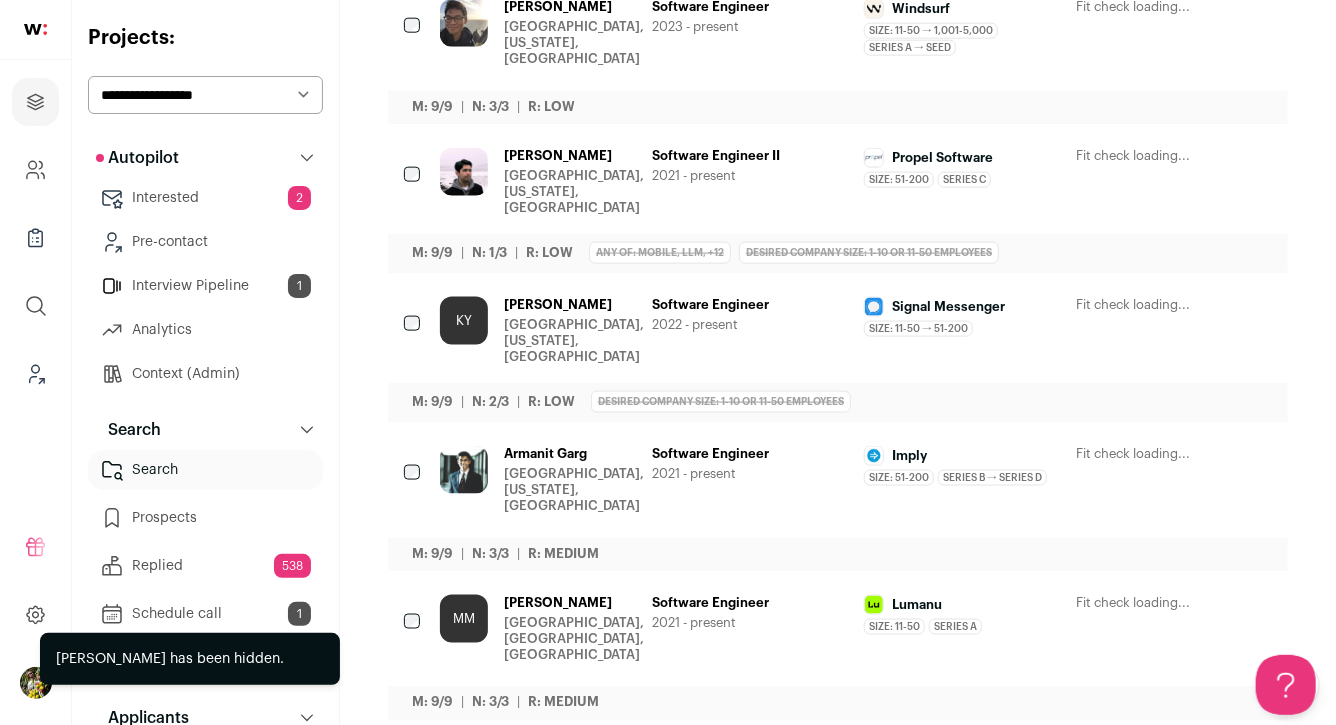 scroll, scrollTop: 0, scrollLeft: 0, axis: both 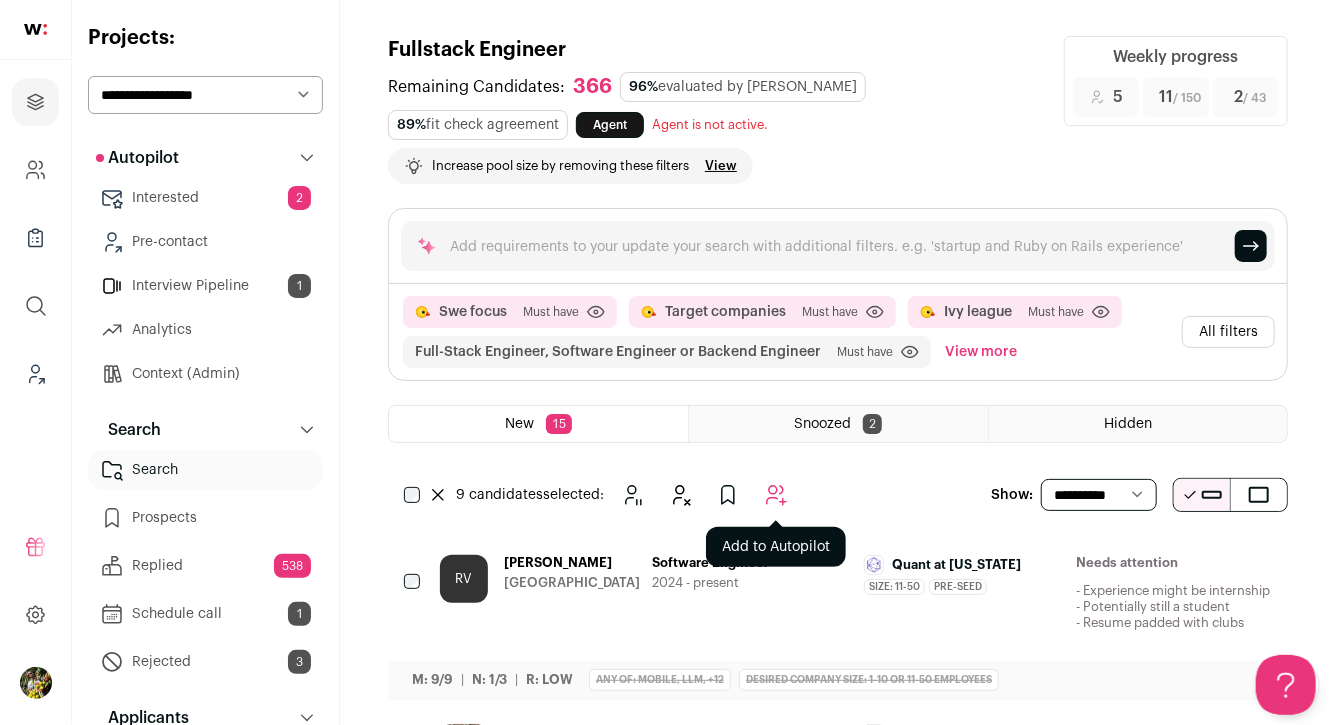 click 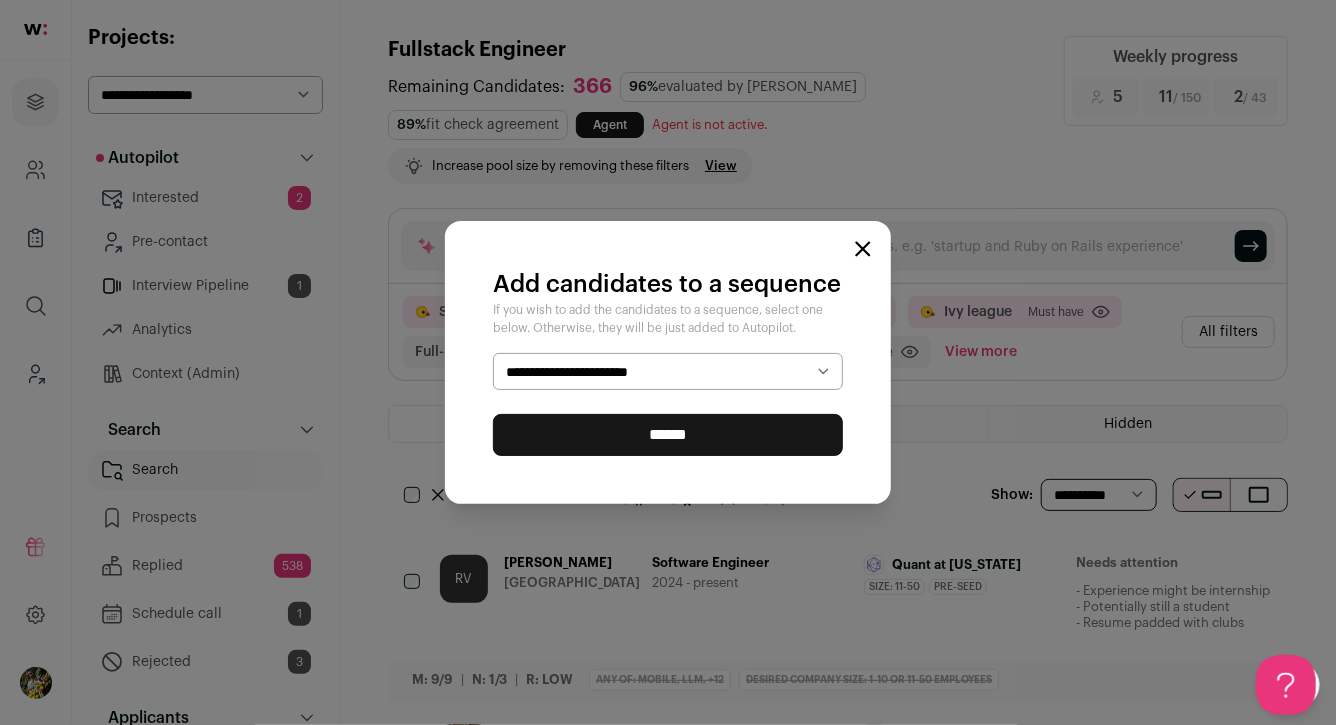 select on "*****" 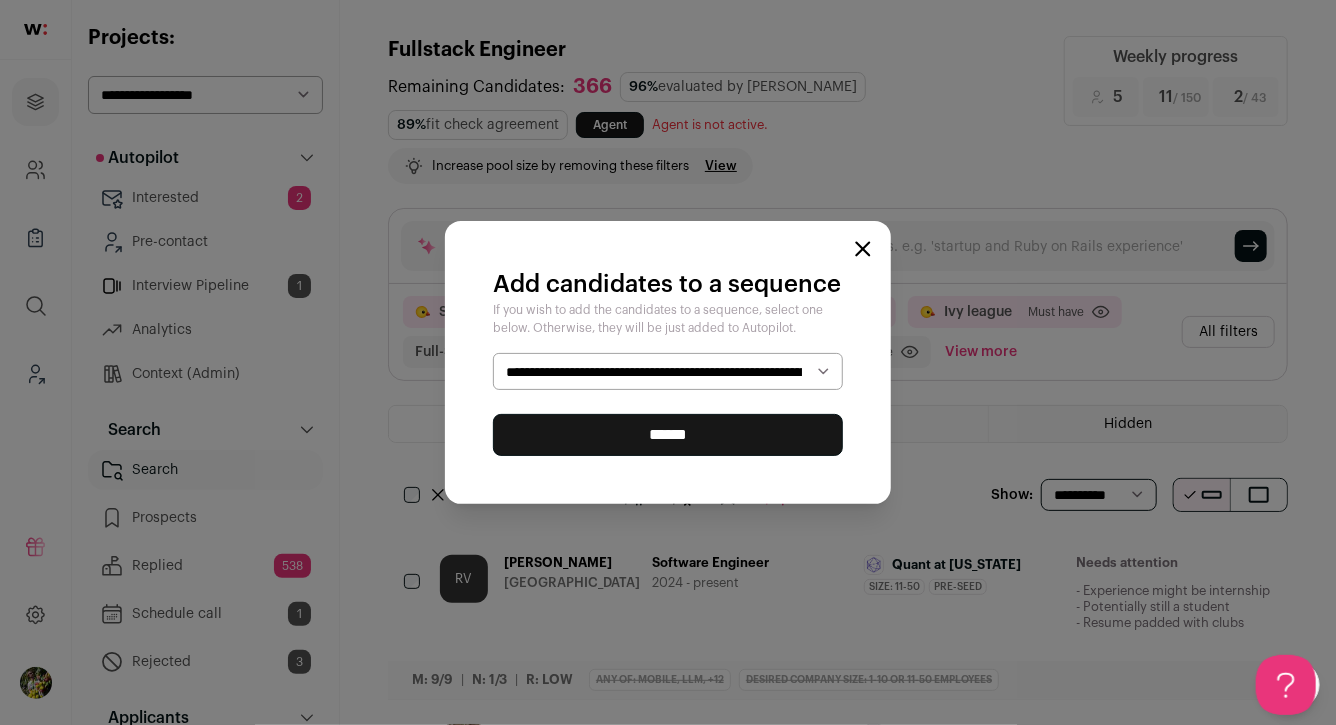 click on "******" at bounding box center [668, 435] 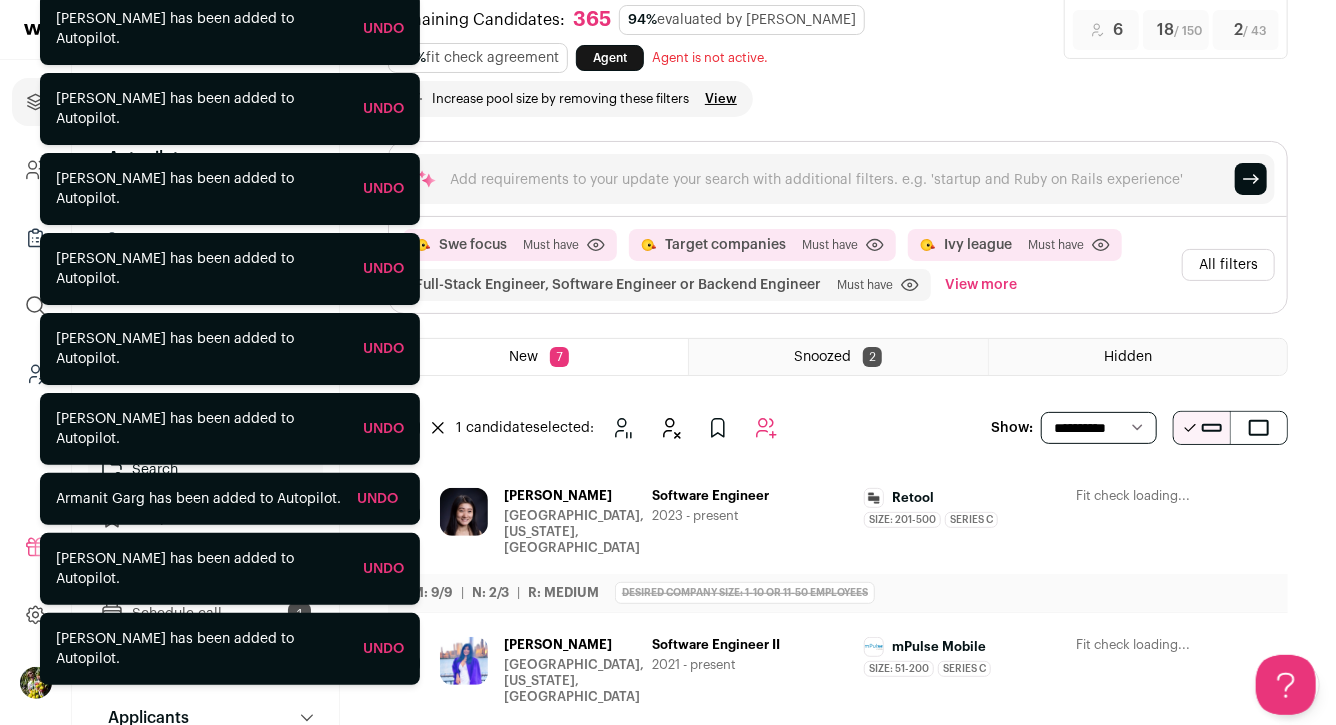 scroll, scrollTop: 0, scrollLeft: 0, axis: both 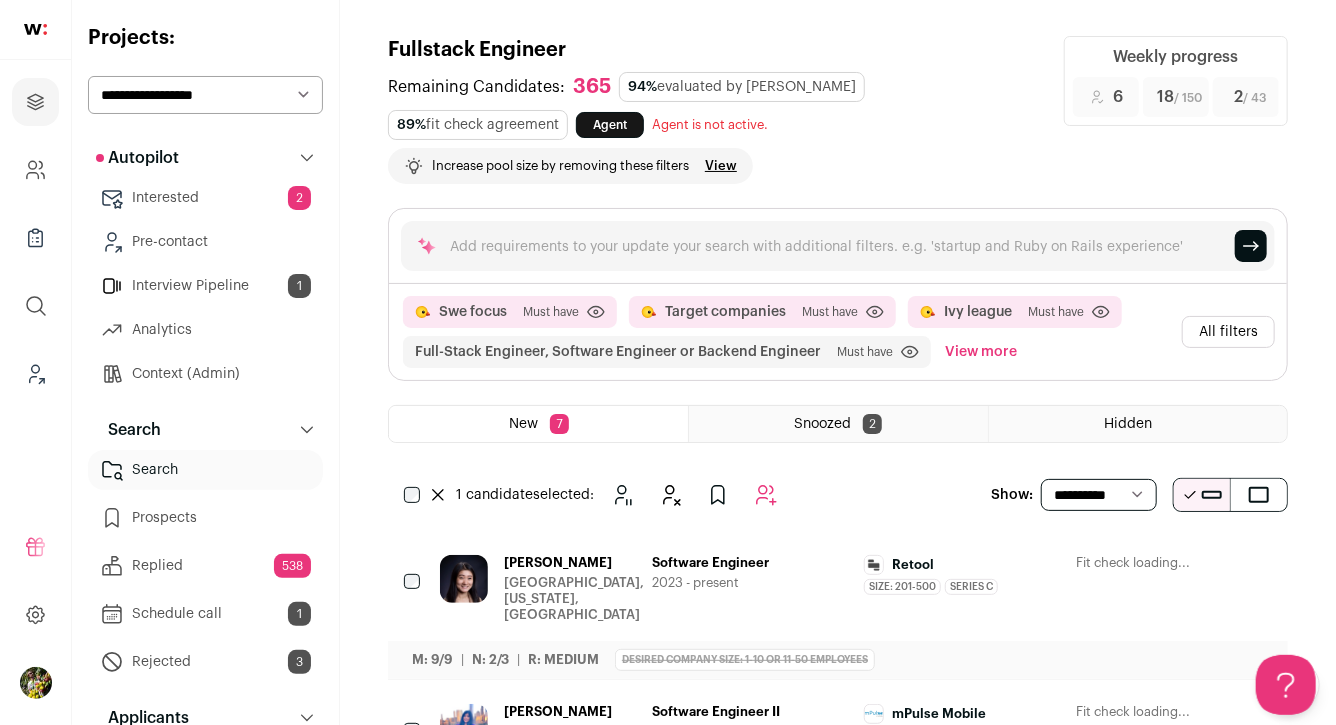 click on "Fullstack Engineer
Remaining Candidates:
365
94%
evaluated by Finch
89%
fit check agreement
Agent
Agent is not active.
Loading...
Increase pool size by removing these filters
View
Weekly progress
6
Added to prospects
18" at bounding box center (838, 648) 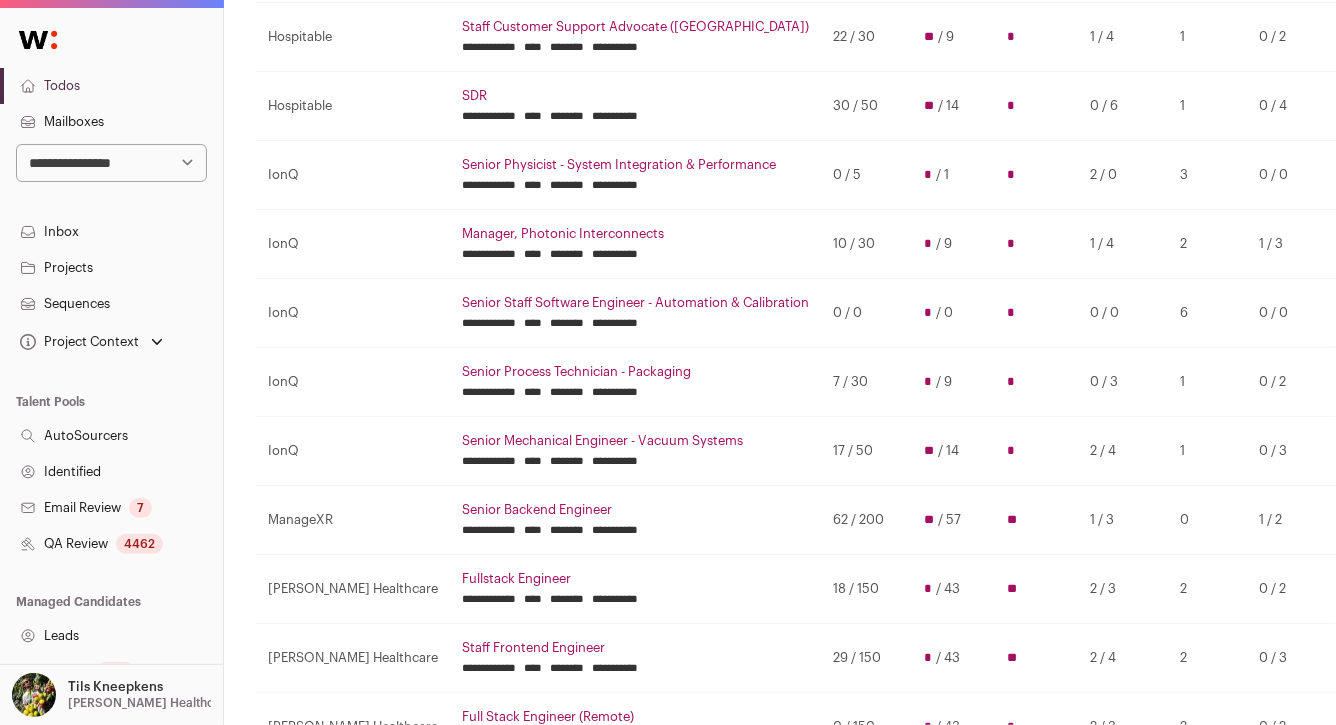 scroll, scrollTop: 628, scrollLeft: 0, axis: vertical 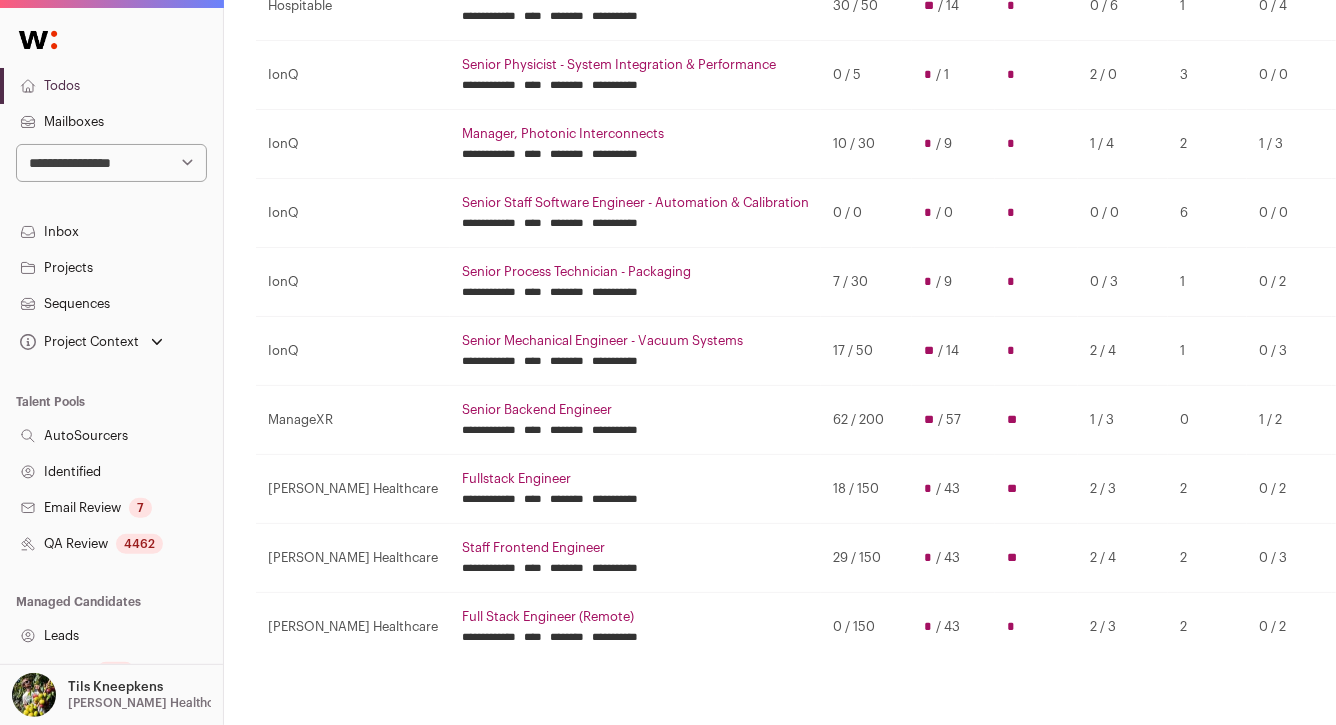 click on "Senior Process Technician - Packaging" at bounding box center (635, 272) 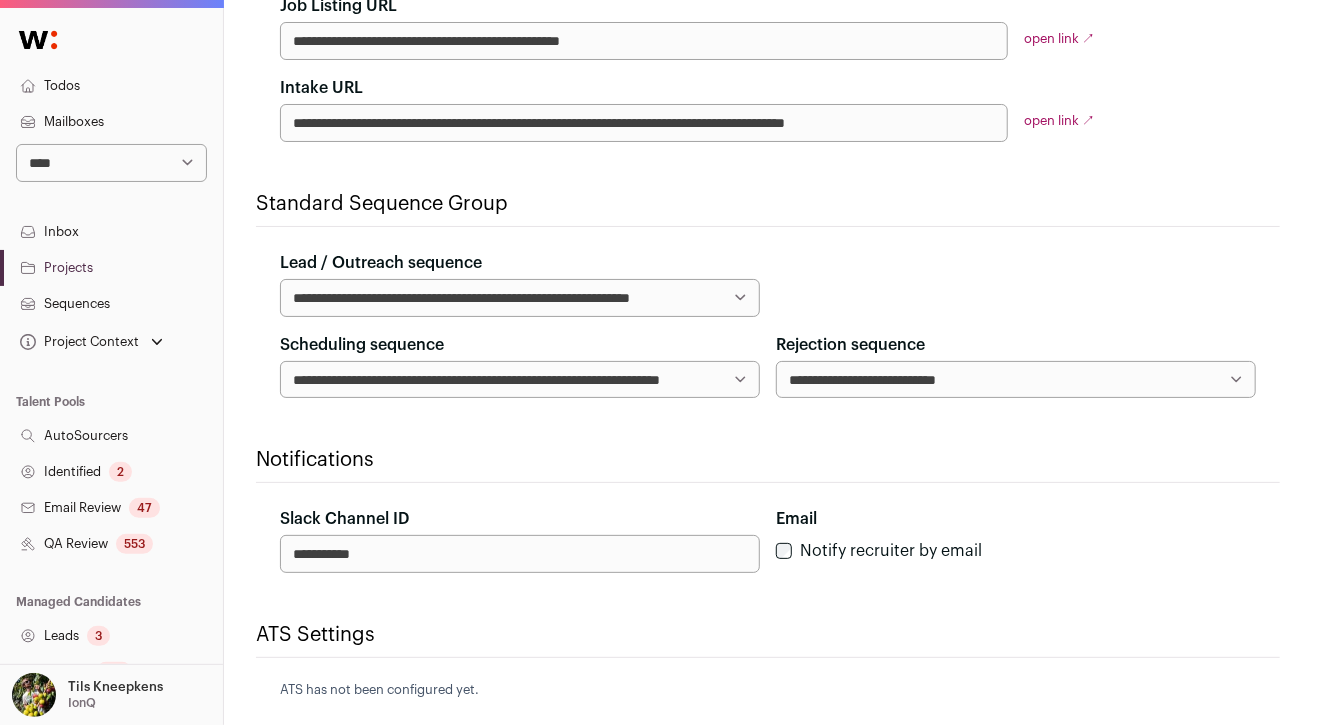 scroll, scrollTop: 0, scrollLeft: 0, axis: both 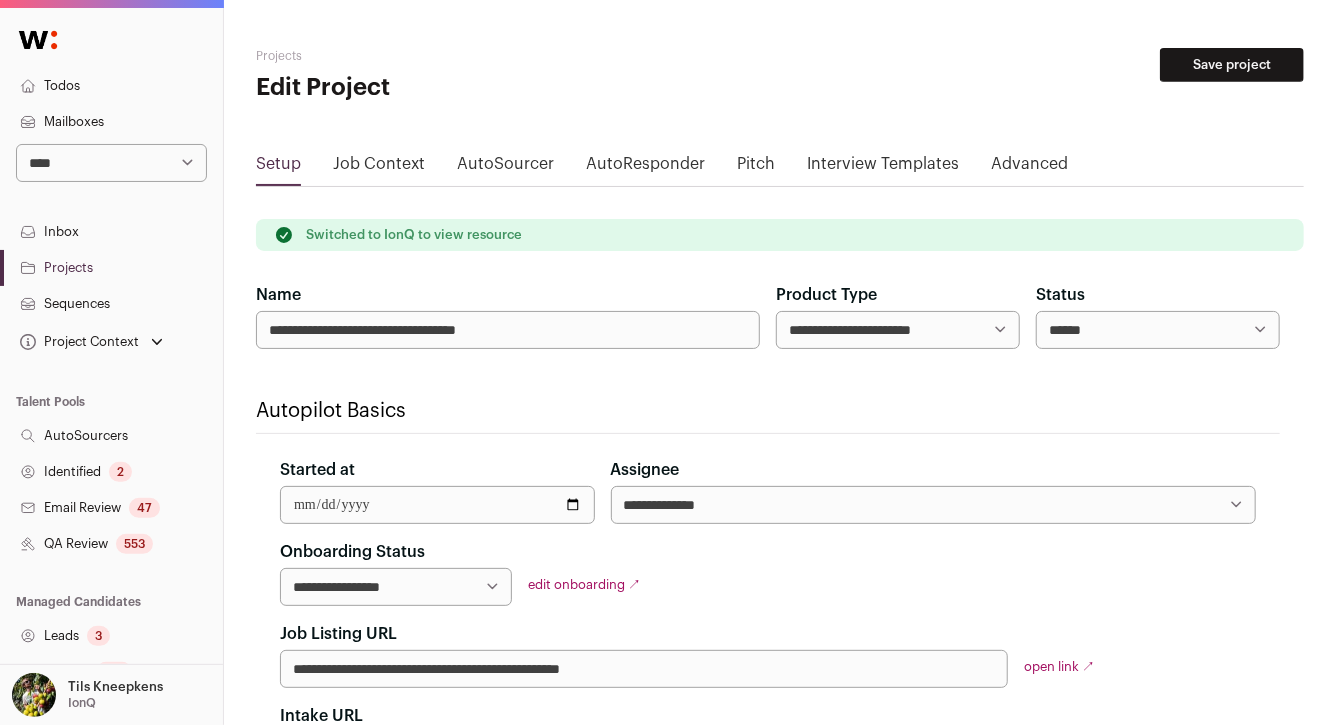 click on "553" at bounding box center (134, 544) 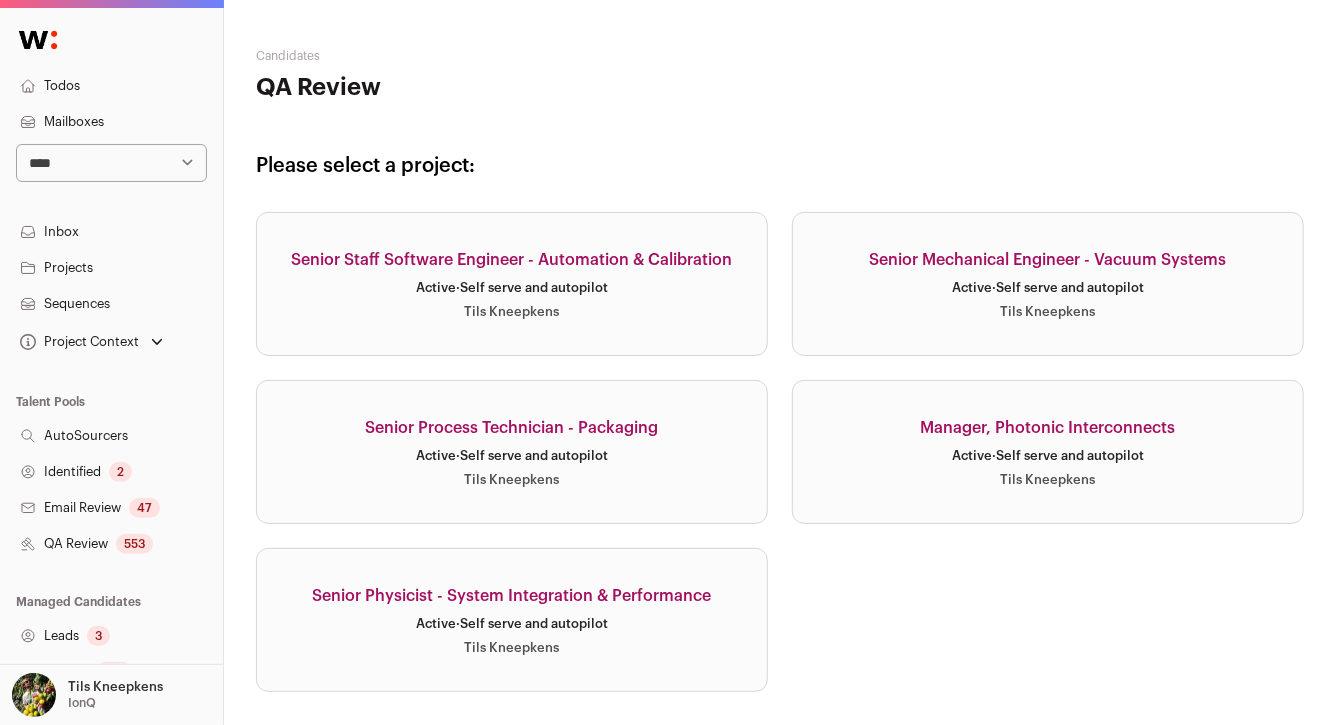click on "Senior Process Technician - Packaging
Active
·
Self serve and autopilot
Tils Kneepkens" at bounding box center [512, 452] 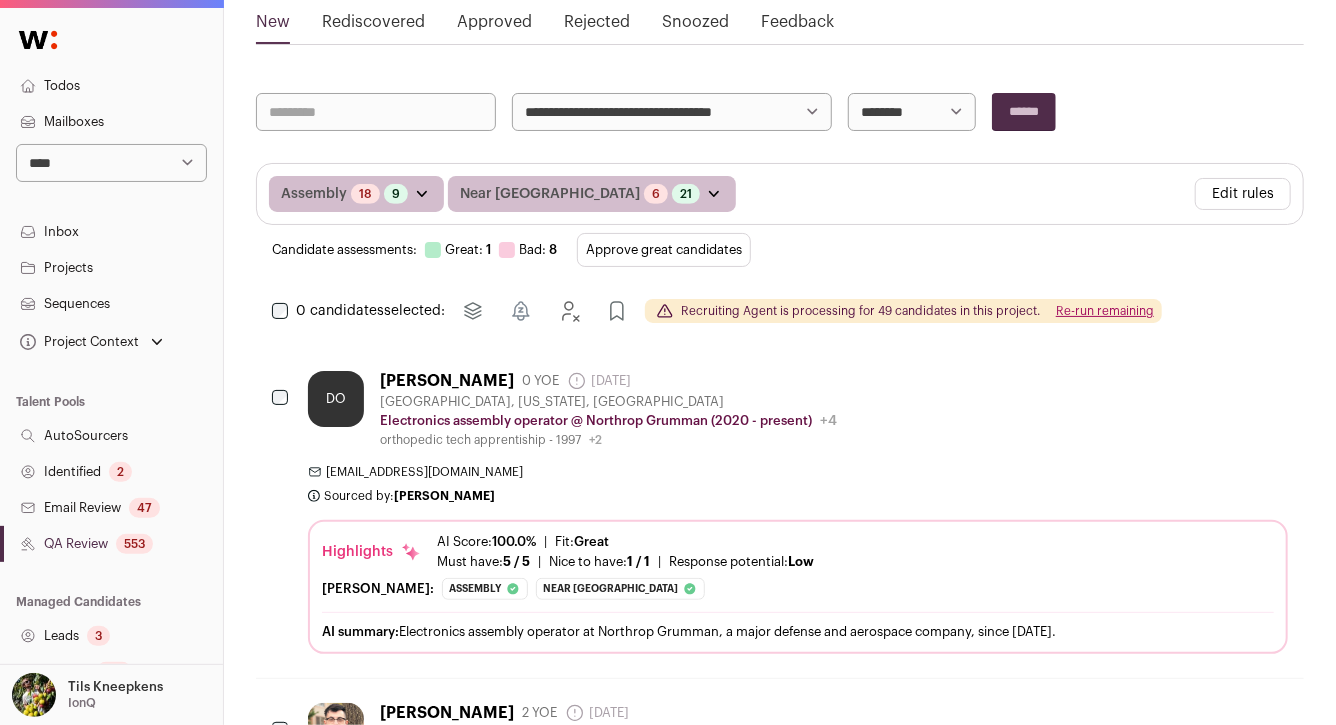 scroll, scrollTop: 292, scrollLeft: 0, axis: vertical 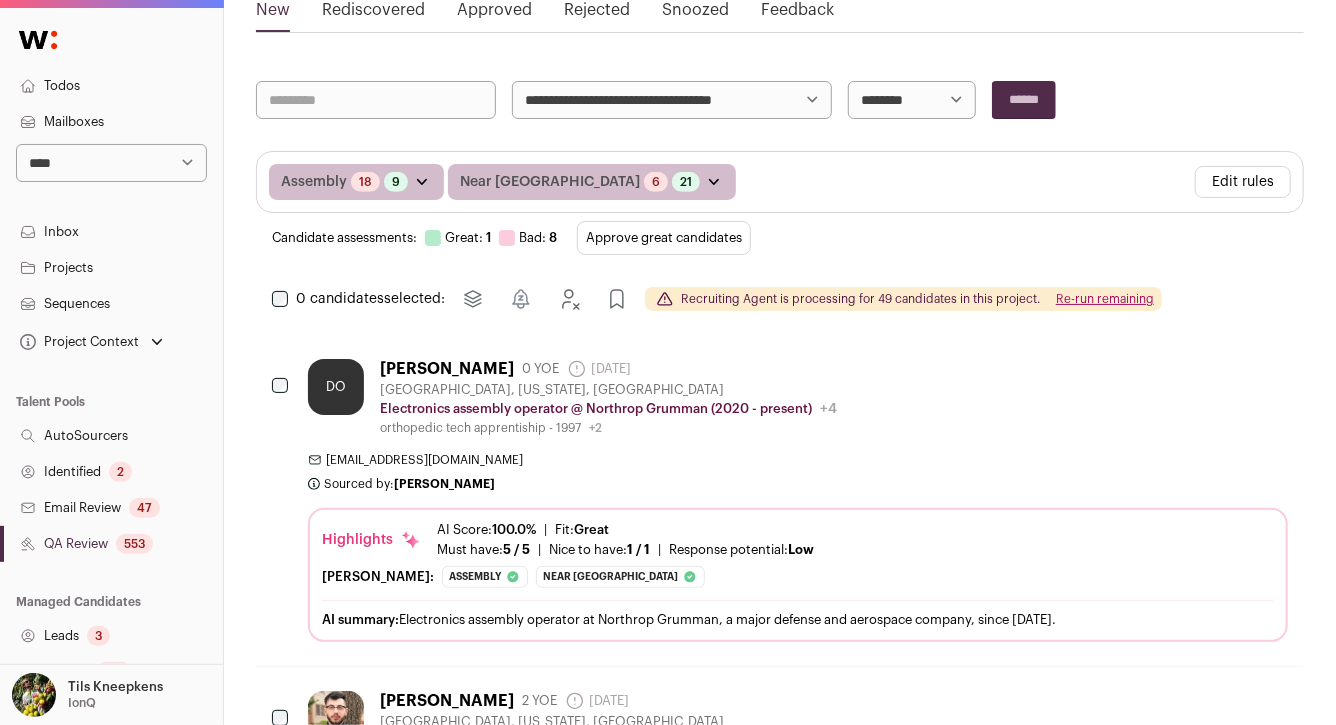 click on "Approve great candidates" at bounding box center (664, 238) 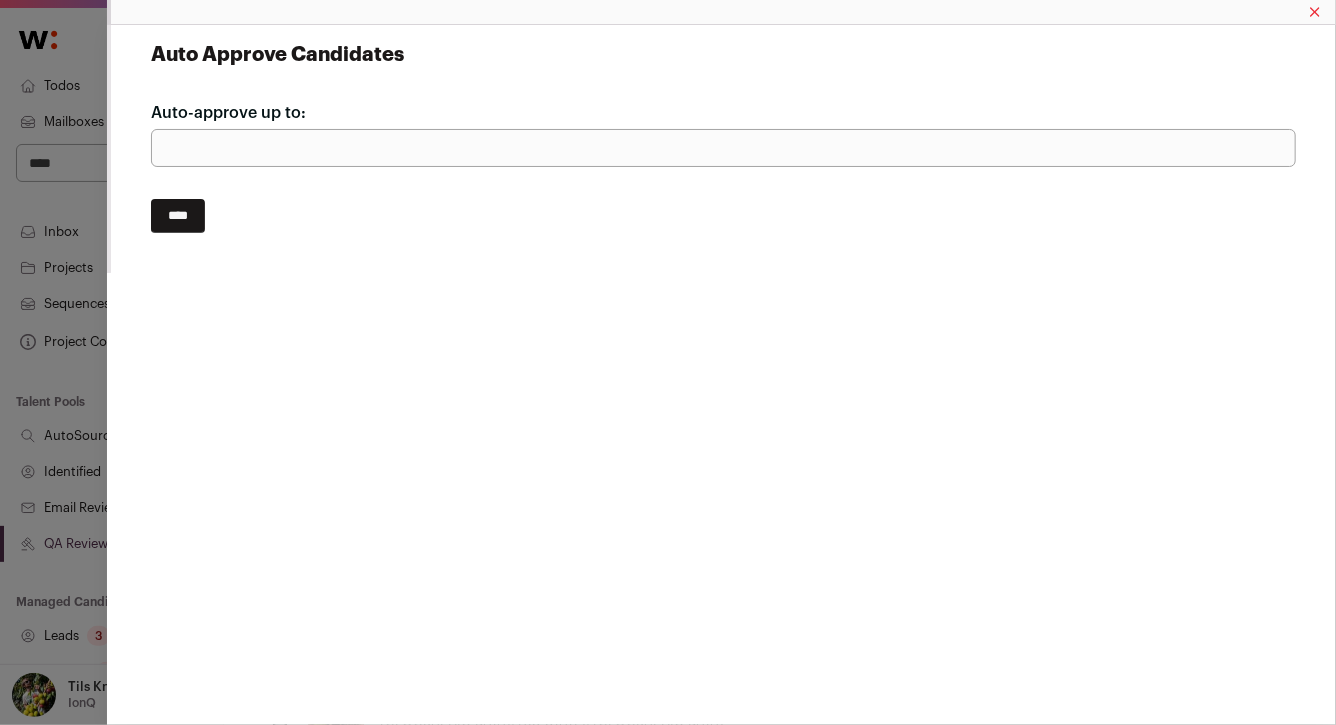click on "****" at bounding box center [178, 216] 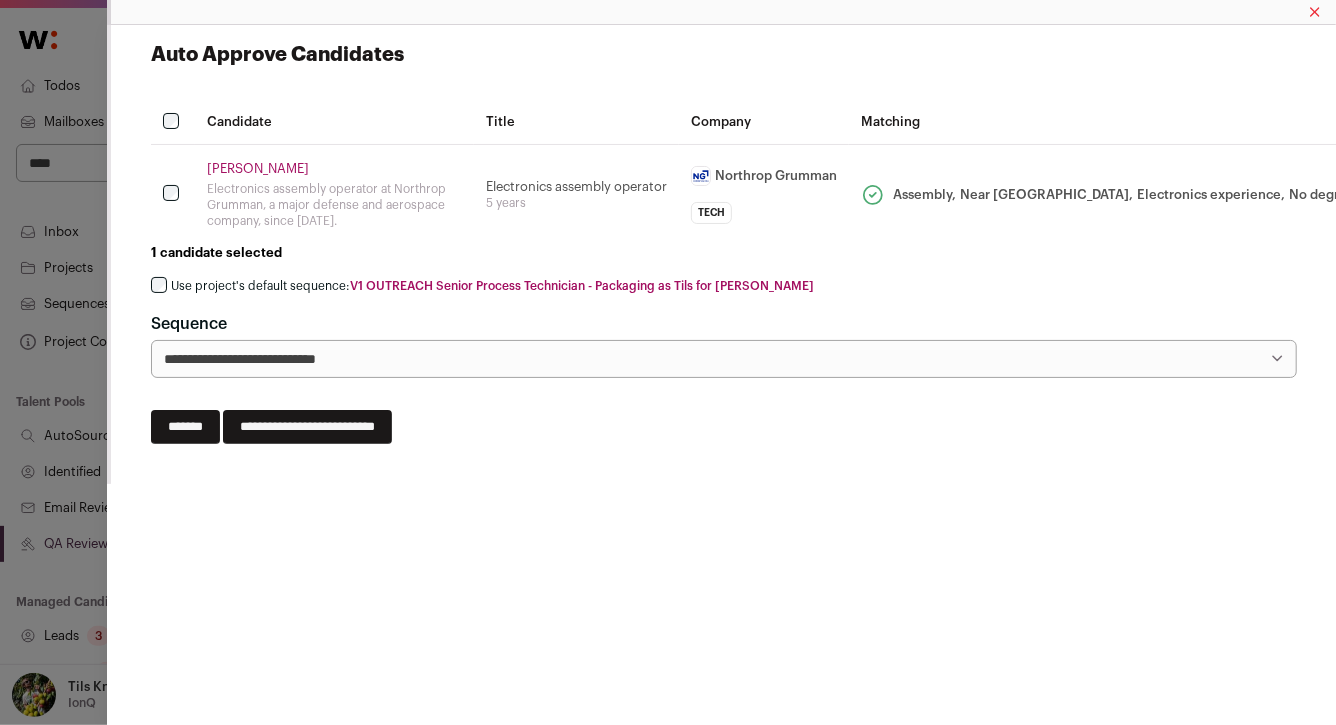 click on "David Ottinger" at bounding box center [334, 169] 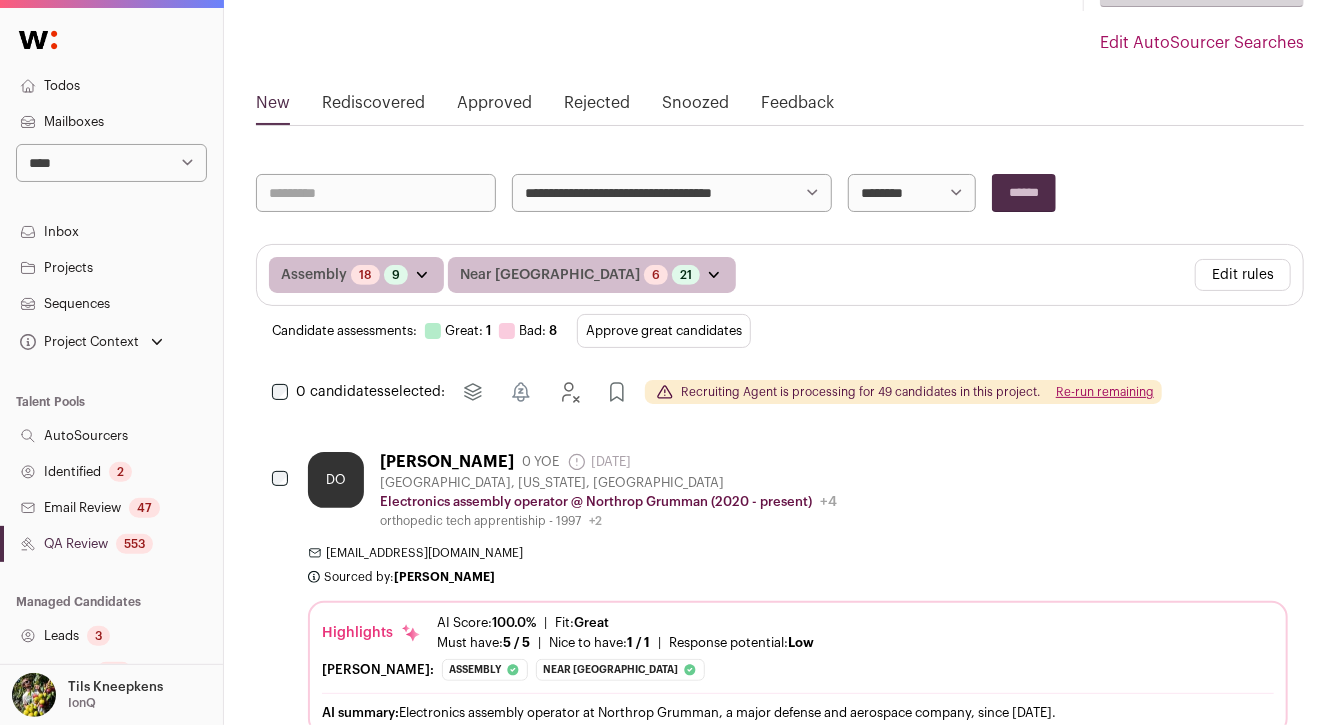scroll, scrollTop: 170, scrollLeft: 0, axis: vertical 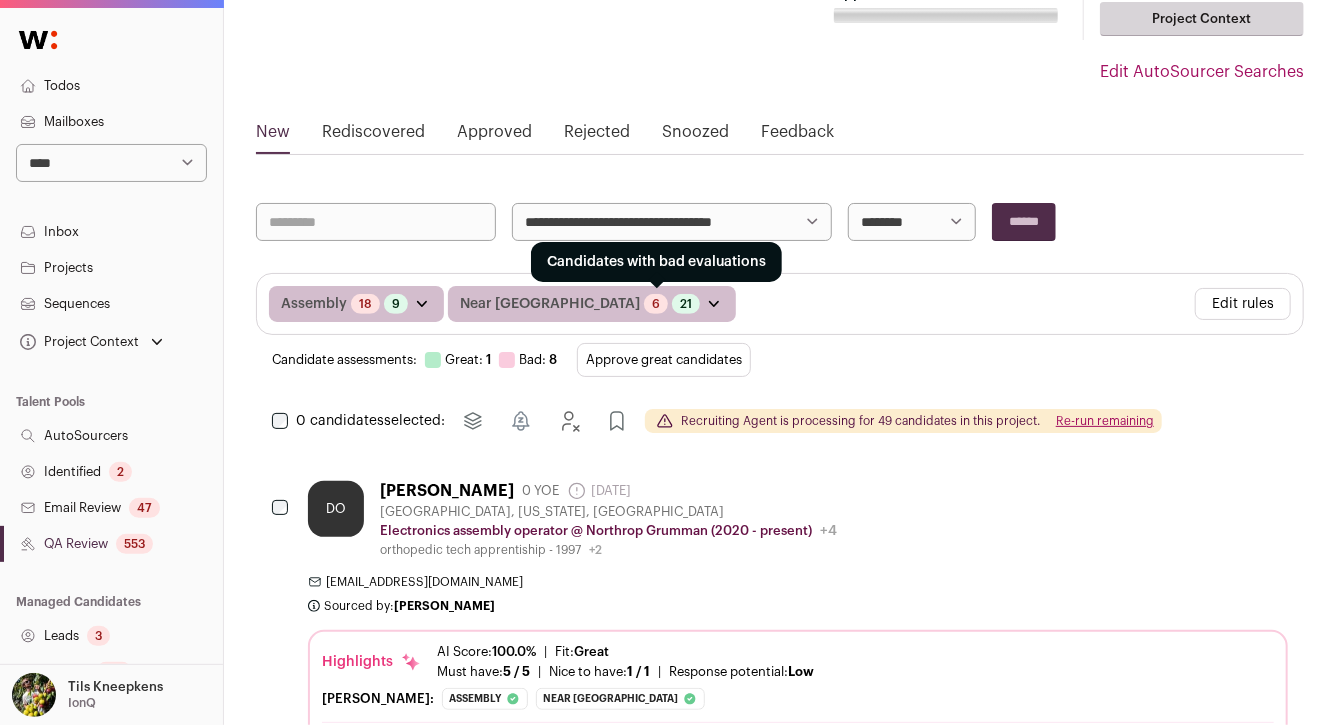 click on "6" at bounding box center [656, 304] 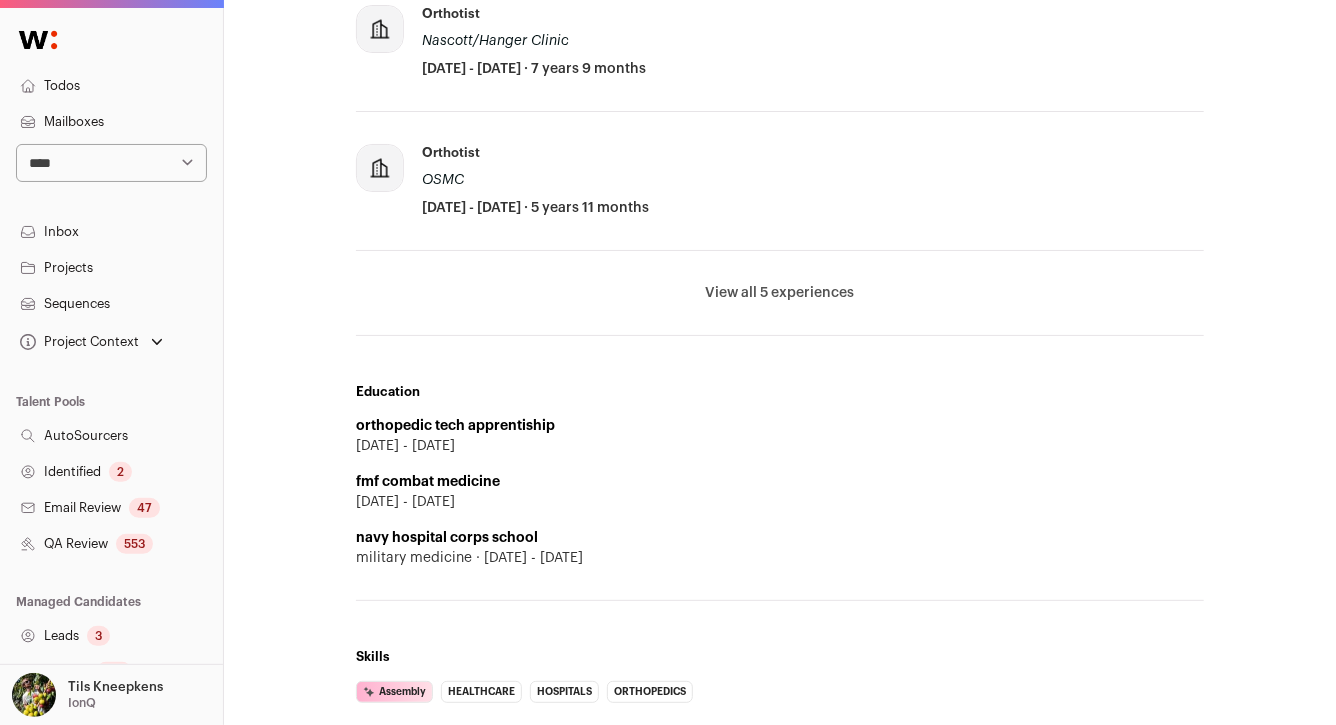 scroll, scrollTop: 1011, scrollLeft: 0, axis: vertical 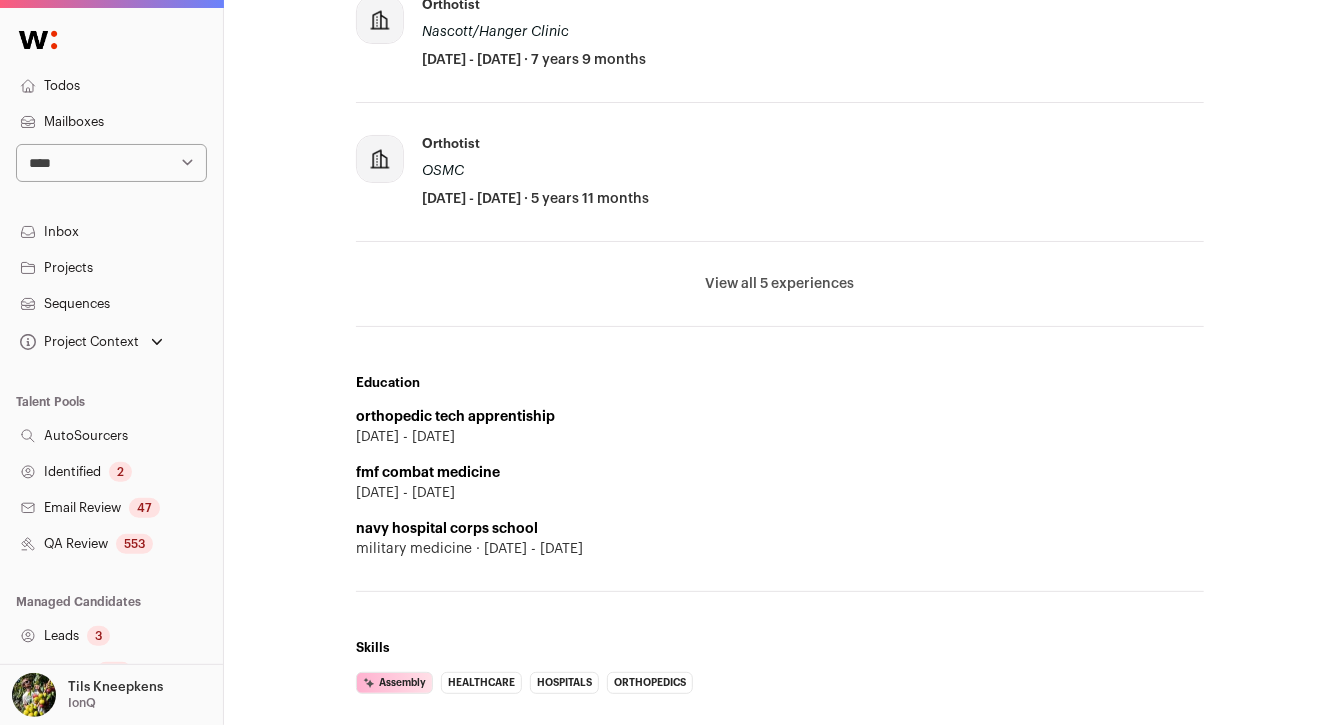 click on "View all 5 experiences" at bounding box center [780, 284] 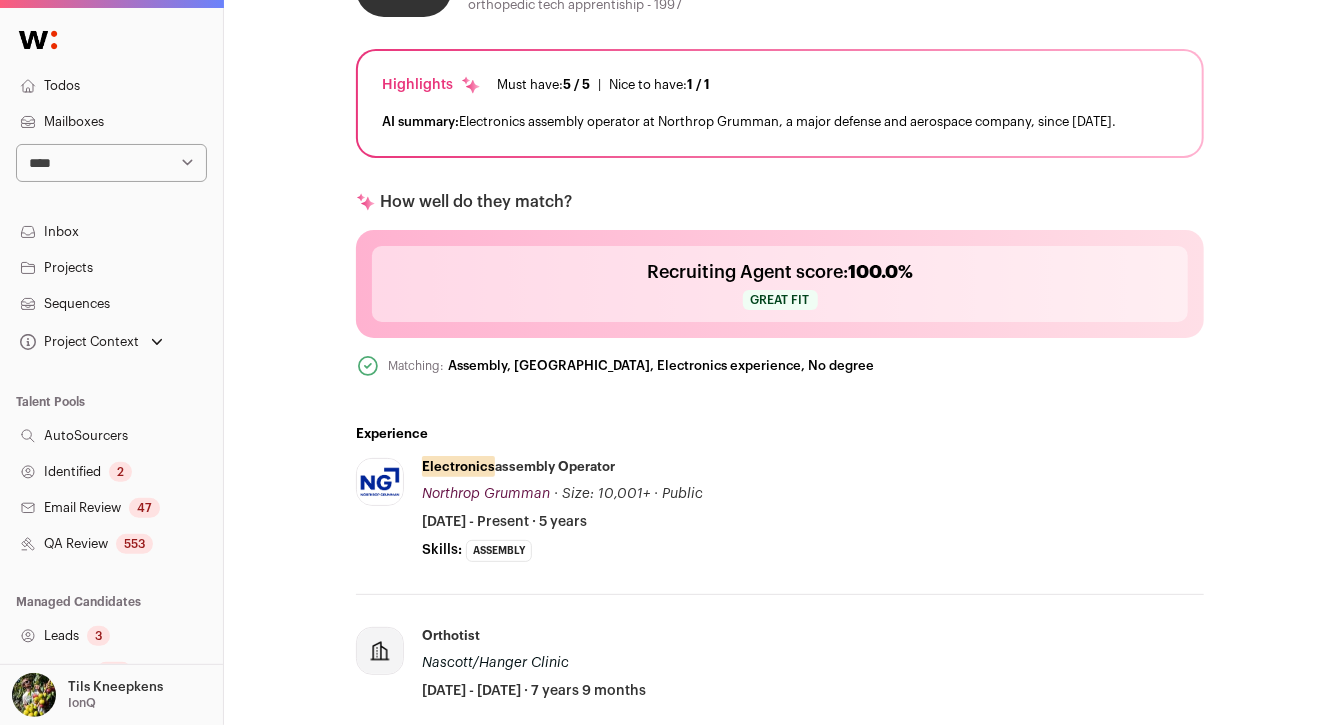 scroll, scrollTop: 0, scrollLeft: 0, axis: both 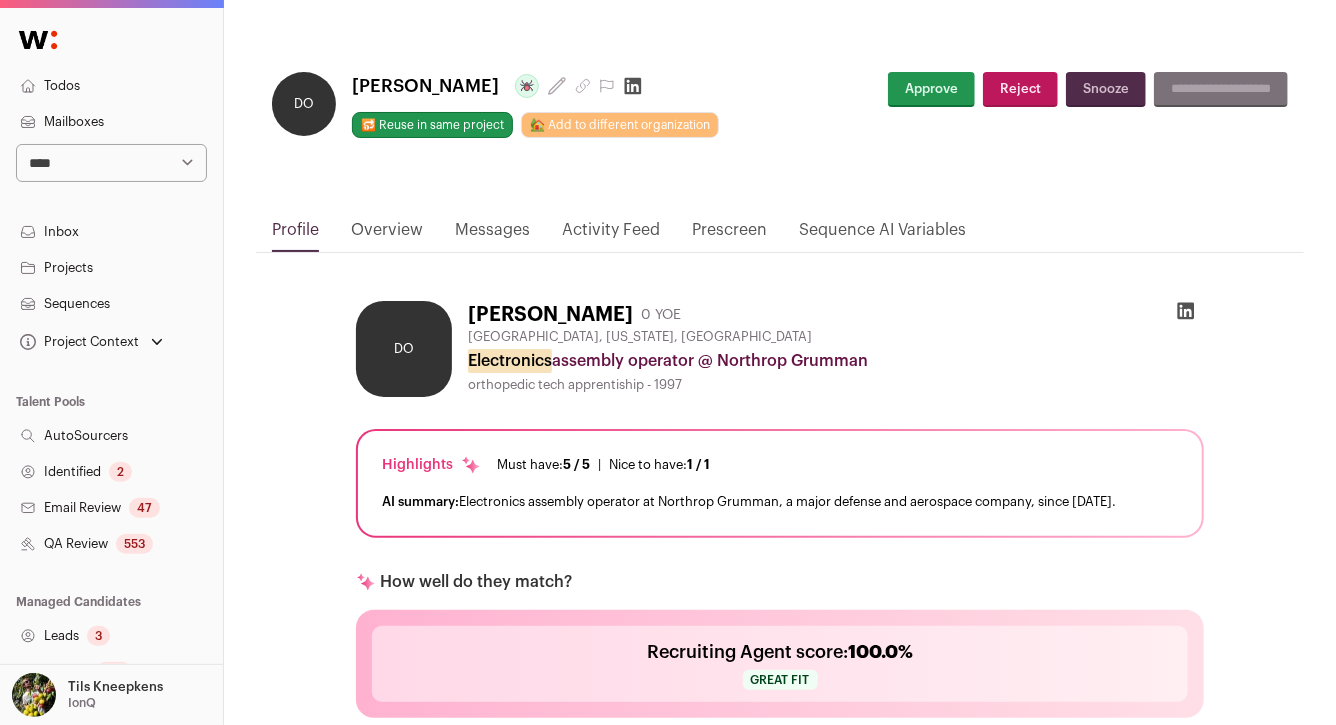 click on "Snooze" at bounding box center (1106, 89) 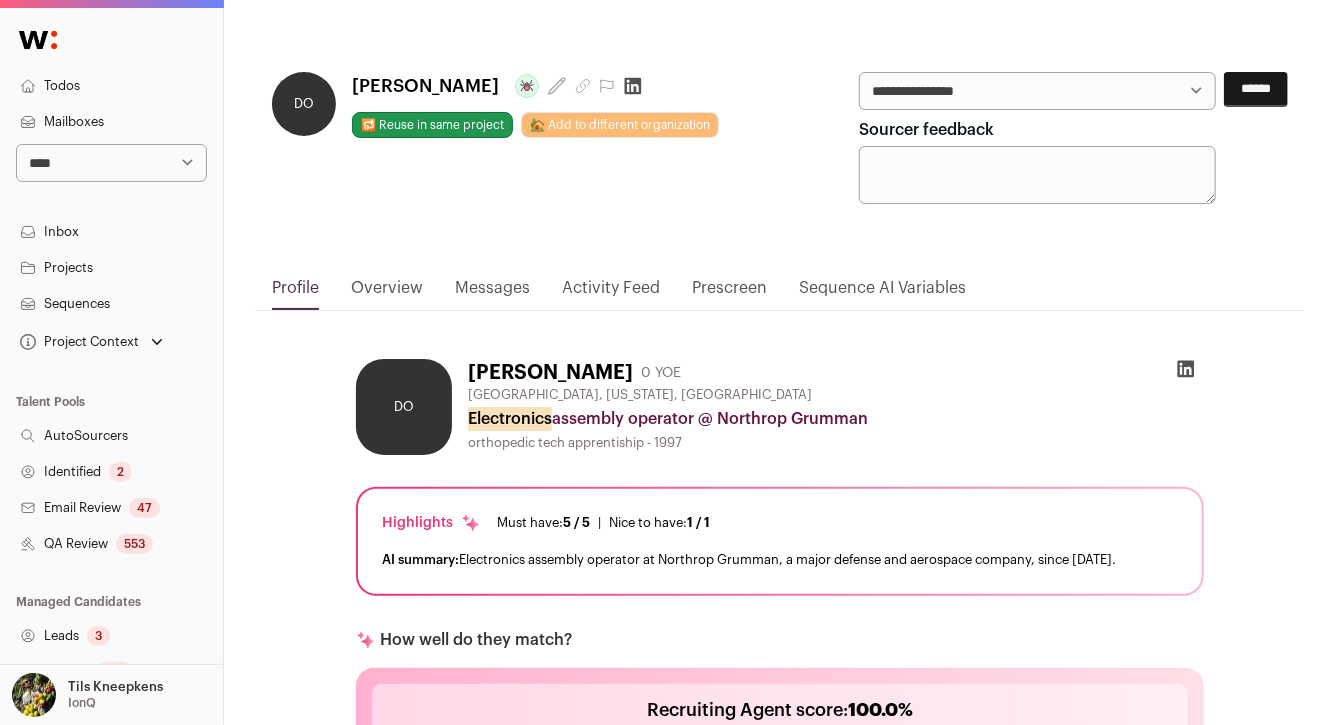 click on "**********" at bounding box center [0, 0] 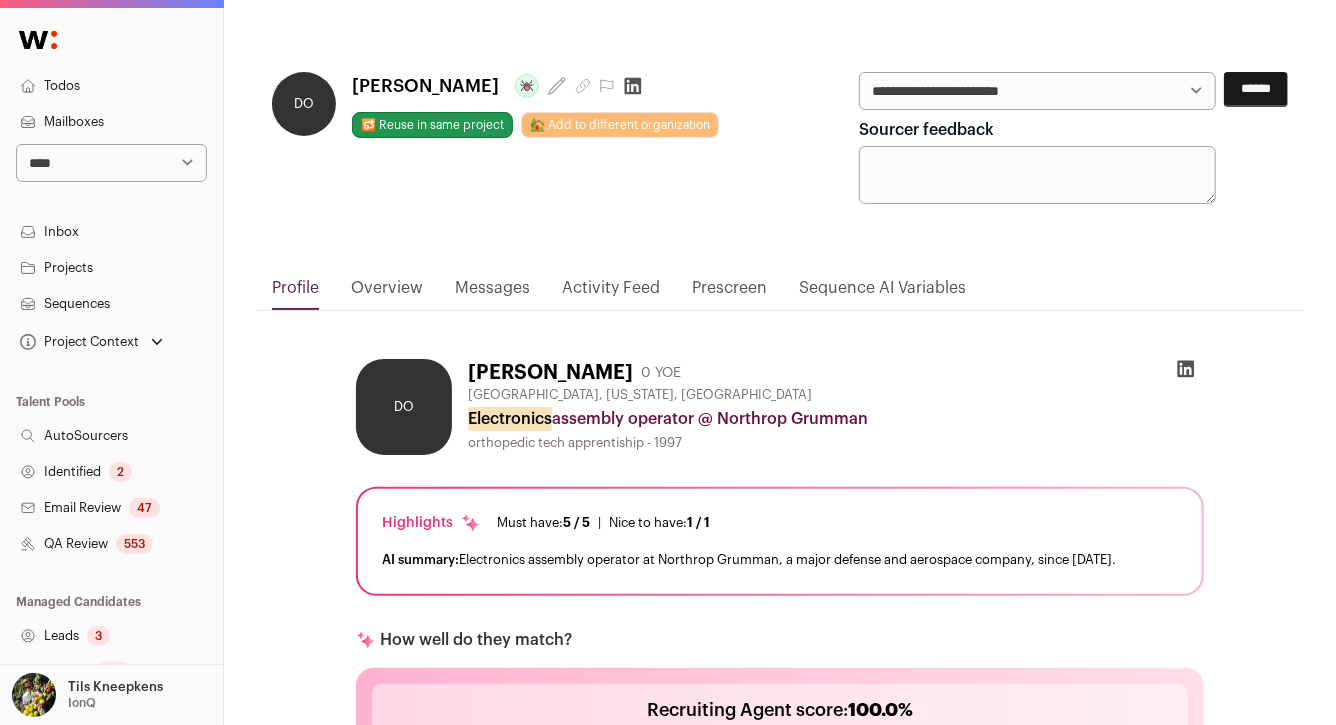 click on "******" at bounding box center (1256, 89) 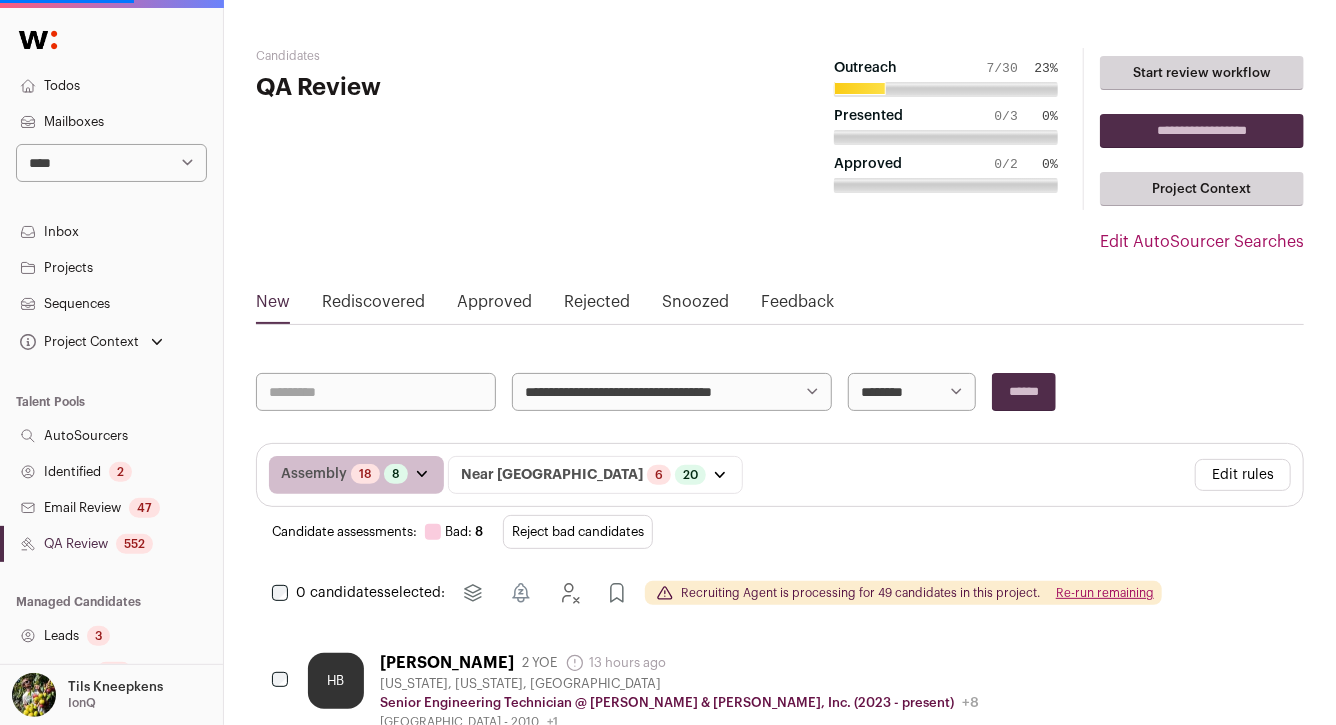 scroll, scrollTop: 70, scrollLeft: 0, axis: vertical 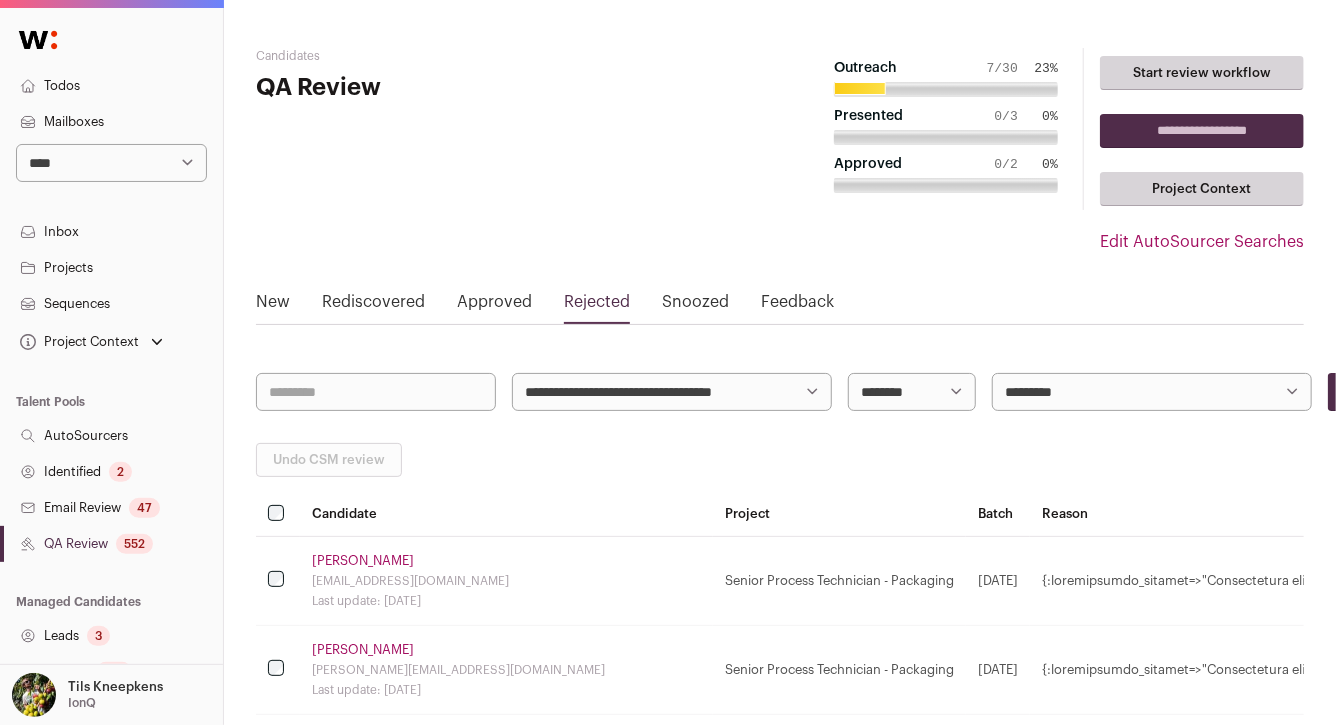 click on "Undo CSM review" at bounding box center (780, 460) 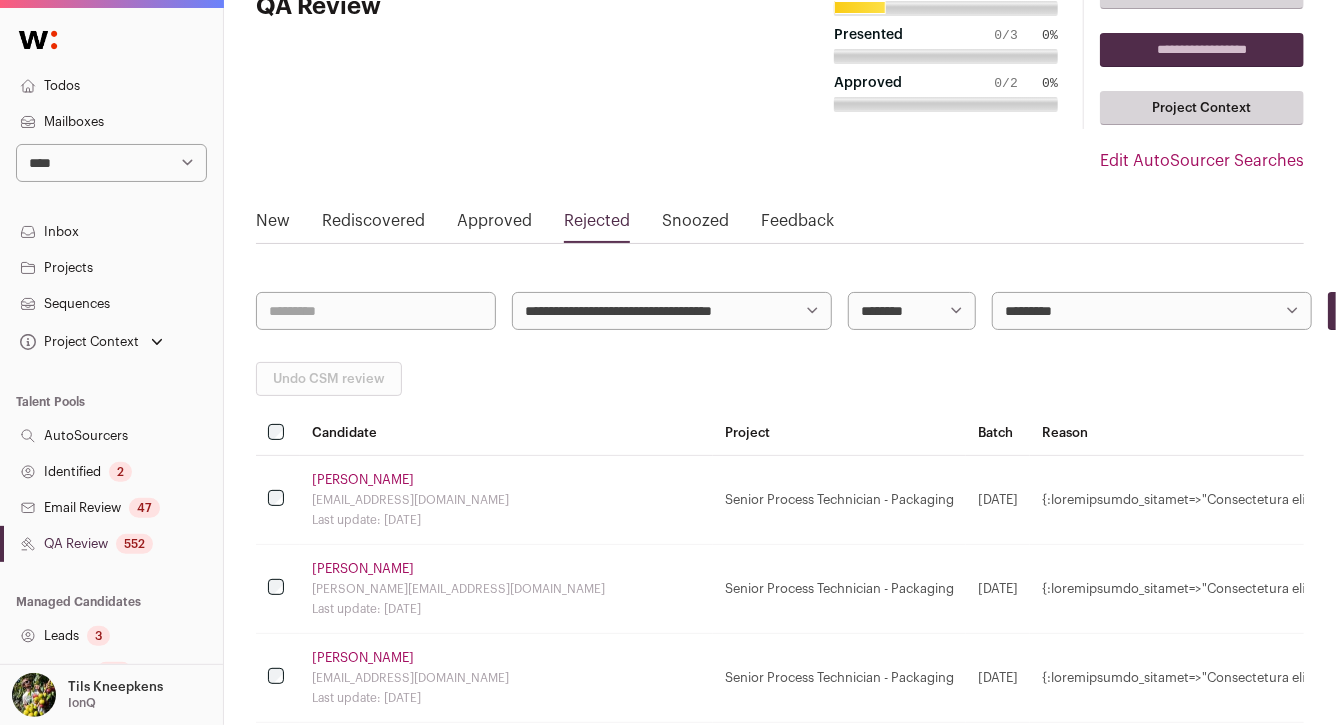 scroll, scrollTop: 49, scrollLeft: 0, axis: vertical 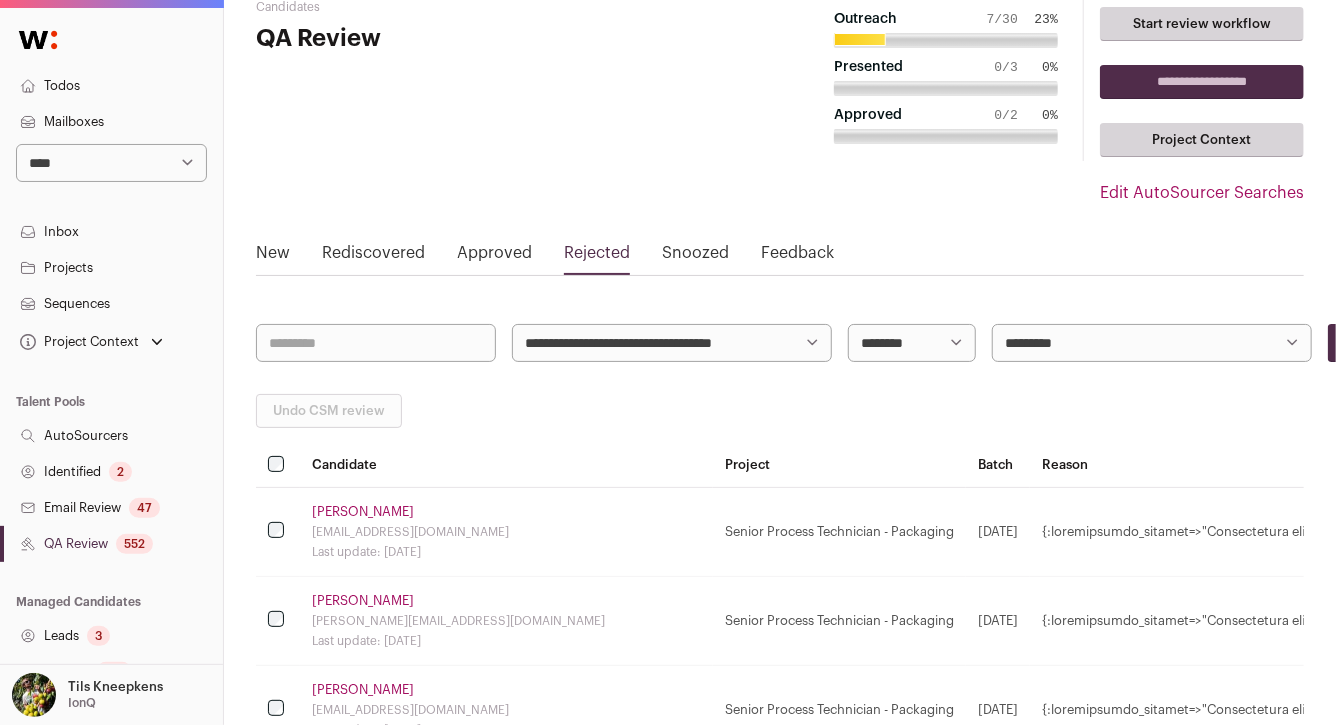 click on "New" at bounding box center (273, 257) 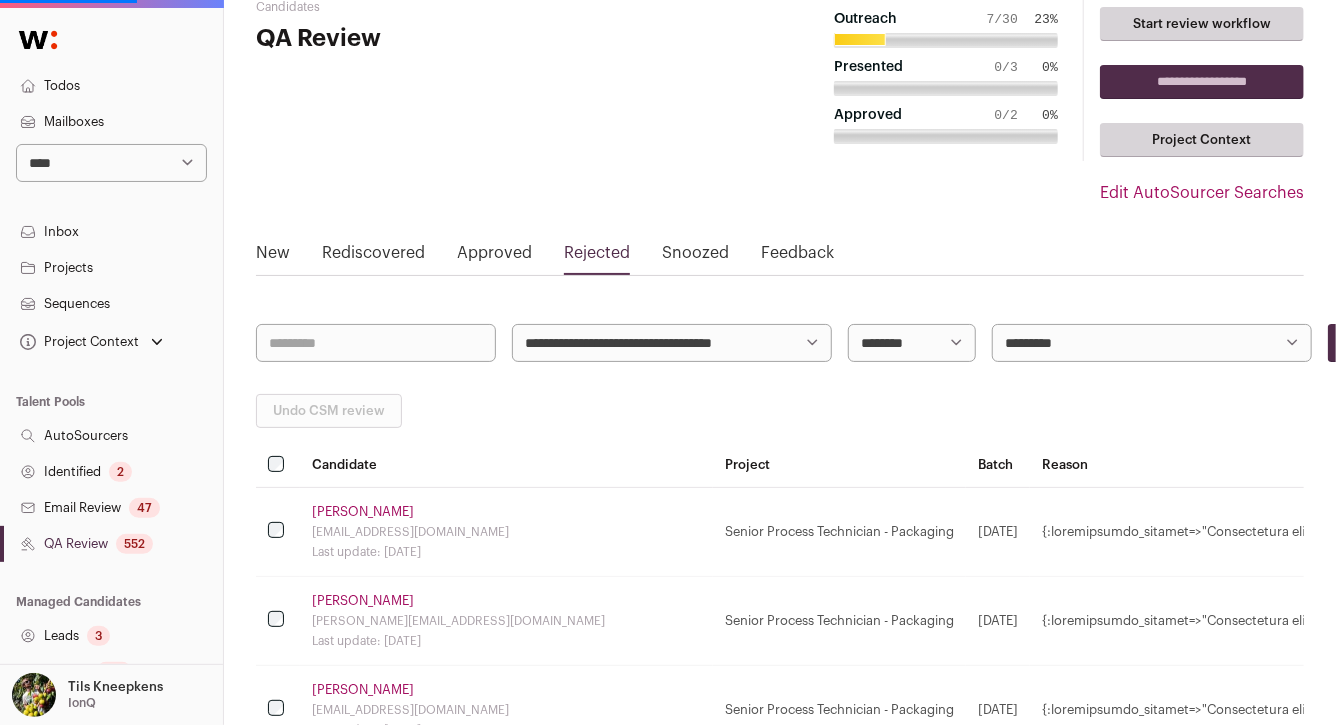 scroll, scrollTop: 0, scrollLeft: 0, axis: both 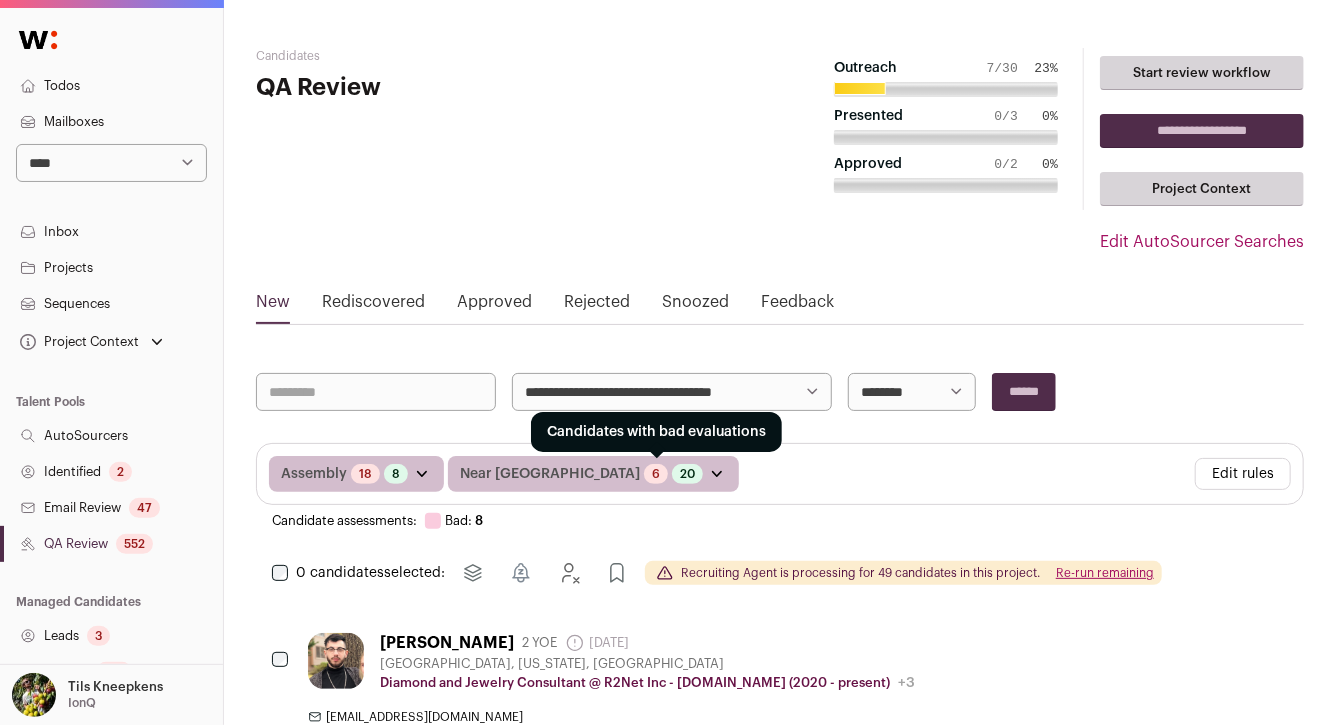 click on "6" at bounding box center [656, 474] 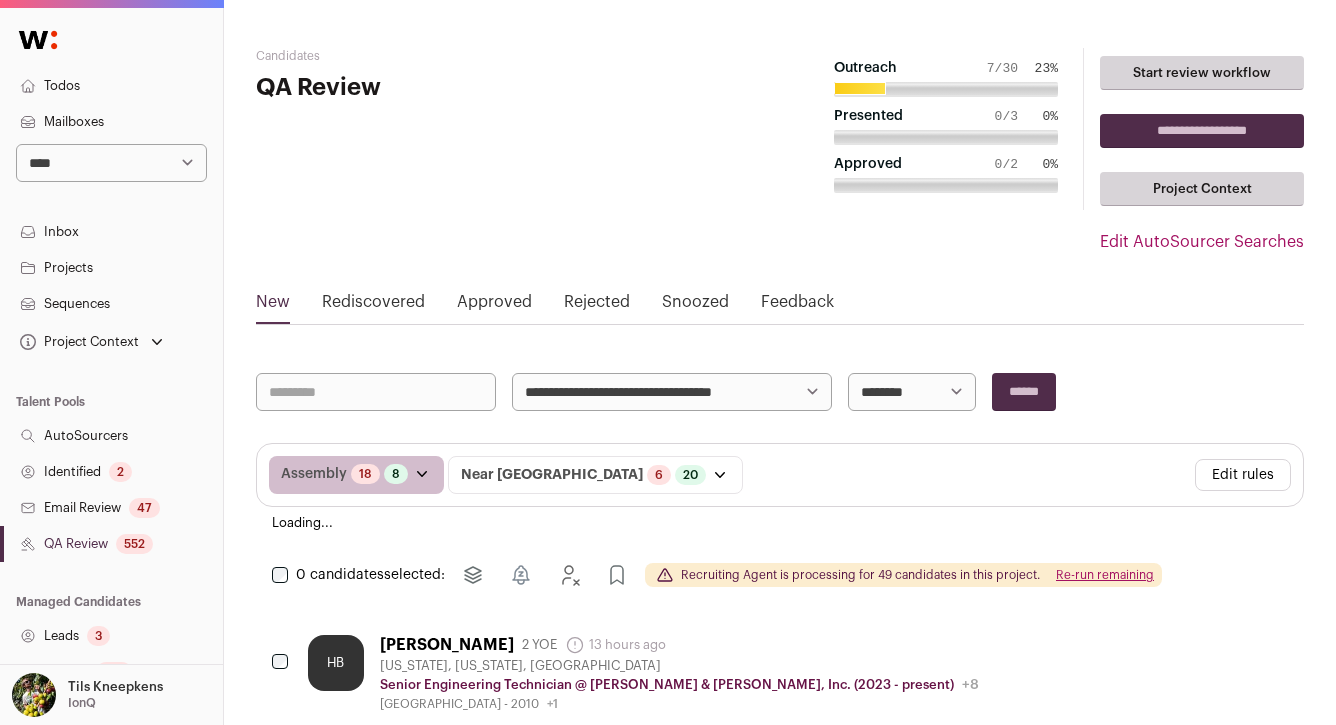 scroll, scrollTop: 0, scrollLeft: 0, axis: both 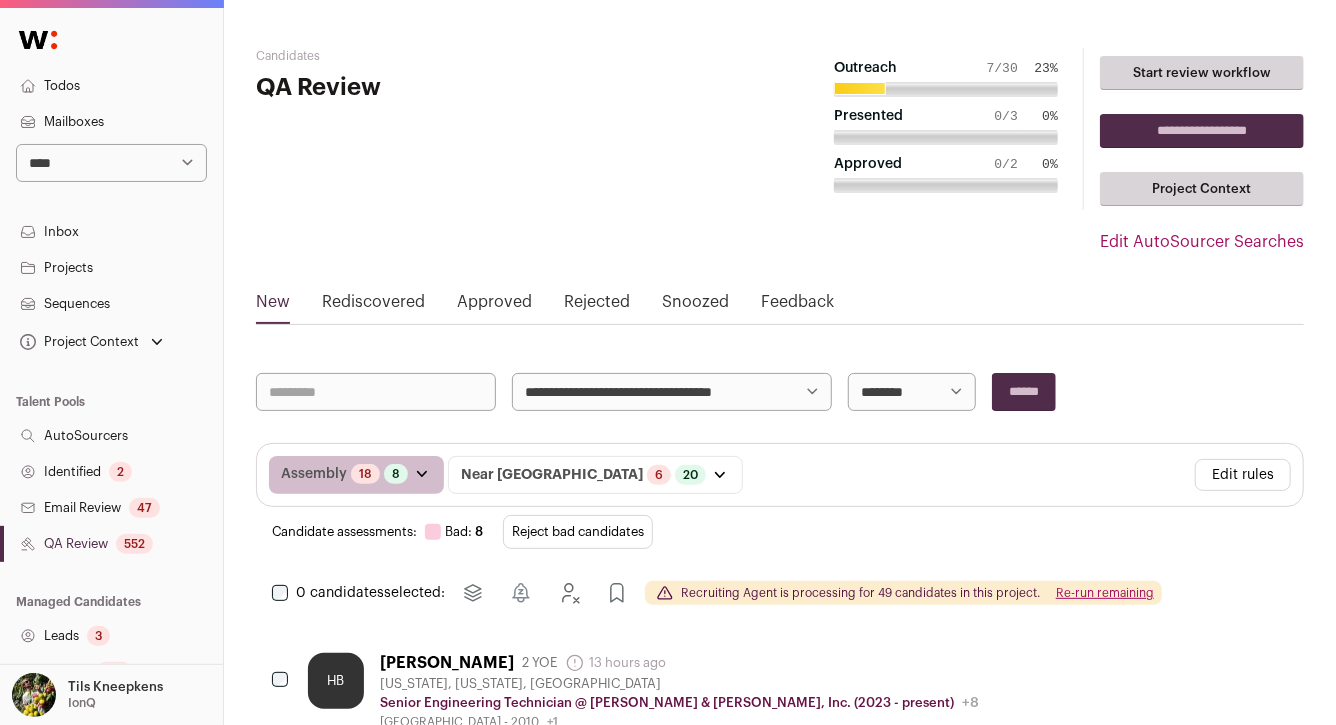 click on "Reject bad candidates" at bounding box center [578, 532] 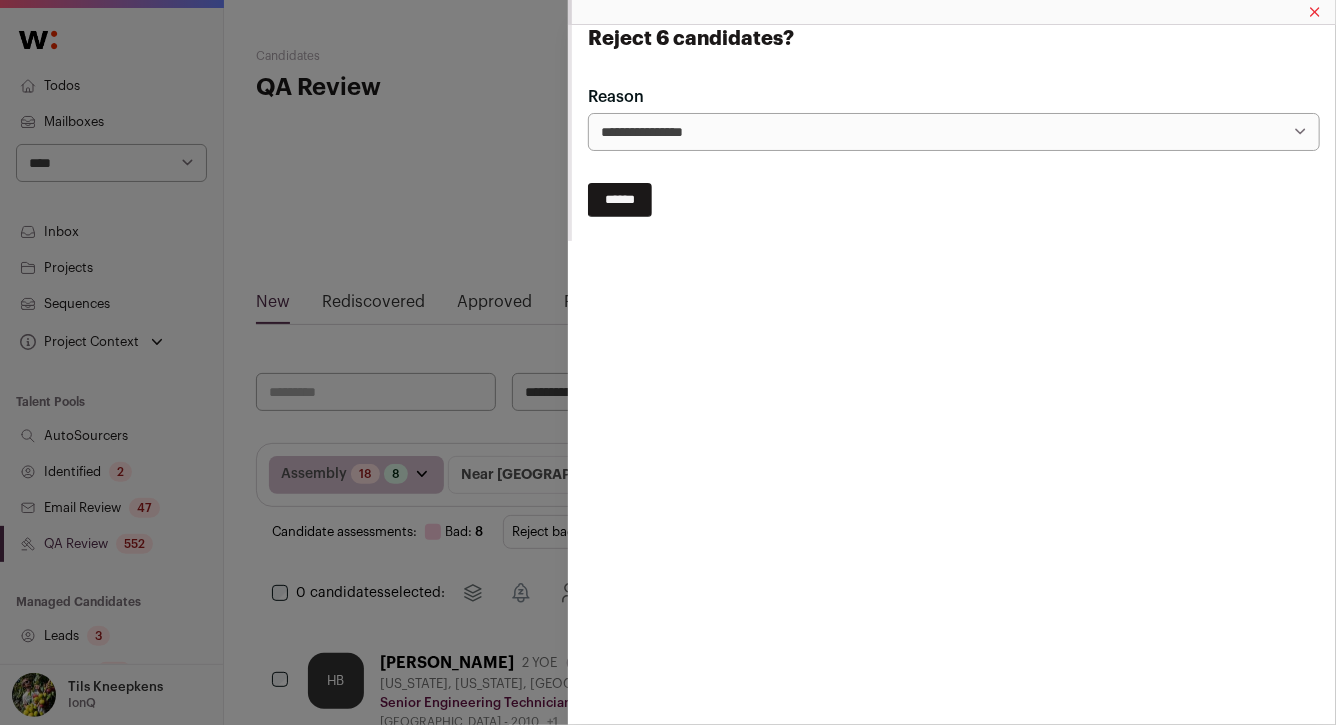 click on "******" at bounding box center [620, 200] 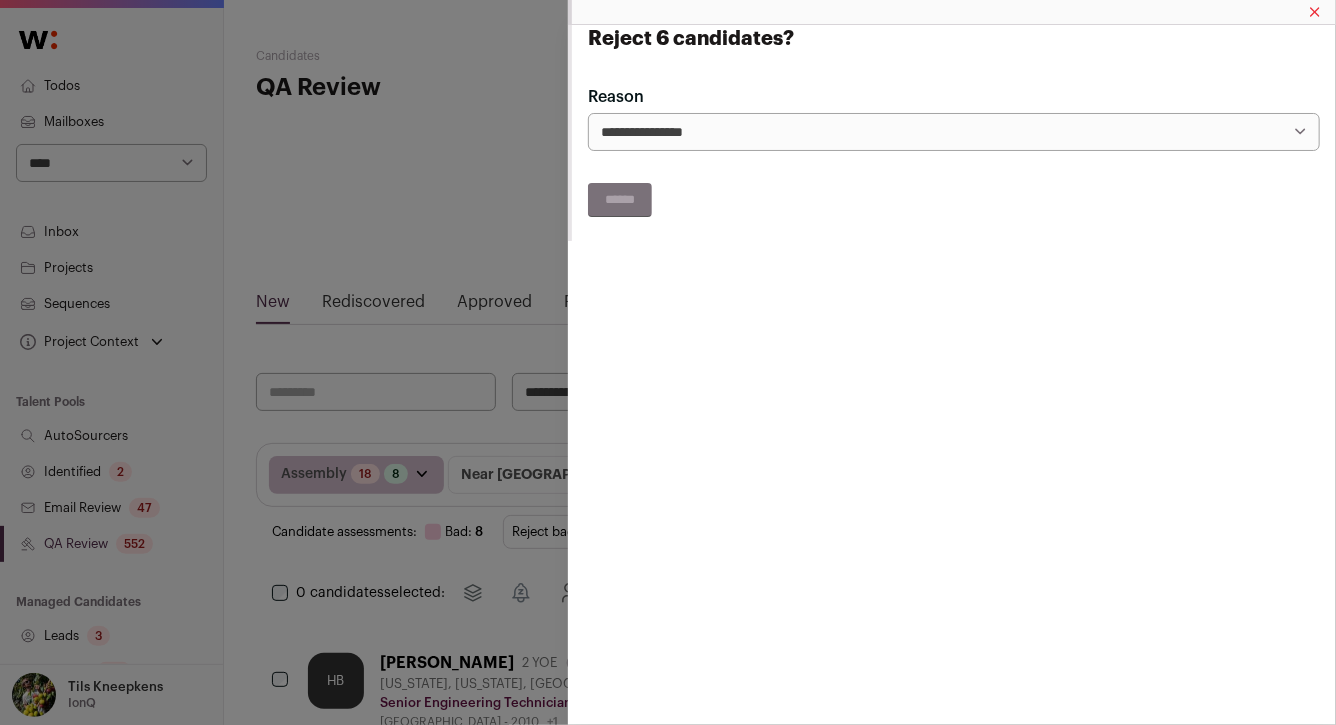 click on "**********" at bounding box center [668, 1468] 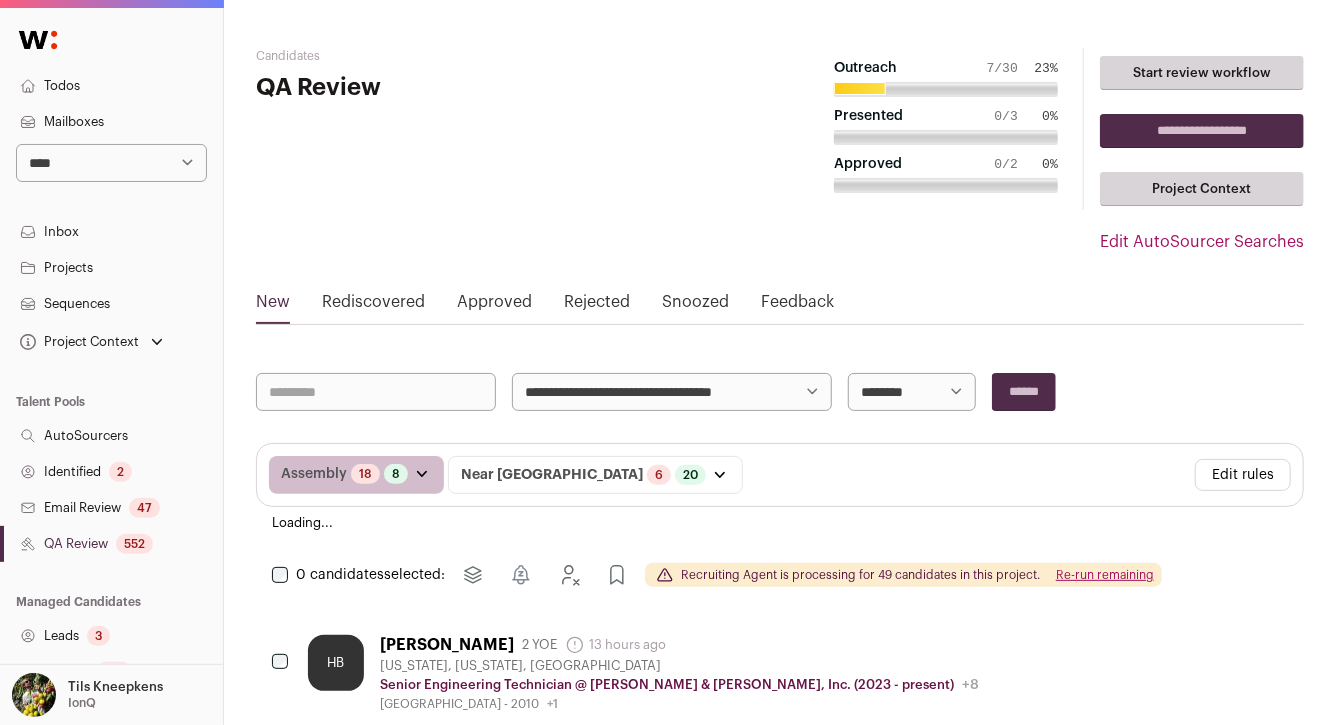 click on "Re-run remaining" at bounding box center [1105, 575] 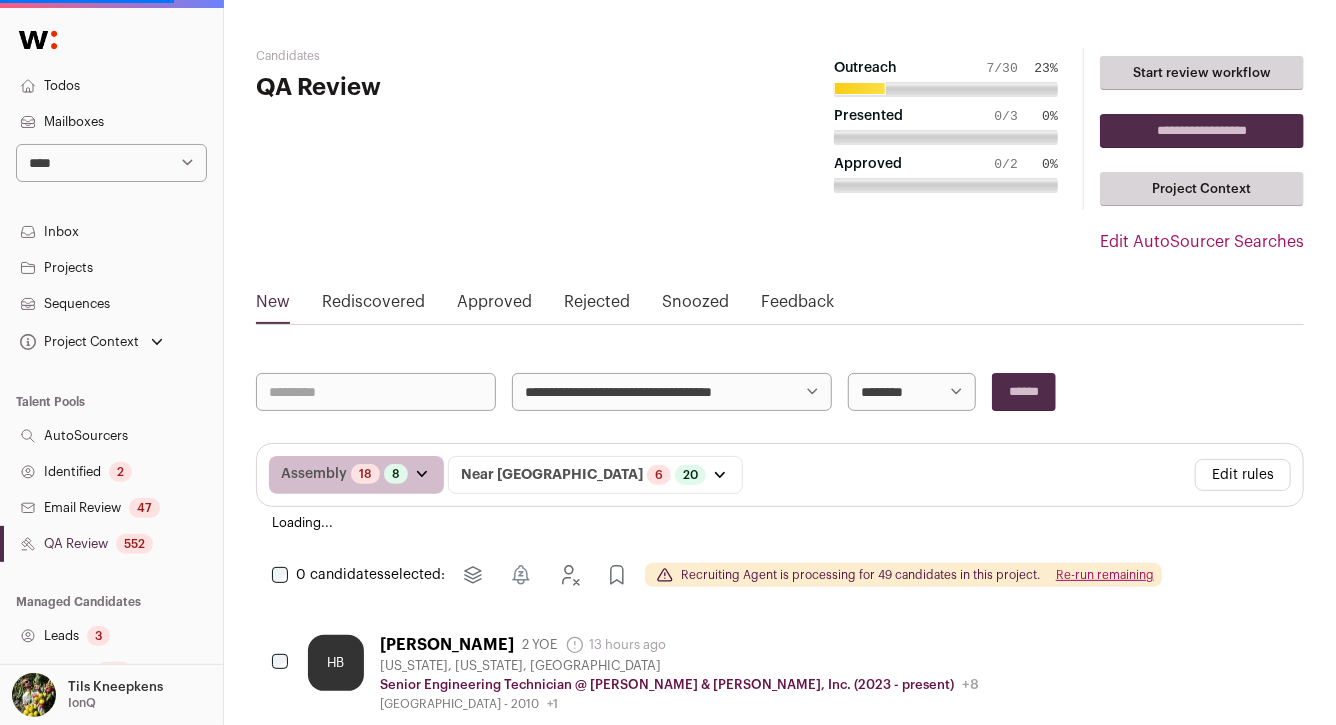click on "**********" at bounding box center (672, 392) 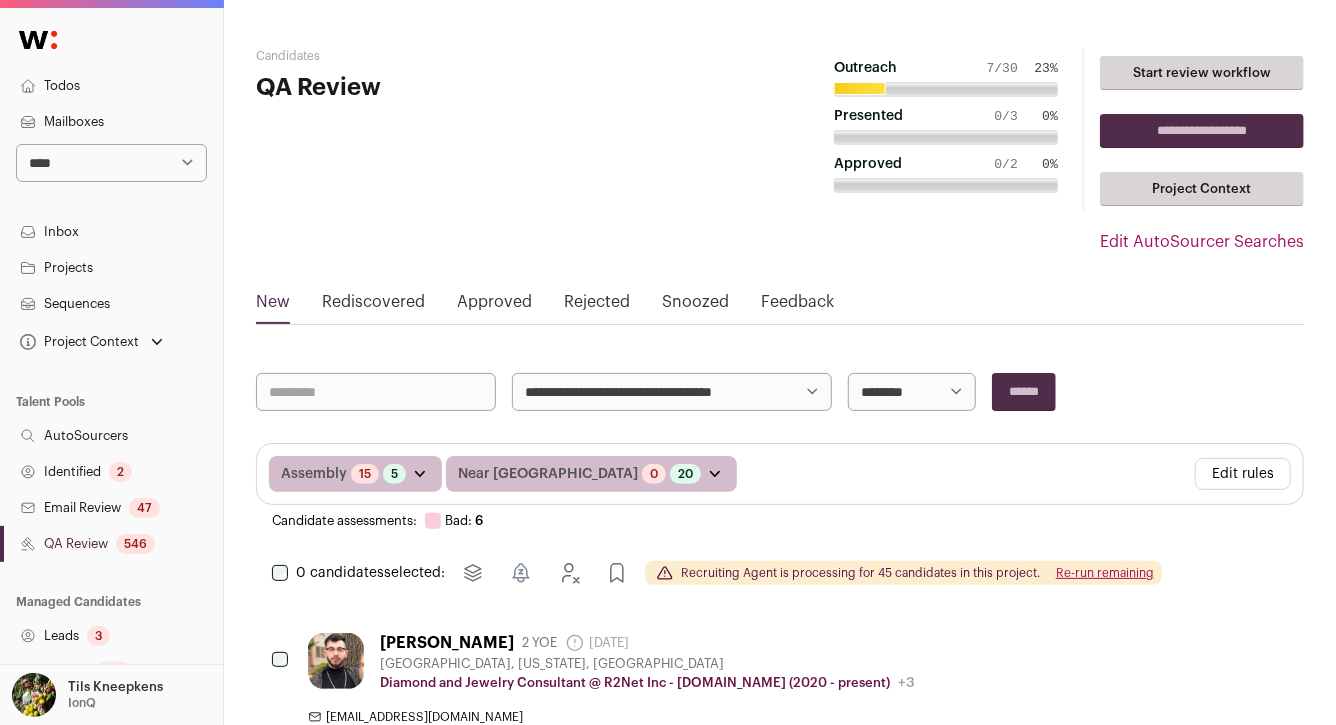 click on "**********" at bounding box center (668, 4004) 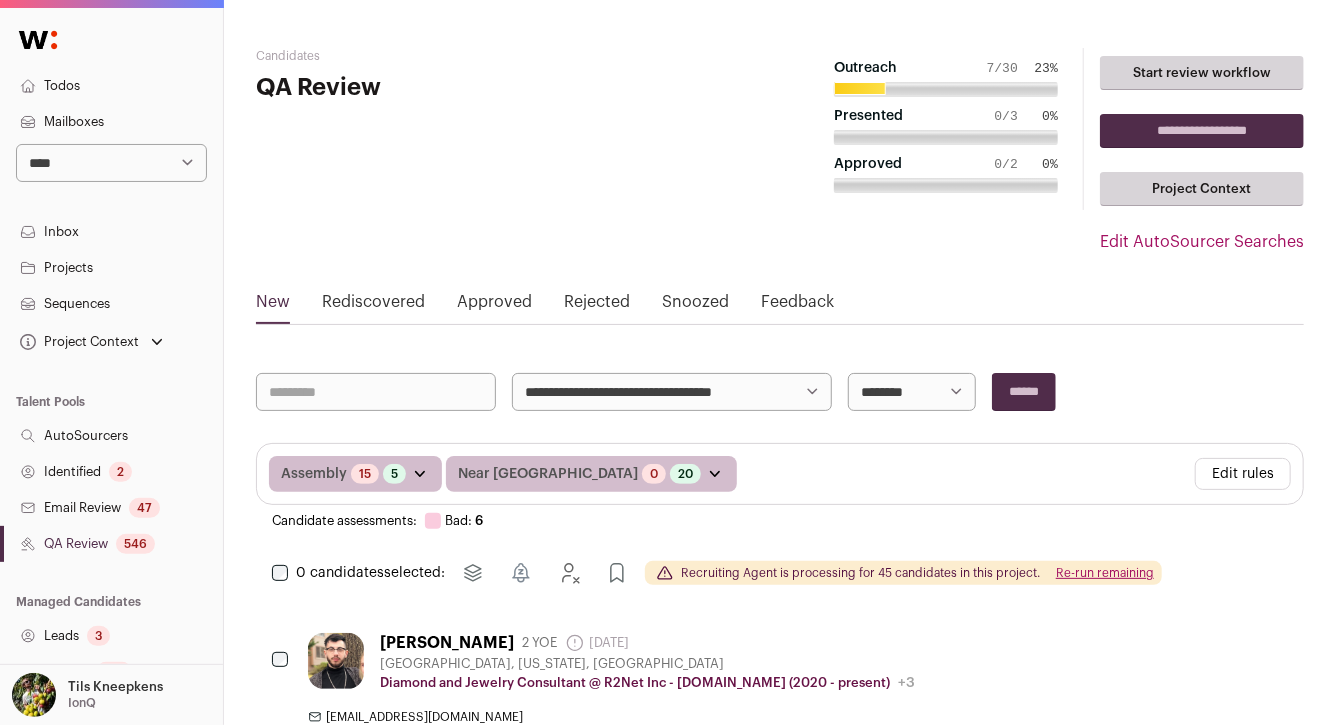select on "*****" 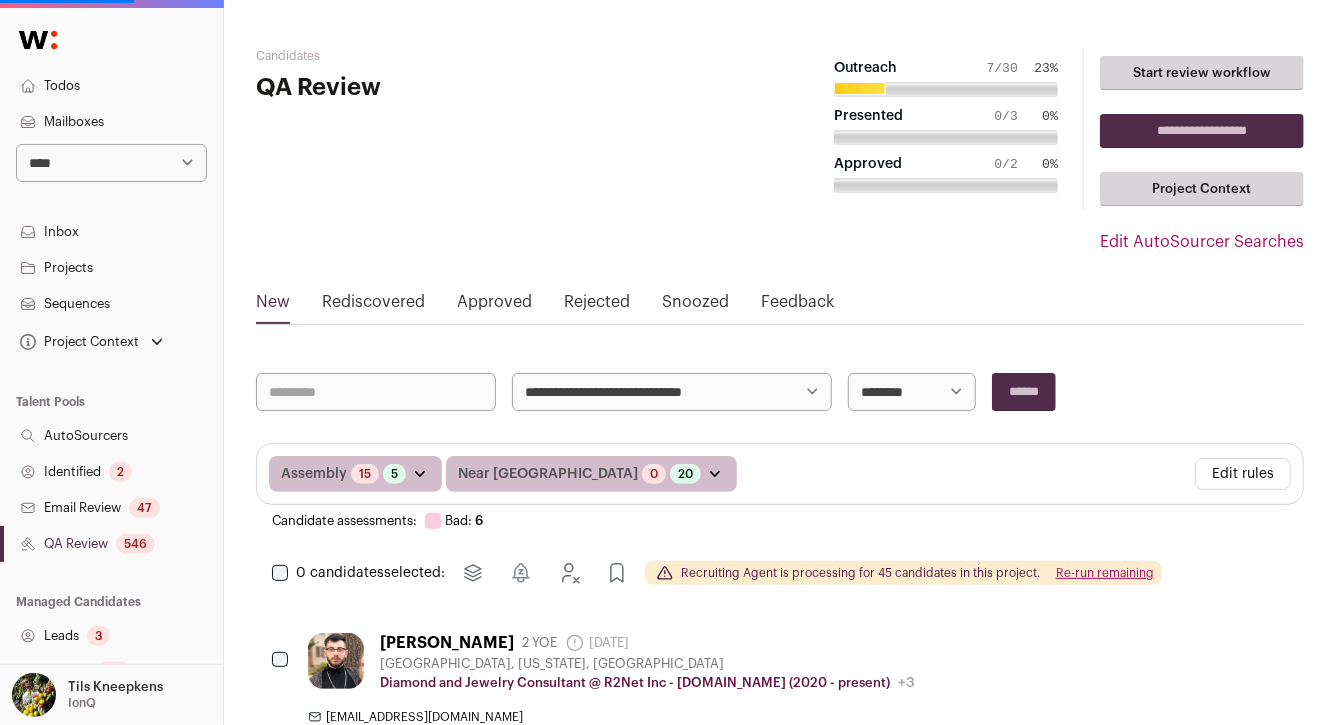 click on "******" at bounding box center [1024, 392] 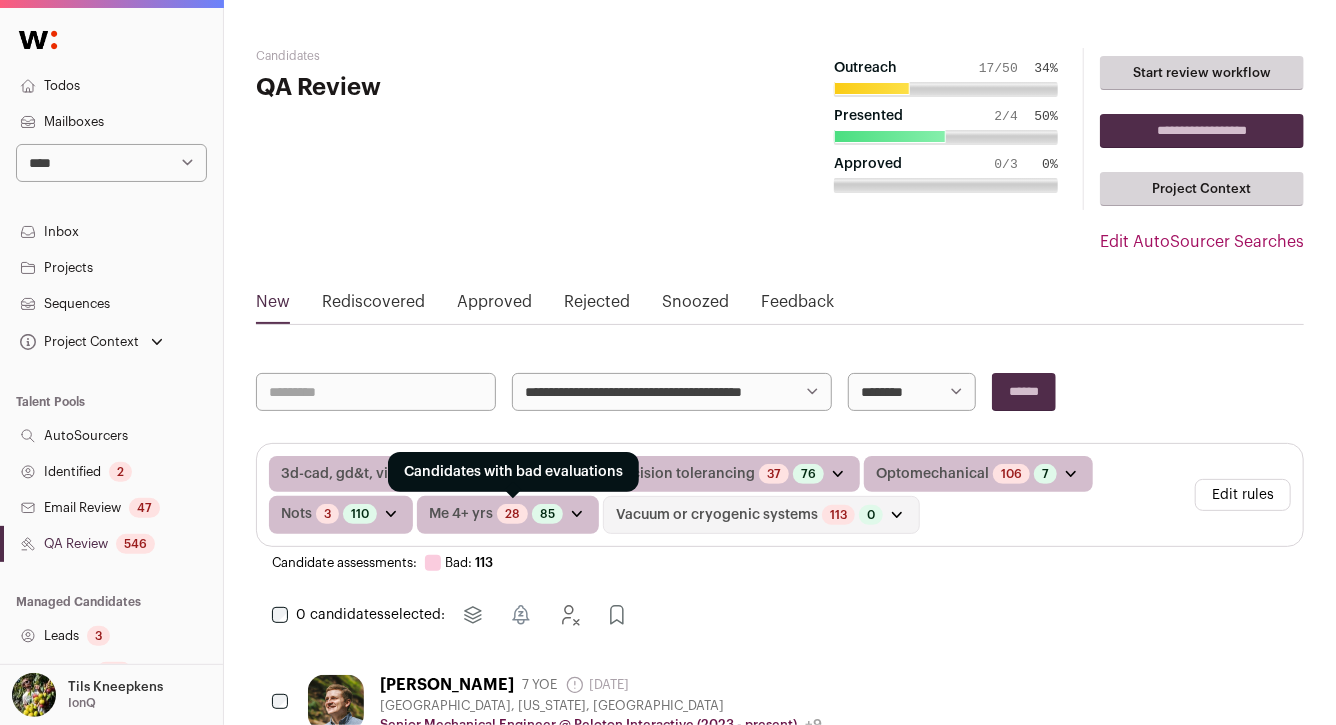 click on "28" at bounding box center [512, 514] 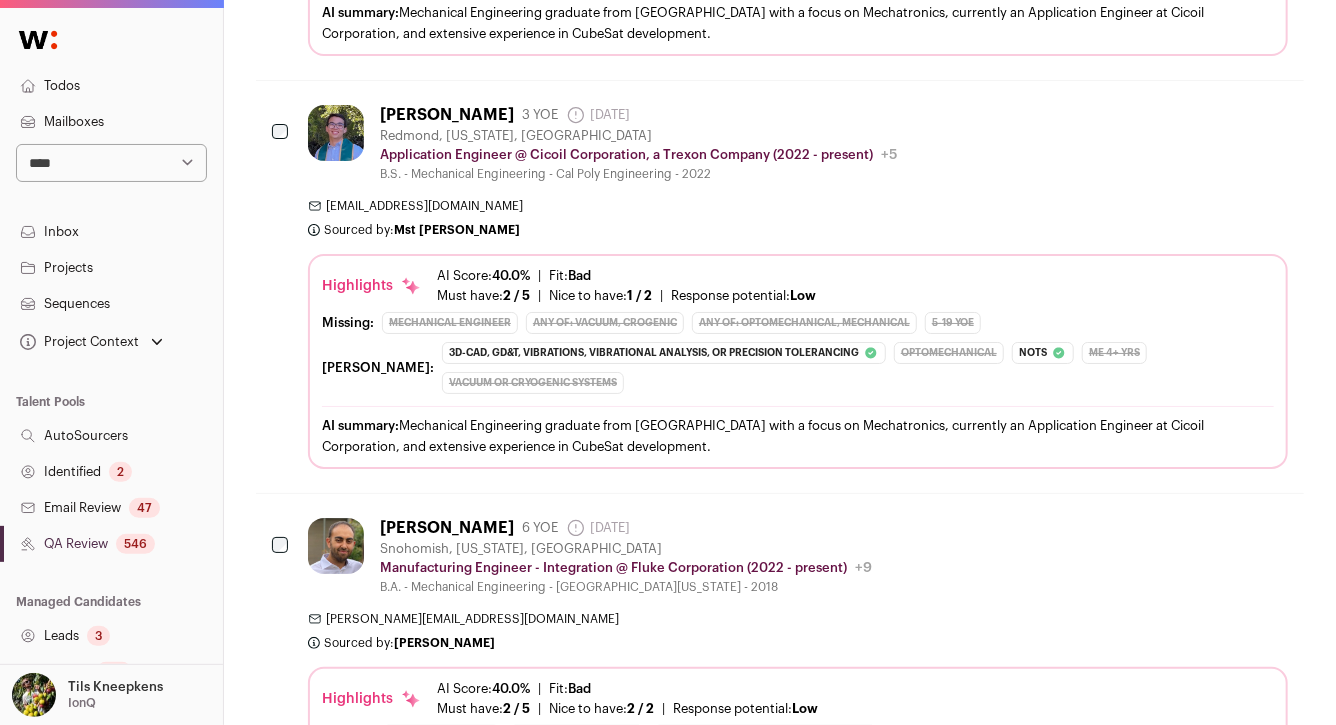 scroll, scrollTop: 7800, scrollLeft: 0, axis: vertical 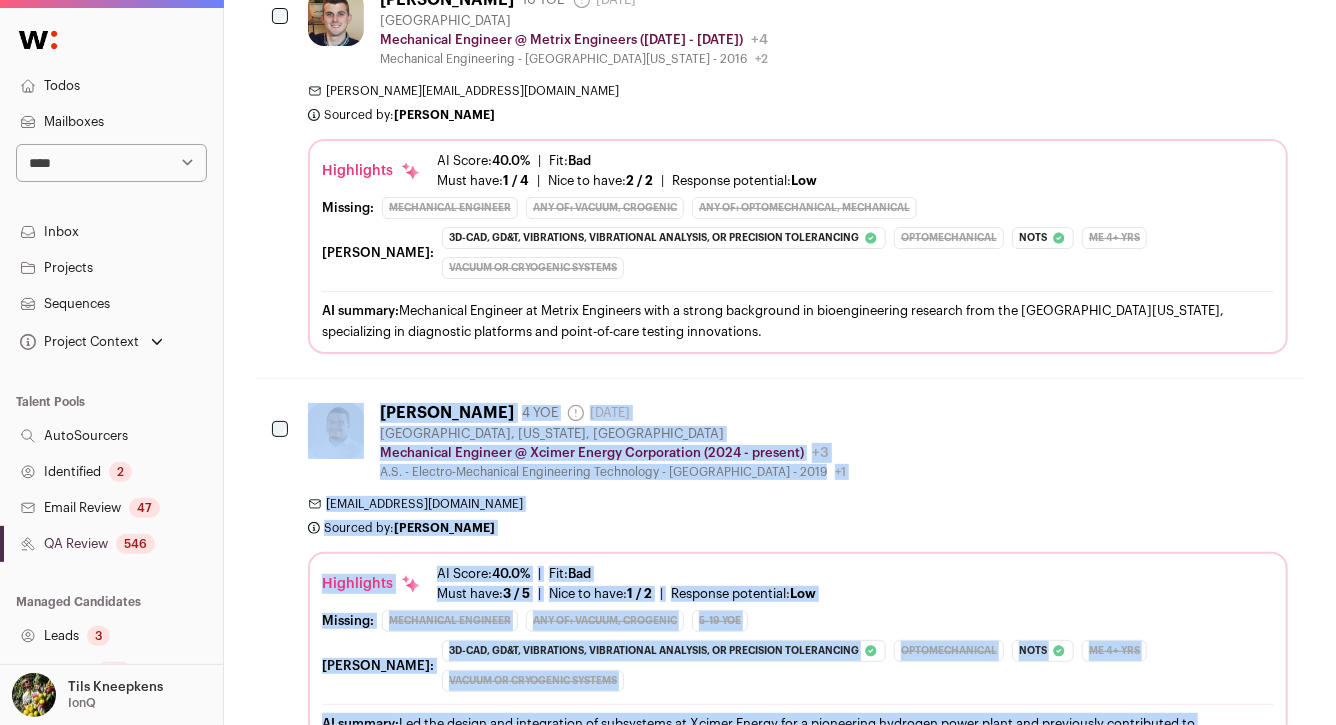 click on "**********" at bounding box center (780, 1371) 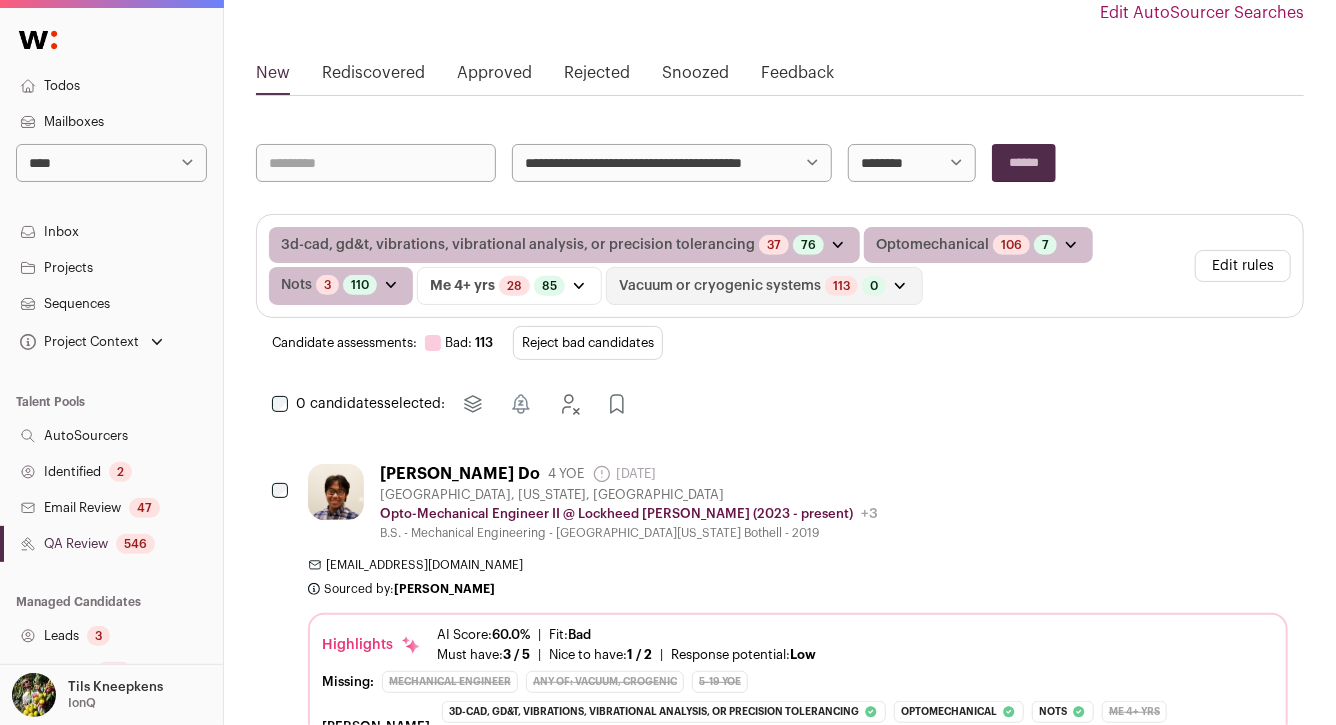 scroll, scrollTop: 0, scrollLeft: 0, axis: both 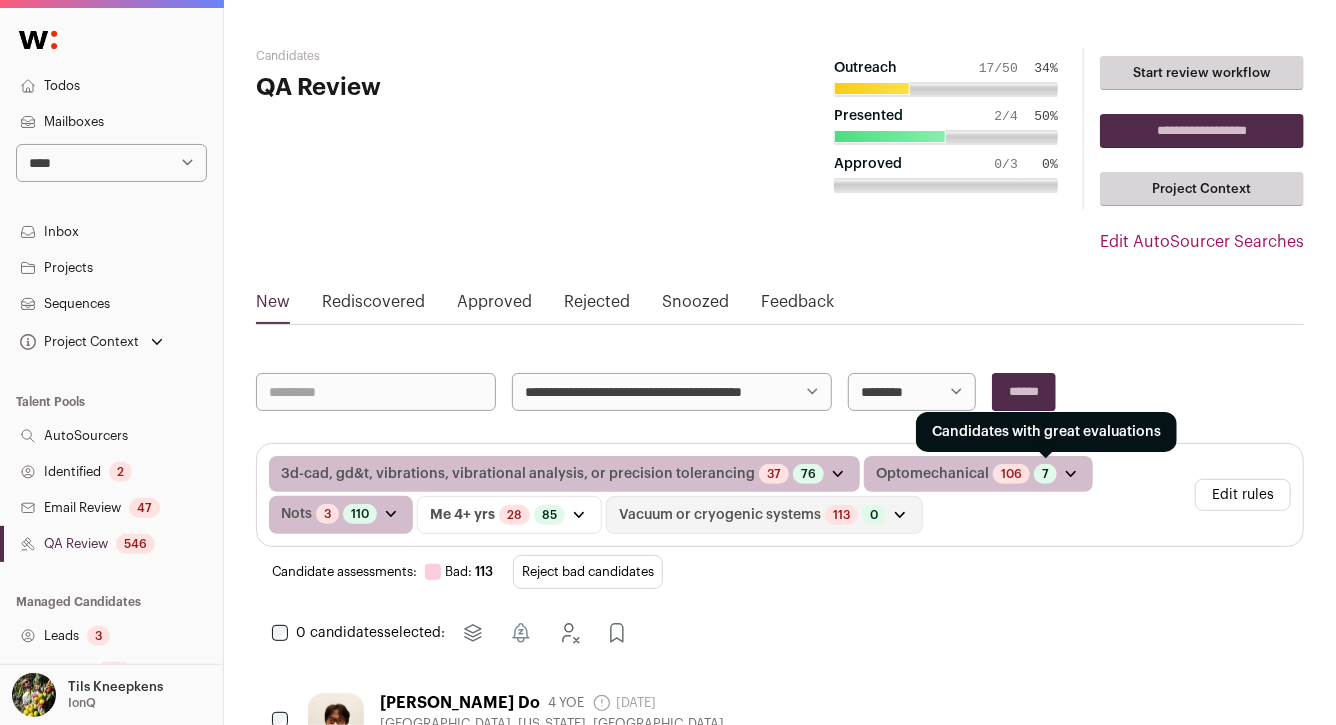 click on "7" at bounding box center [1045, 474] 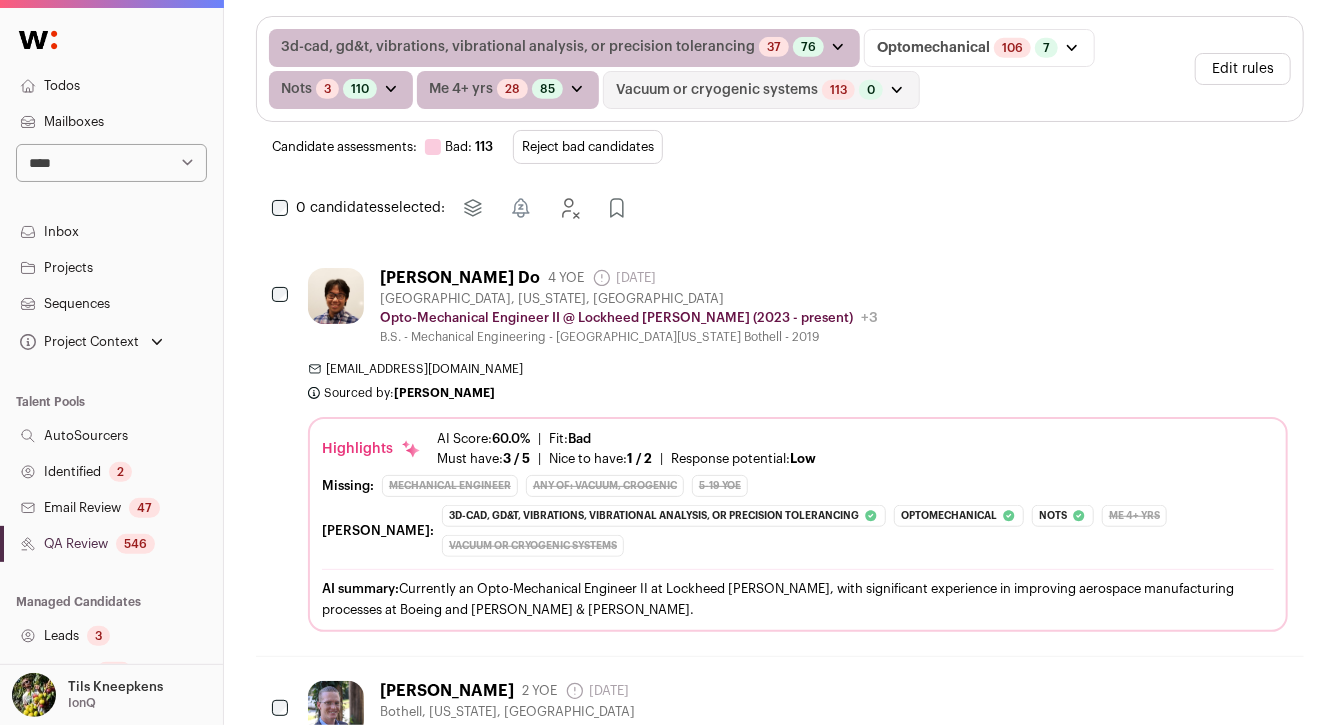 scroll, scrollTop: 537, scrollLeft: 0, axis: vertical 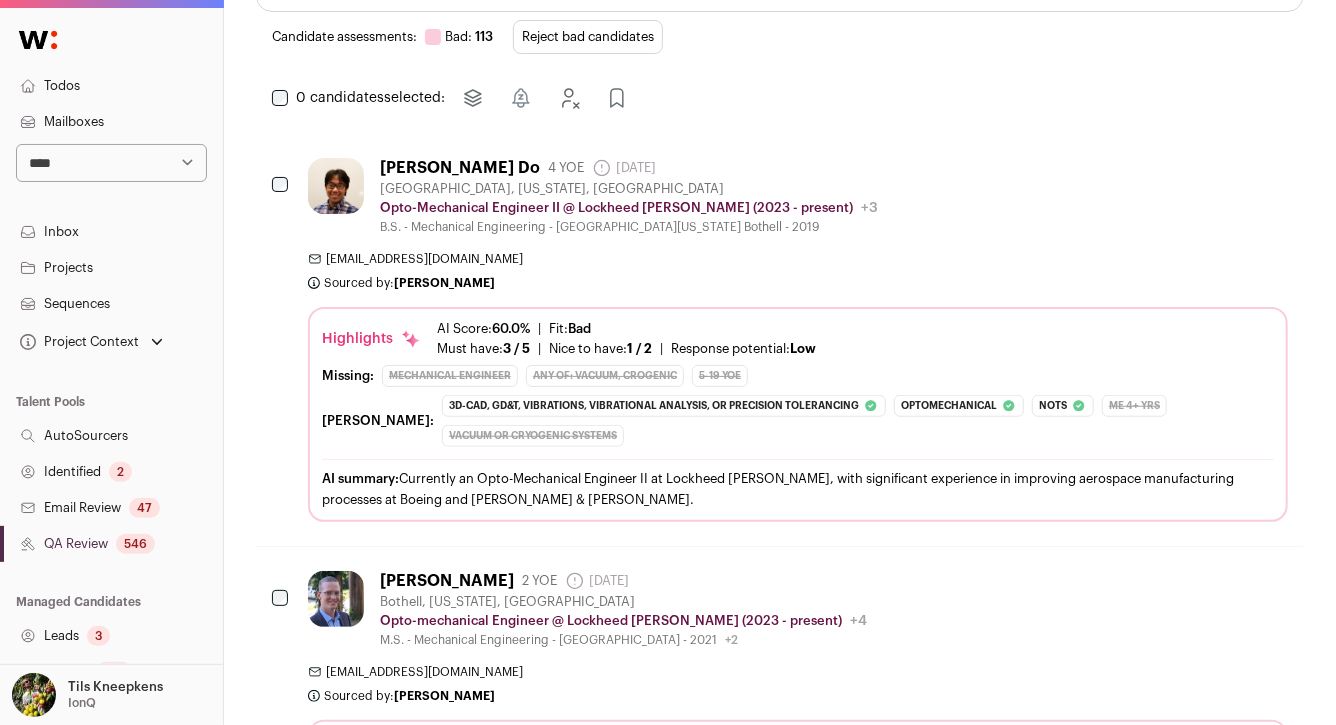 click on "Allen Do
4 YOE
8 days ago
Admin only. The last time the profile was updated.
Kirkland, Washington, United States
Opto-Mechanical Engineer II @ Lockheed Martin
(2023 - present)
Lockheed Martin
Public / Private
Public
Company size
10,001+
Tags B2B" at bounding box center (798, 196) 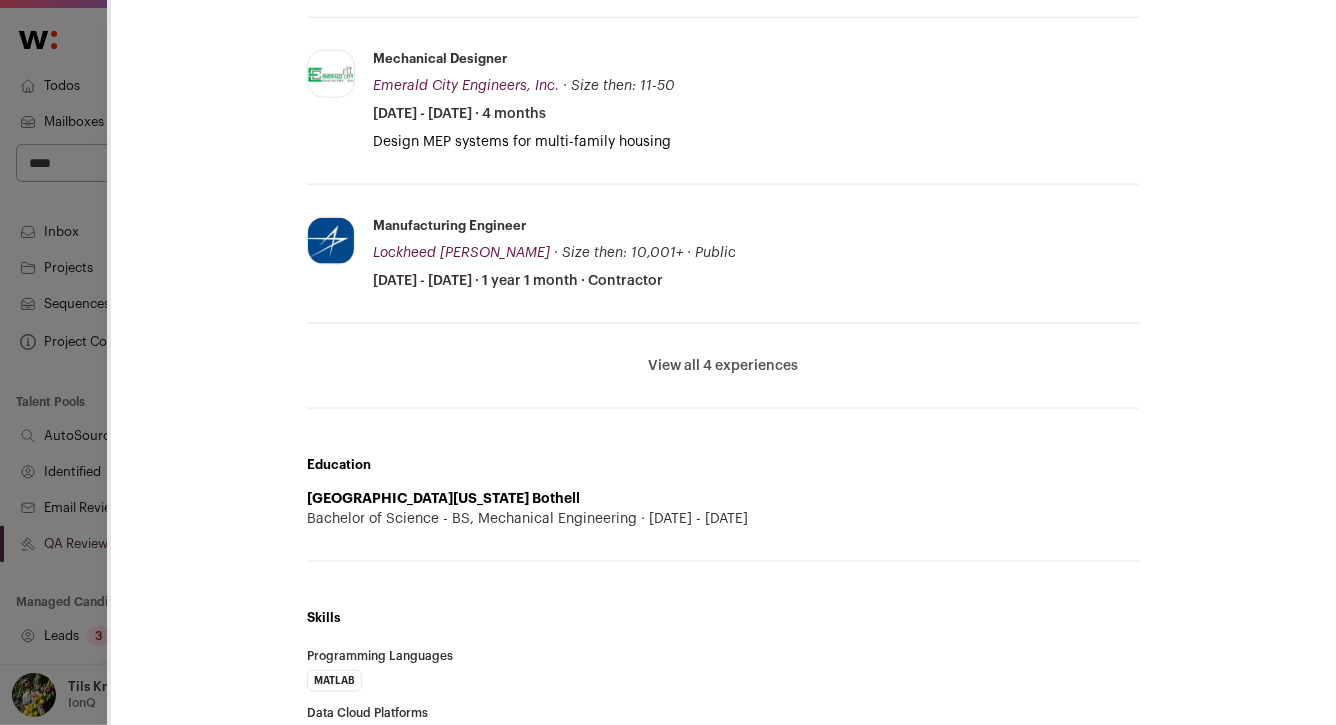 scroll, scrollTop: 1150, scrollLeft: 0, axis: vertical 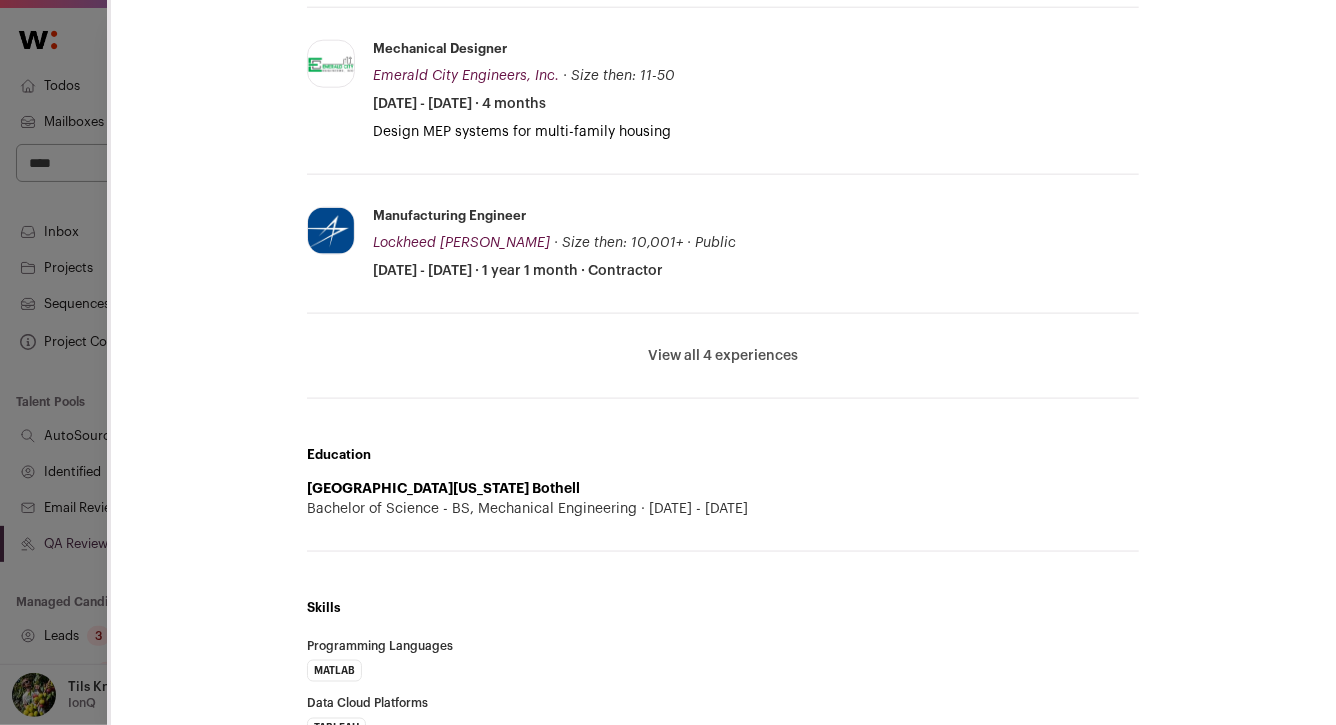 click on "View all 4 experiences" at bounding box center (723, 356) 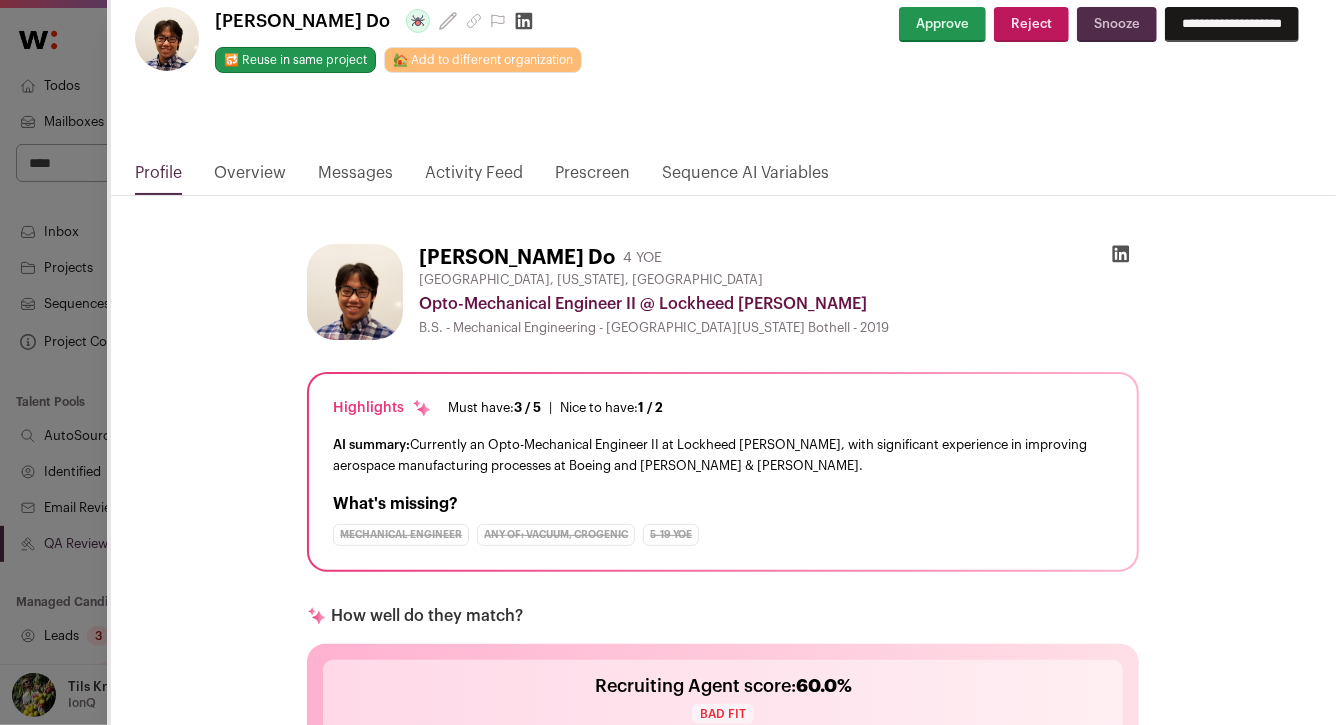 scroll, scrollTop: 0, scrollLeft: 0, axis: both 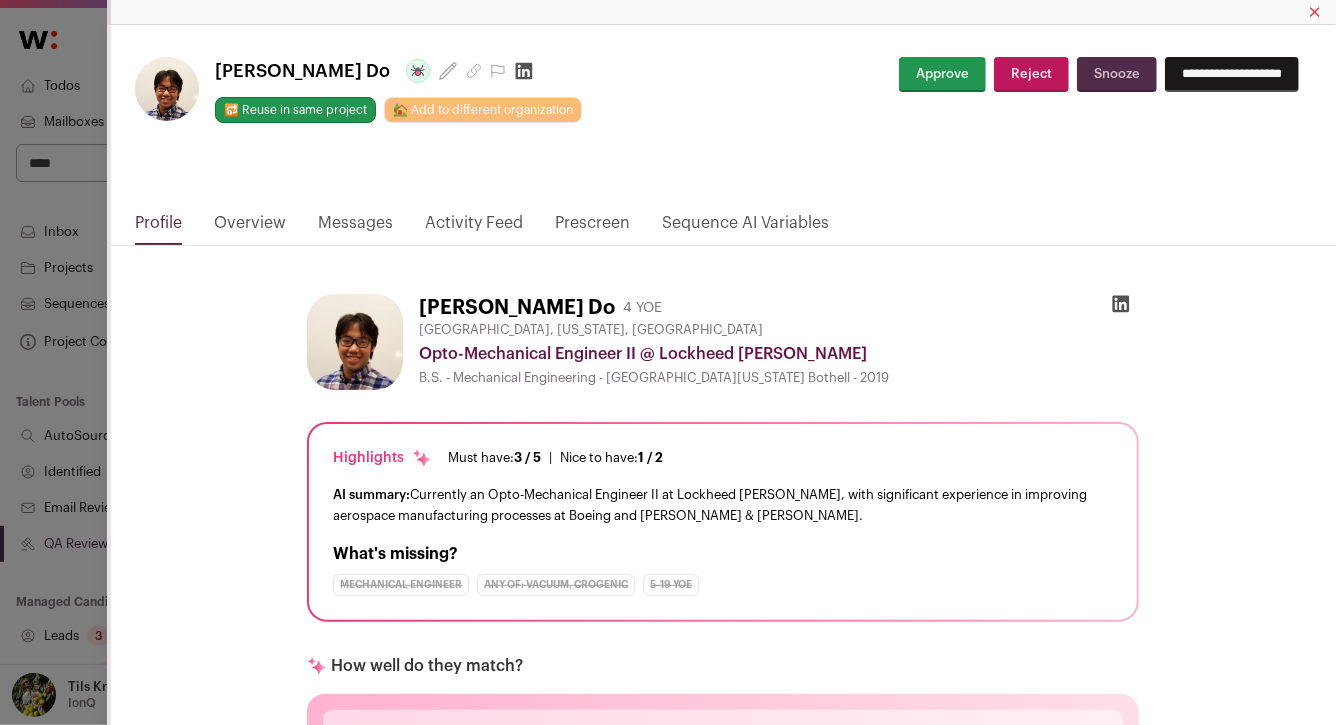 click on "Snooze" at bounding box center [1117, 74] 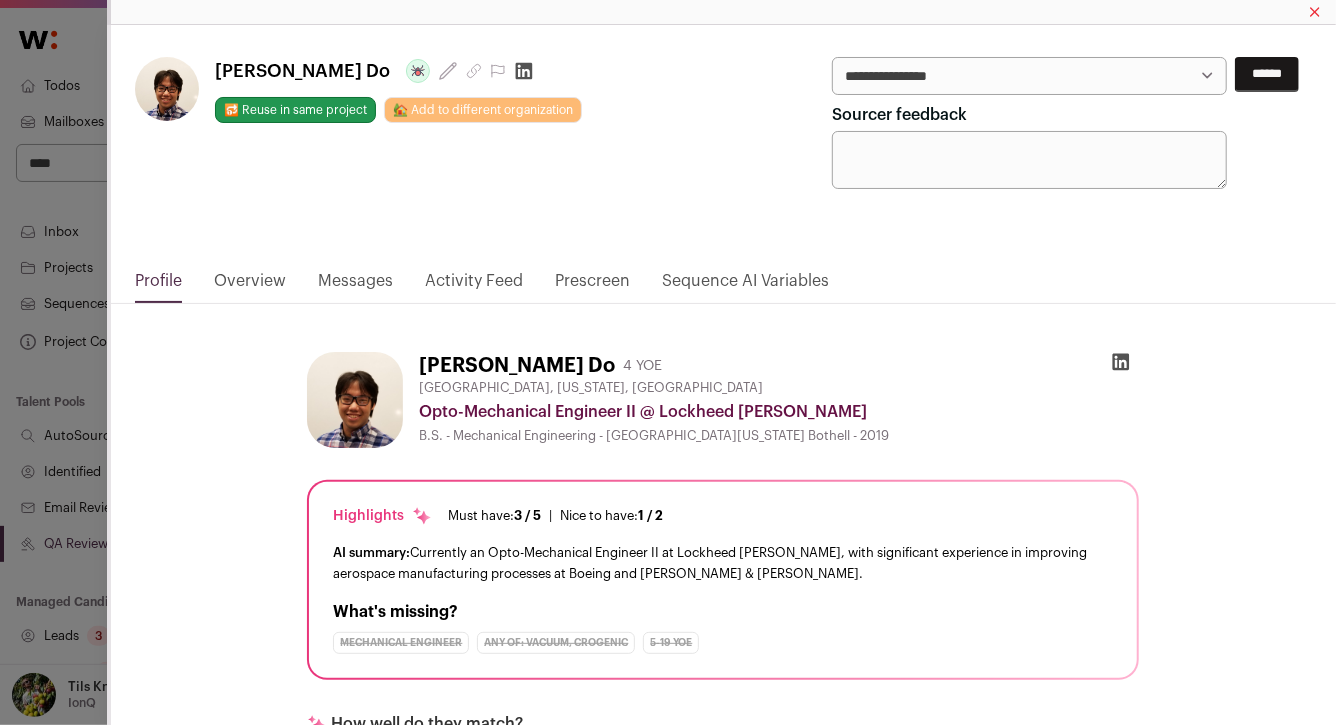 click on "**********" at bounding box center (0, 0) 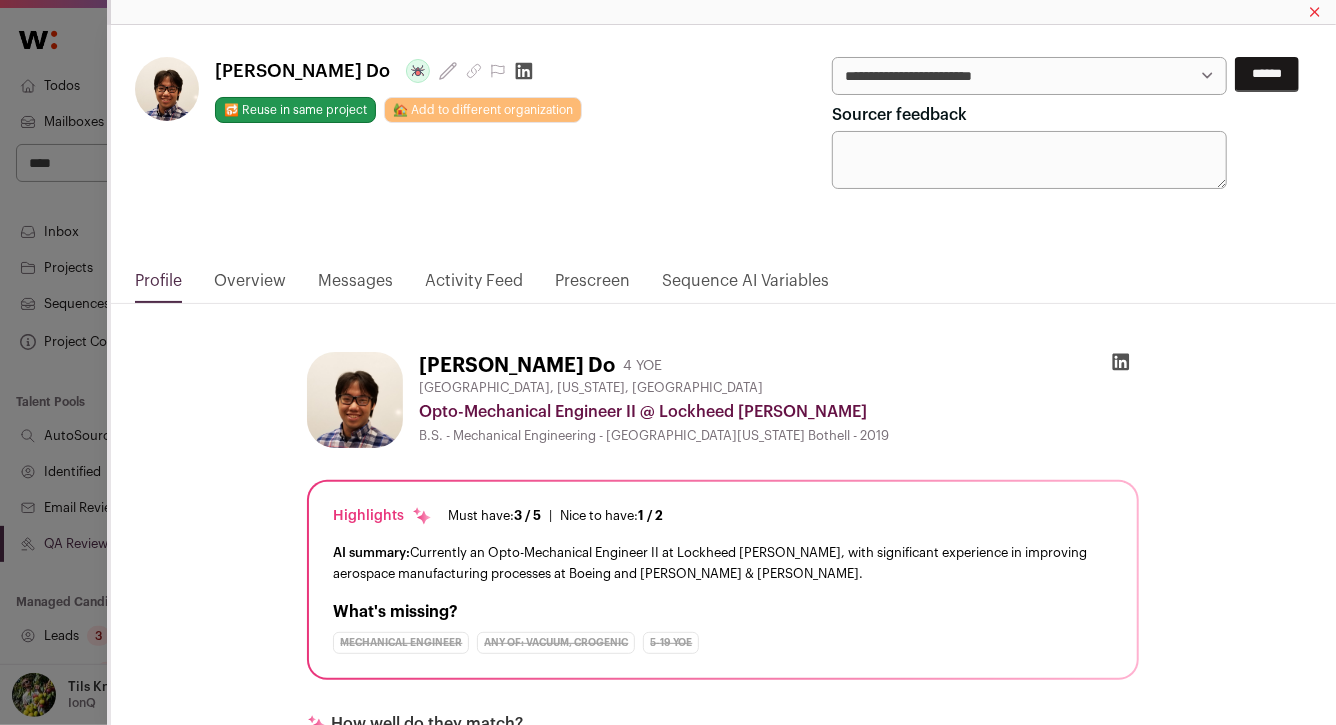 click on "******" at bounding box center (1267, 74) 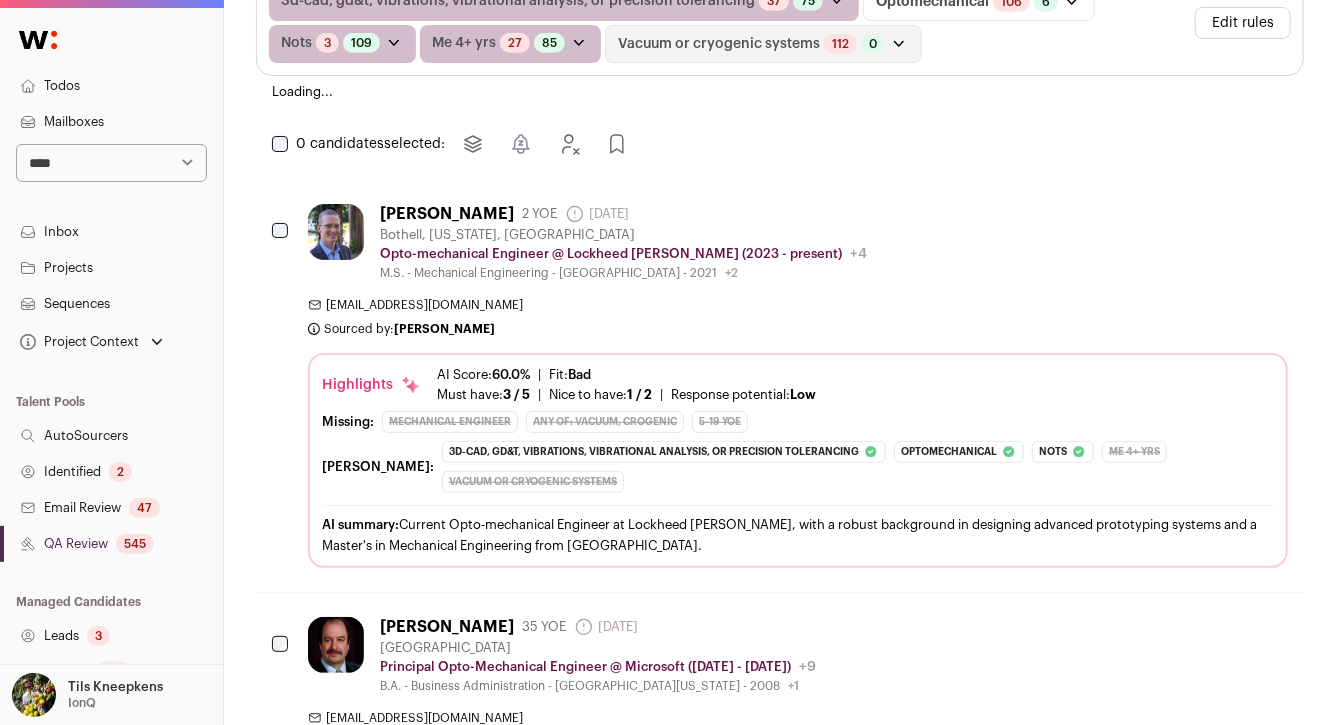 scroll, scrollTop: 601, scrollLeft: 0, axis: vertical 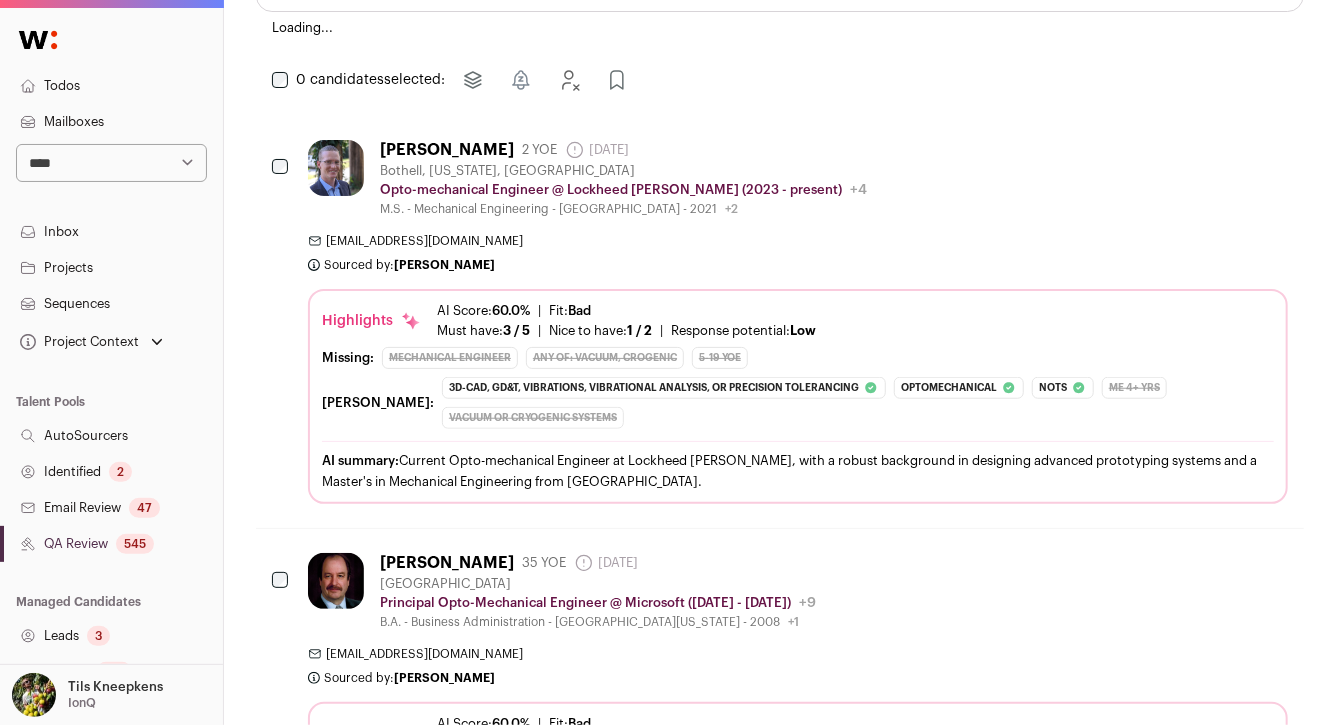 click on "Mailboxes" at bounding box center (111, 122) 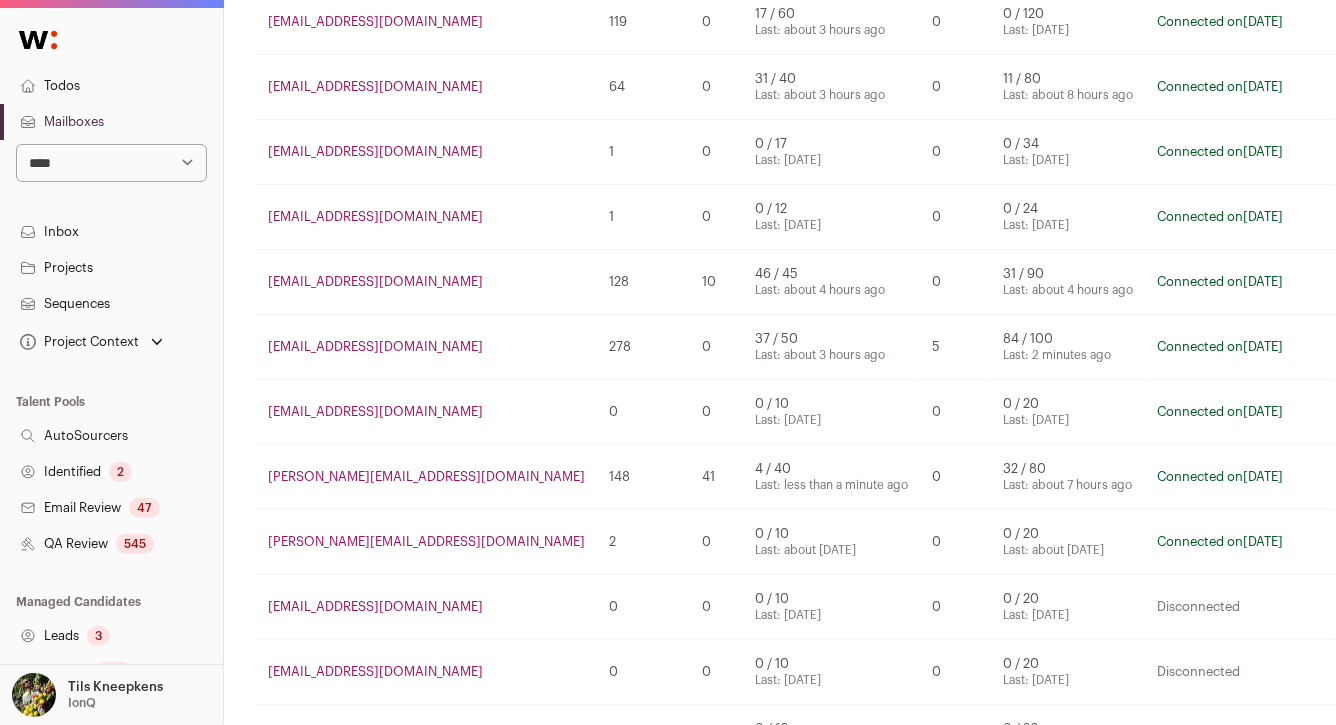 scroll, scrollTop: 489, scrollLeft: 0, axis: vertical 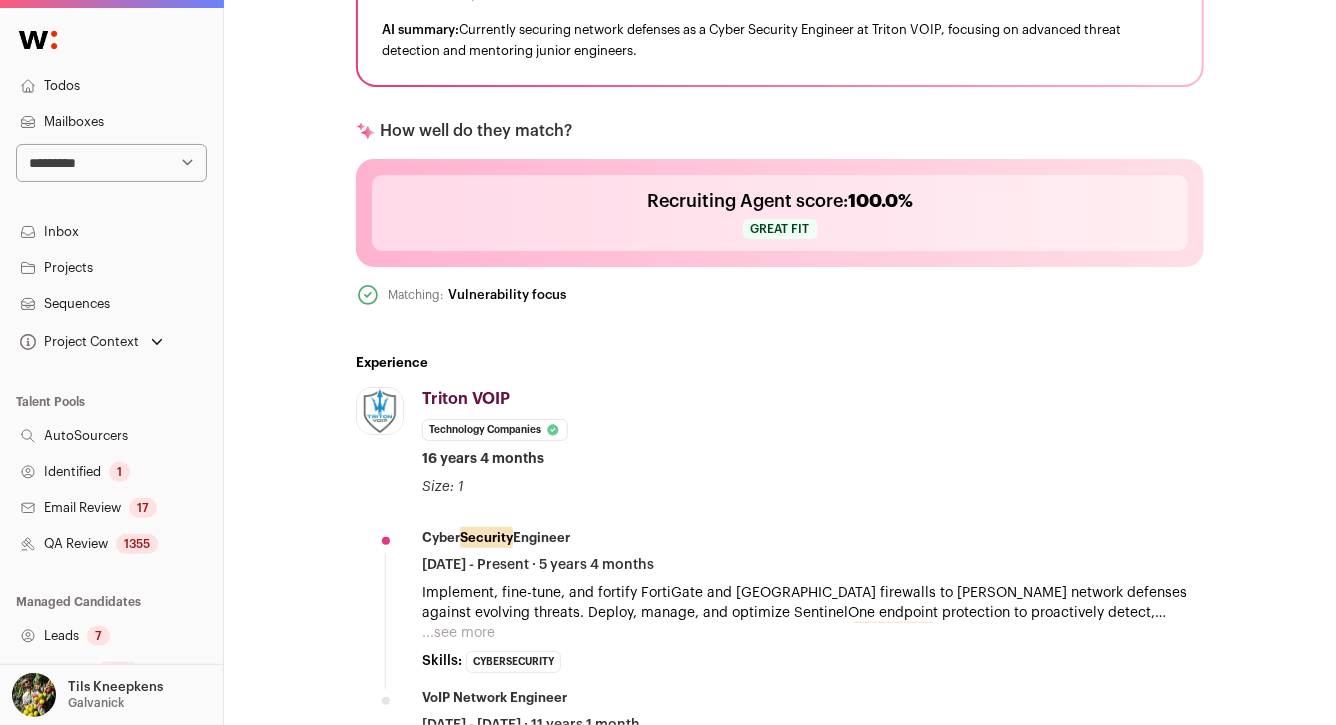 click on "...see more" at bounding box center [458, 633] 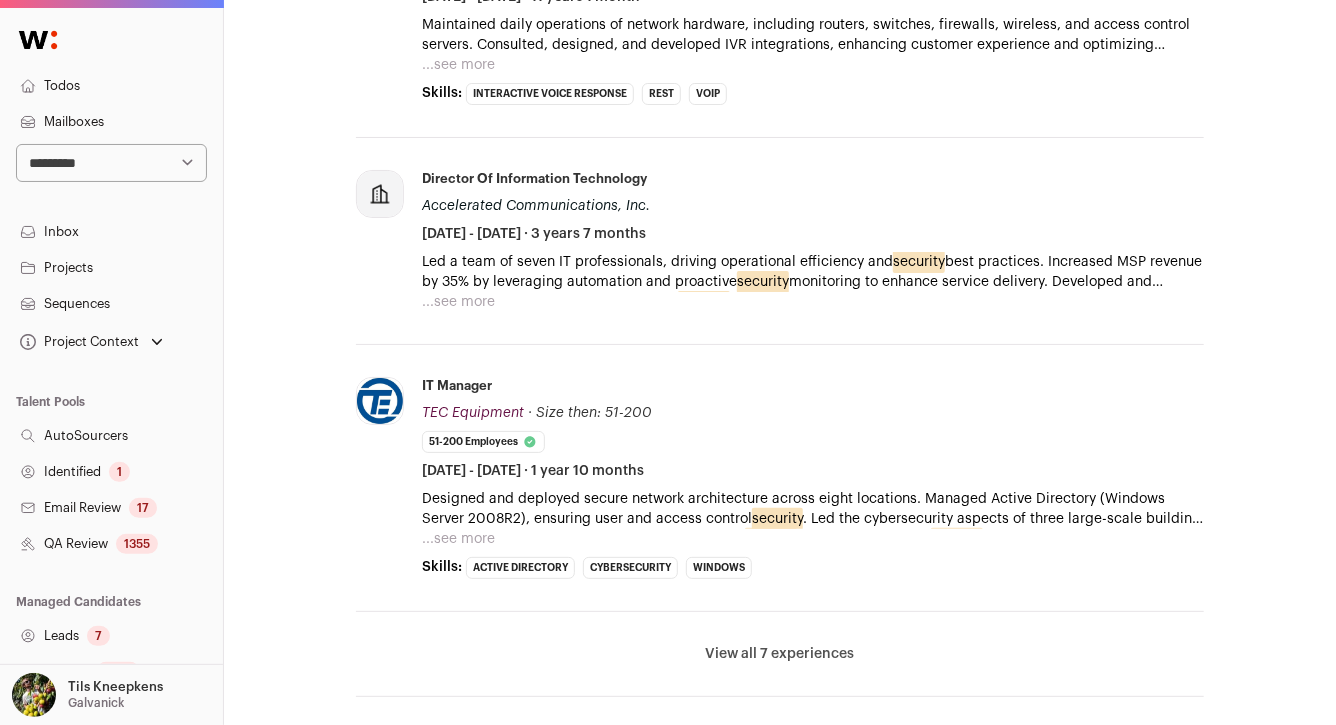 scroll, scrollTop: 1264, scrollLeft: 0, axis: vertical 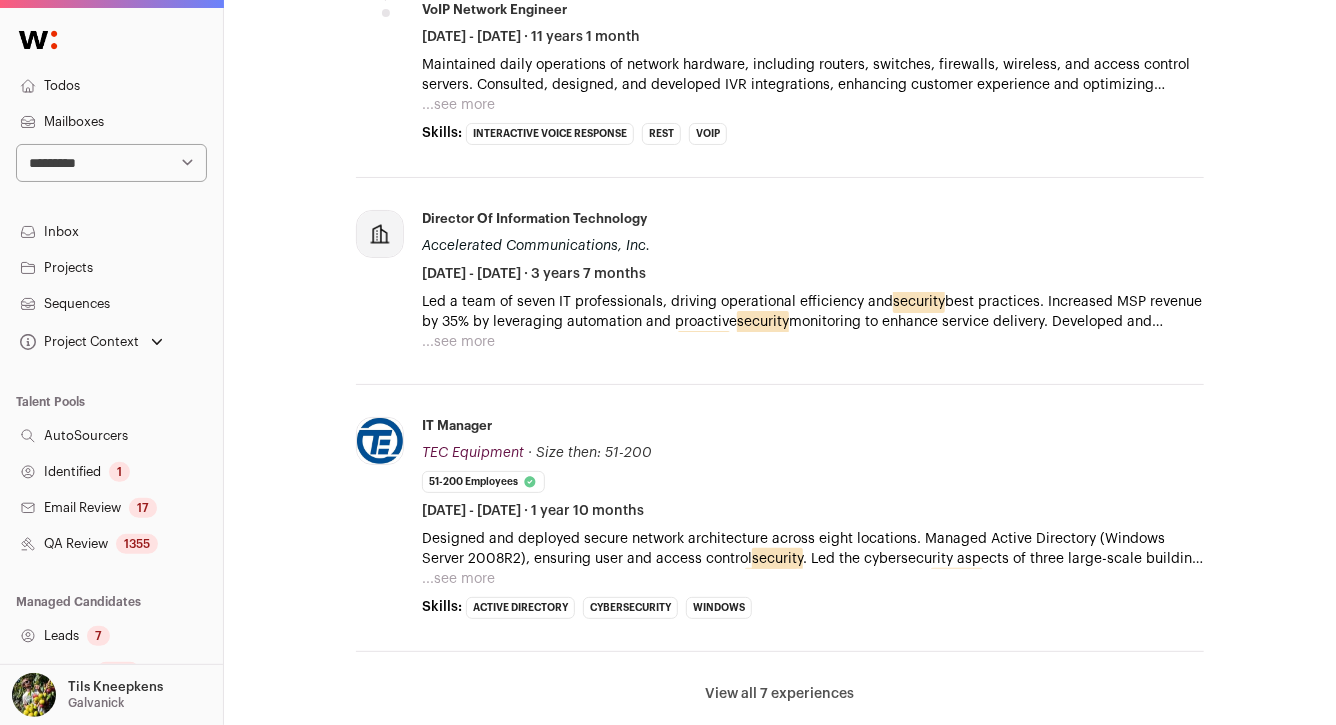 click on "...see more" at bounding box center (458, 342) 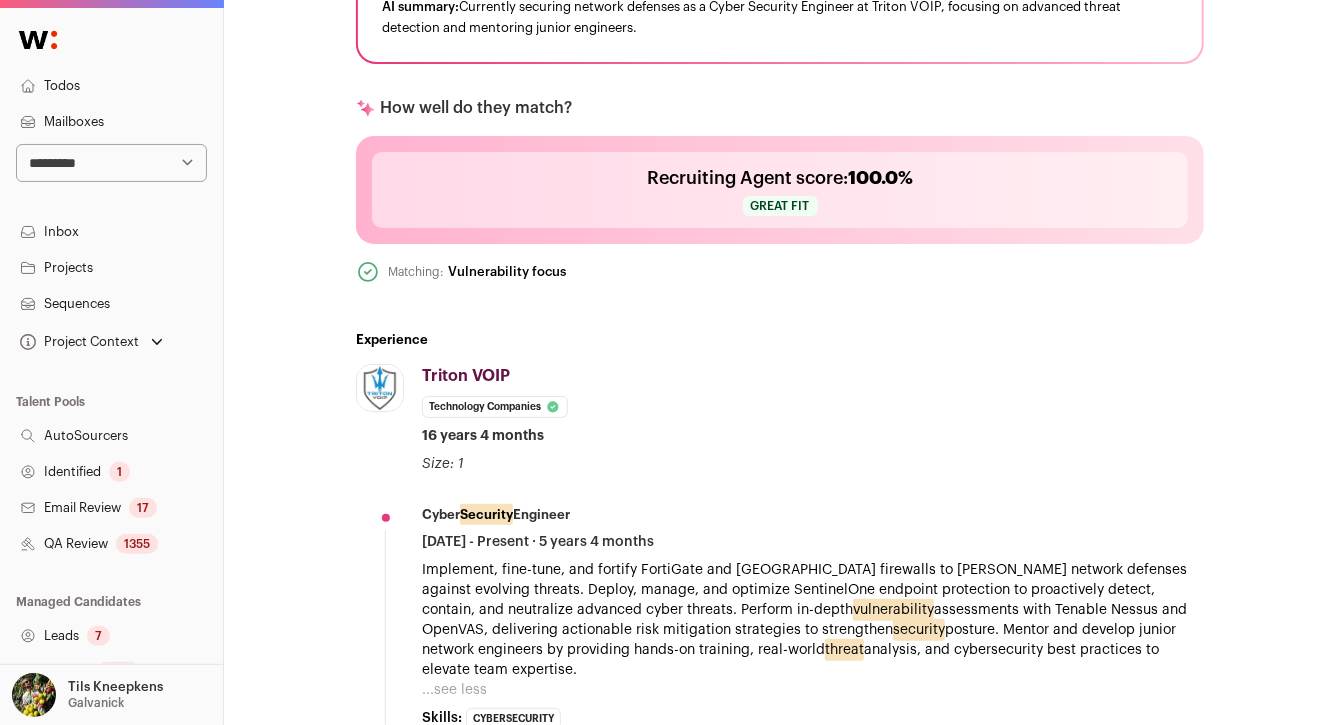 scroll, scrollTop: 0, scrollLeft: 0, axis: both 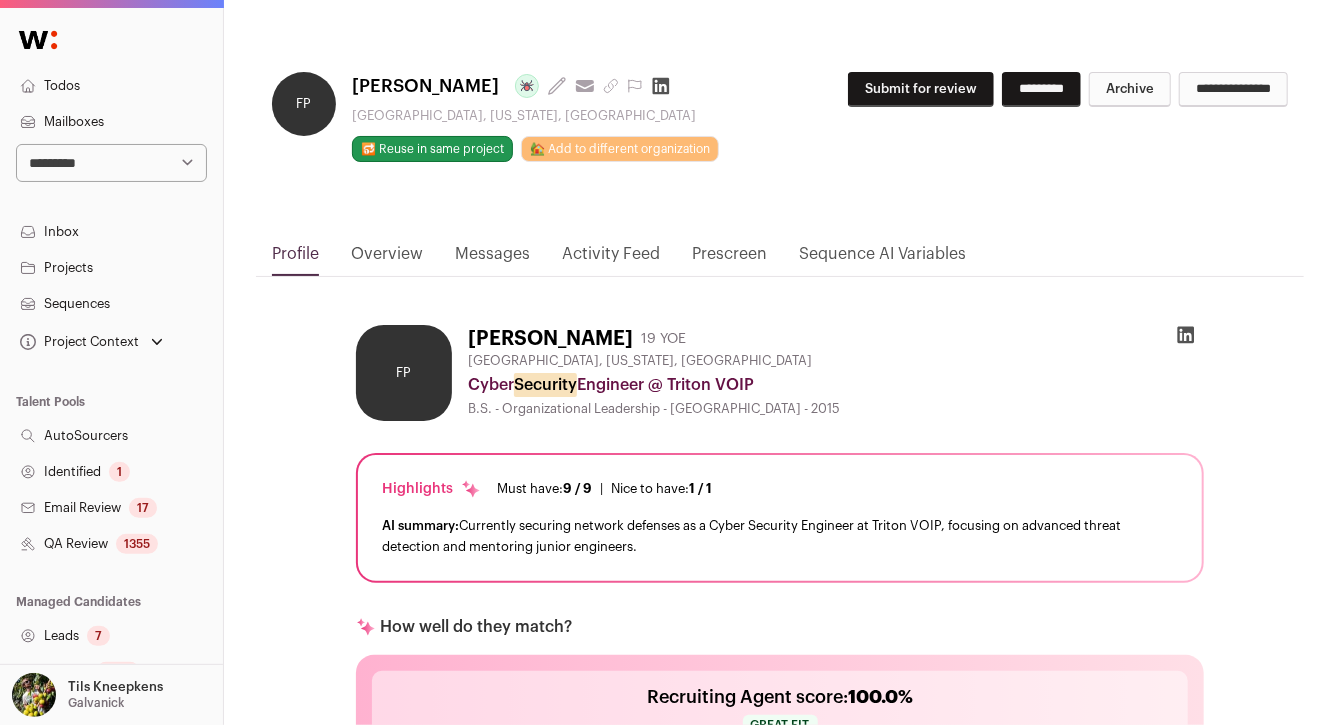 click 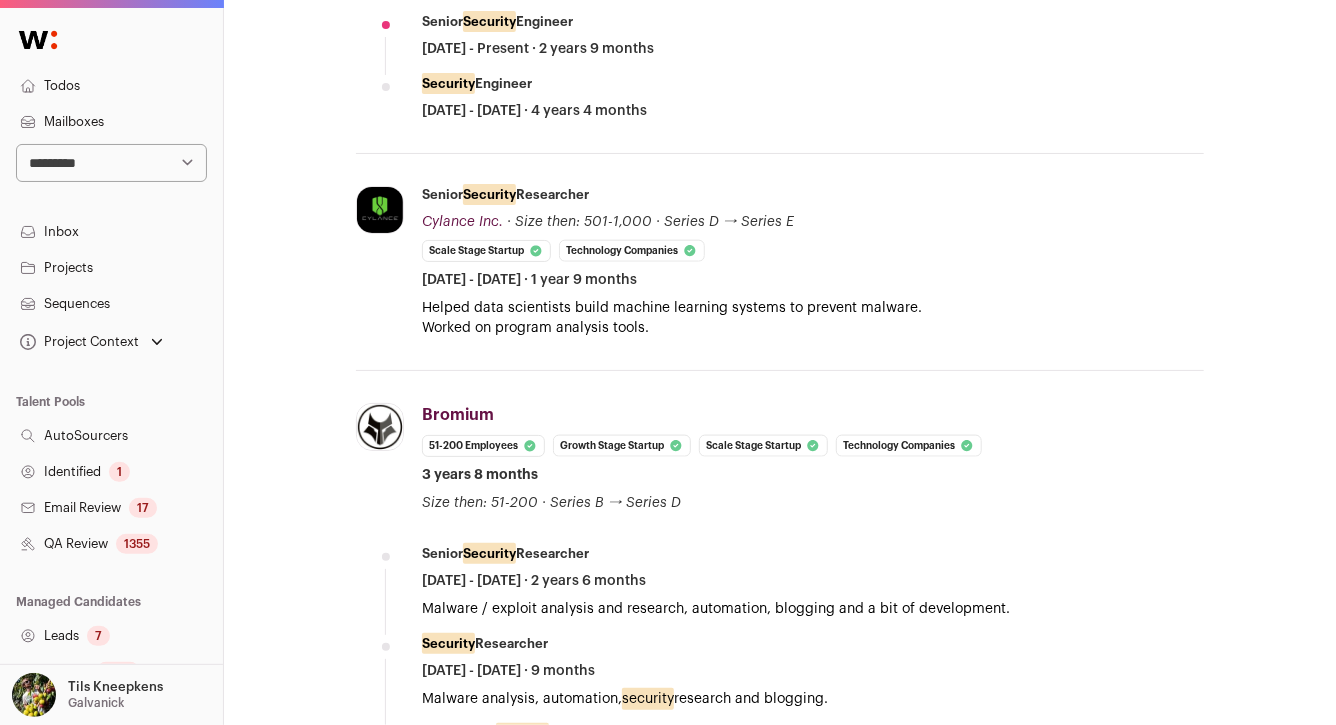 scroll, scrollTop: 1015, scrollLeft: 0, axis: vertical 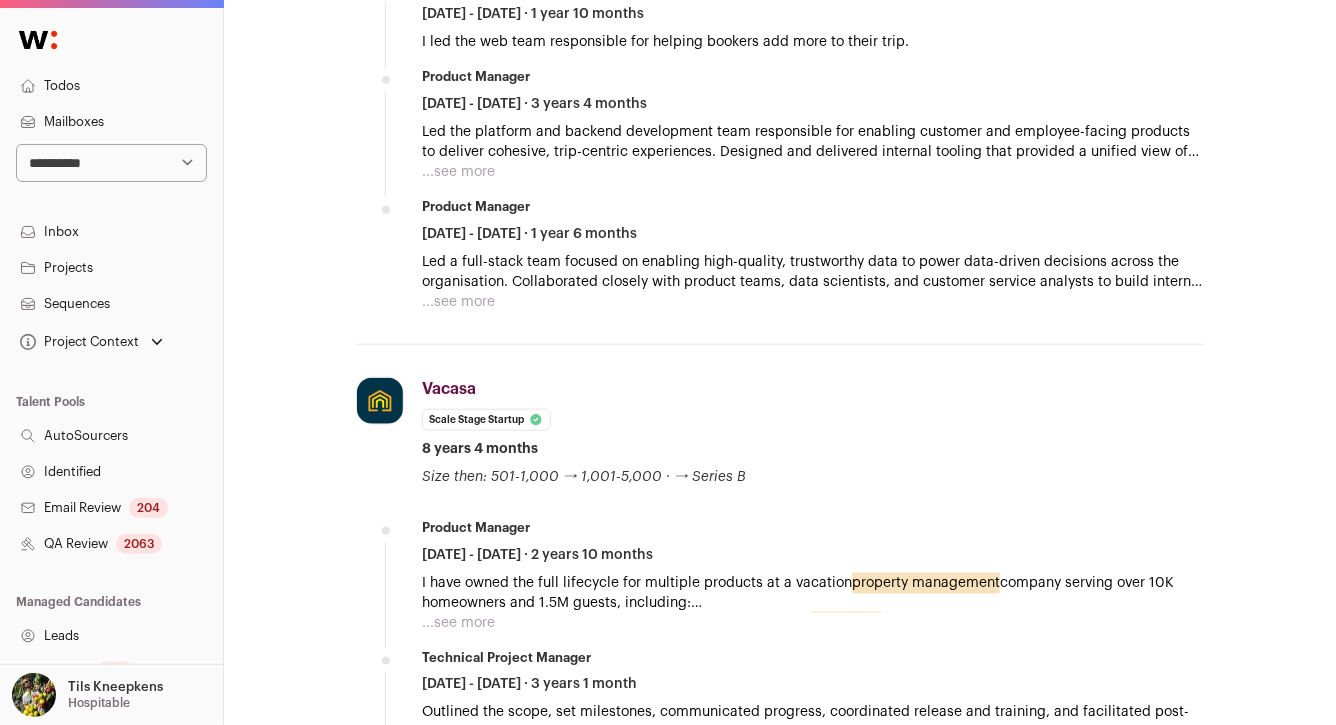 click on "...see more" at bounding box center (458, 172) 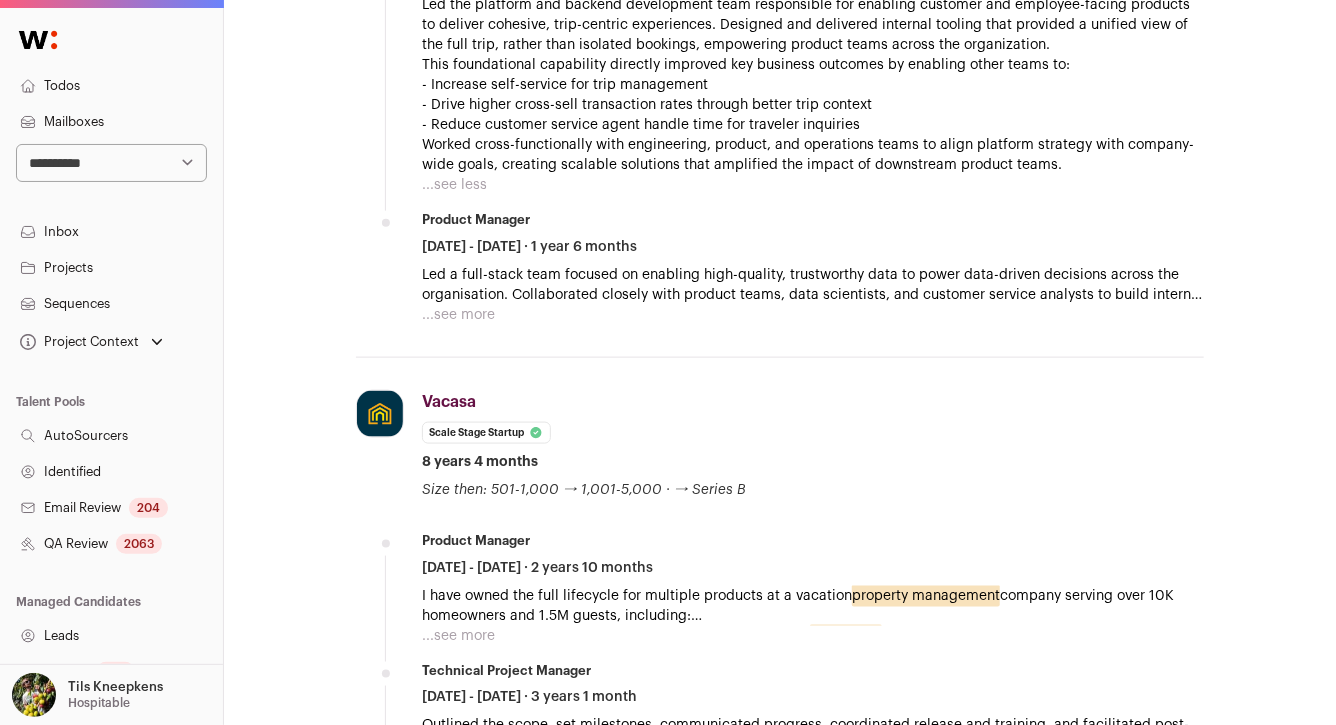 scroll, scrollTop: 1124, scrollLeft: 0, axis: vertical 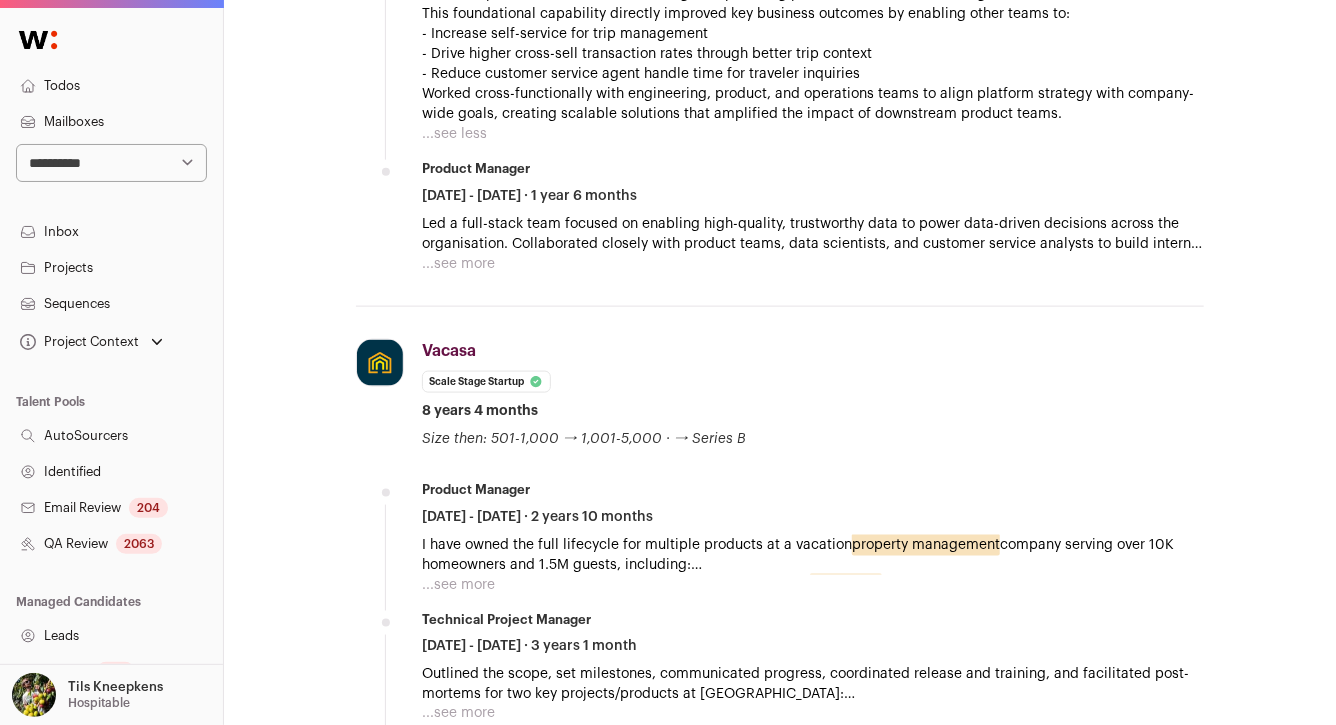 click on "...see more" at bounding box center (458, 264) 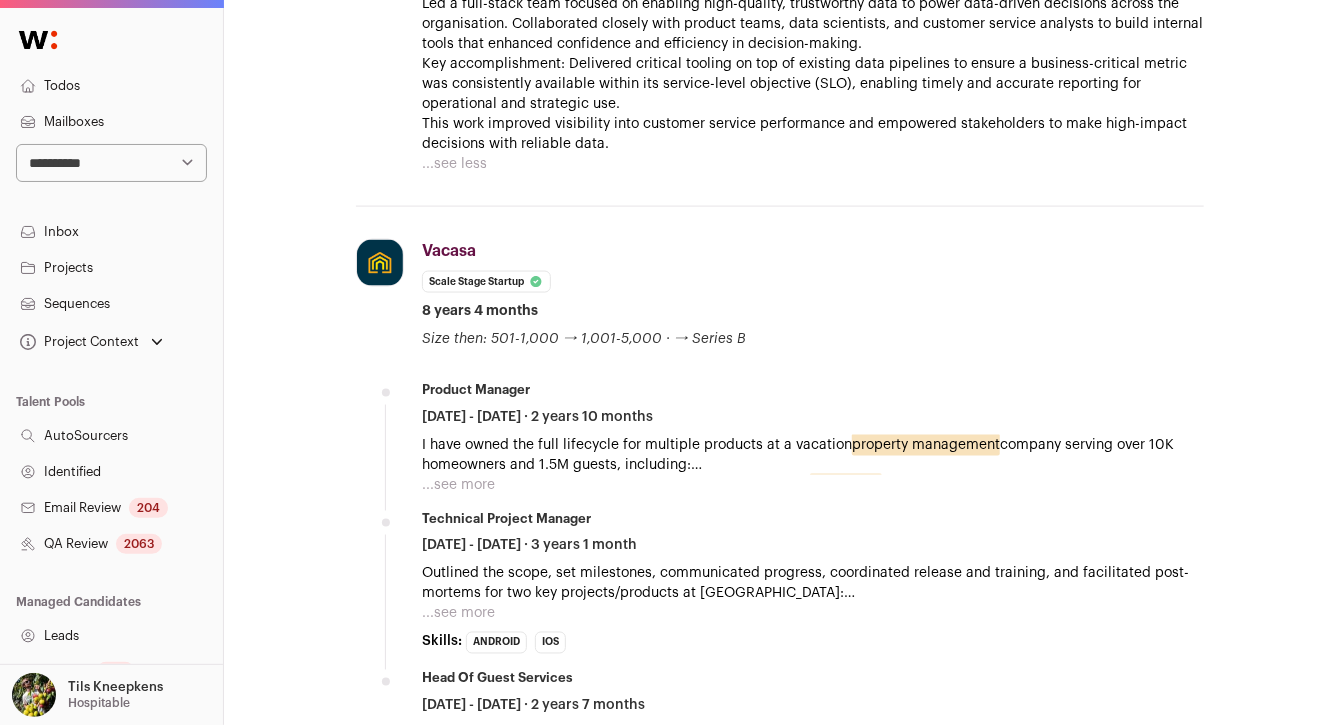 scroll, scrollTop: 1353, scrollLeft: 0, axis: vertical 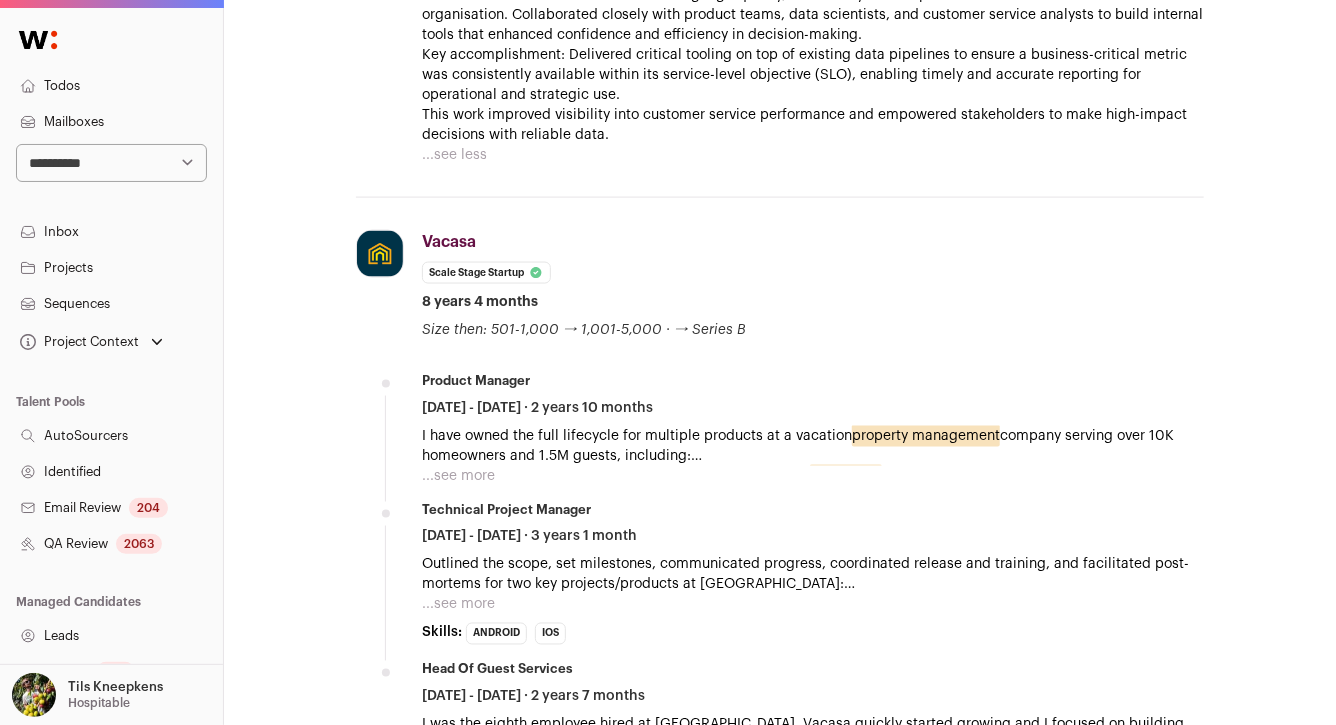 click on "...see more" at bounding box center (458, 476) 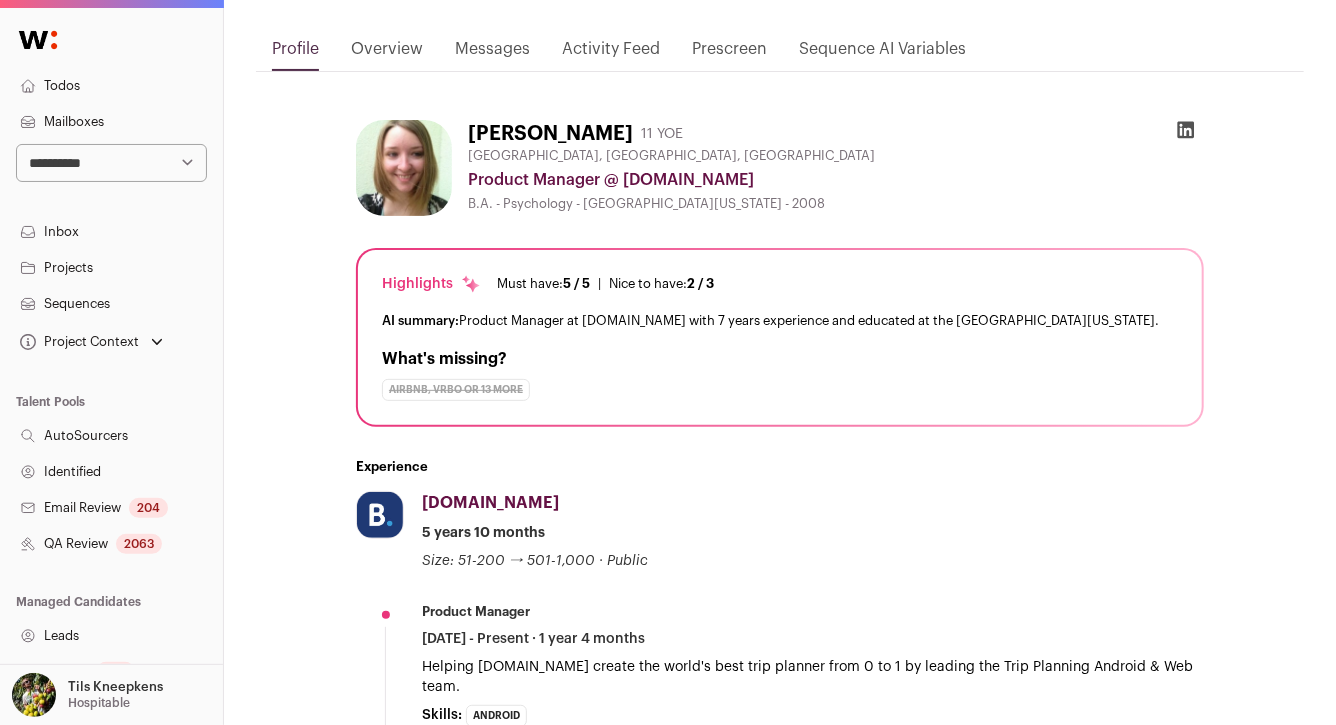 scroll, scrollTop: 0, scrollLeft: 0, axis: both 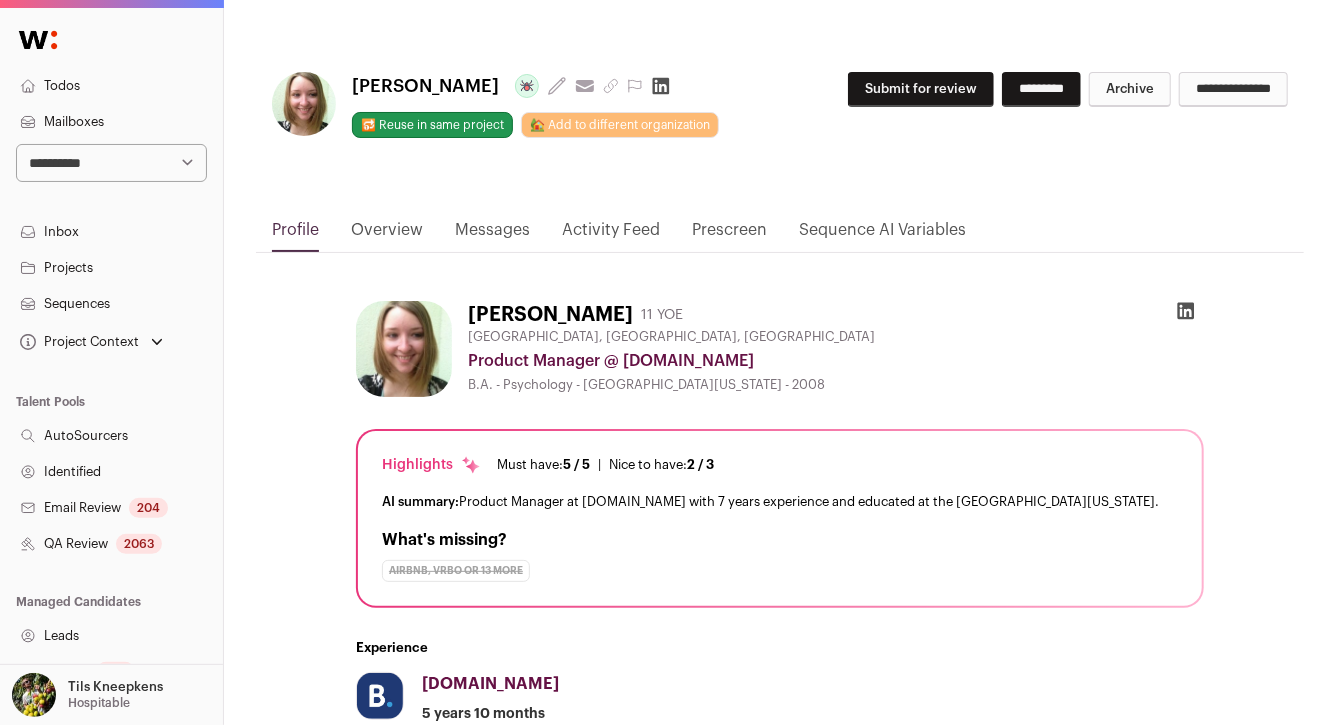 click 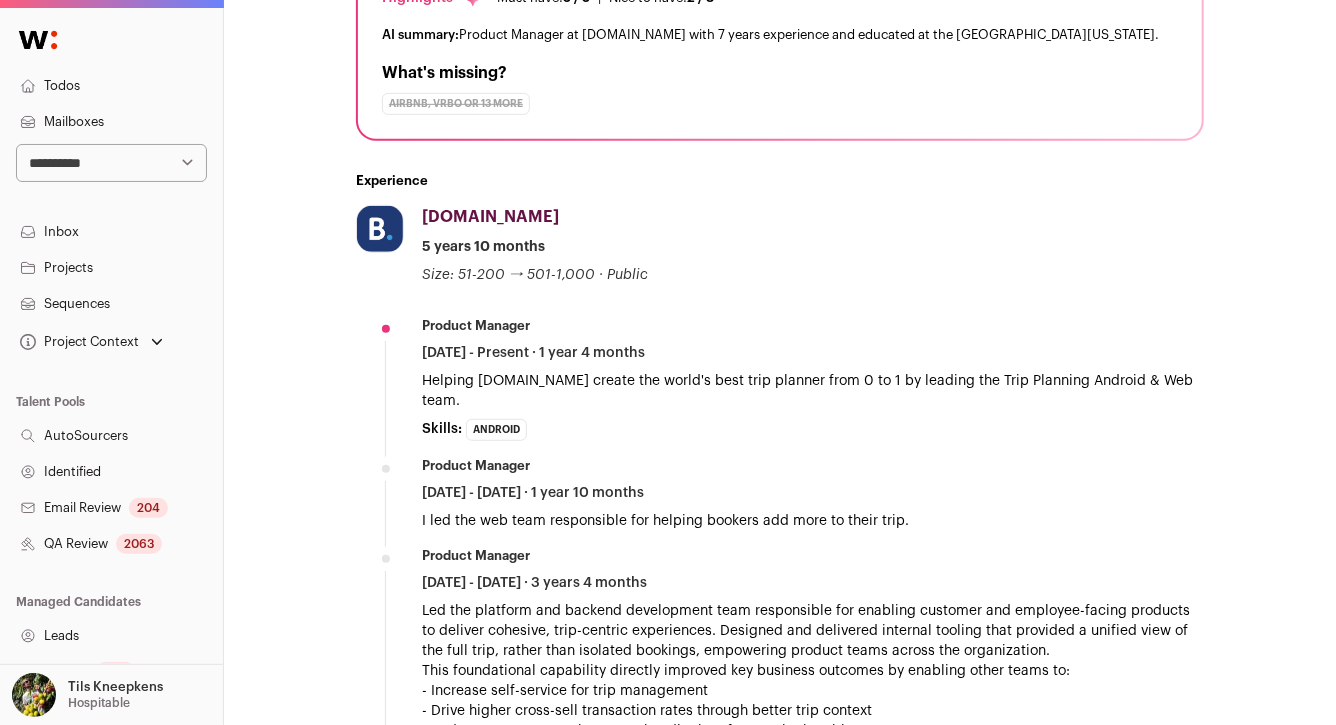 scroll, scrollTop: 570, scrollLeft: 0, axis: vertical 